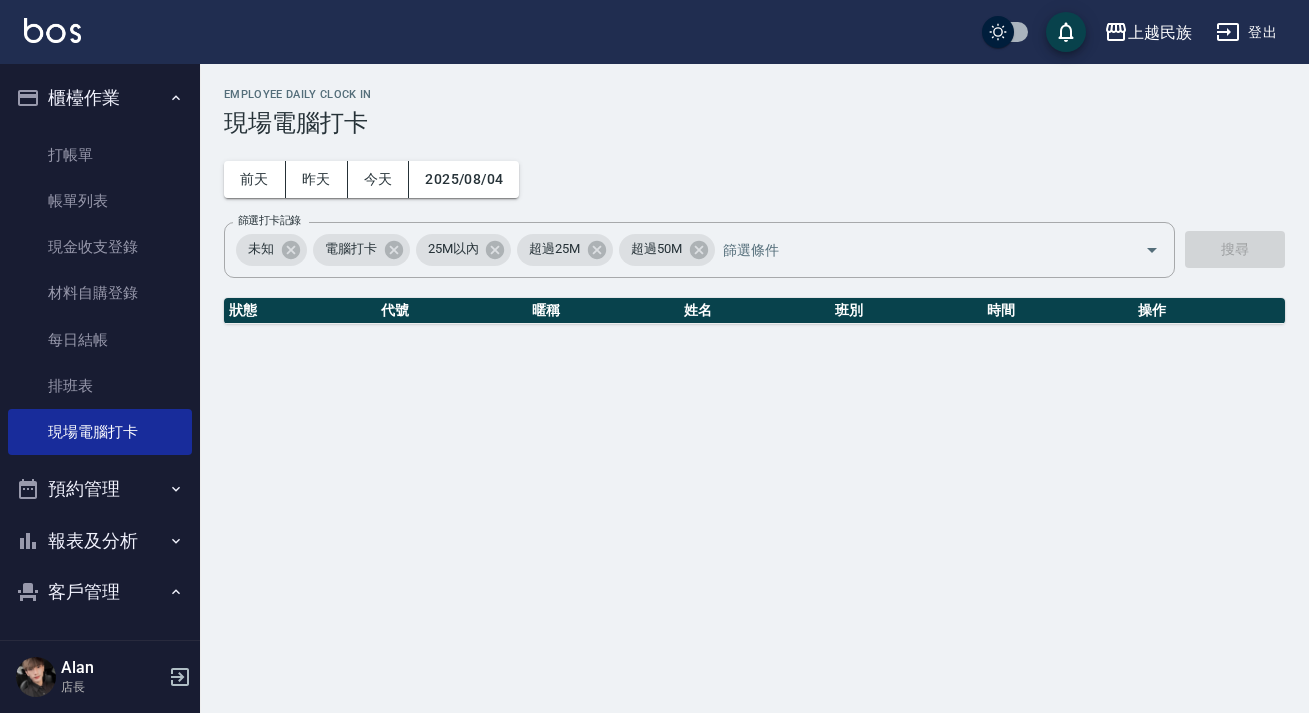 scroll, scrollTop: 0, scrollLeft: 0, axis: both 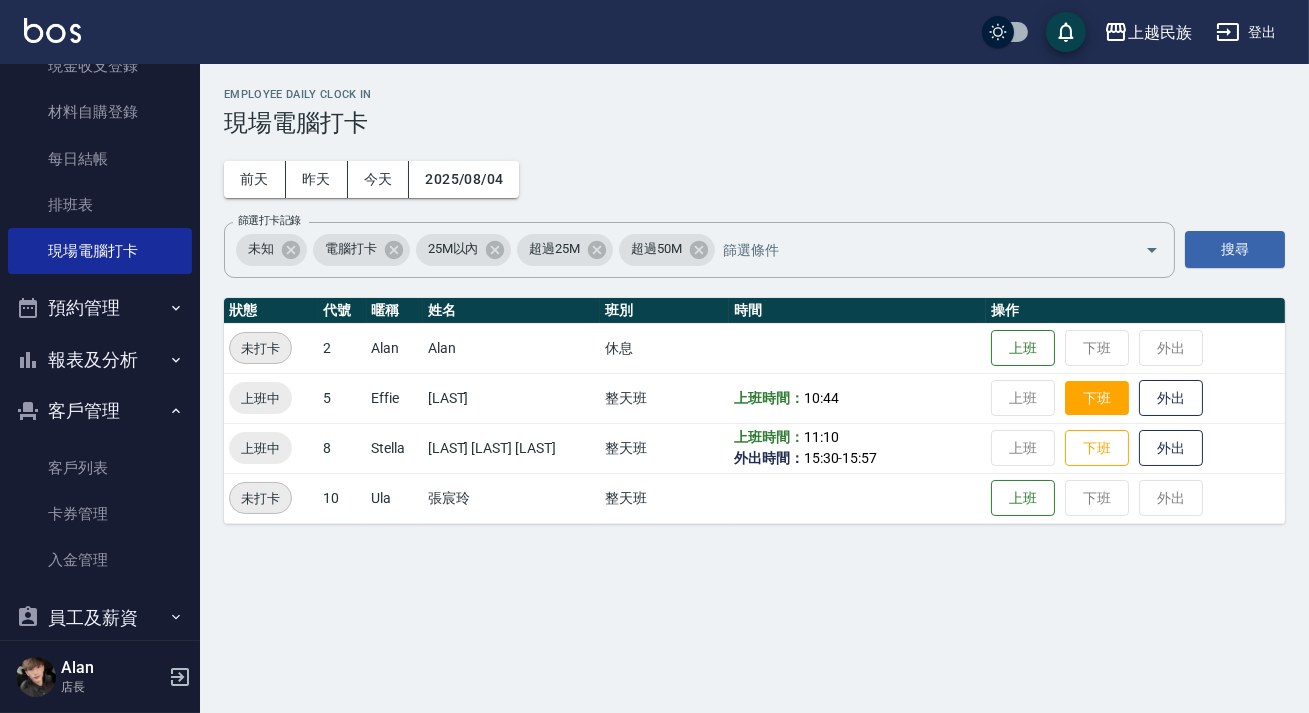 click on "下班" at bounding box center [1097, 398] 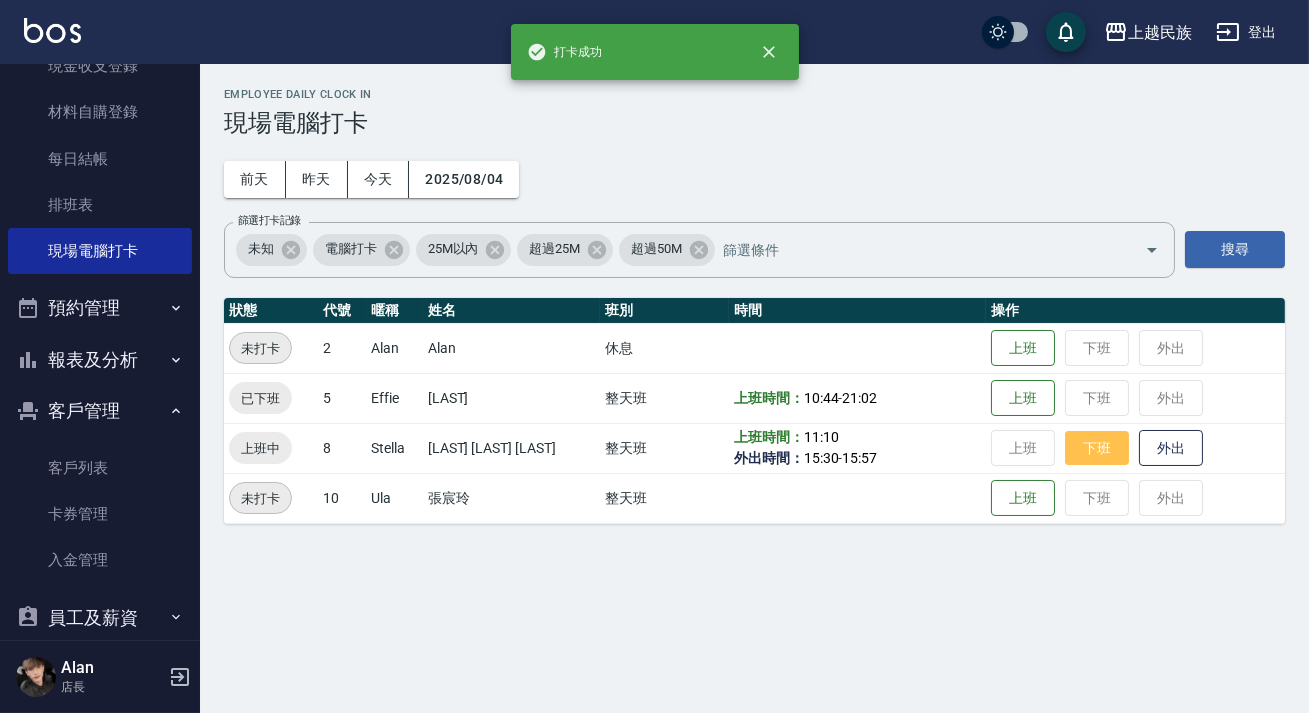 click on "下班" at bounding box center [1097, 448] 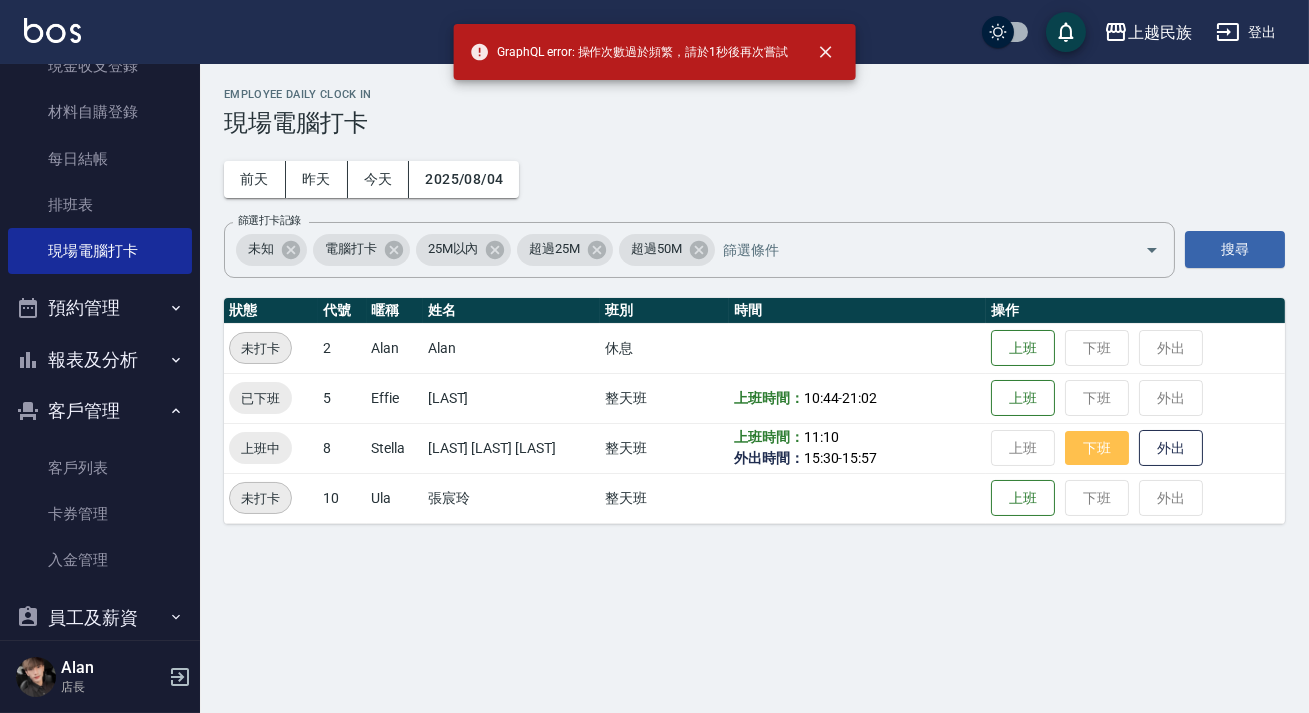 click on "下班" at bounding box center [1097, 448] 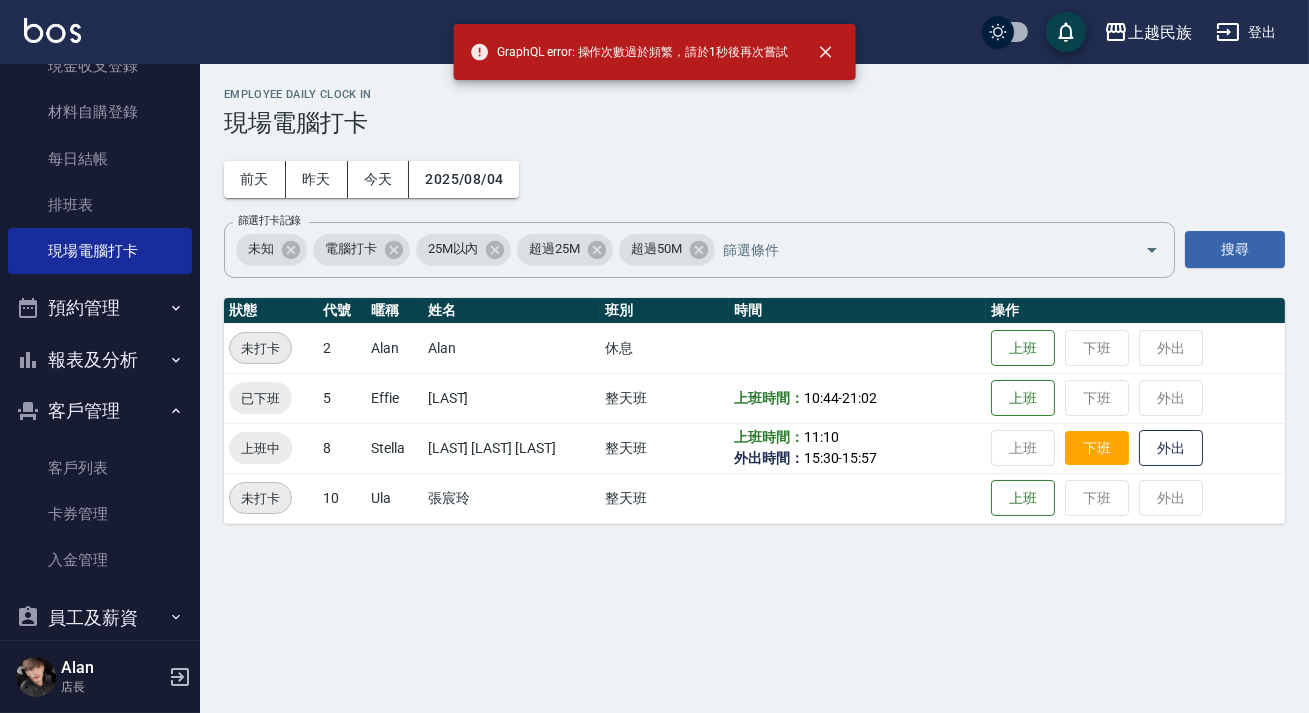 click on "下班" at bounding box center (1097, 448) 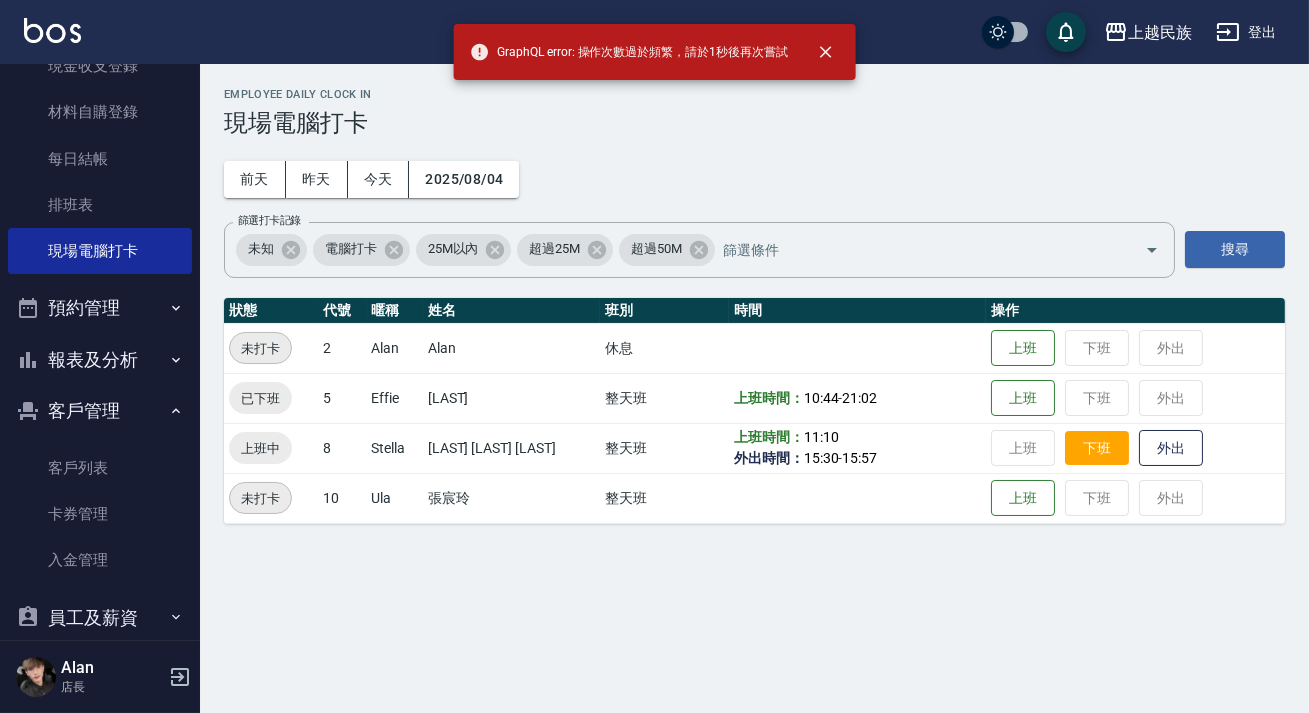 click on "下班" at bounding box center [1097, 448] 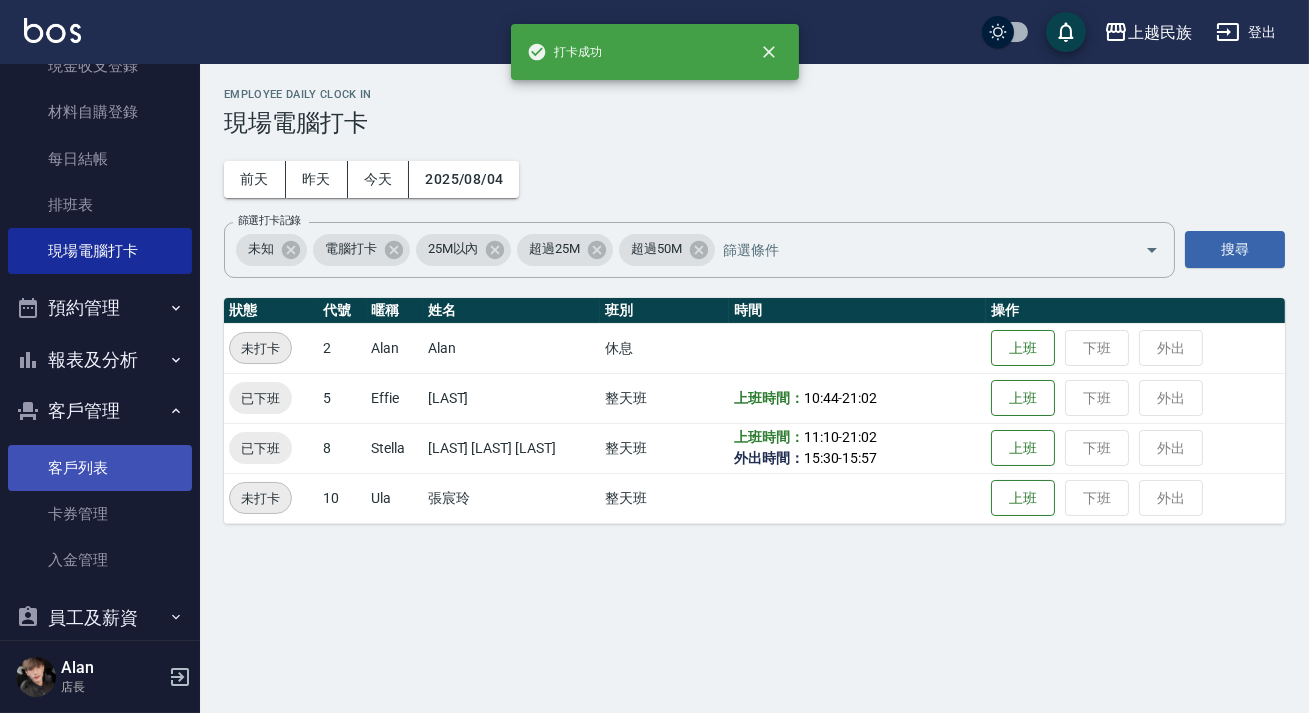 click on "客戶列表" at bounding box center (100, 468) 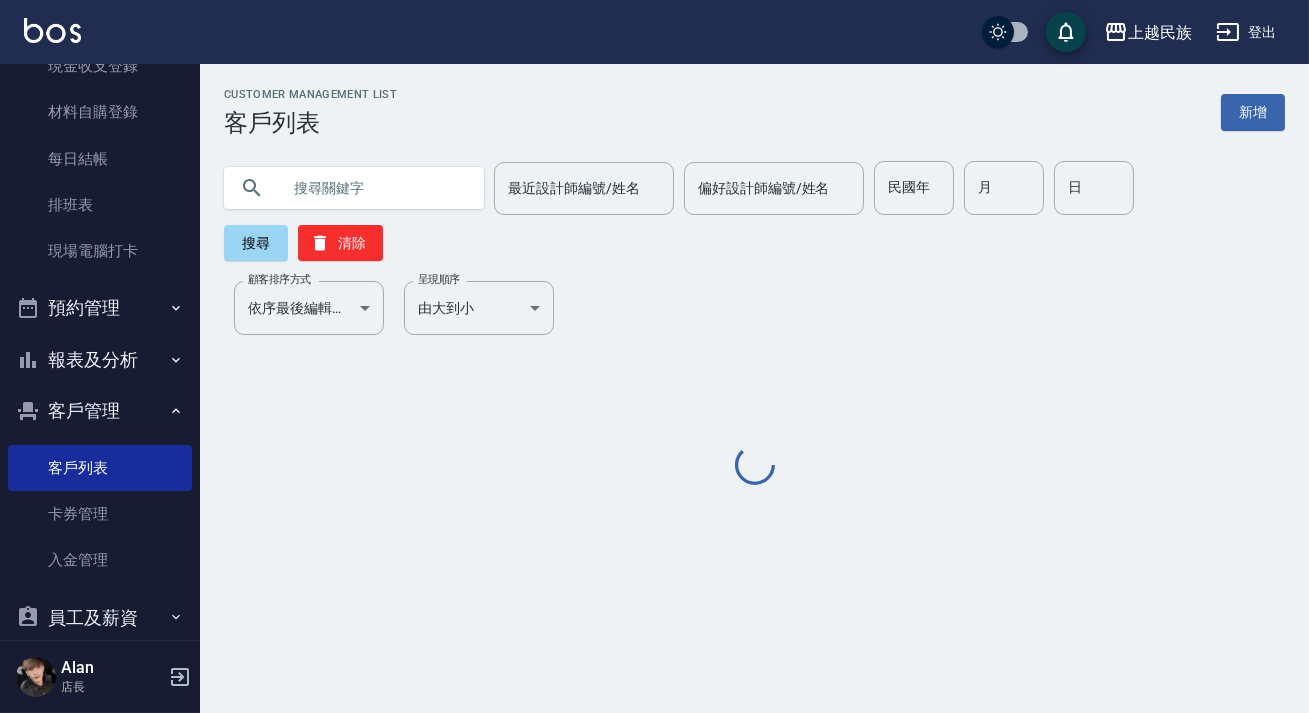 click at bounding box center (374, 188) 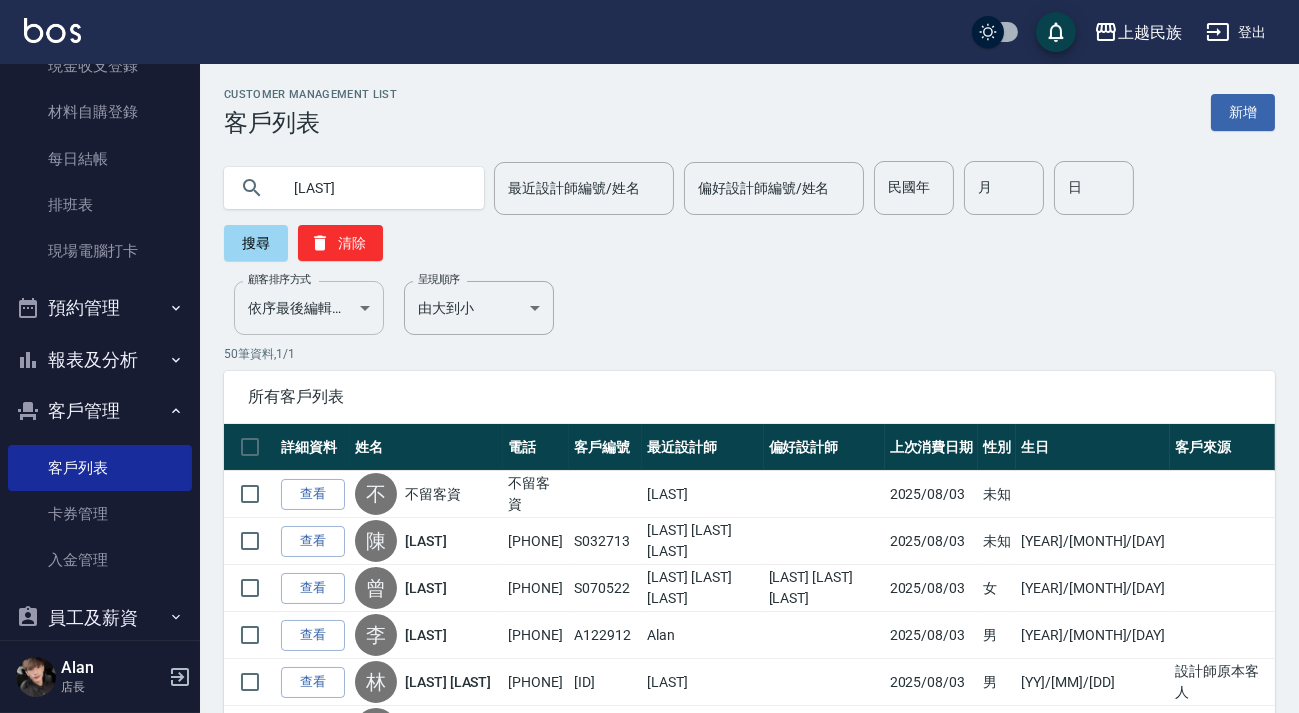 type on "[LAST]" 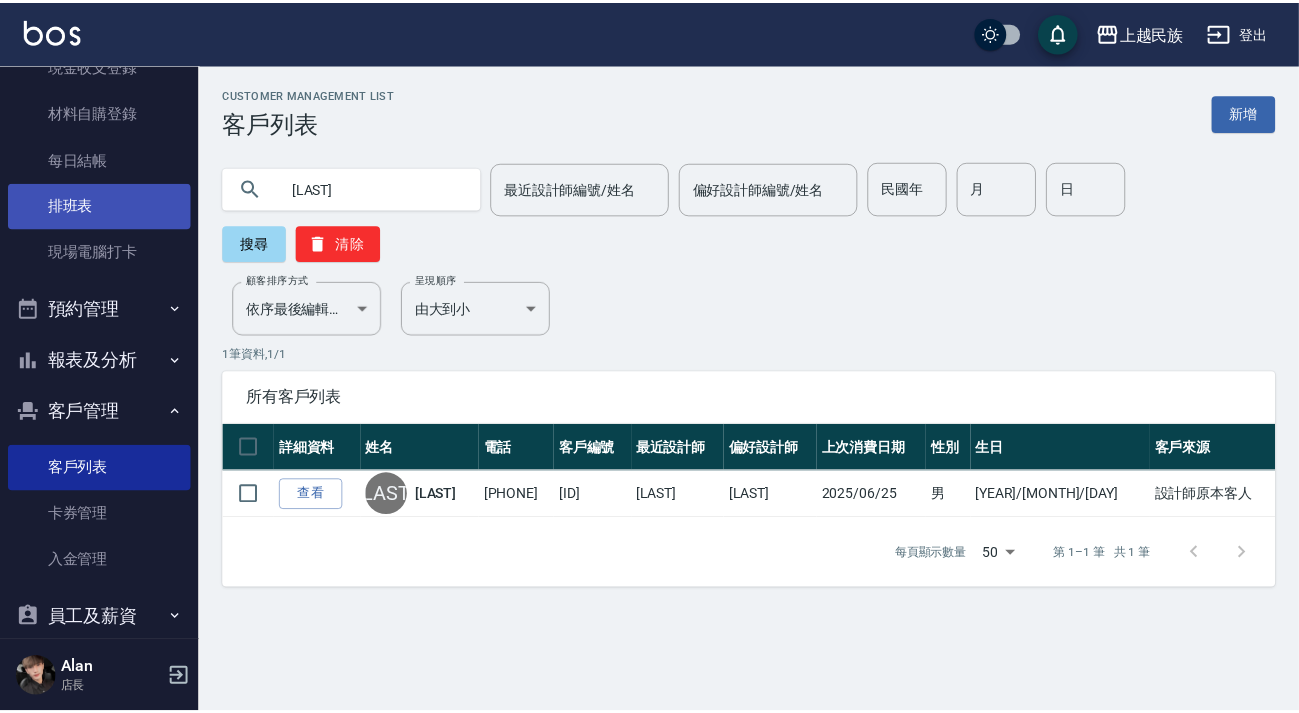 scroll, scrollTop: 0, scrollLeft: 0, axis: both 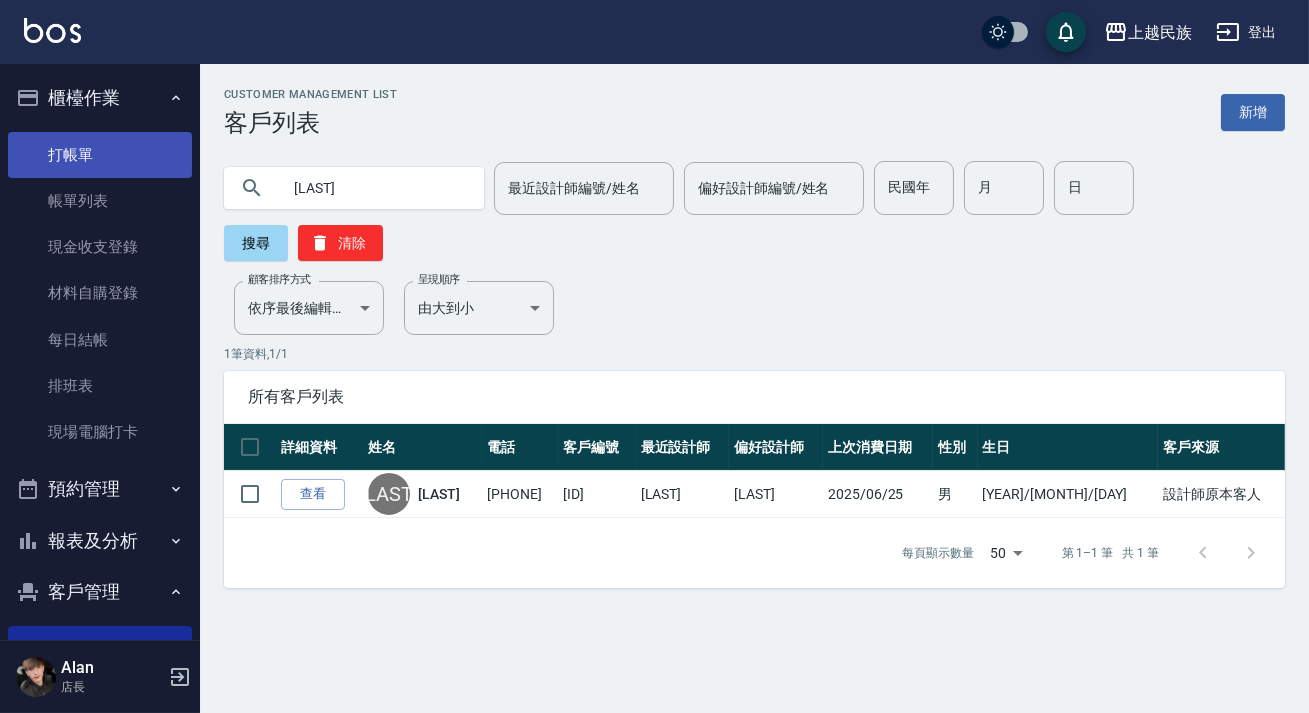 click on "打帳單" at bounding box center [100, 155] 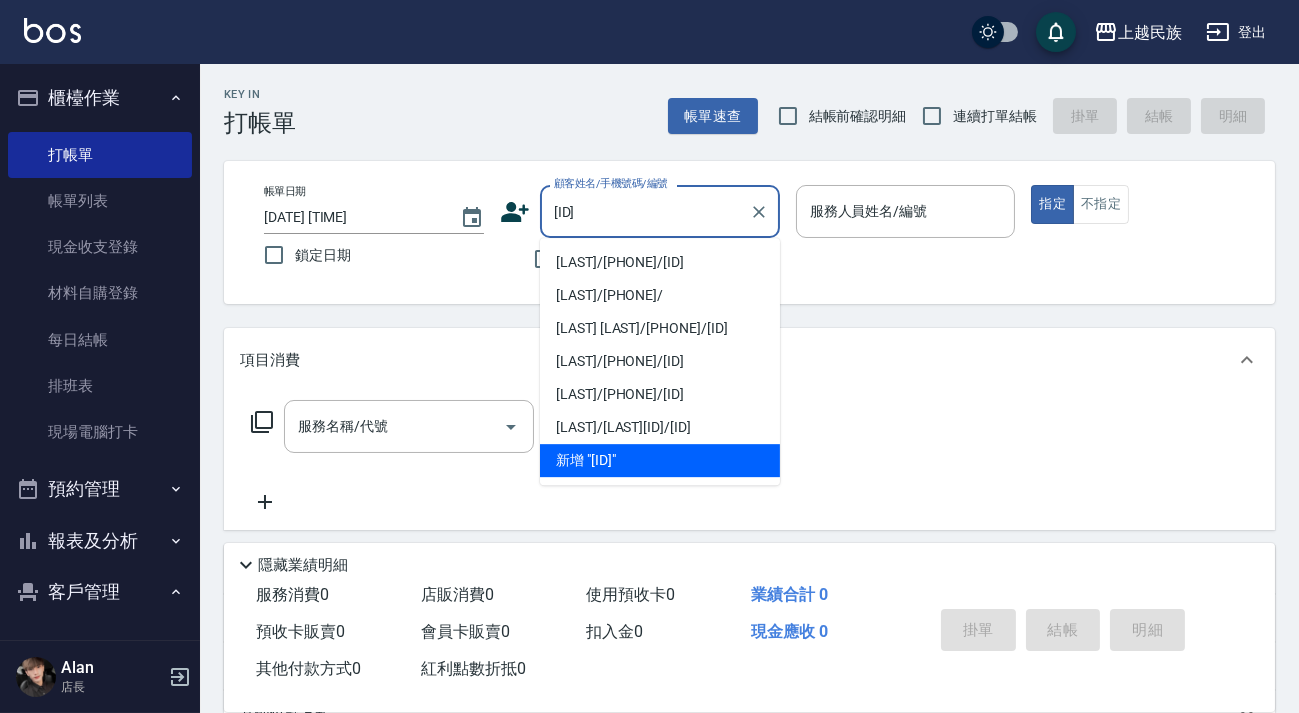 click on "[LAST]/[PHONE]/[ID]" at bounding box center (660, 262) 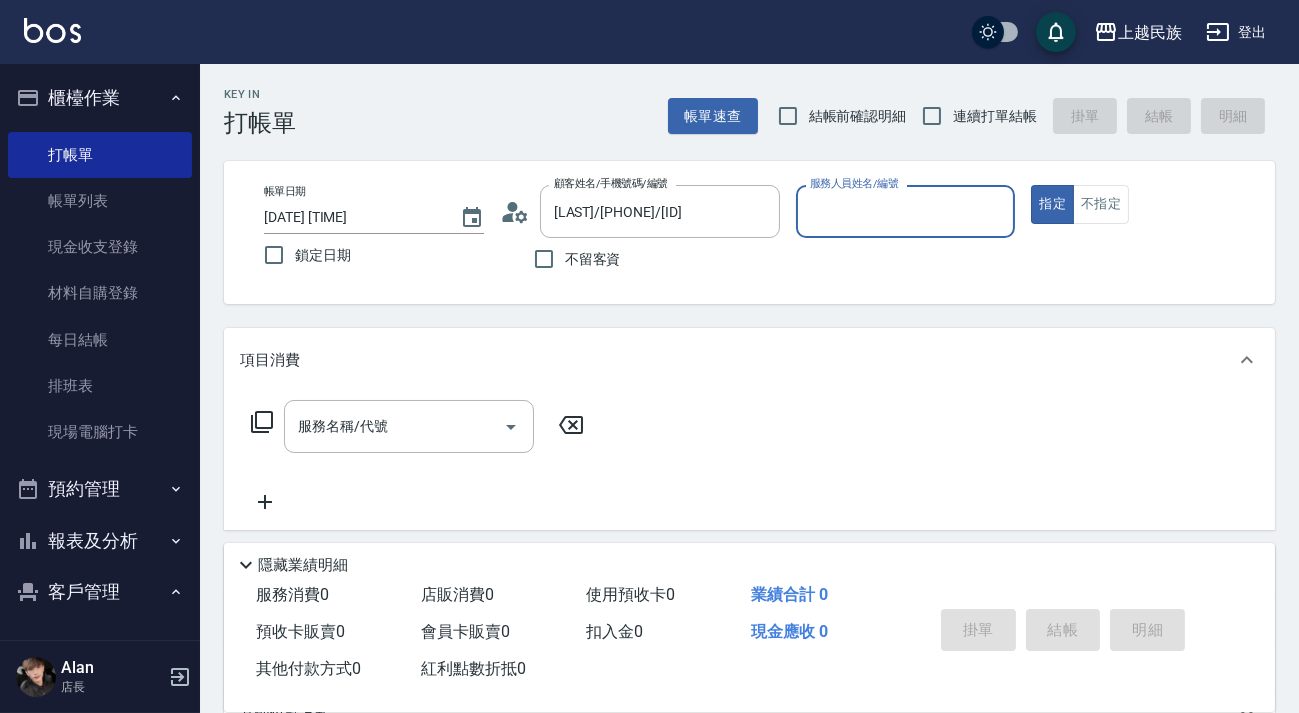 type on "Effie-5" 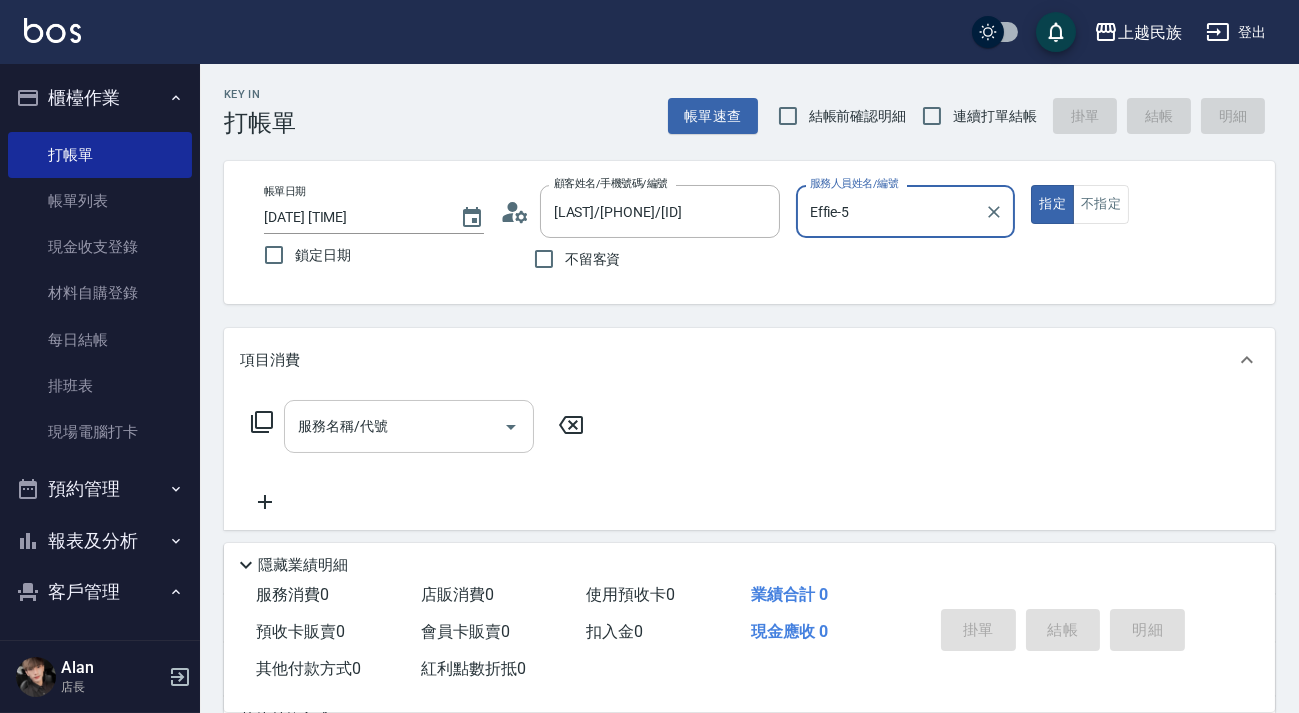 click on "服務名稱/代號 服務名稱/代號" at bounding box center (409, 426) 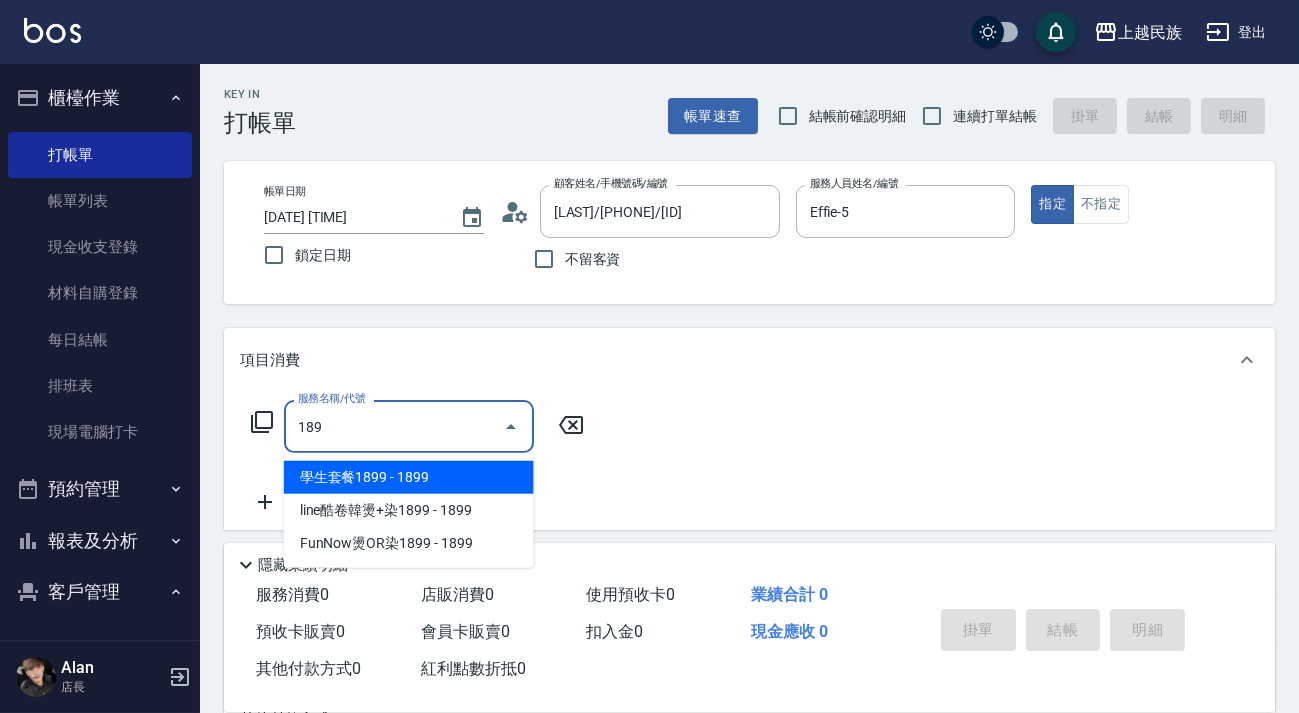 type on "1899" 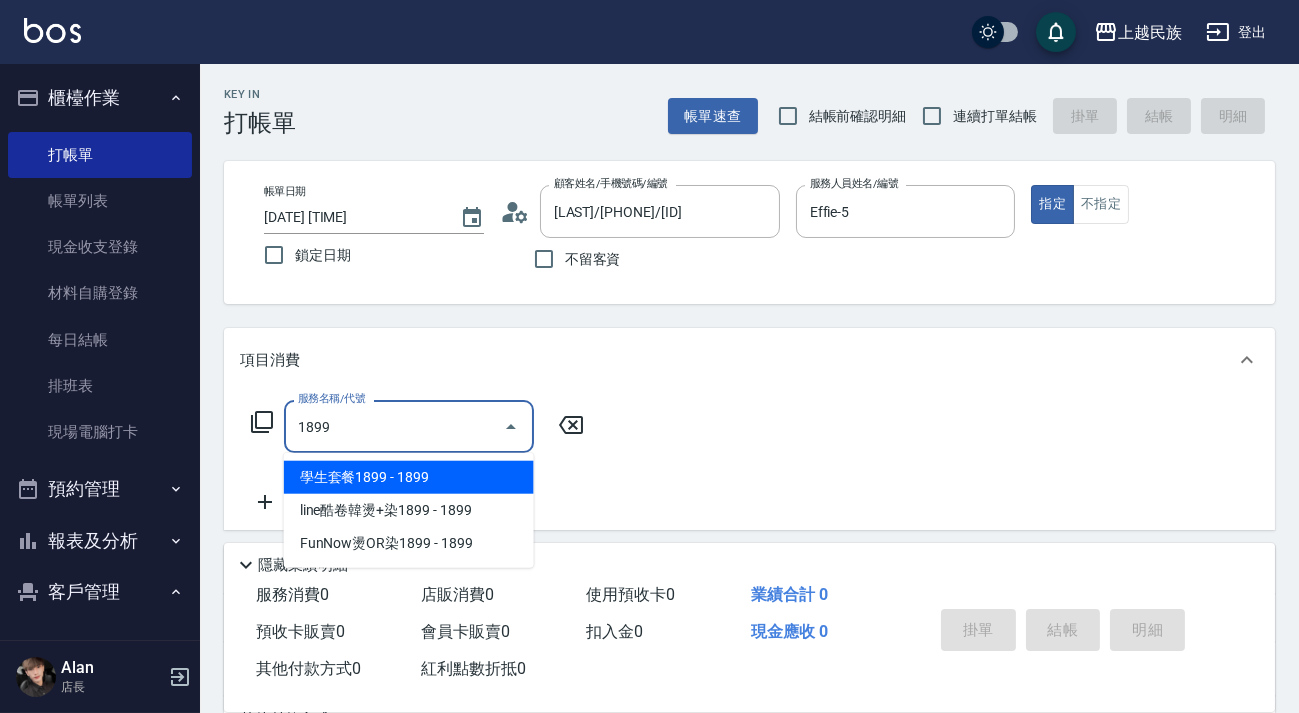 drag, startPoint x: 458, startPoint y: 427, endPoint x: 182, endPoint y: 434, distance: 276.08875 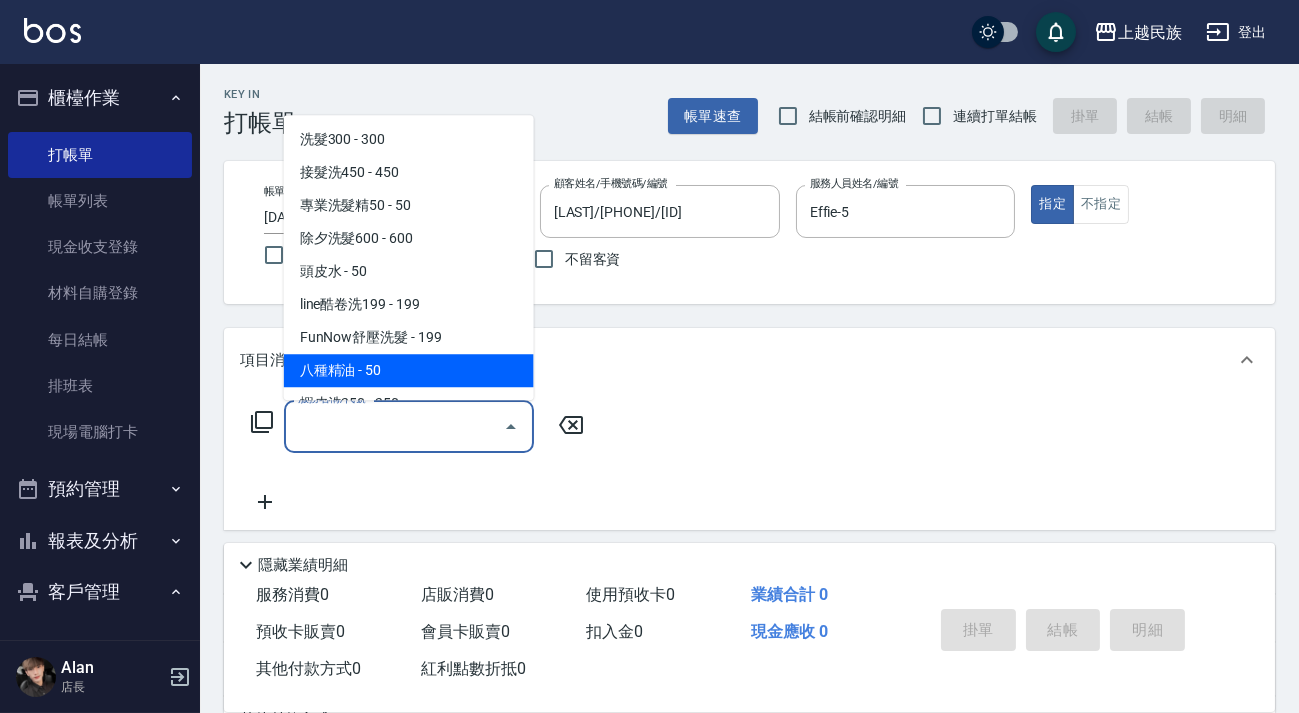 click on "Key In 打帳單 帳單速查 結帳前確認明細 連續打單結帳 掛單 結帳 明細 帳單日期 [DATE] [TIME] 鎖定日期 顧客姓名/手機號碼/編號 [LAST]/[PHONE]/[ID] 顧客姓名/手機號碼/編號 不留客資 服務人員姓名/編號 Effie-[NUMBER] 服務人員姓名/編號 指定 不指定 項目消費 服務名稱/代號 服務名稱/代號 店販銷售 服務人員姓名/編號 服務人員姓名/編號 商品代號/名稱 商品代號/名稱 預收卡販賣 卡券名稱/代號 卡券名稱/代號 使用預收卡 x8 卡券代號/名稱 卡券代號/名稱 其他付款方式 入金可用餘額: 3305 其他付款方式 其他付款方式 入金剩餘： 3305元 0 ​ 整筆扣入金 3305元 異動入金 備註及來源 備註 備註 訂單來源 ​ 訂單來源 隱藏業績明細 服務消費  0 店販消費  0 使用預收卡  0 業績合計   0 預收卡販賣  0 會員卡販賣  0 扣入金  0 現金應收   0 其他付款方式  0 紅利點數折抵  0 掛單 結帳 明細" at bounding box center [749, 522] 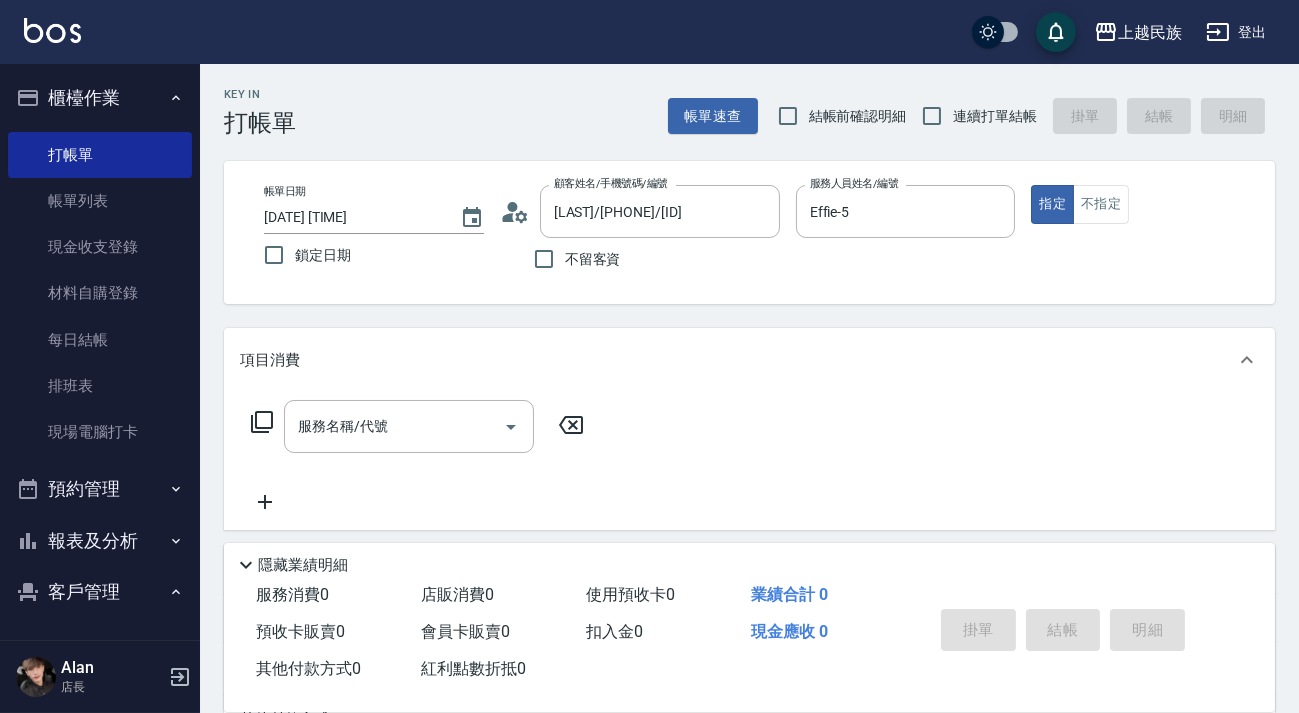 click on "服務名稱/代號 服務名稱/代號" at bounding box center [409, 426] 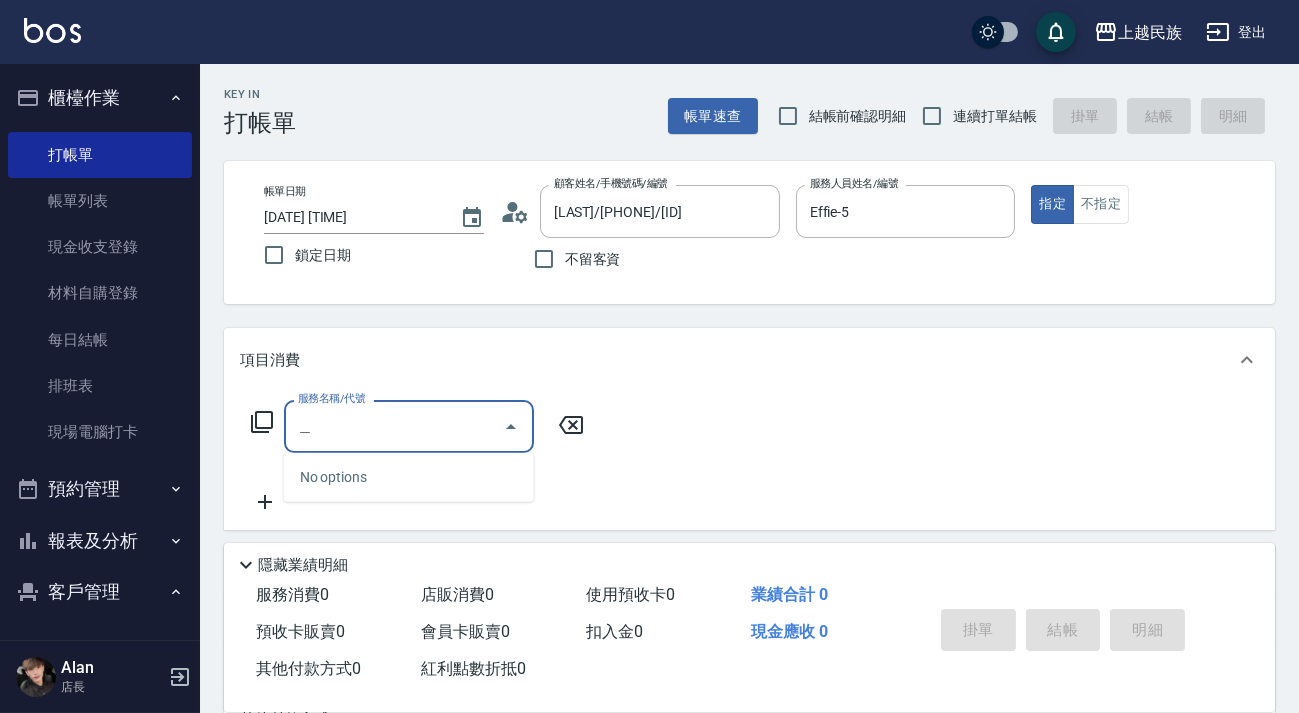 type on "發" 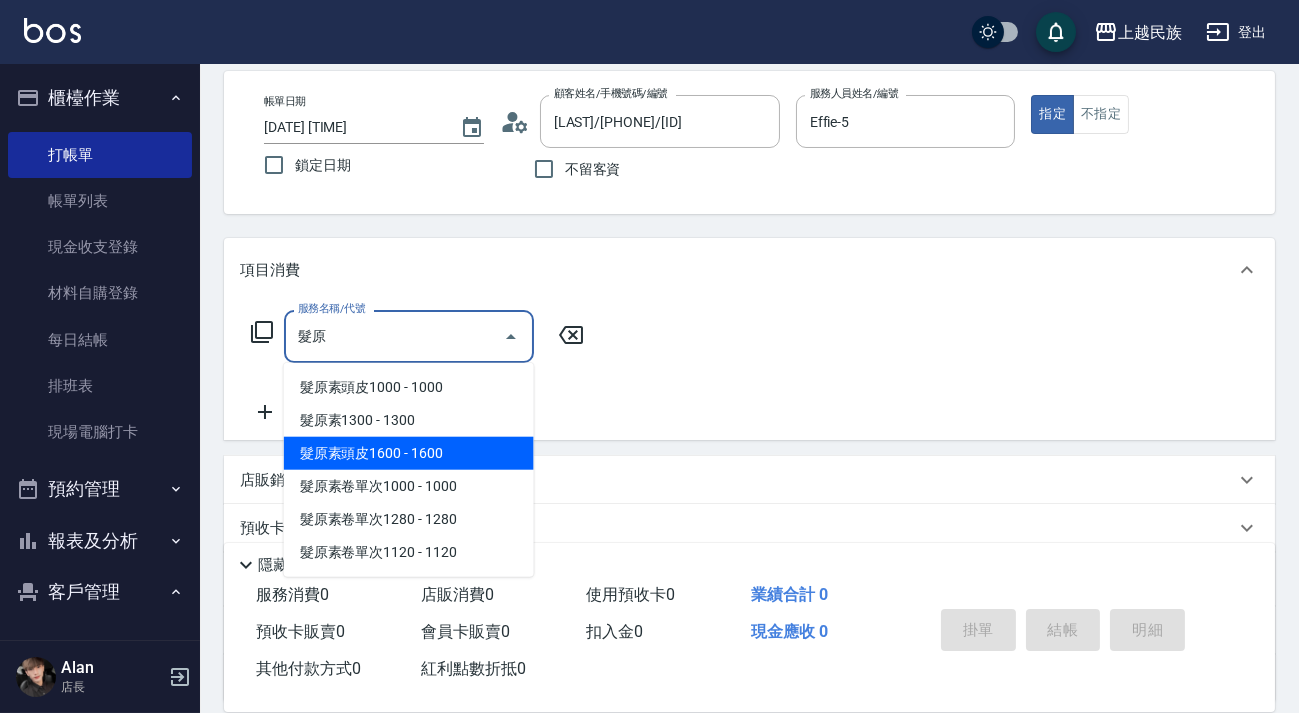 scroll, scrollTop: 181, scrollLeft: 0, axis: vertical 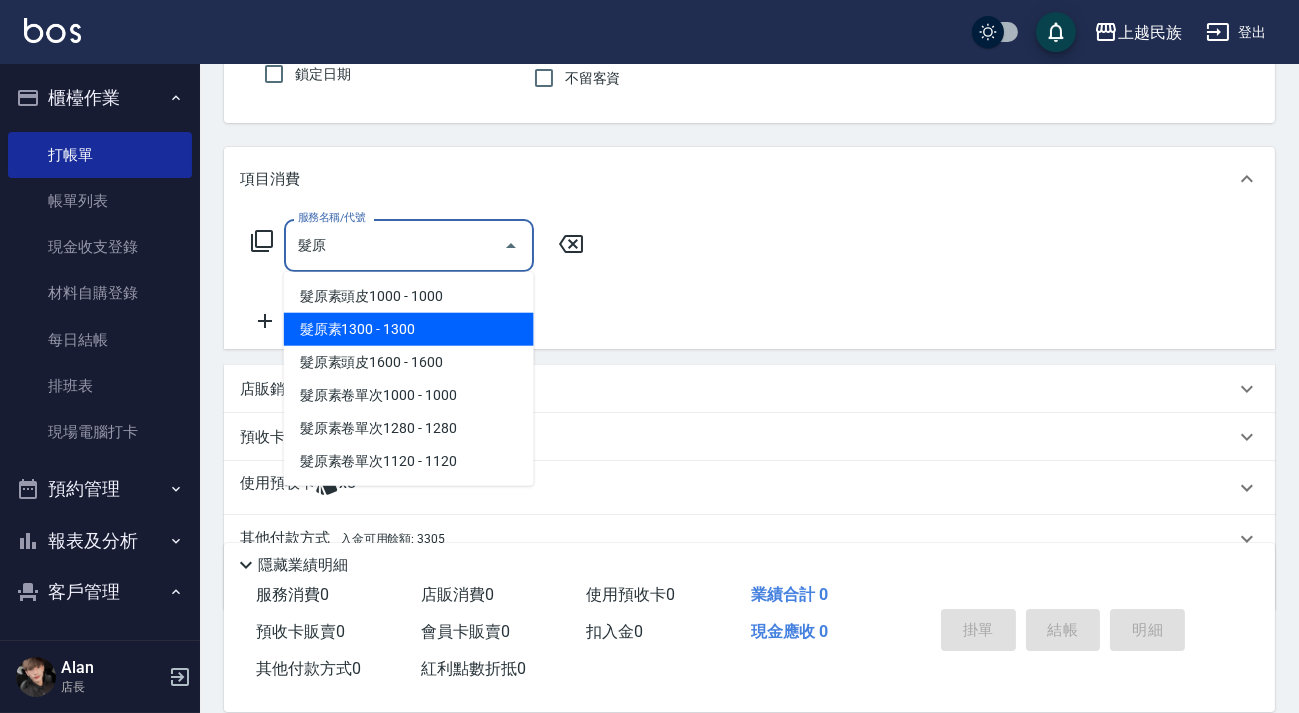 type on "髮原" 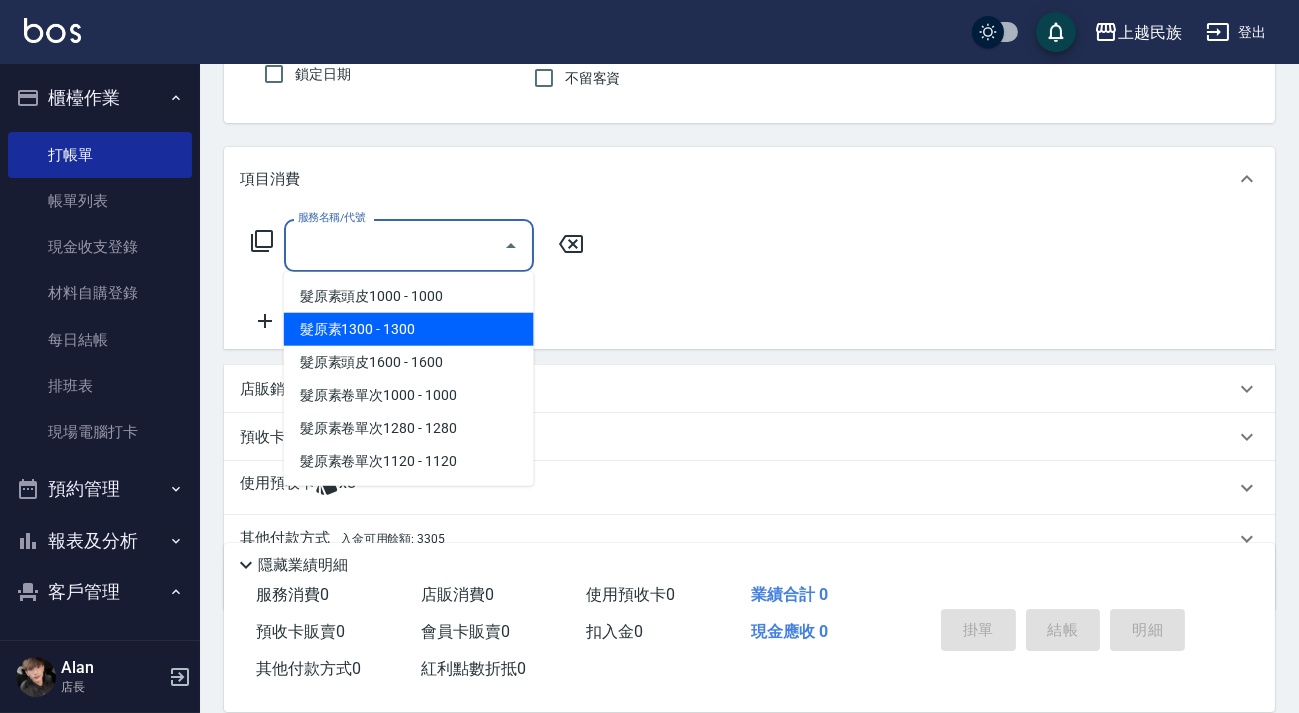 click on "其他付款方式 入金可用餘額: 3305 其他付款方式 其他付款方式 入金剩餘： 3305元 0 ​ 整筆扣入金 3305元 異動入金 備註及來源 備註 備註 訂單來源 ​ 訂單來源" at bounding box center (749, 379) 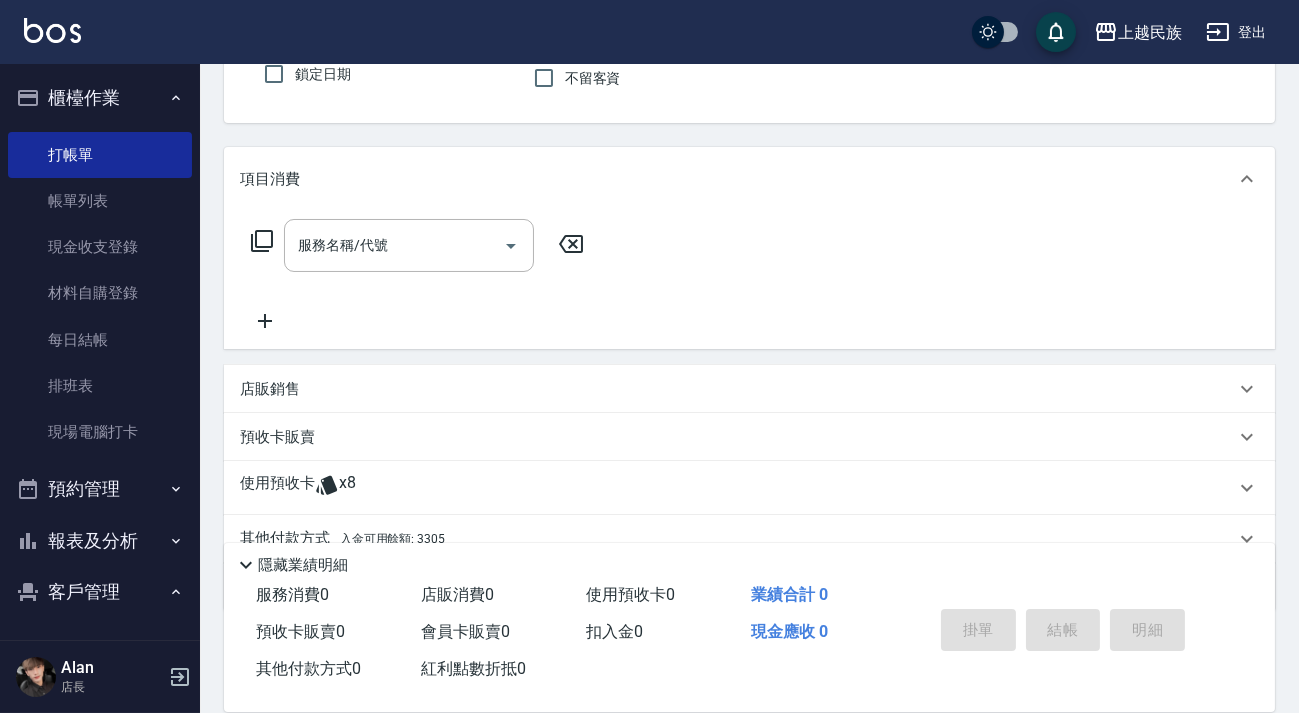 scroll, scrollTop: 0, scrollLeft: 0, axis: both 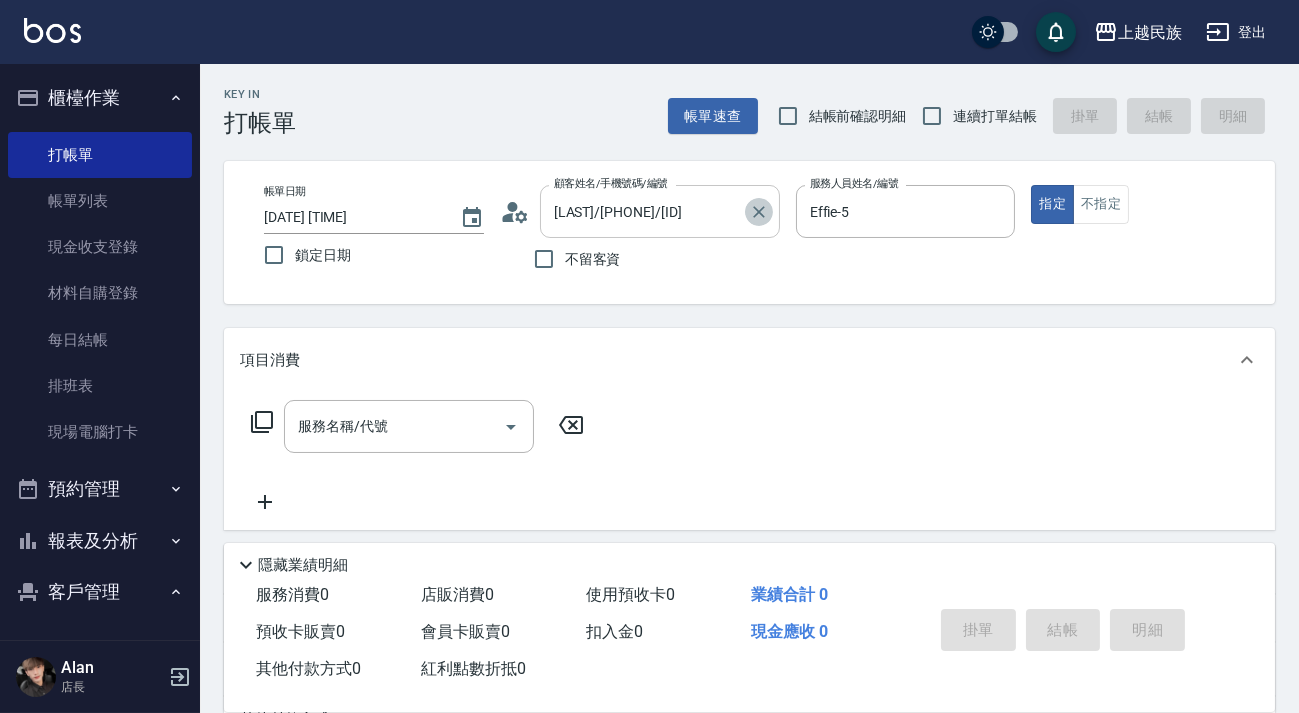 click 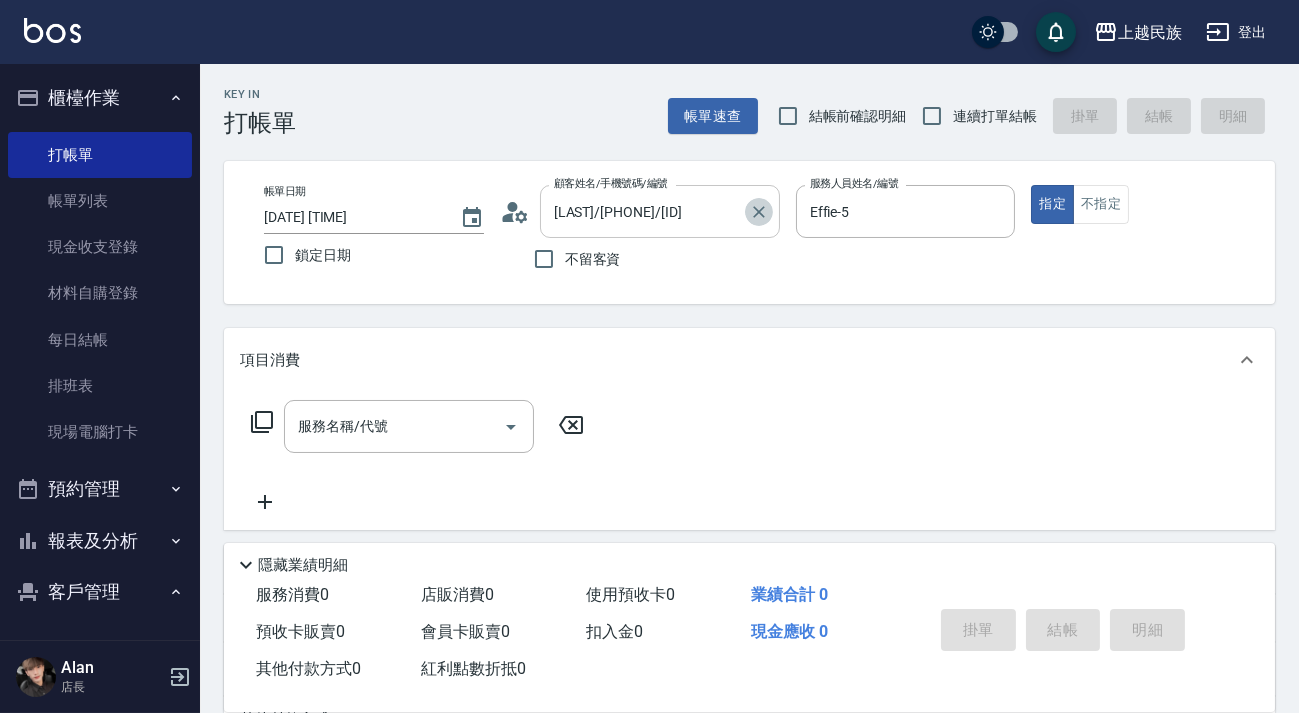 type 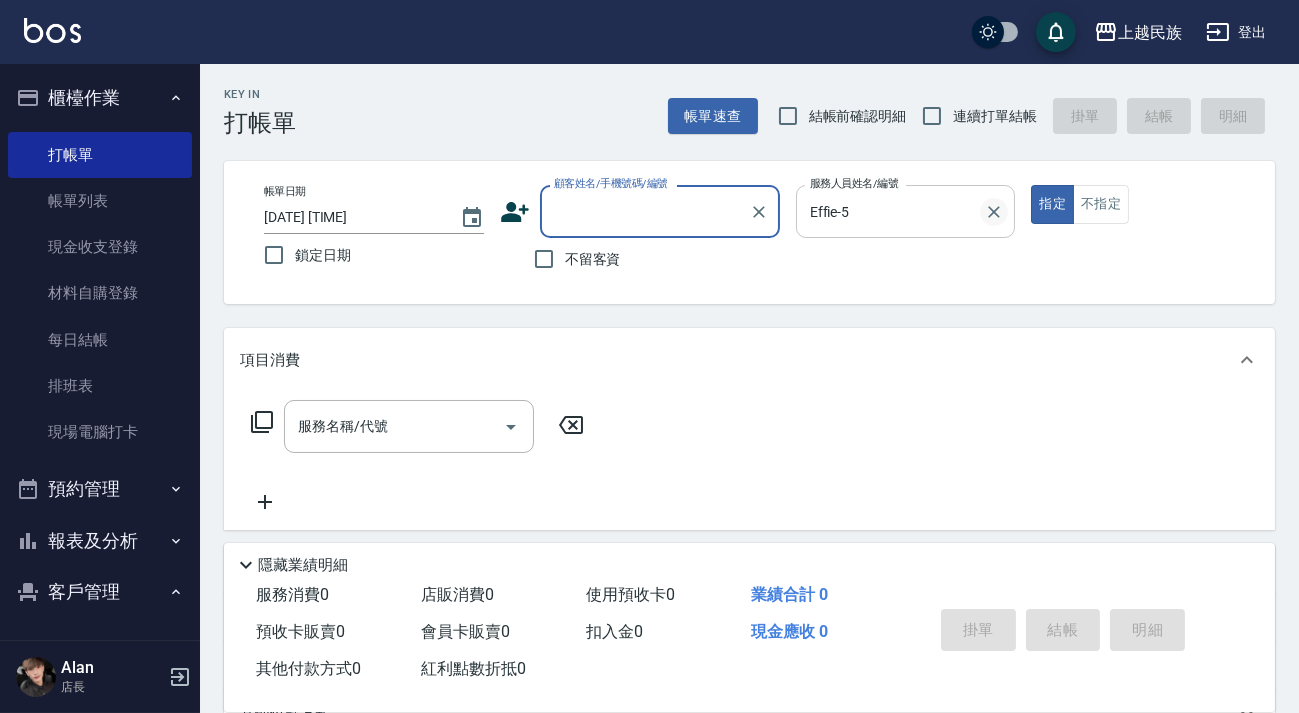click at bounding box center (994, 212) 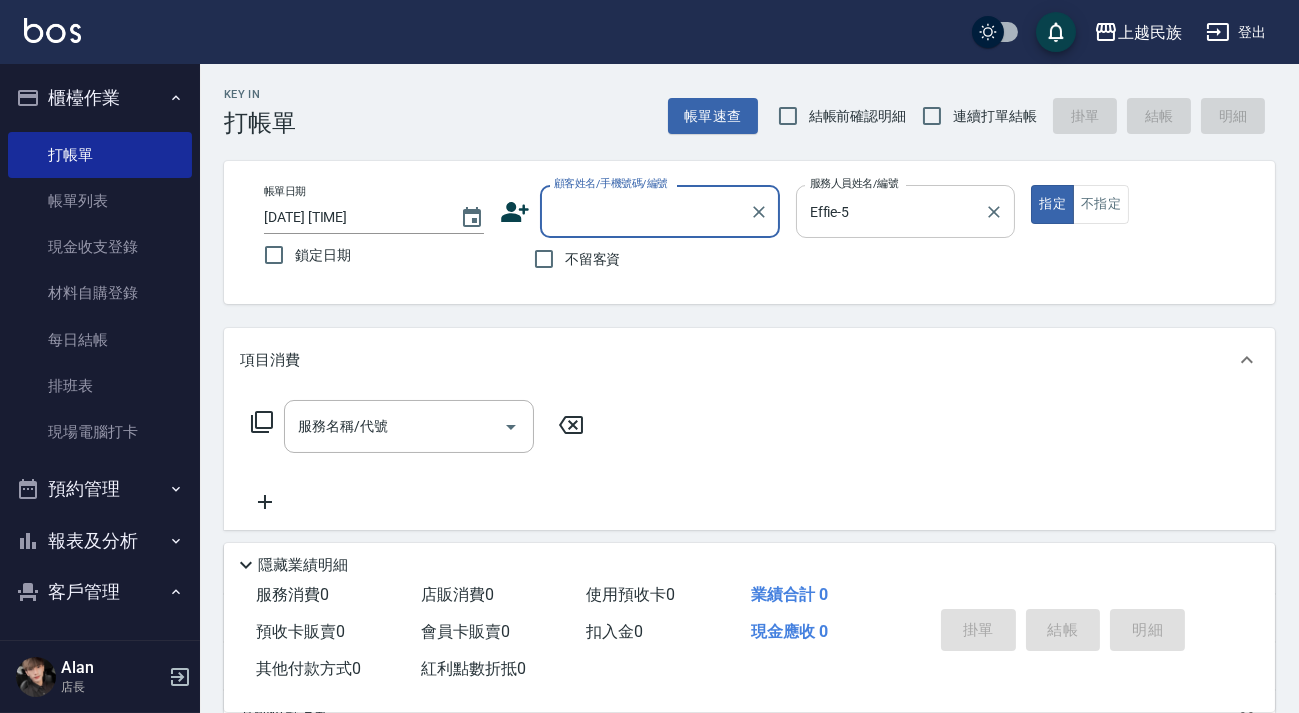 type 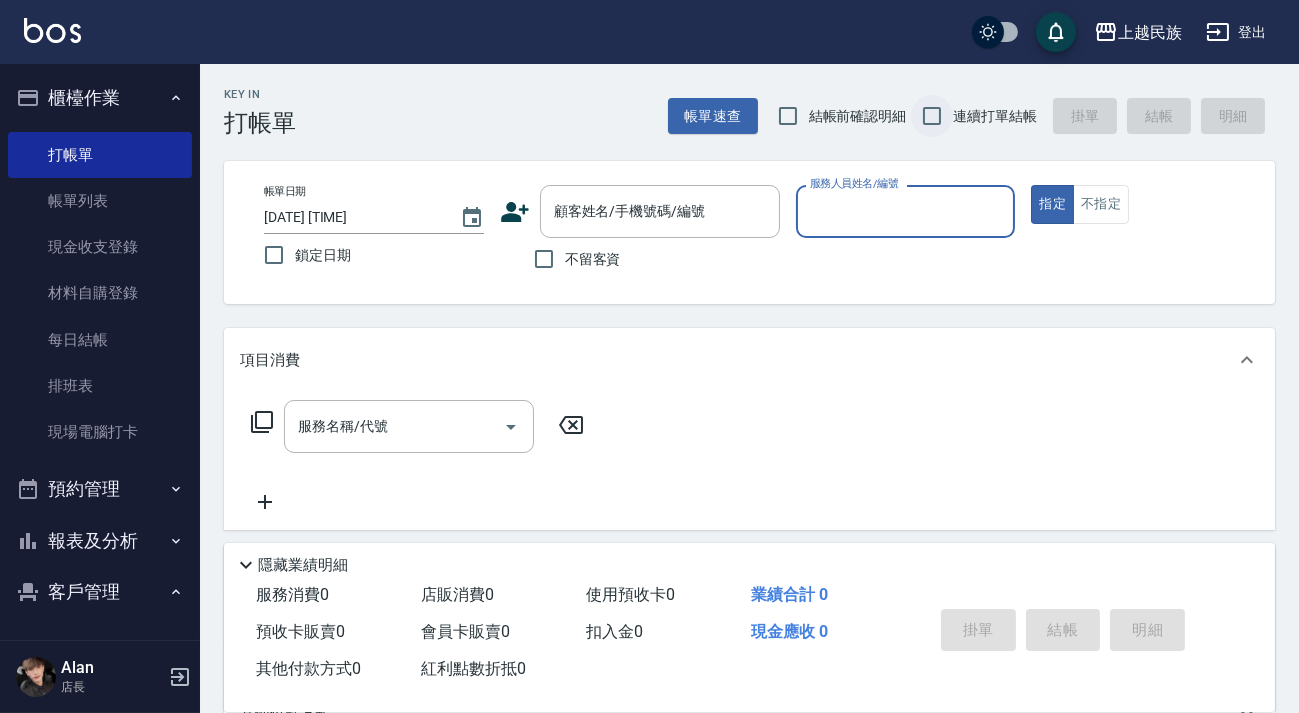 click on "連續打單結帳" at bounding box center (932, 116) 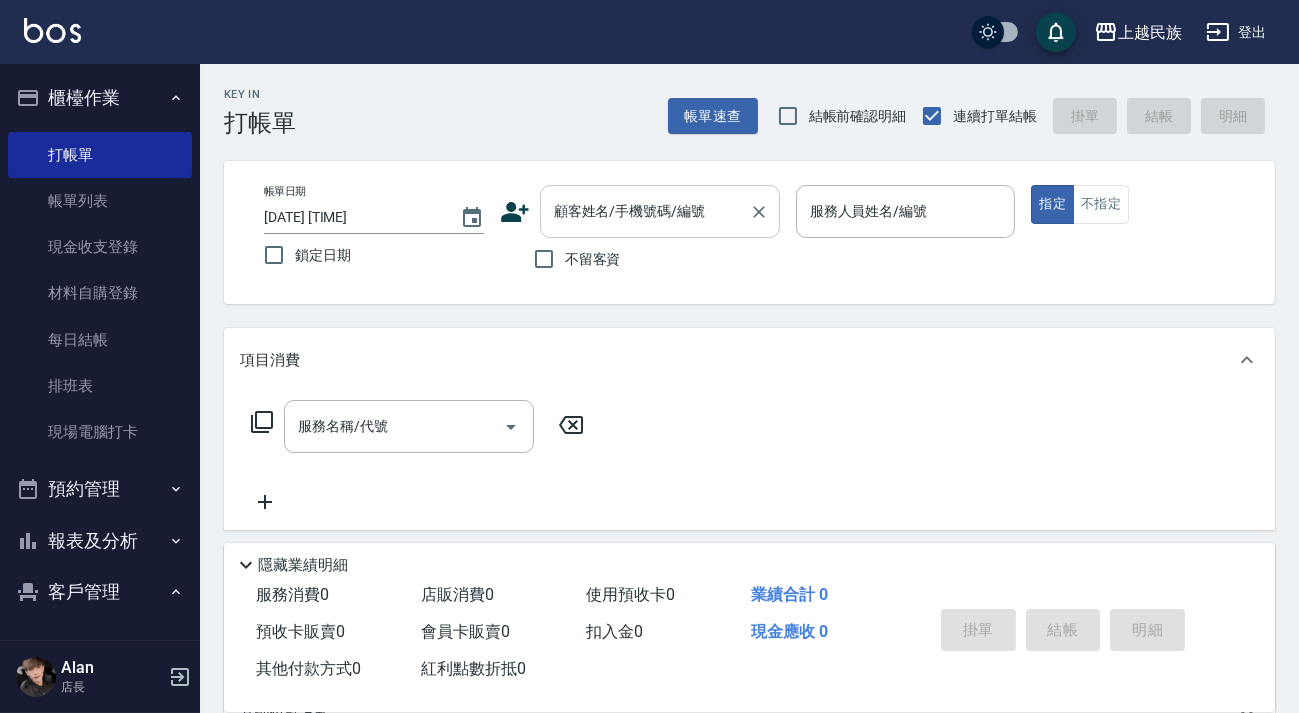 click on "顧客姓名/手機號碼/編號" at bounding box center (645, 211) 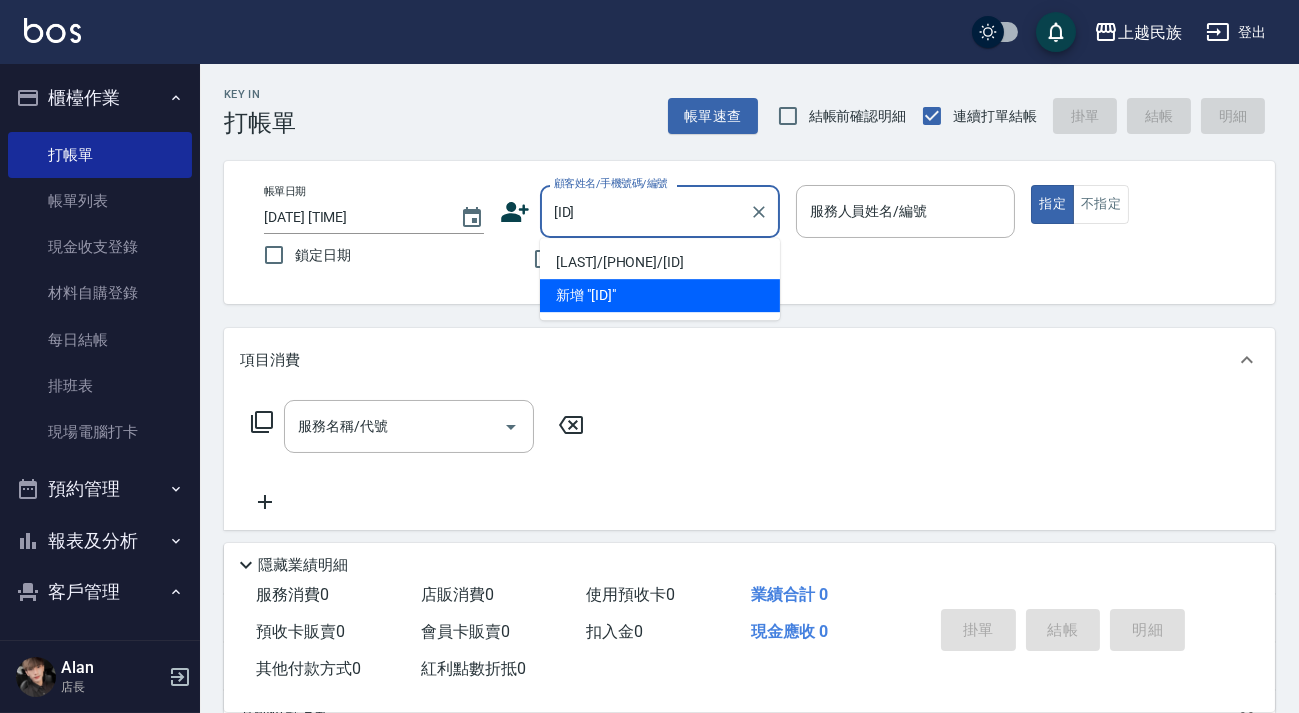 click on "[LAST]/[PHONE]/[ID]" at bounding box center (660, 262) 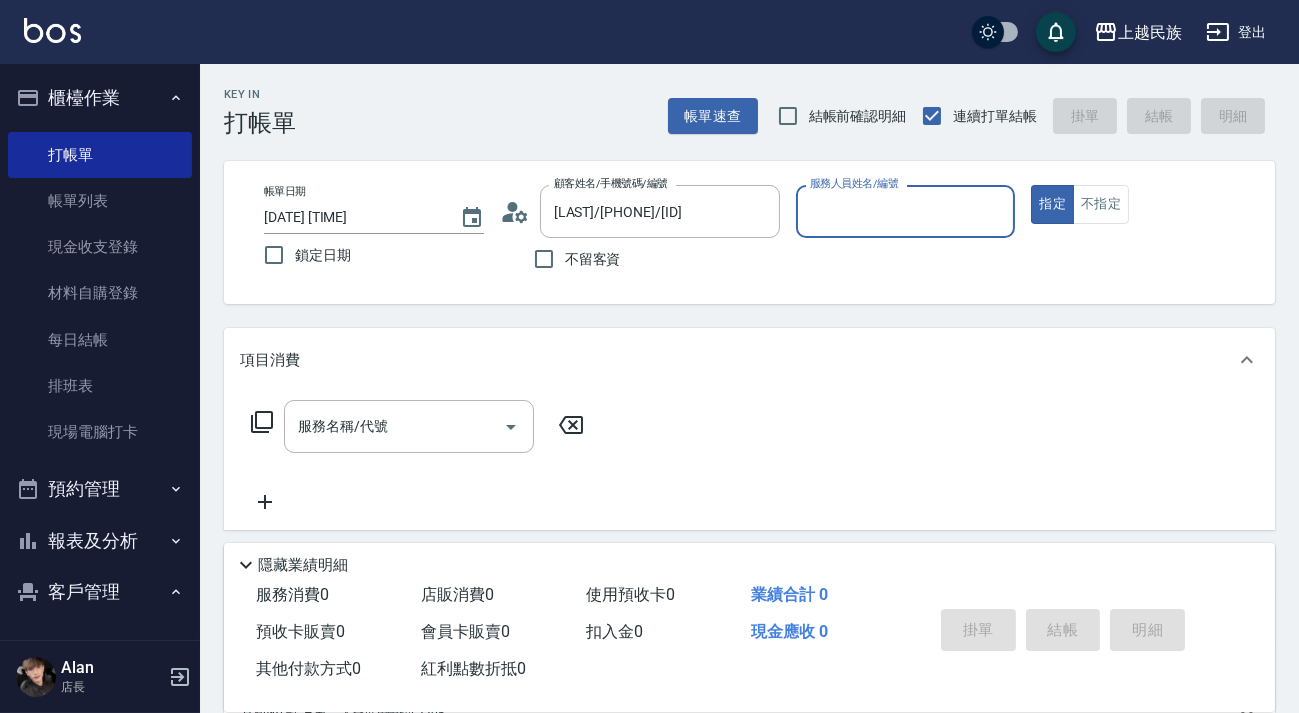 type on "Effie-5" 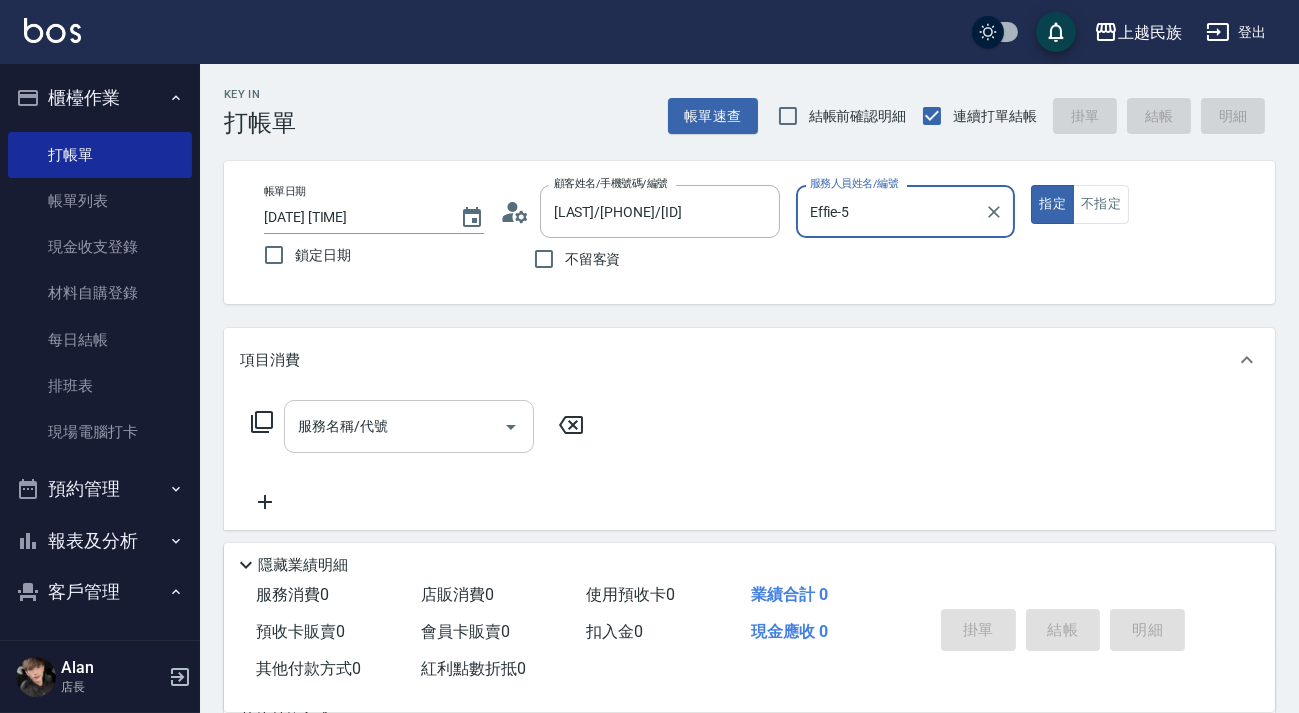 click on "服務名稱/代號" at bounding box center [394, 426] 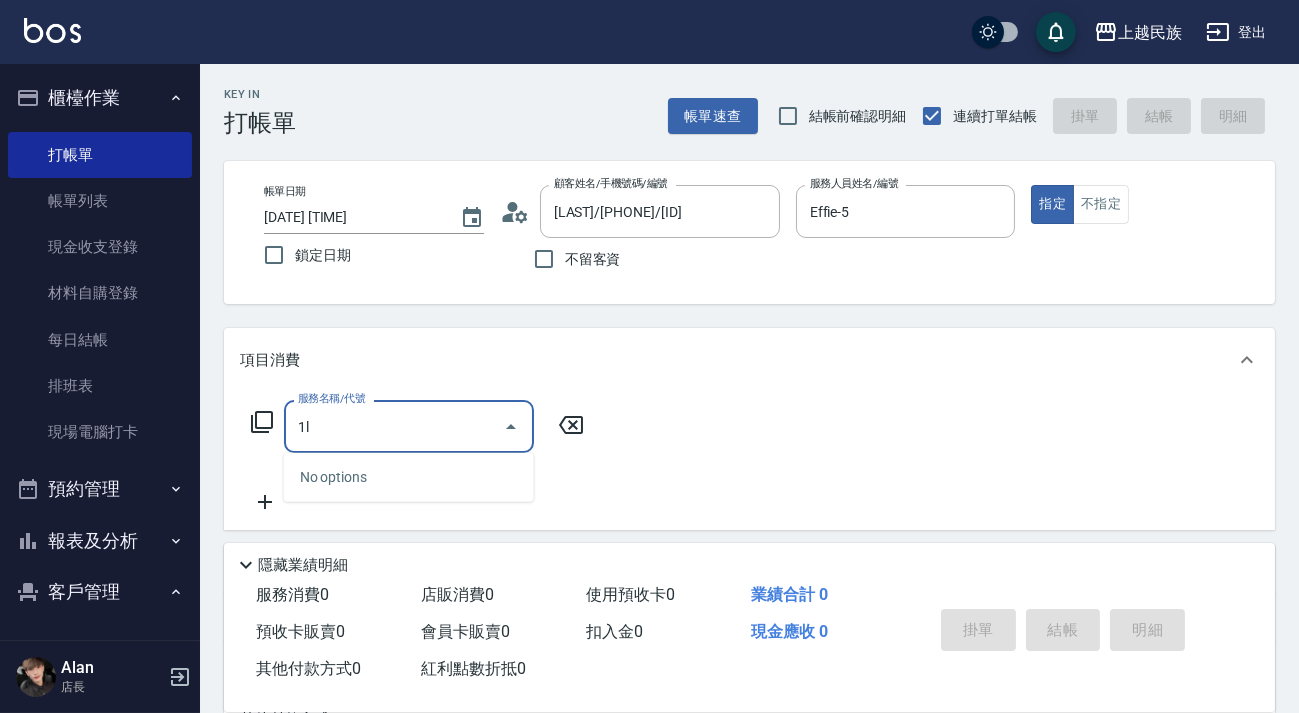 type on "1" 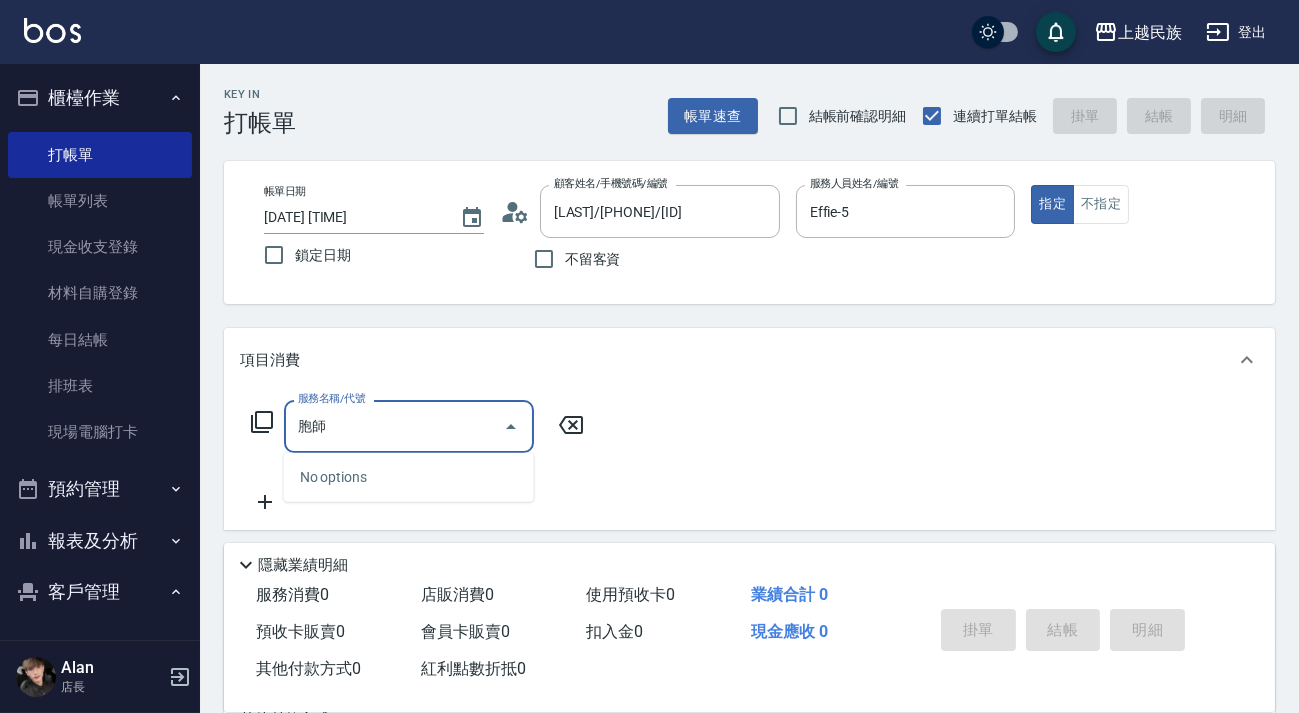 type on "胞" 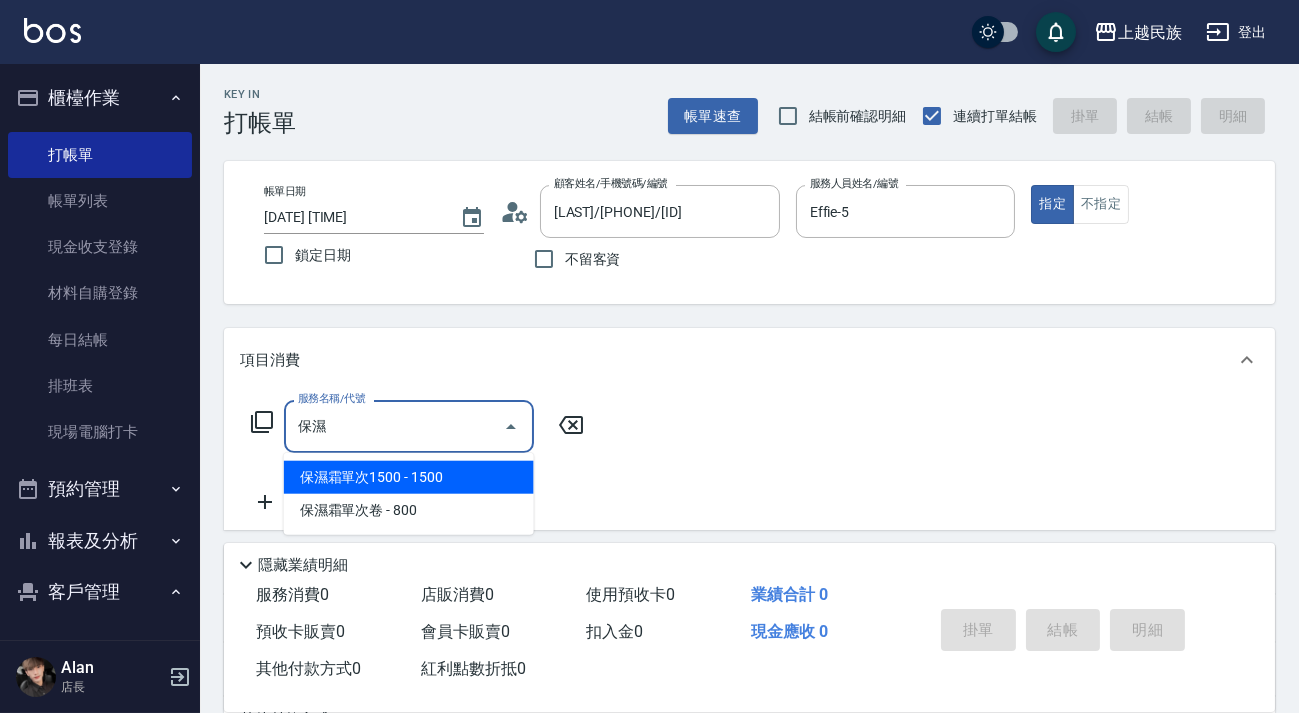 click on "保濕霜單次1500 - 1500" at bounding box center (409, 477) 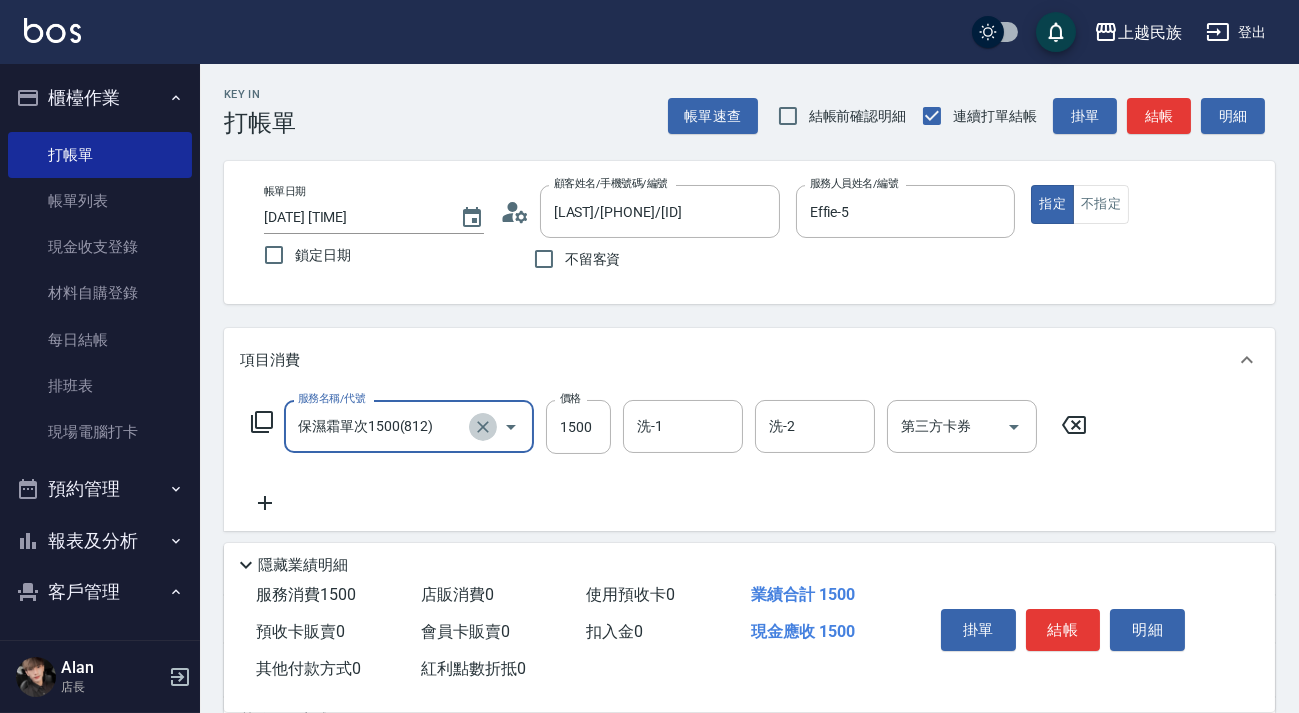 click 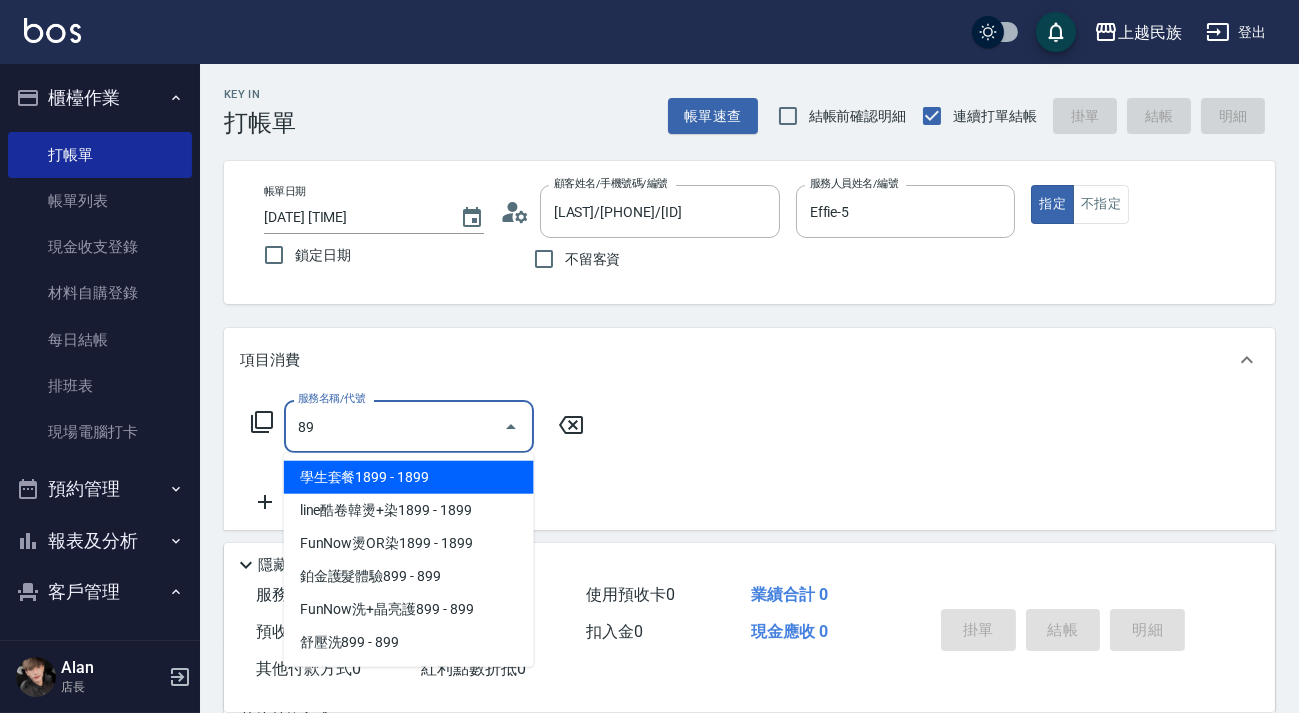 type on "8" 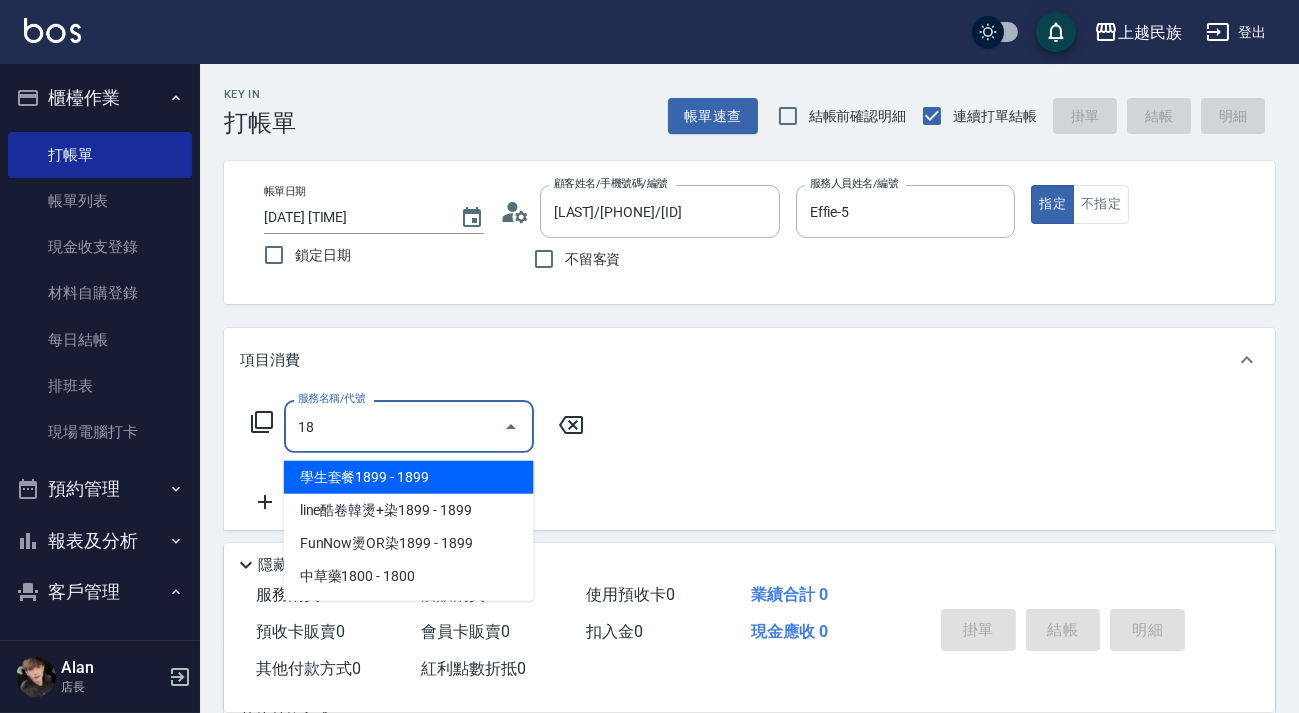 type on "1" 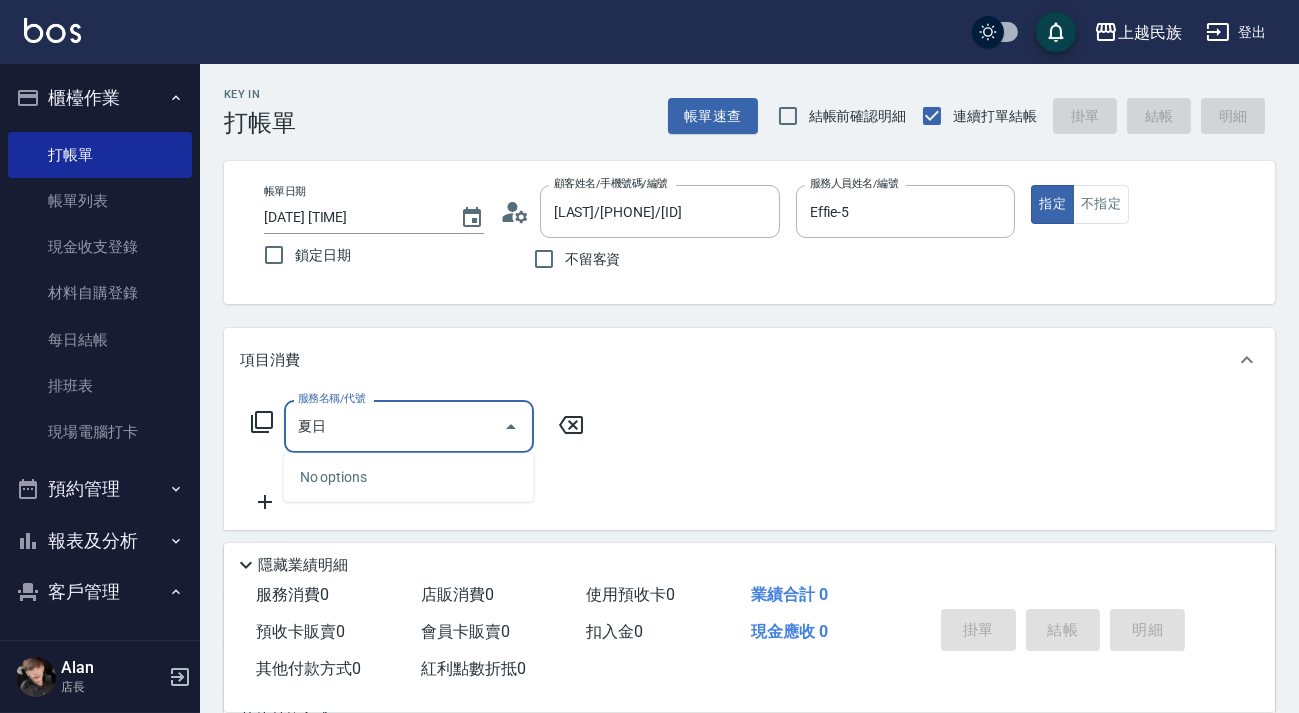 type on "夏" 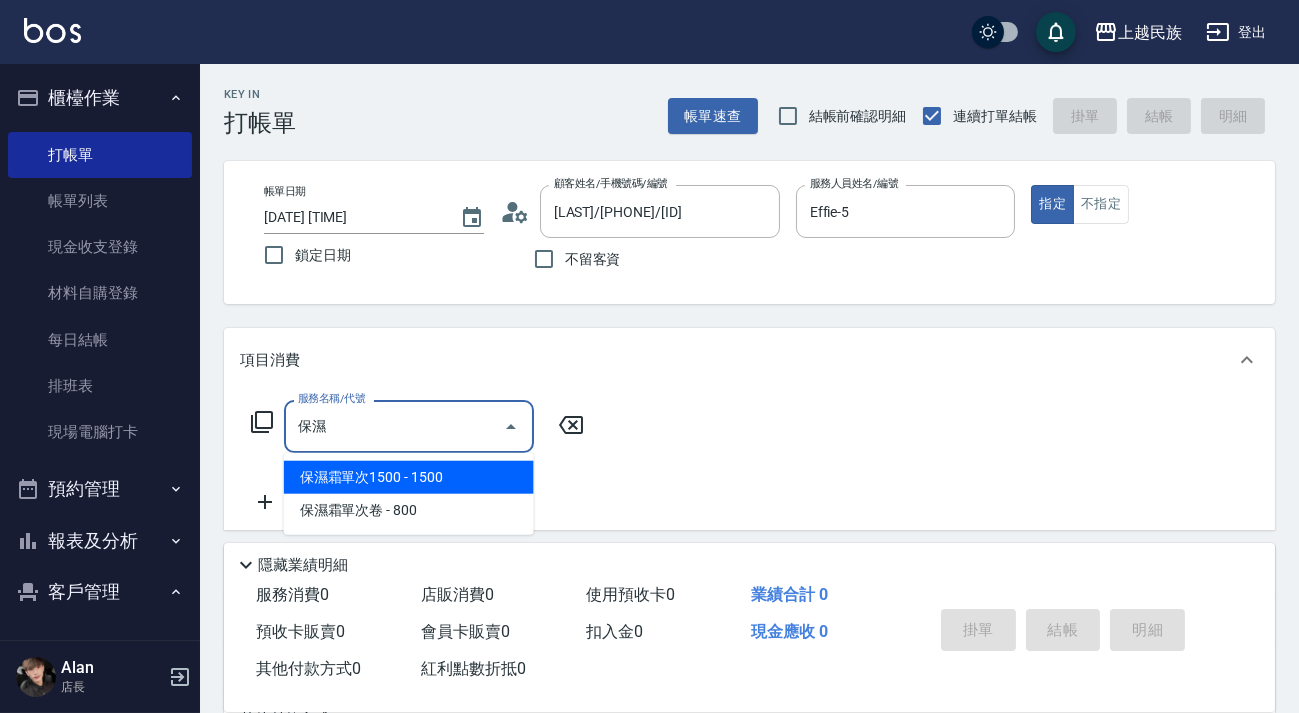 click on "保濕霜單次1500 - 1500" at bounding box center (409, 477) 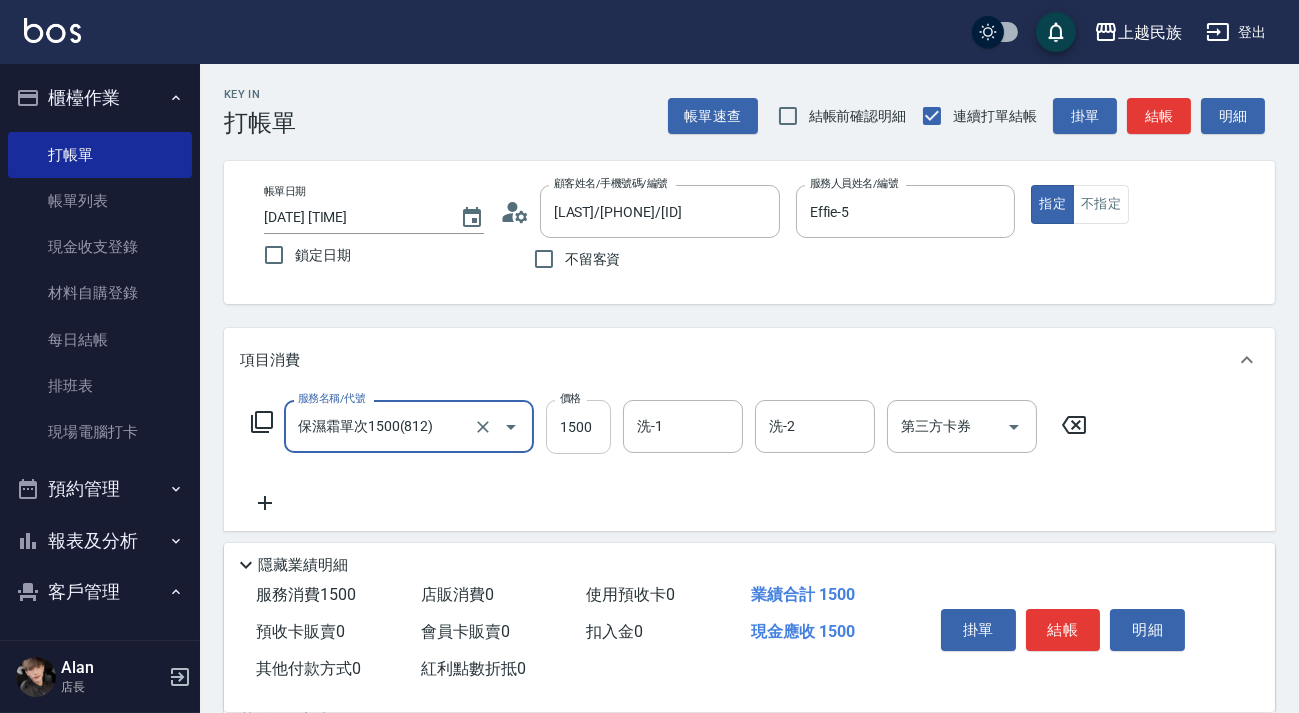 type on "保濕霜單次1500(812)" 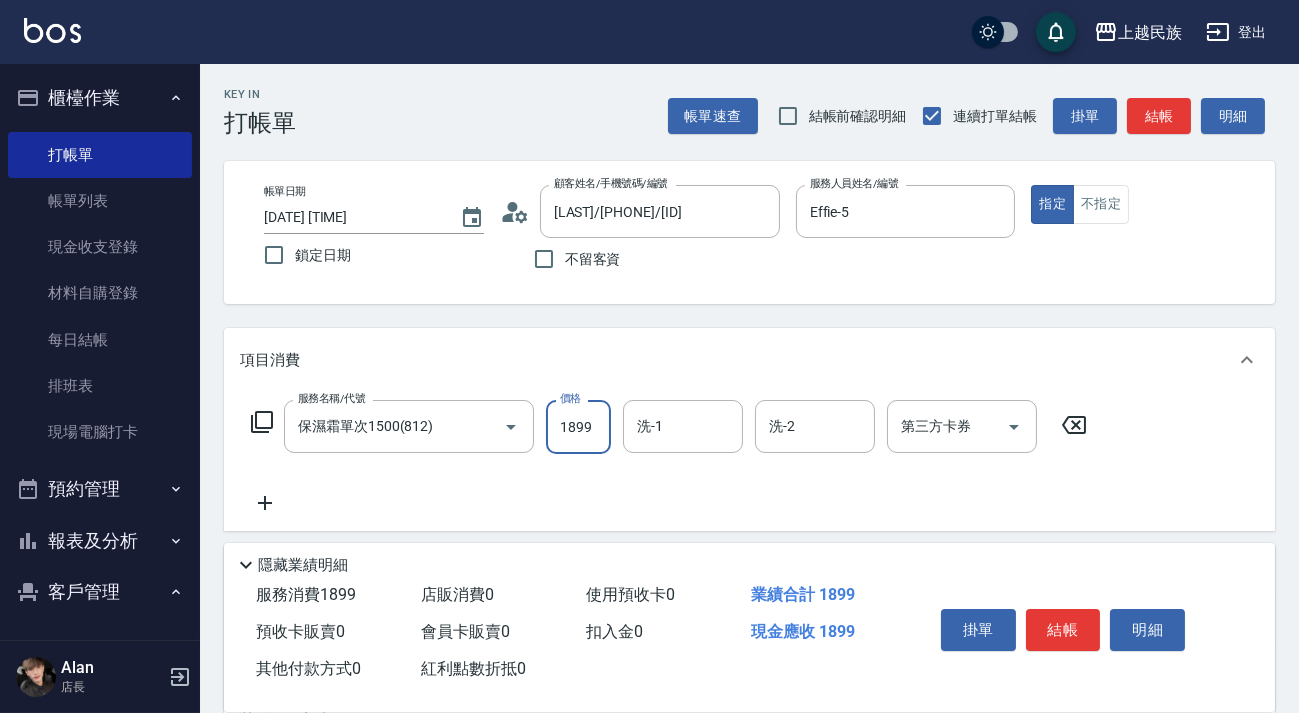type on "1899" 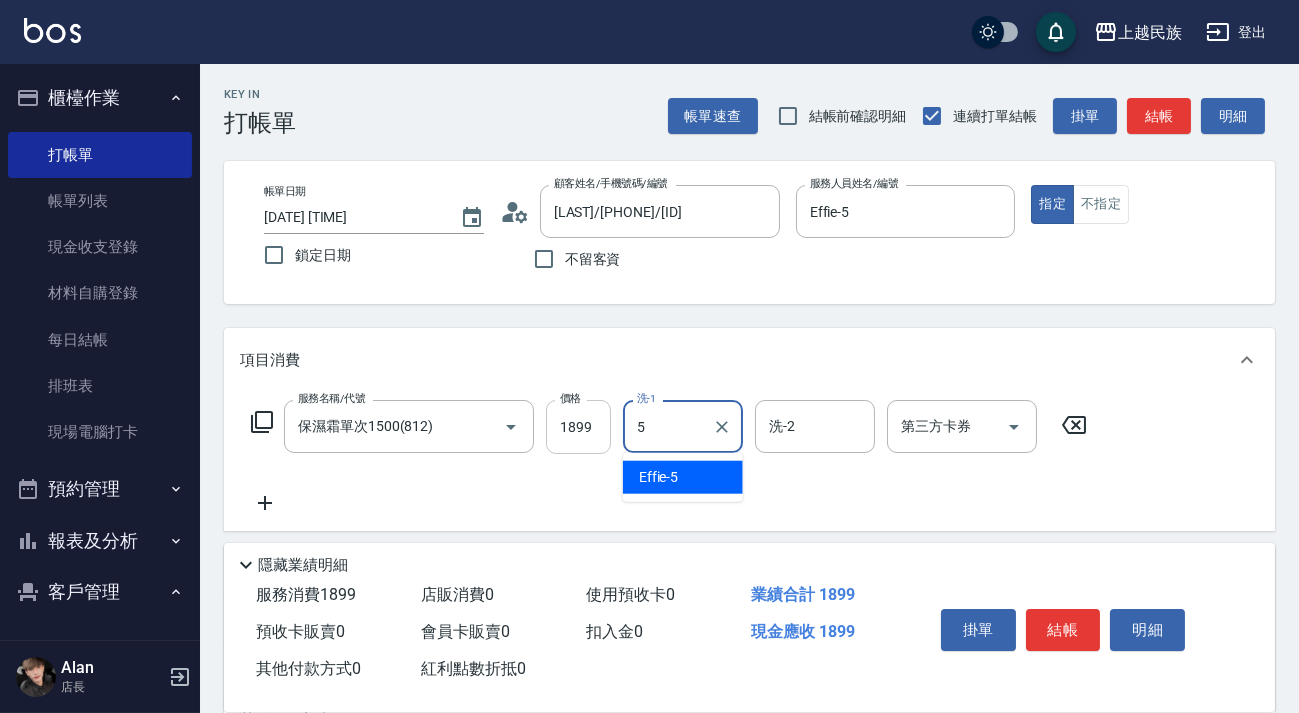 type on "Effie-5" 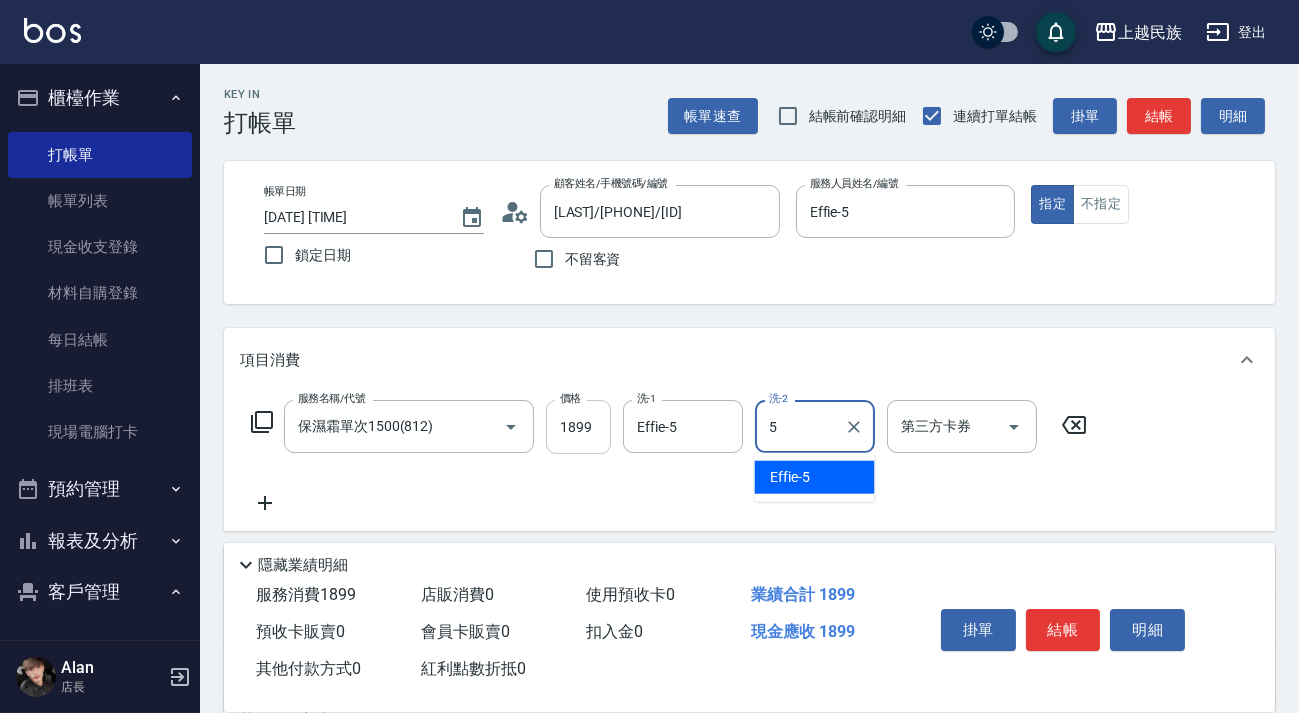 type on "Effie-5" 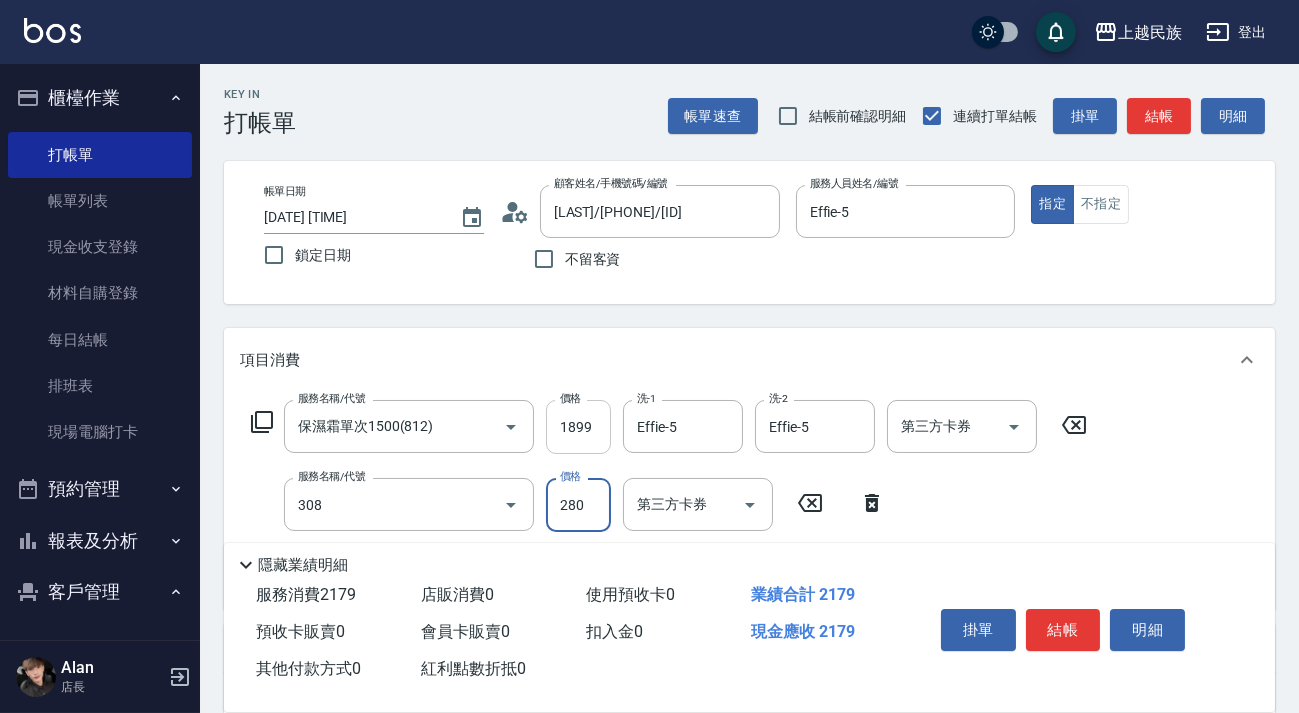 type on "剪髮280(308)" 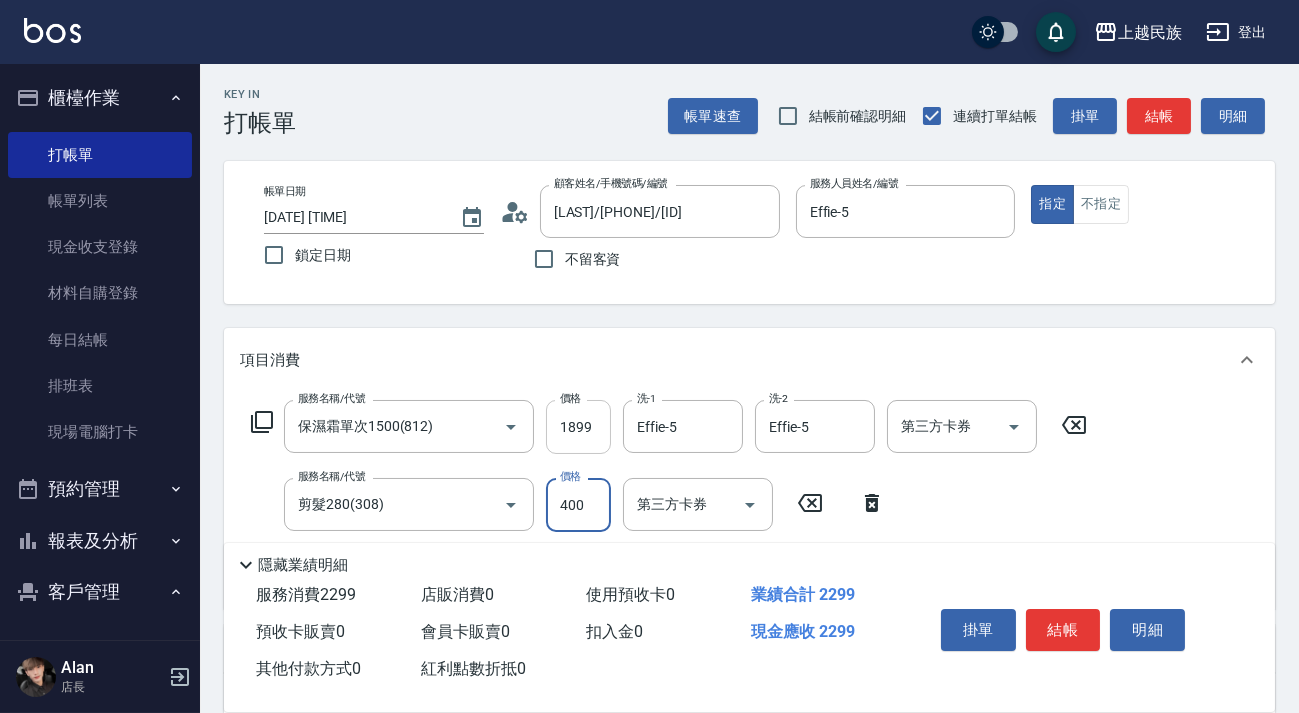 type on "400" 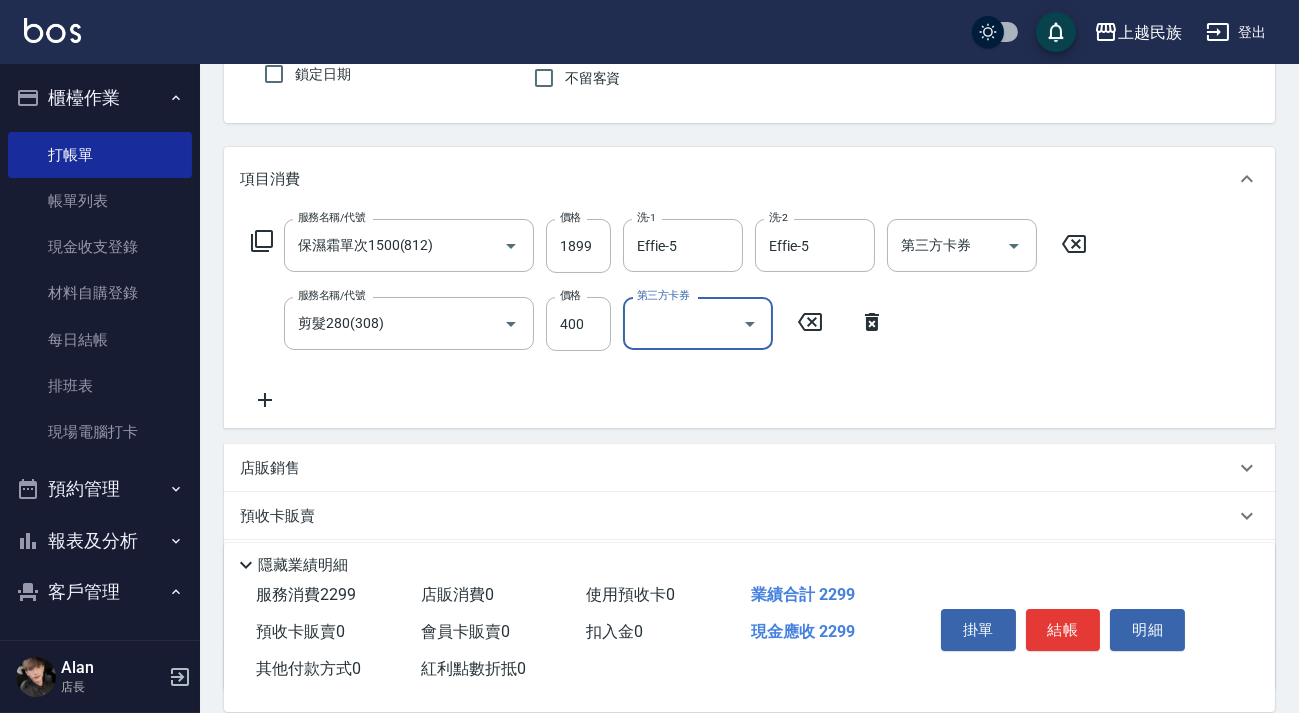 scroll, scrollTop: 345, scrollLeft: 0, axis: vertical 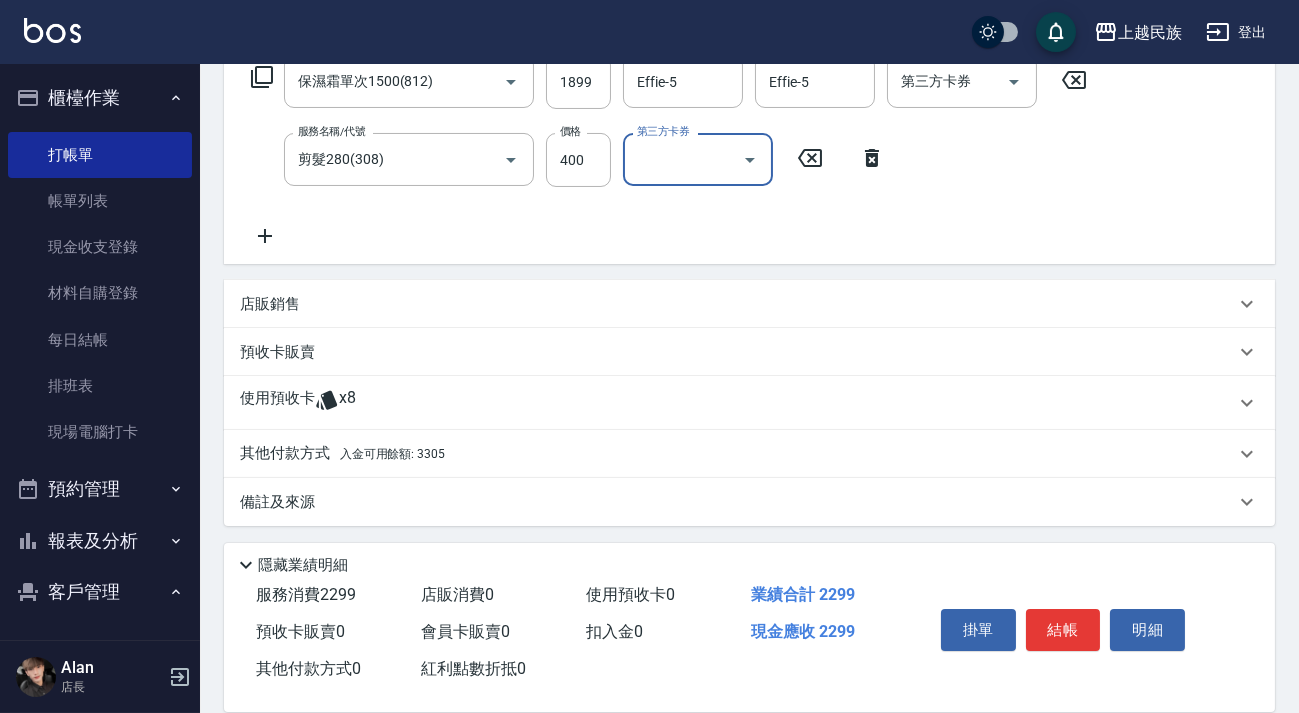 click on "其他付款方式 入金可用餘額: 3305" at bounding box center (737, 454) 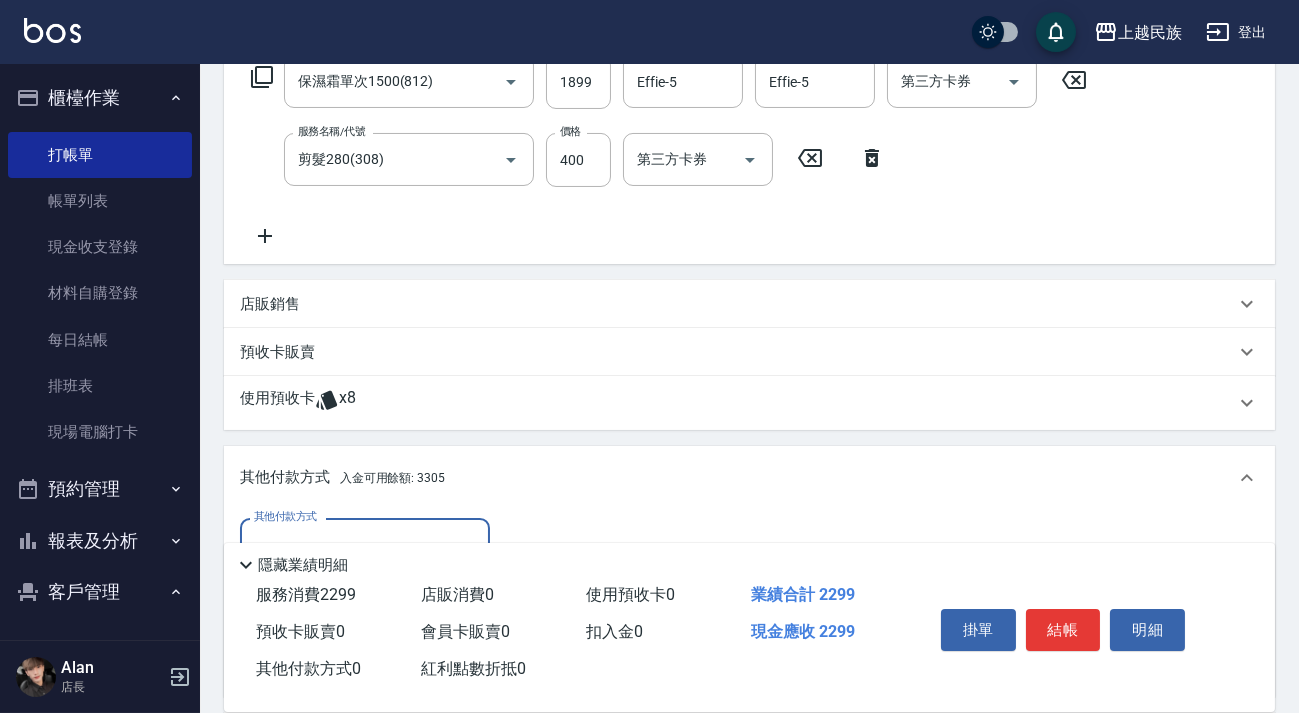 scroll, scrollTop: 0, scrollLeft: 0, axis: both 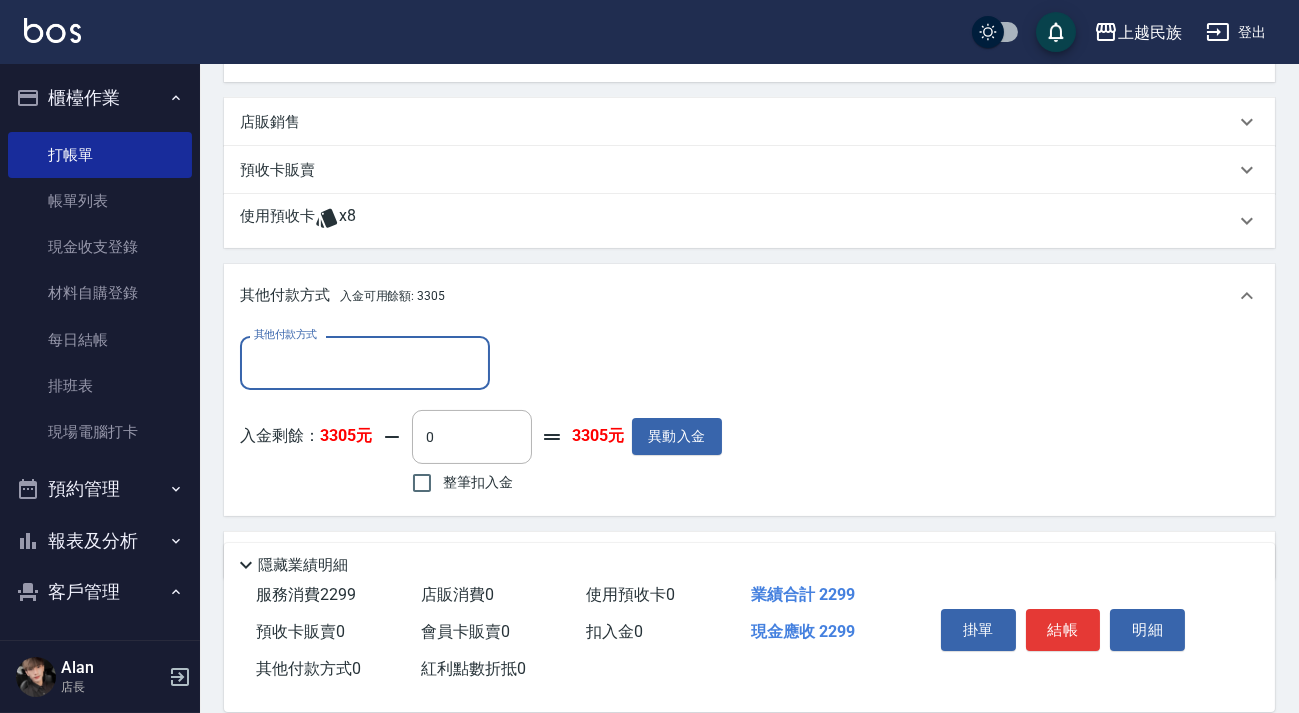 click on "整筆扣入金" at bounding box center [478, 482] 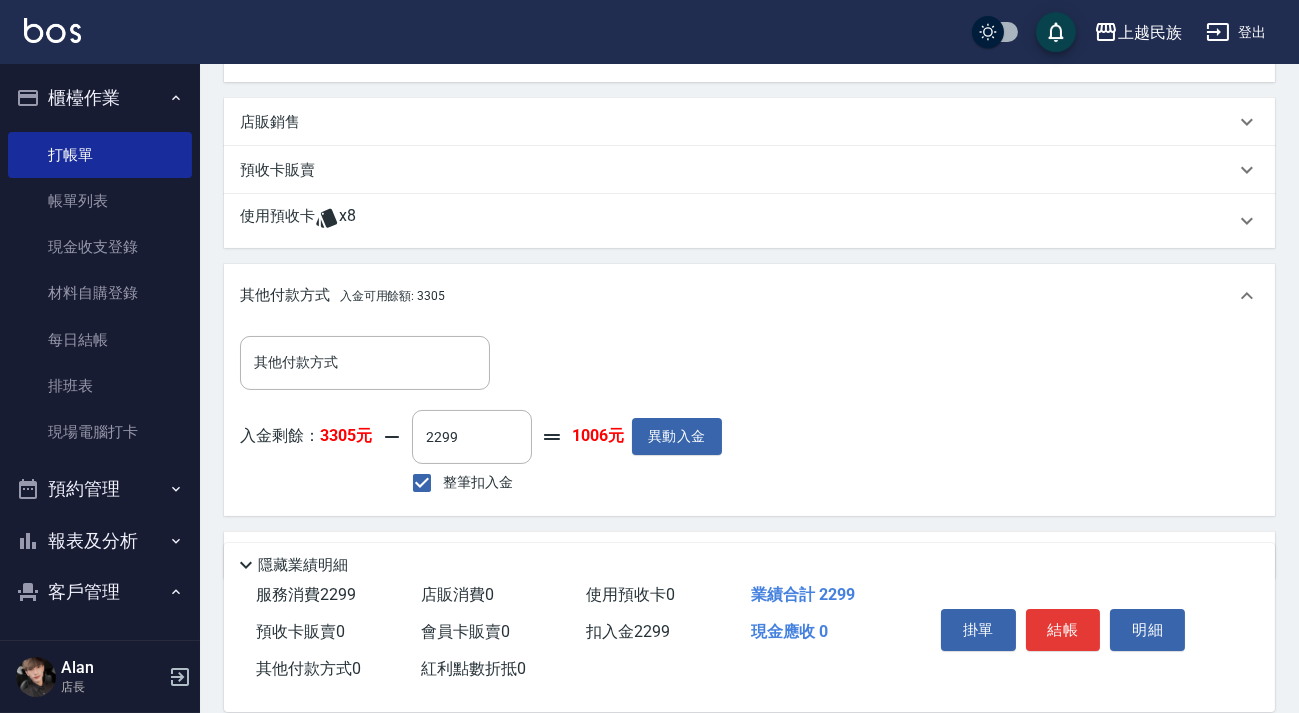 scroll, scrollTop: 0, scrollLeft: 0, axis: both 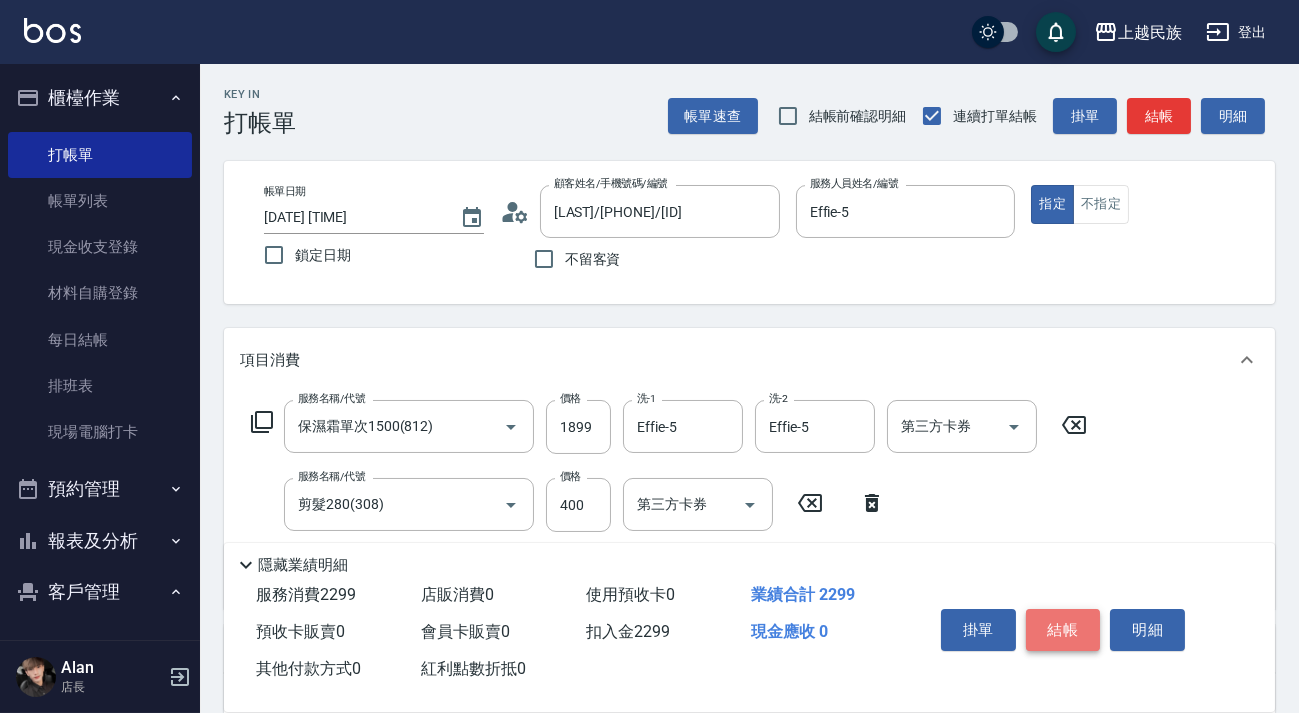 click on "結帳" at bounding box center [1063, 630] 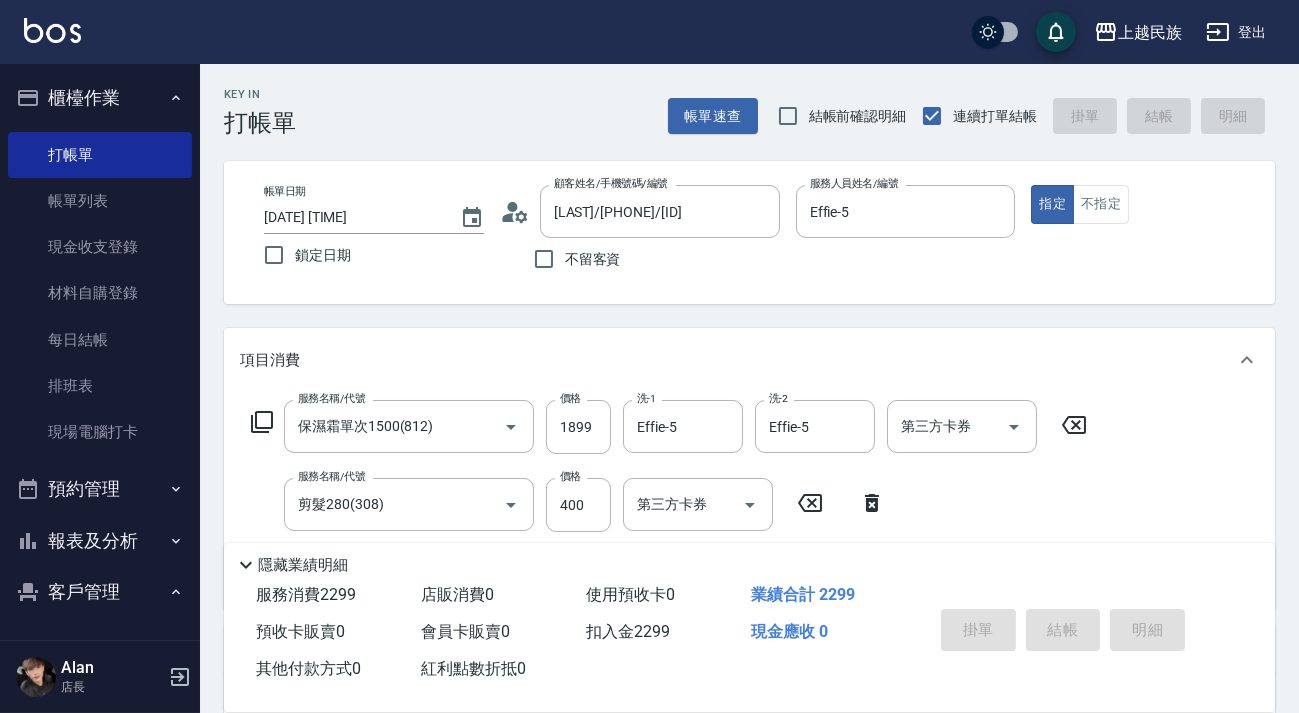 type on "[YYYY]/[MM]/[DD] [HH]:[MM]" 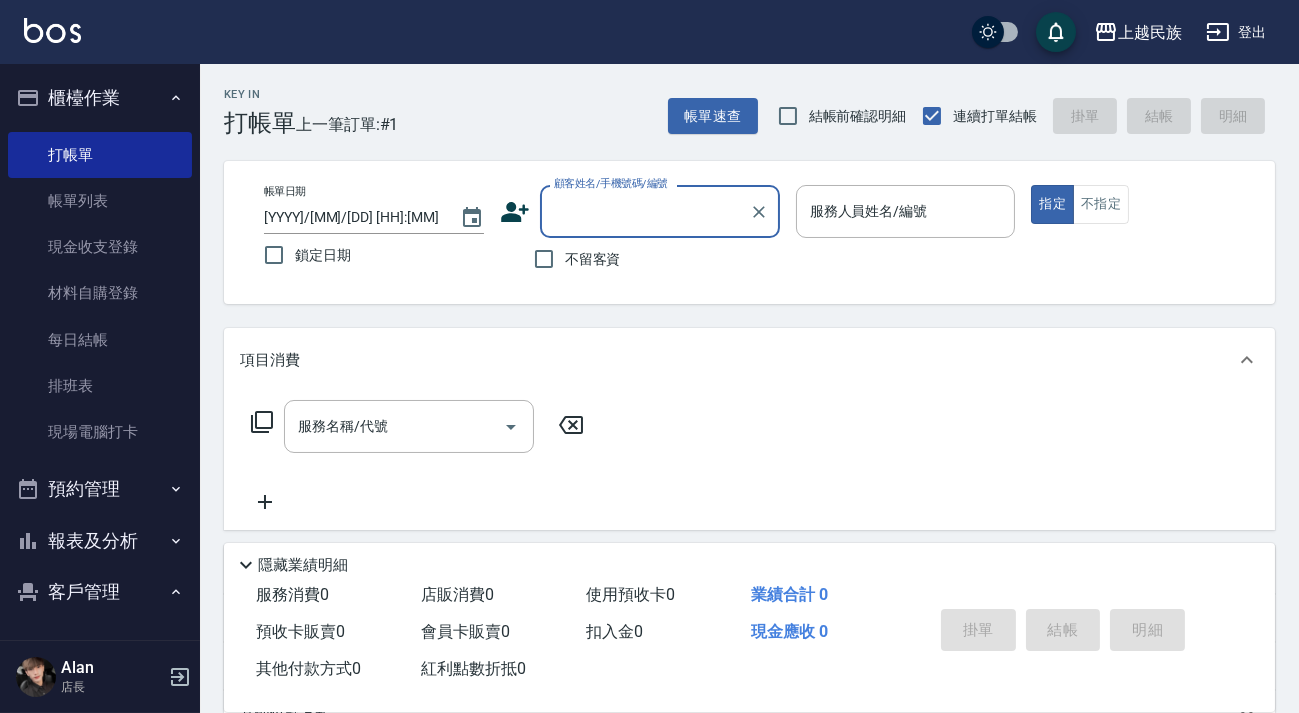 type on "＿" 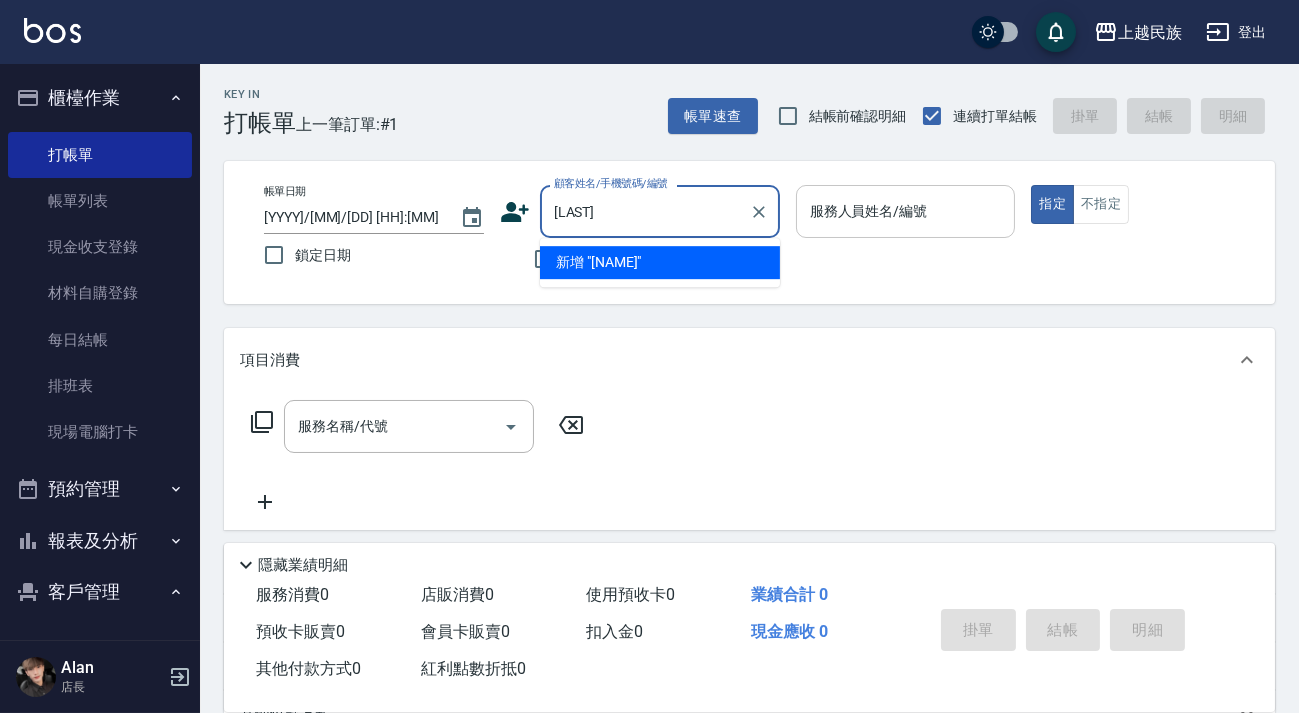type on "[LAST]" 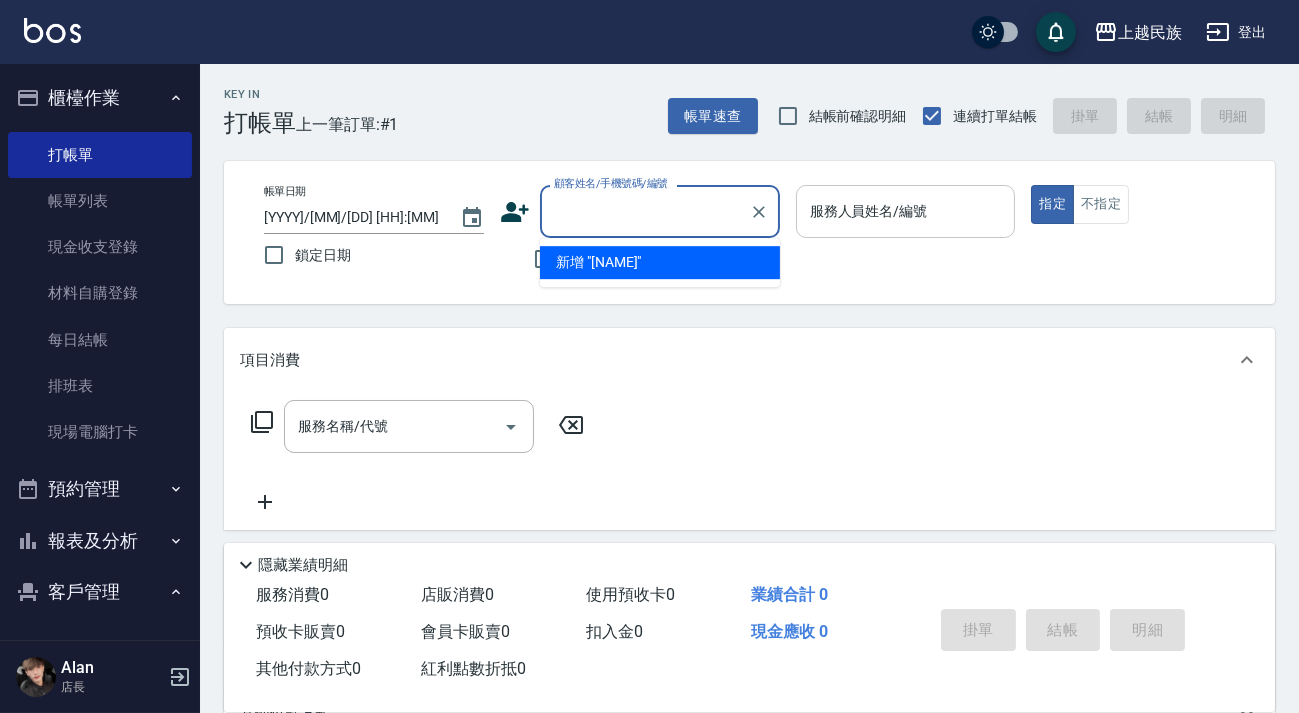click on "服務人員姓名/編號 服務人員姓名/編號" at bounding box center (906, 211) 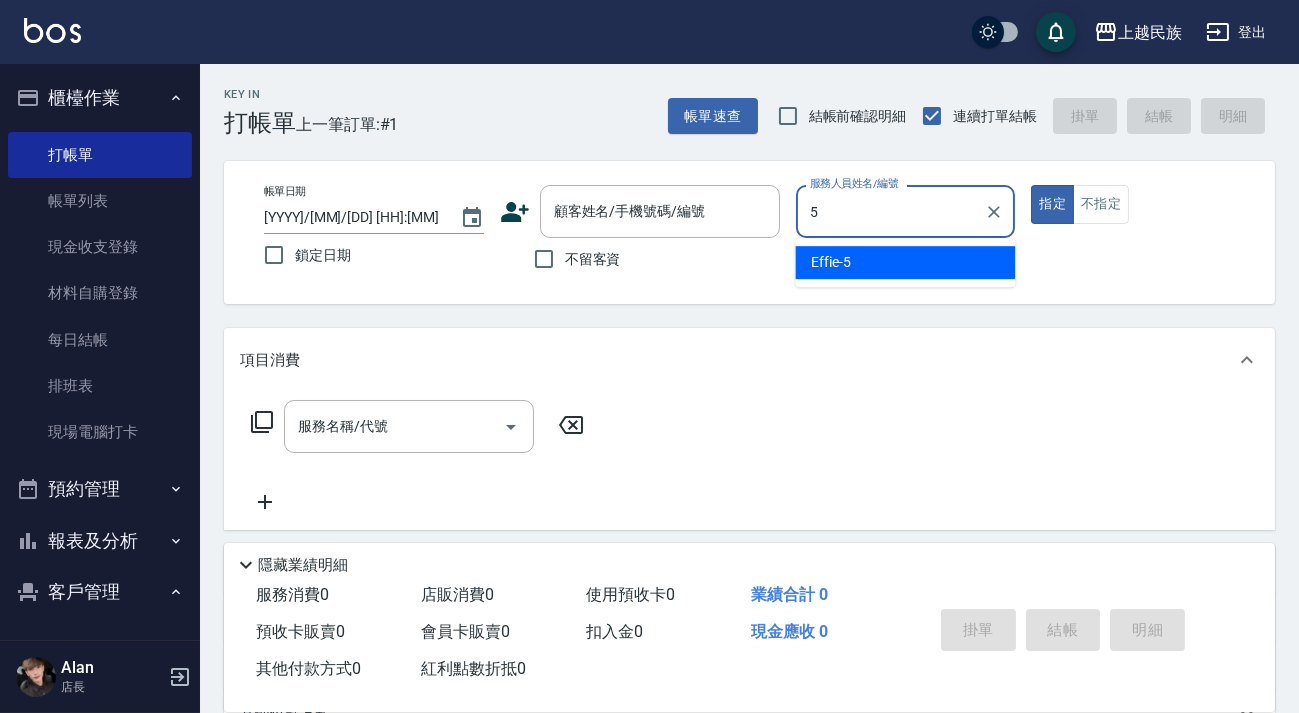 type on "Effie-5" 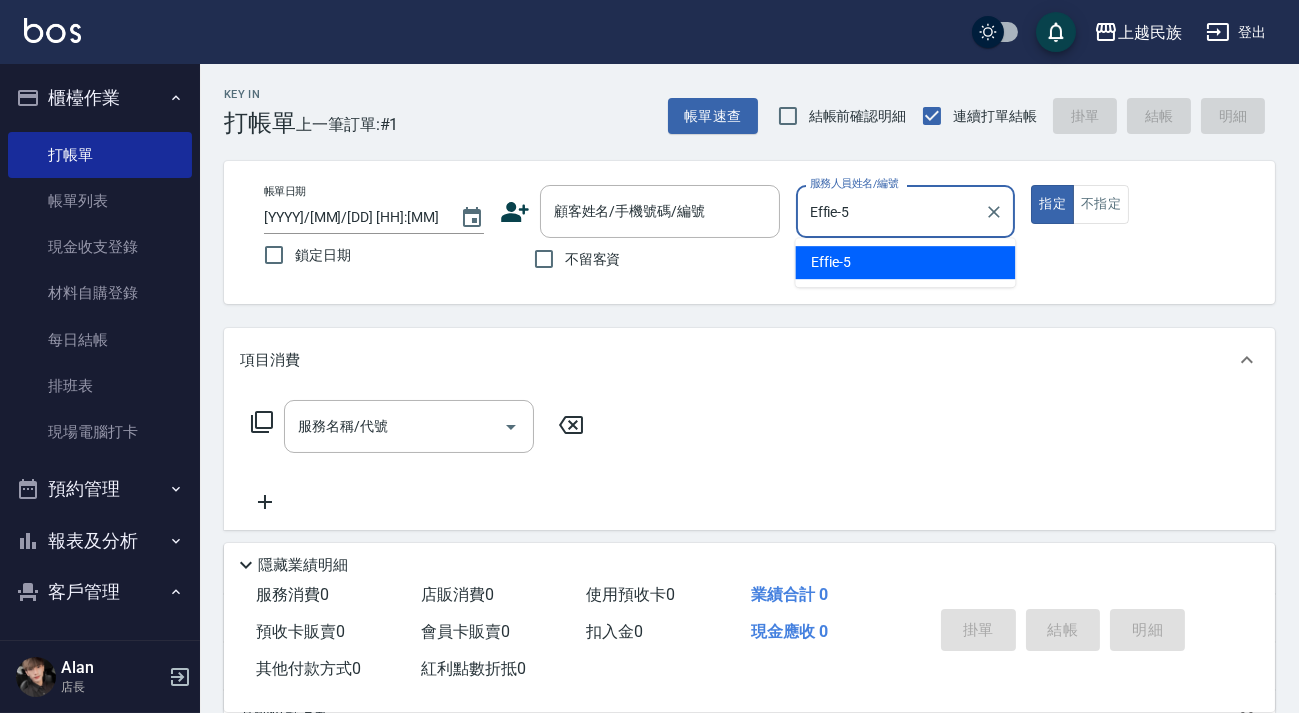 type on "true" 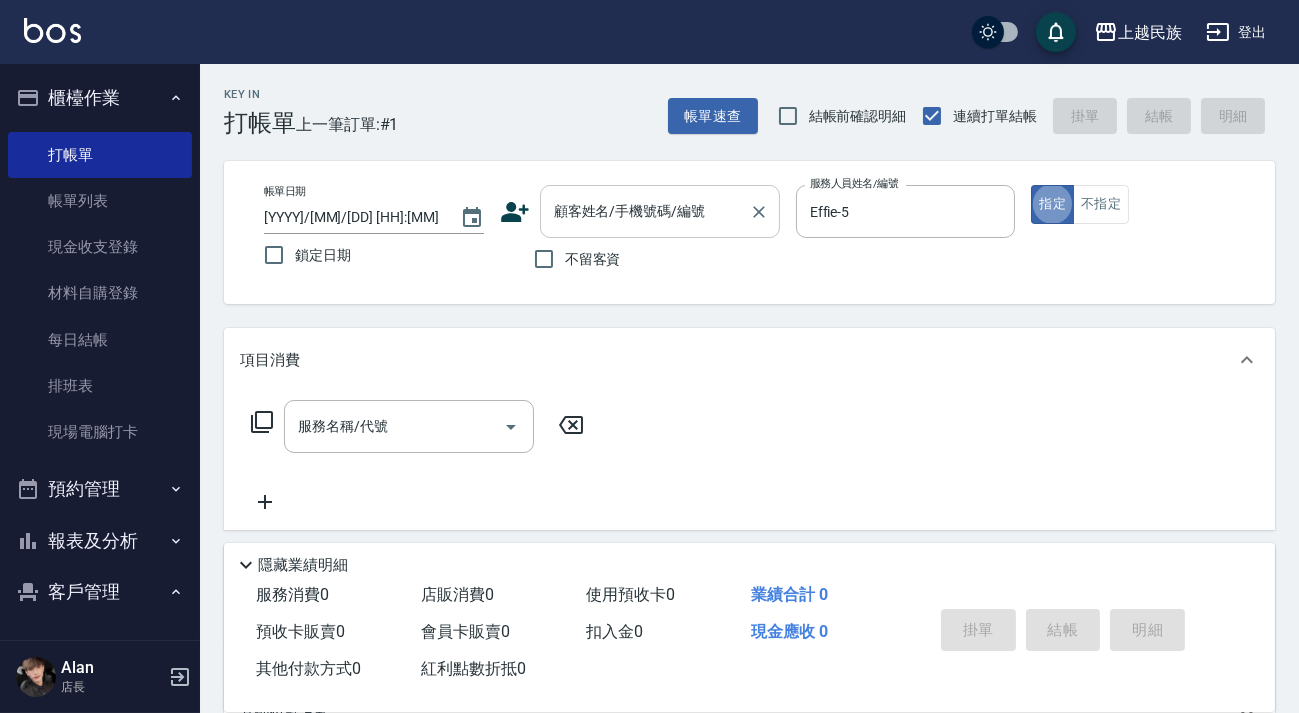 click on "顧客姓名/手機號碼/編號 顧客姓名/手機號碼/編號" at bounding box center [660, 211] 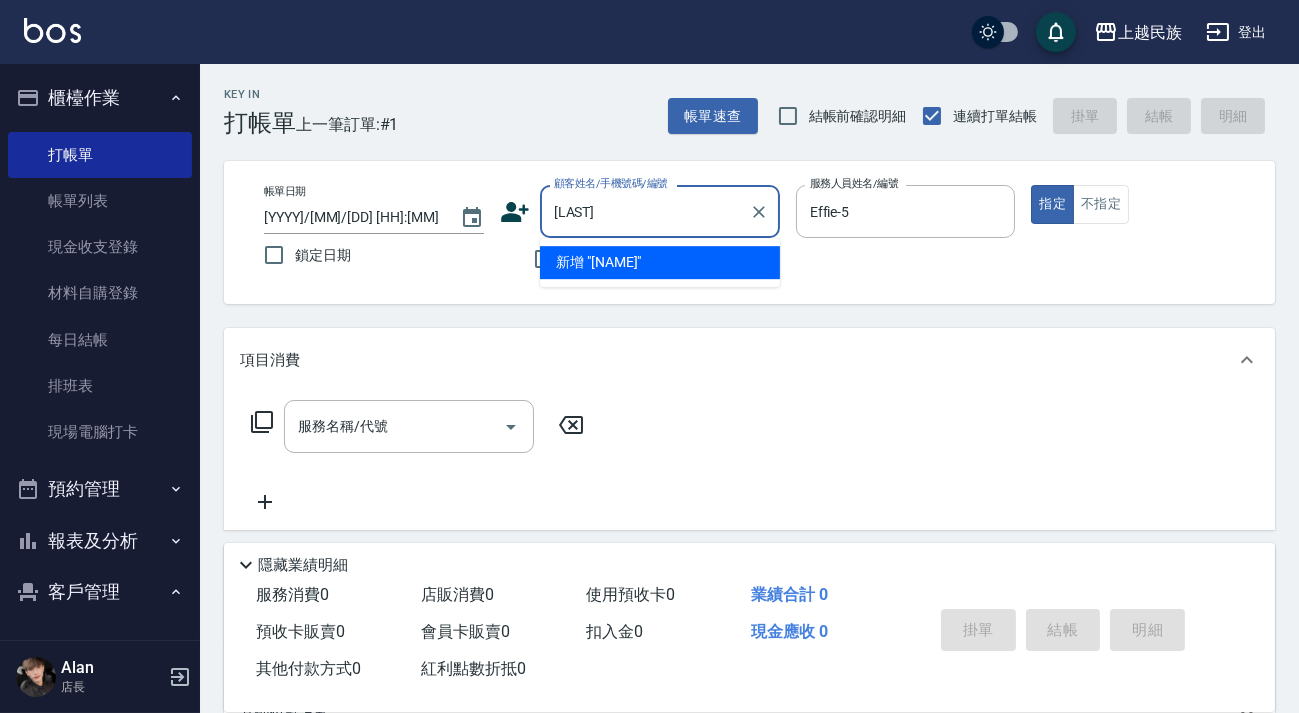 type on "[LAST]" 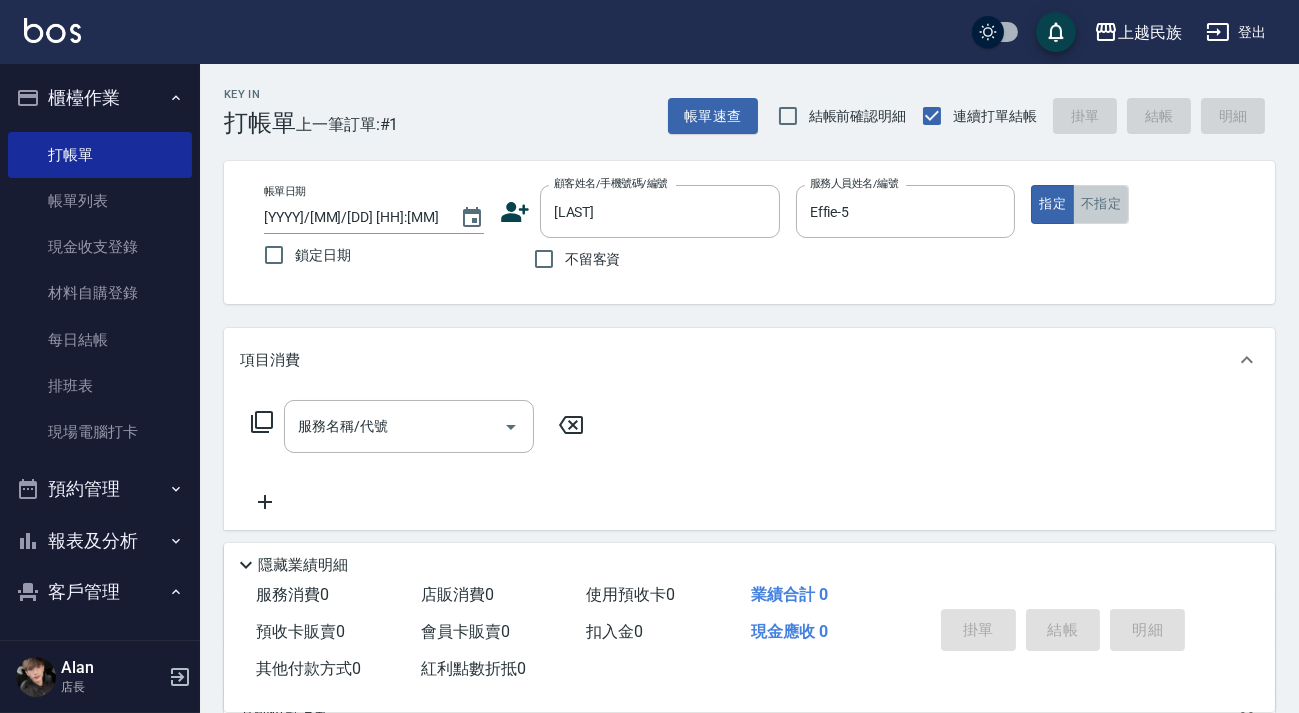 click on "不指定" at bounding box center [1101, 204] 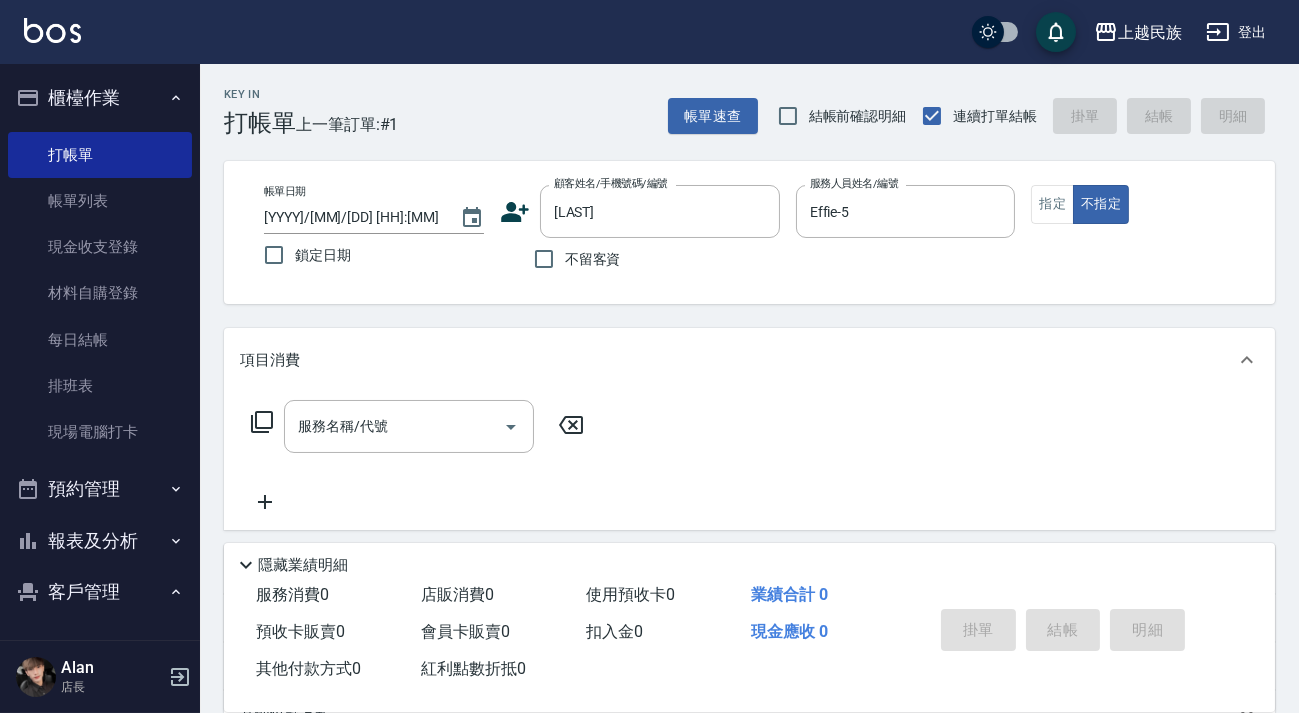 click 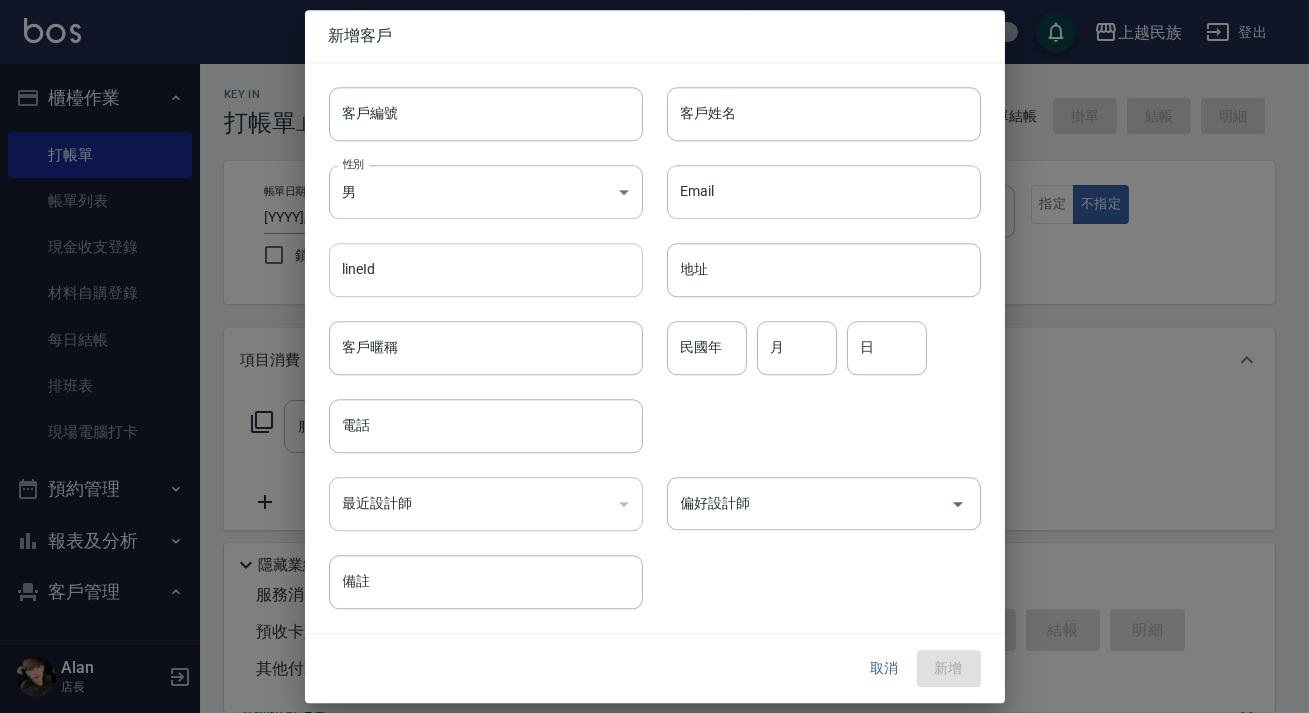type on "[LAST]" 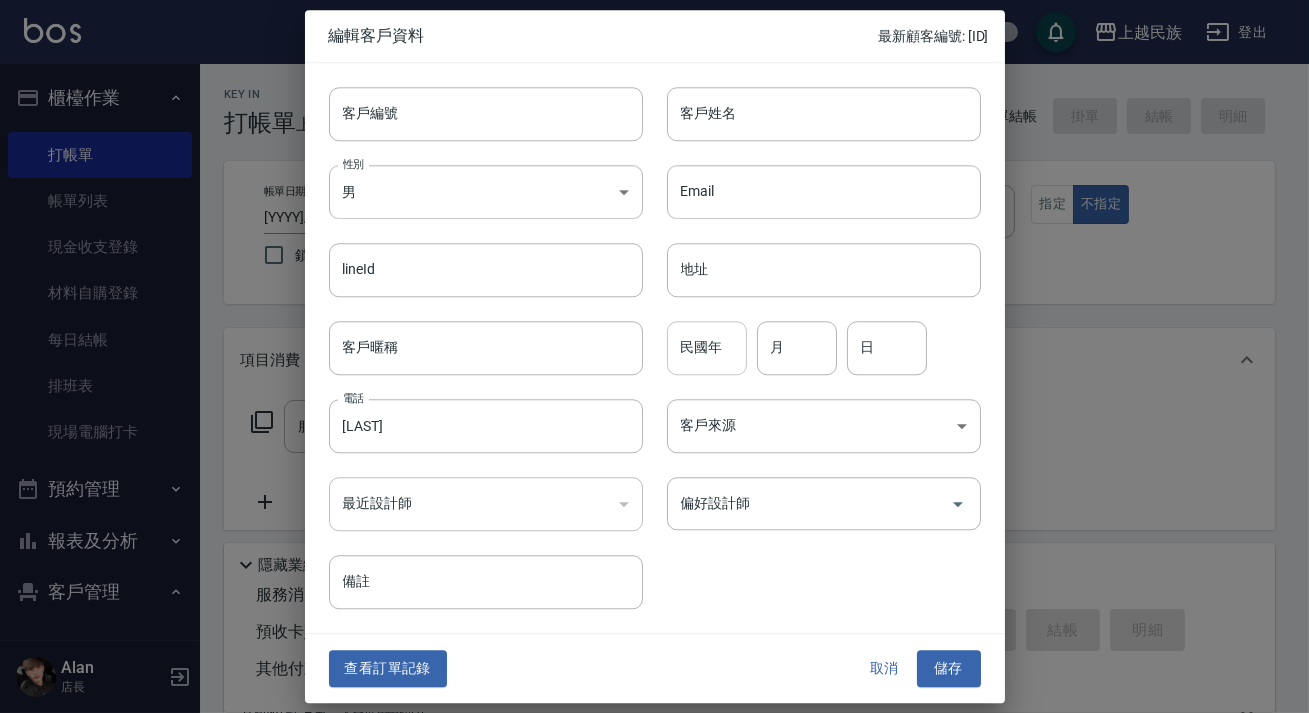 click on "民國年" at bounding box center [707, 348] 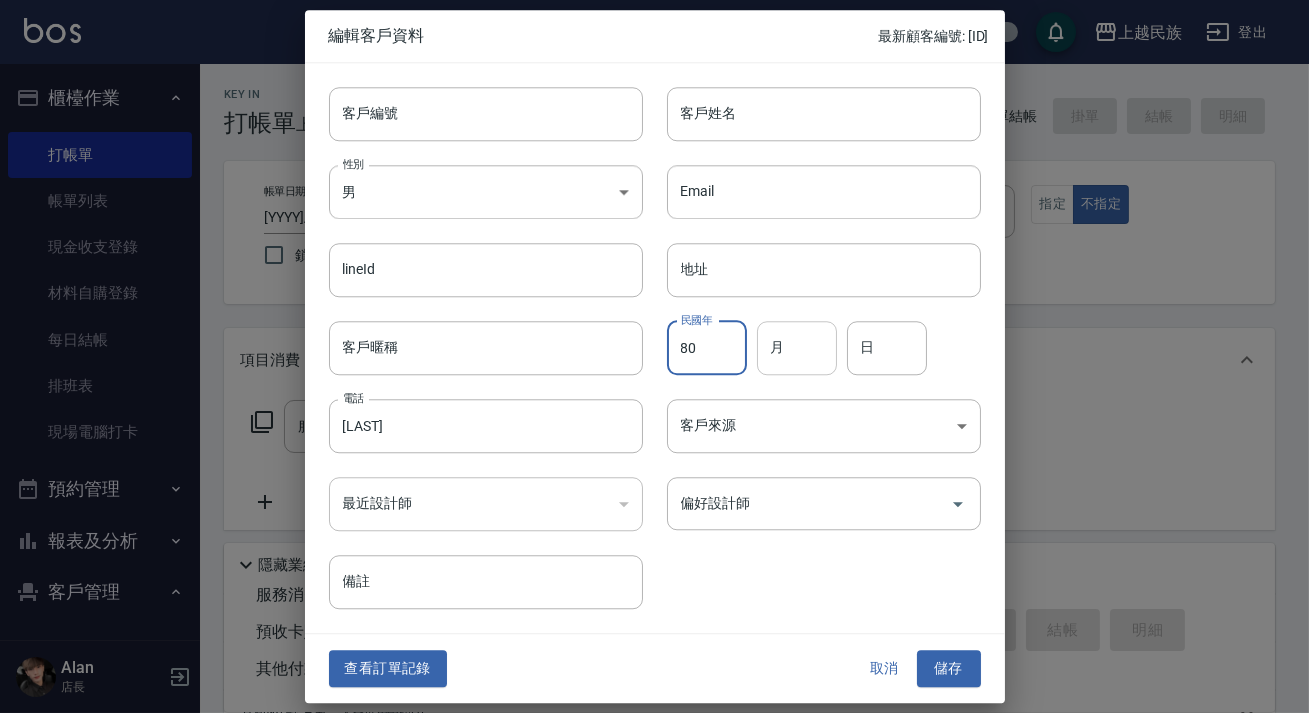 type on "80" 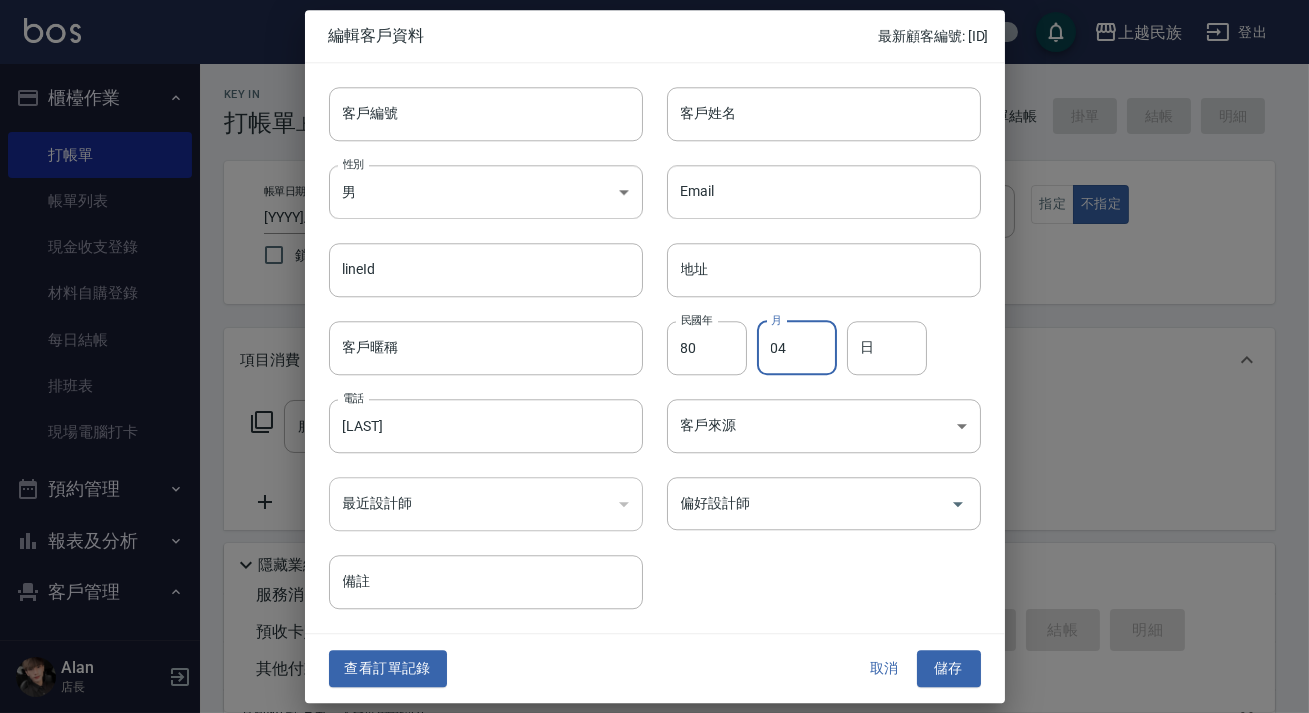 type on "04" 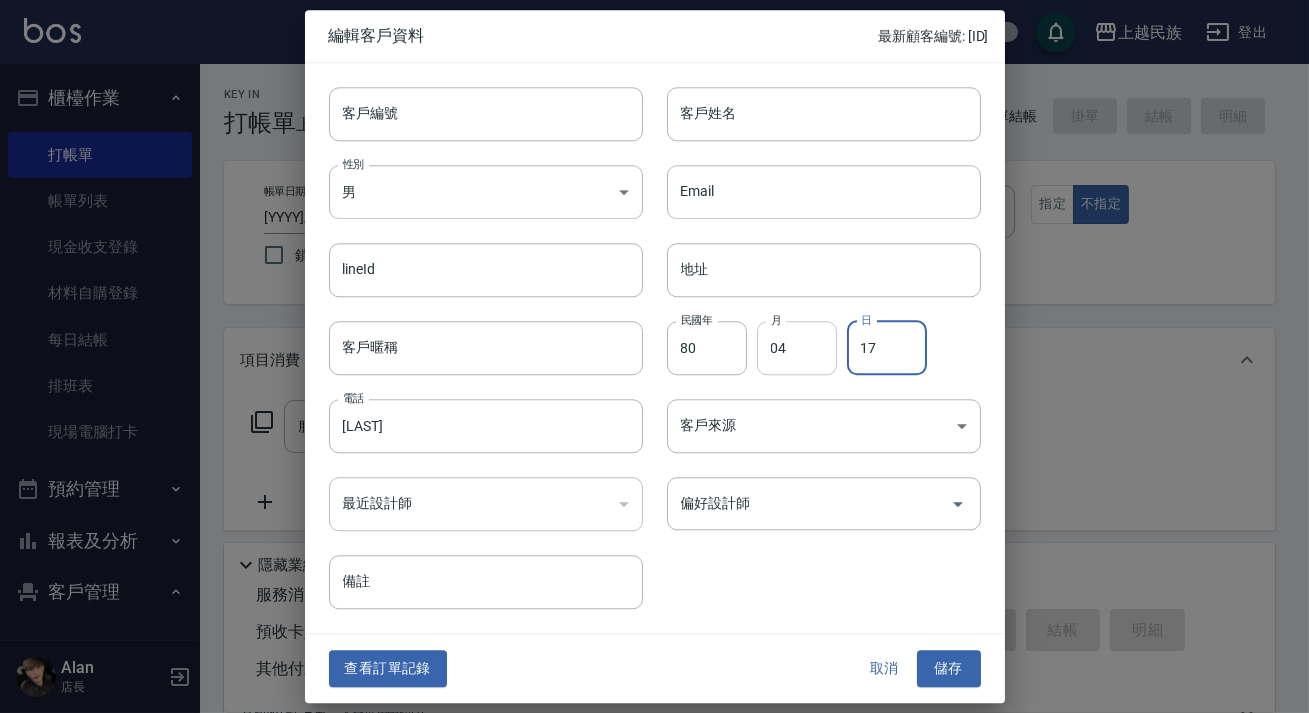 type on "17" 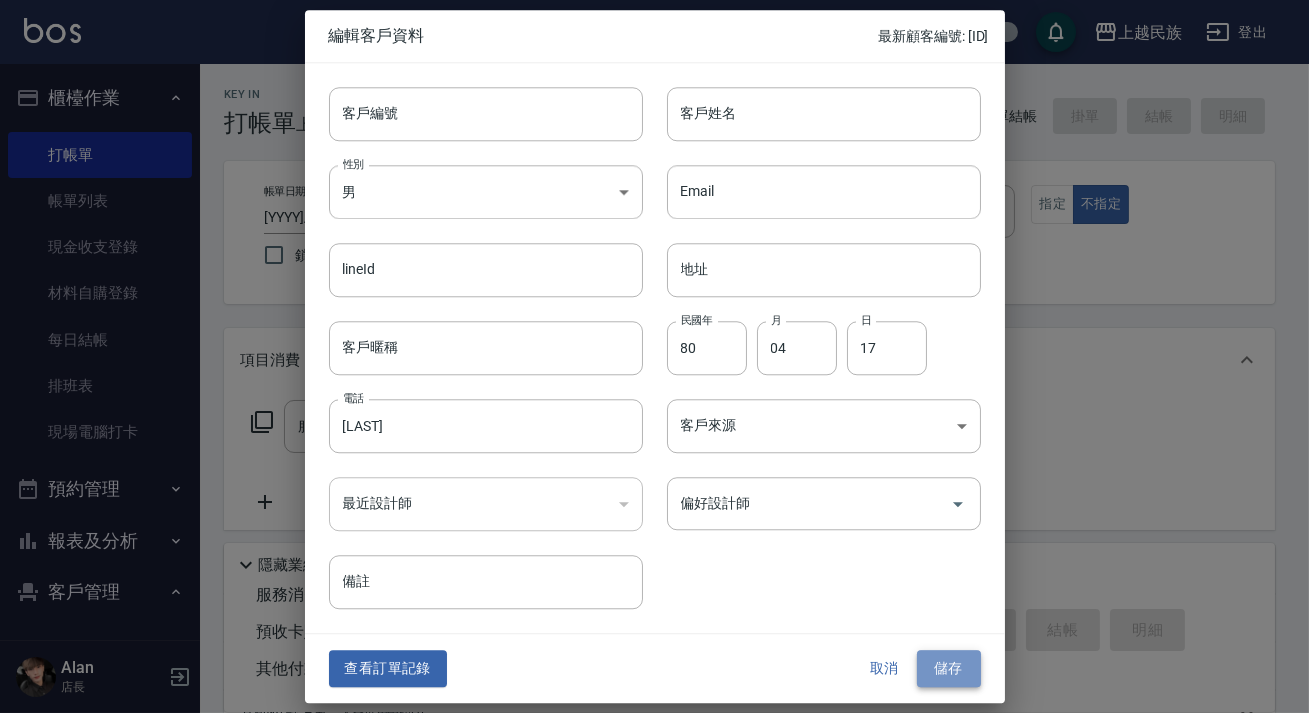 click on "儲存" at bounding box center [949, 669] 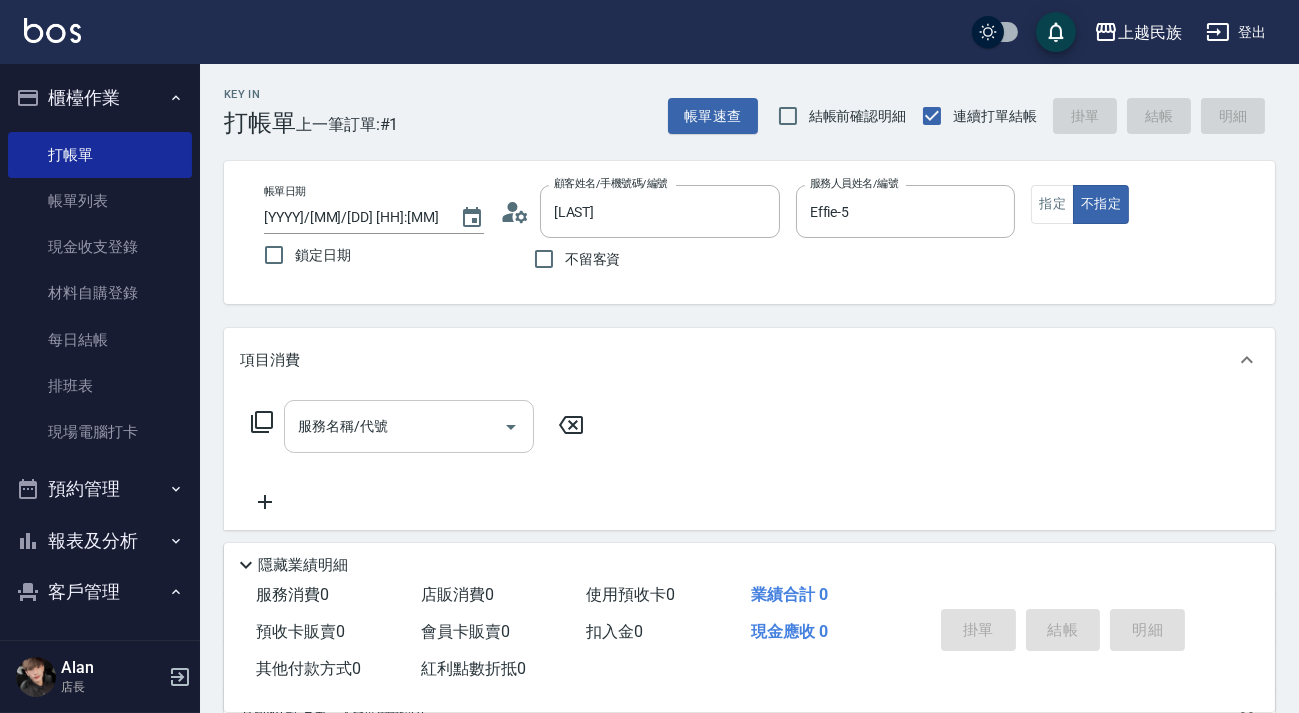 click on "服務名稱/代號" at bounding box center [394, 426] 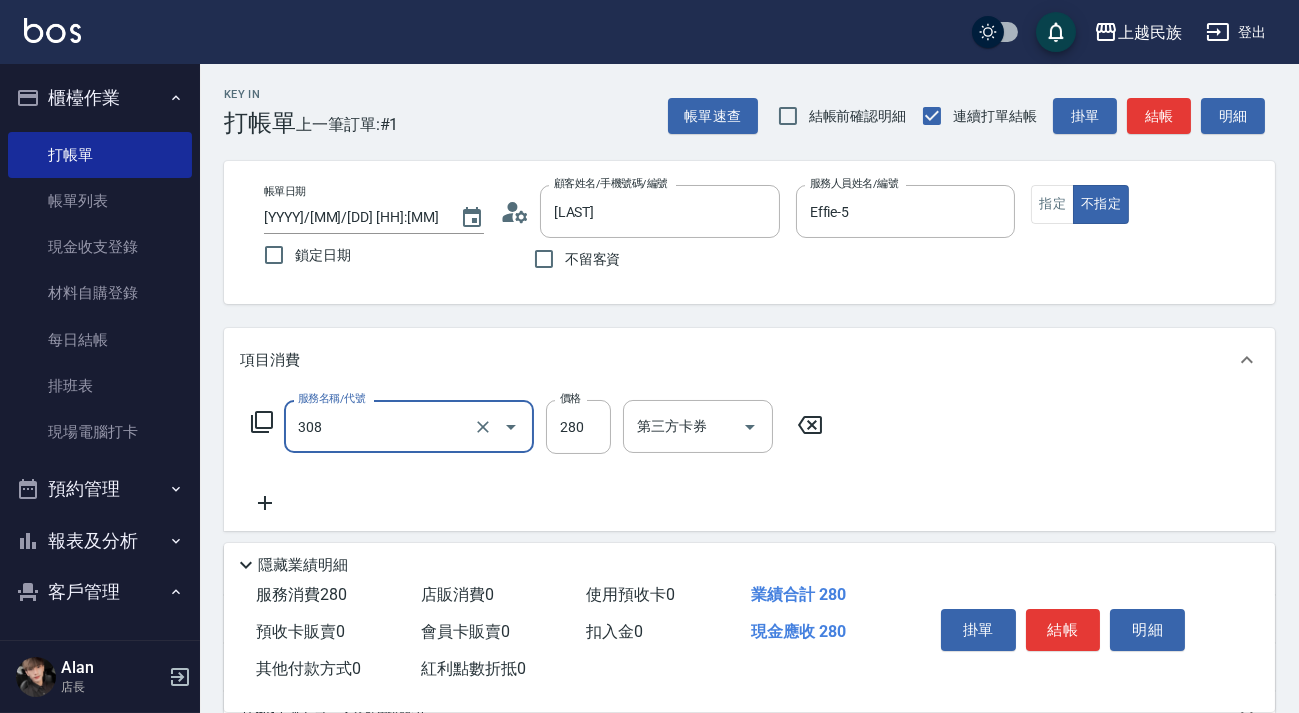 type on "剪髮280(308)" 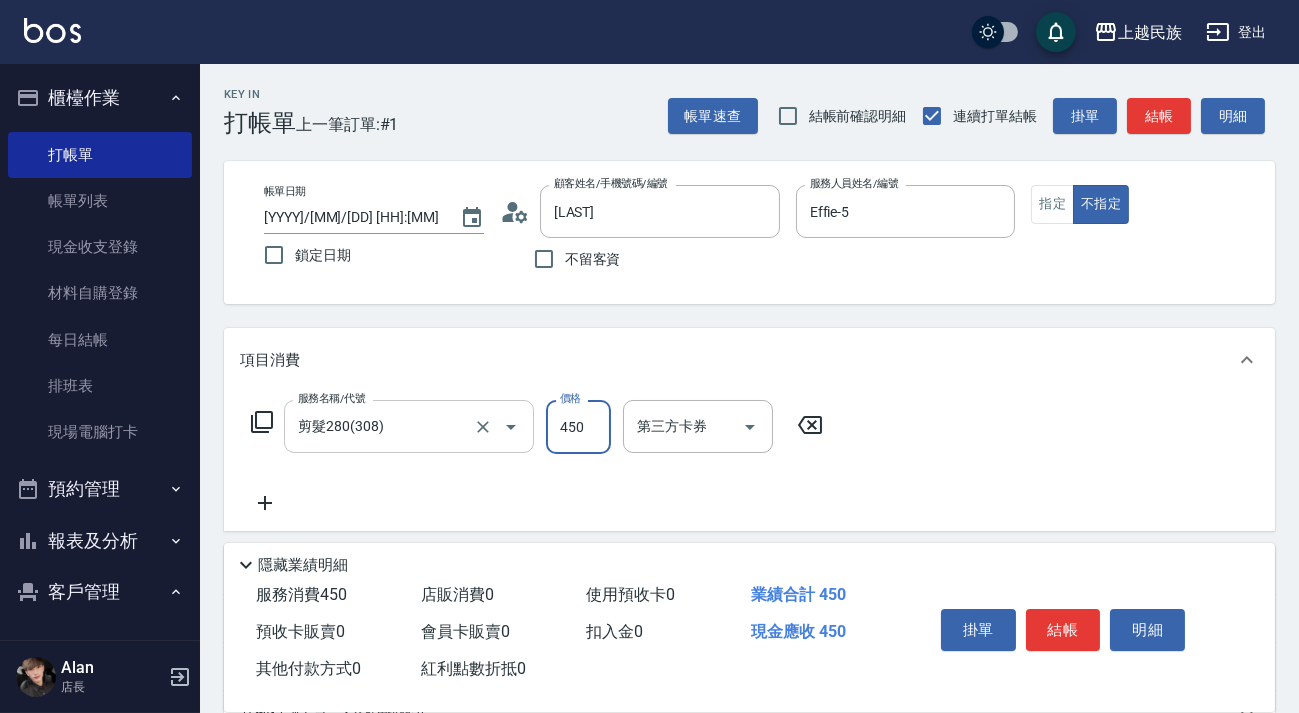type on "450" 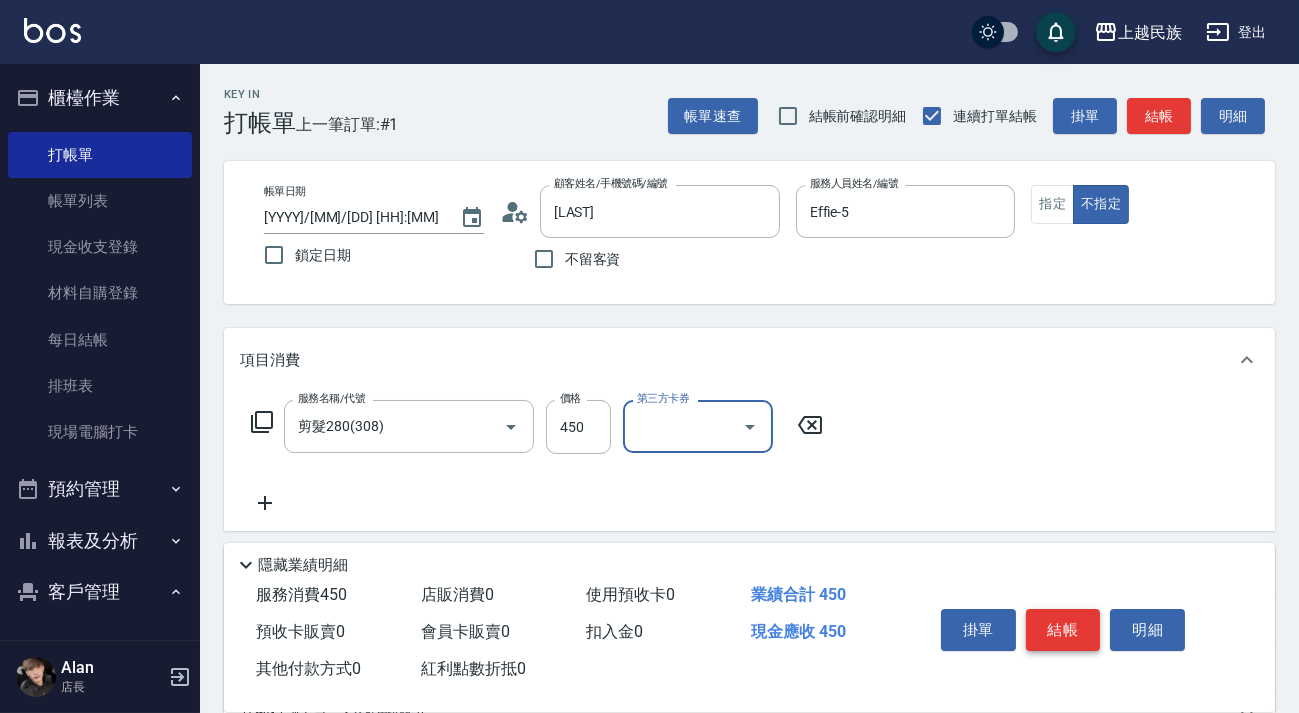 click on "結帳" at bounding box center [1063, 630] 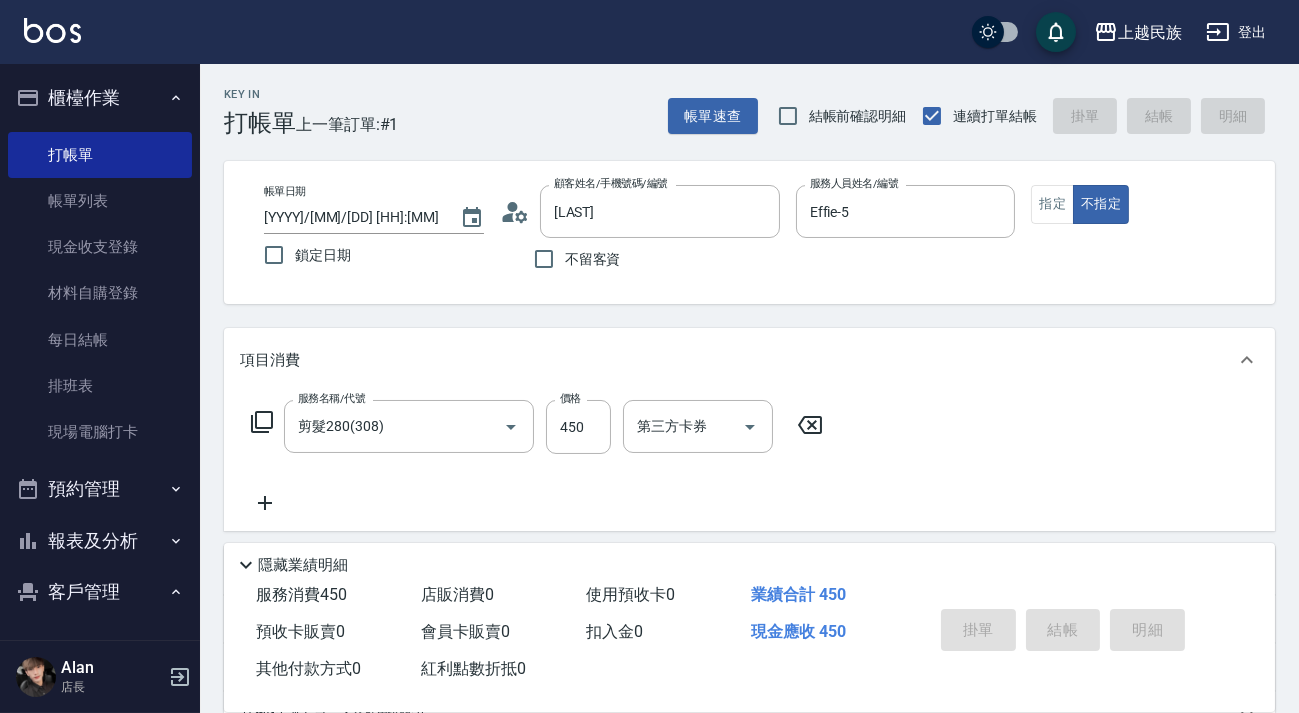type on "[DATE] [TIME]" 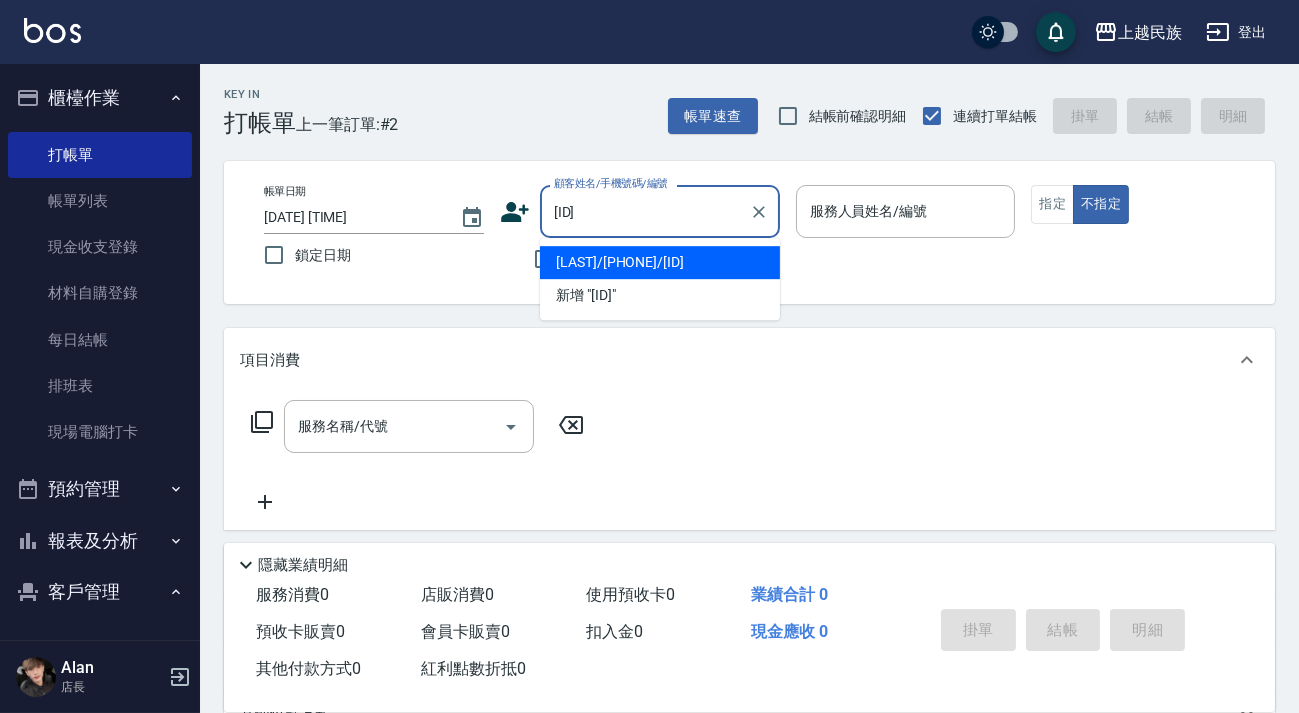 click on "[LAST]/[PHONE]/[ID]" at bounding box center [660, 262] 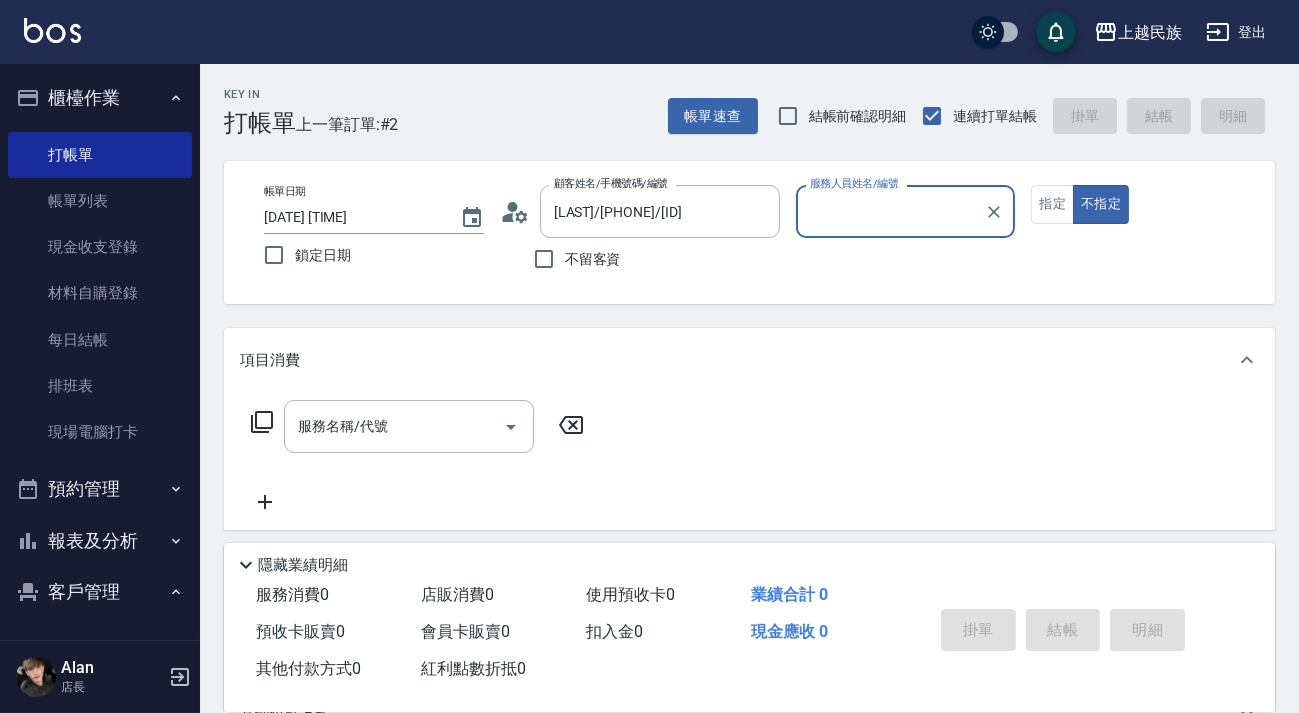 type on "Effie-5" 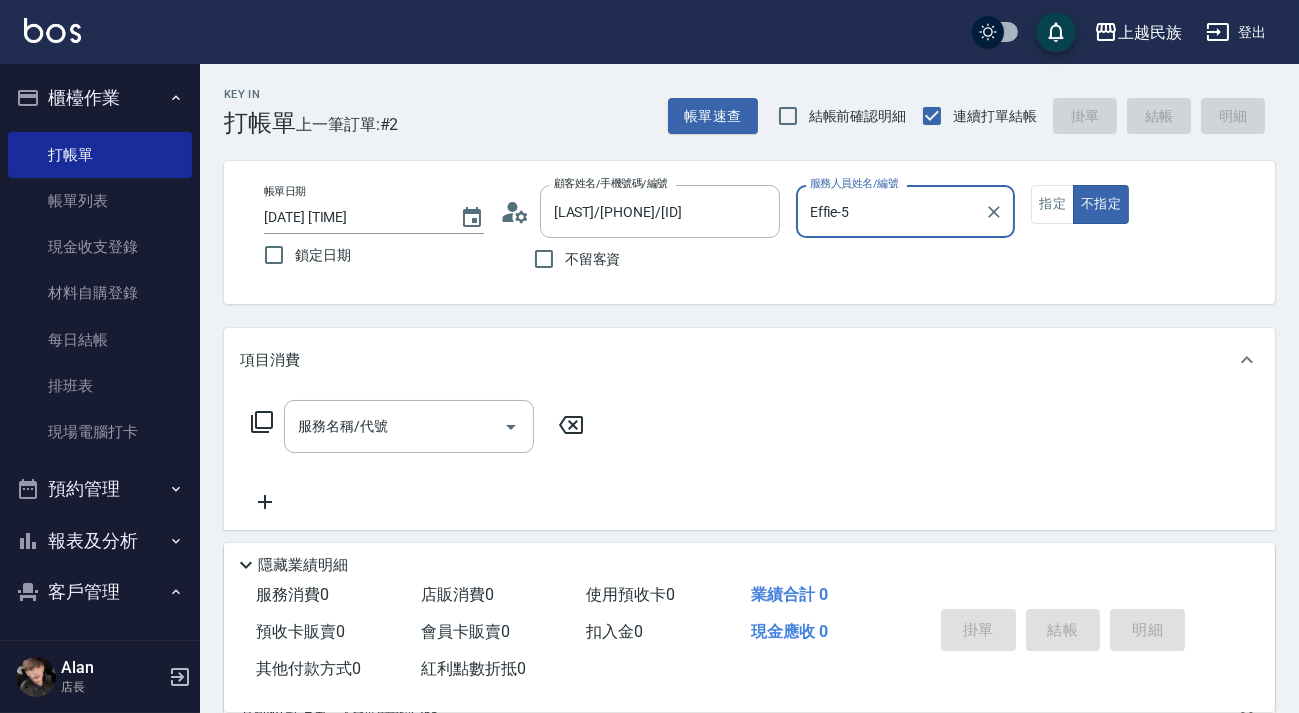 click on "帳單日期 [DATE] [TIME] 鎖定日期 顧客姓名/手機號碼/編號 [LAST]/[PHONE]/[ID] 顧客姓名/手機號碼/編號 不留客資 服務人員姓名/編號 Effie-[NUMBER] 服務人員姓名/編號 指定 不指定" at bounding box center [749, 232] 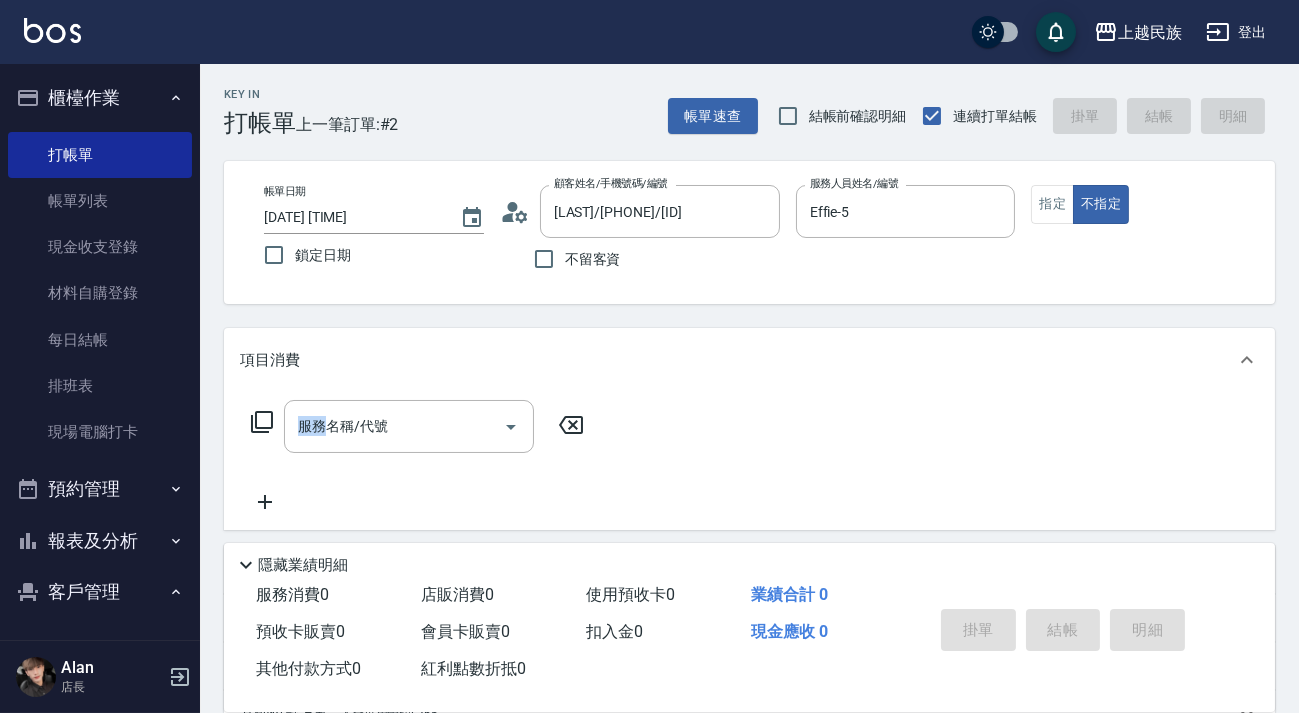 click on "帳單日期 [DATE] [TIME] 鎖定日期 顧客姓名/手機號碼/編號 [LAST]/[PHONE]/[ID] 顧客姓名/手機號碼/編號 不留客資 服務人員姓名/編號 Effie-[NUMBER] 服務人員姓名/編號 指定 不指定" at bounding box center (749, 232) 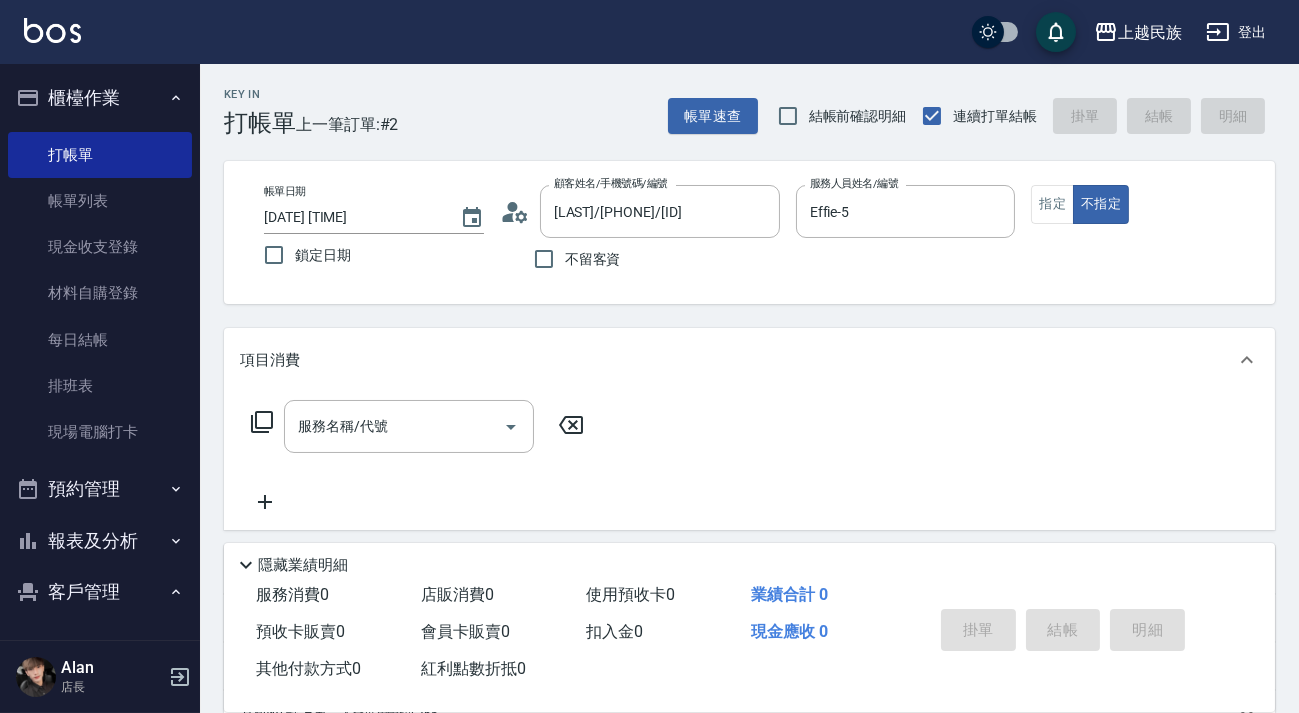 click on "帳單日期 [DATE] [TIME] 鎖定日期 顧客姓名/手機號碼/編號 [LAST]/[PHONE]/[ID] 顧客姓名/手機號碼/編號 不留客資 服務人員姓名/編號 Effie-[NUMBER] 服務人員姓名/編號 指定 不指定" at bounding box center [749, 232] 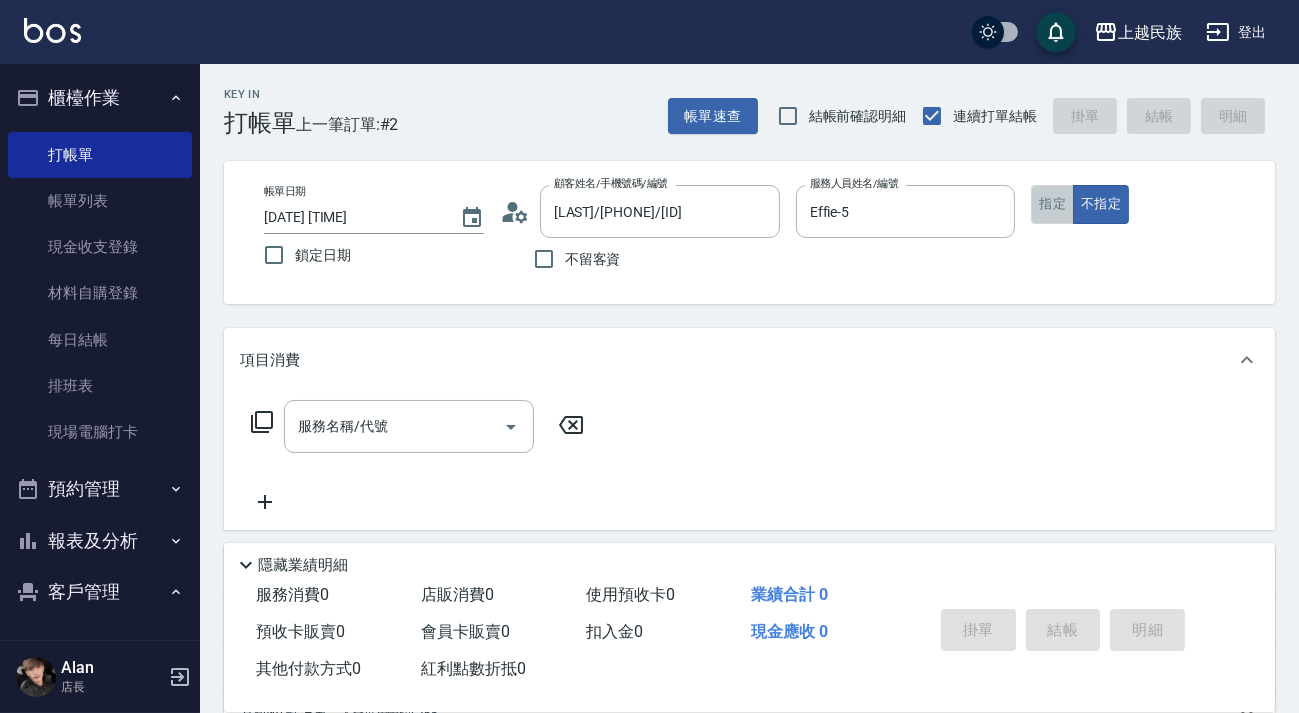 click on "指定" at bounding box center (1052, 204) 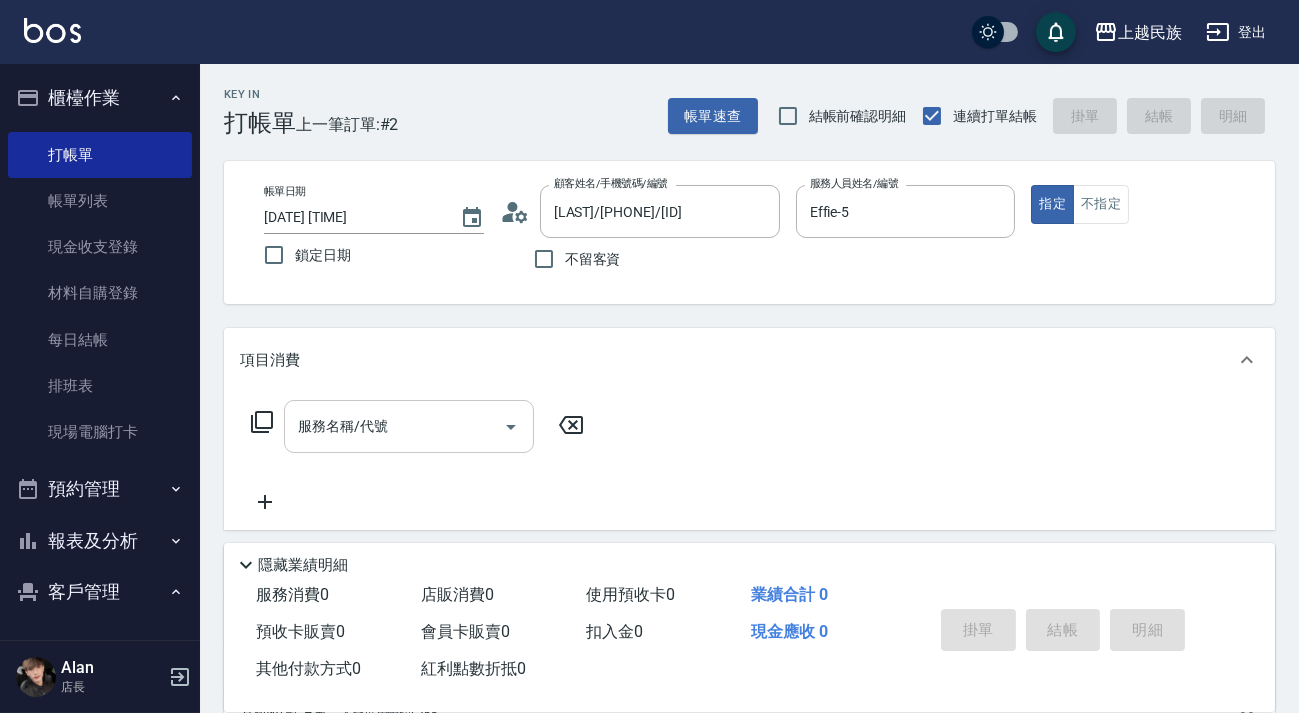 click on "服務名稱/代號 服務名稱/代號" at bounding box center [409, 426] 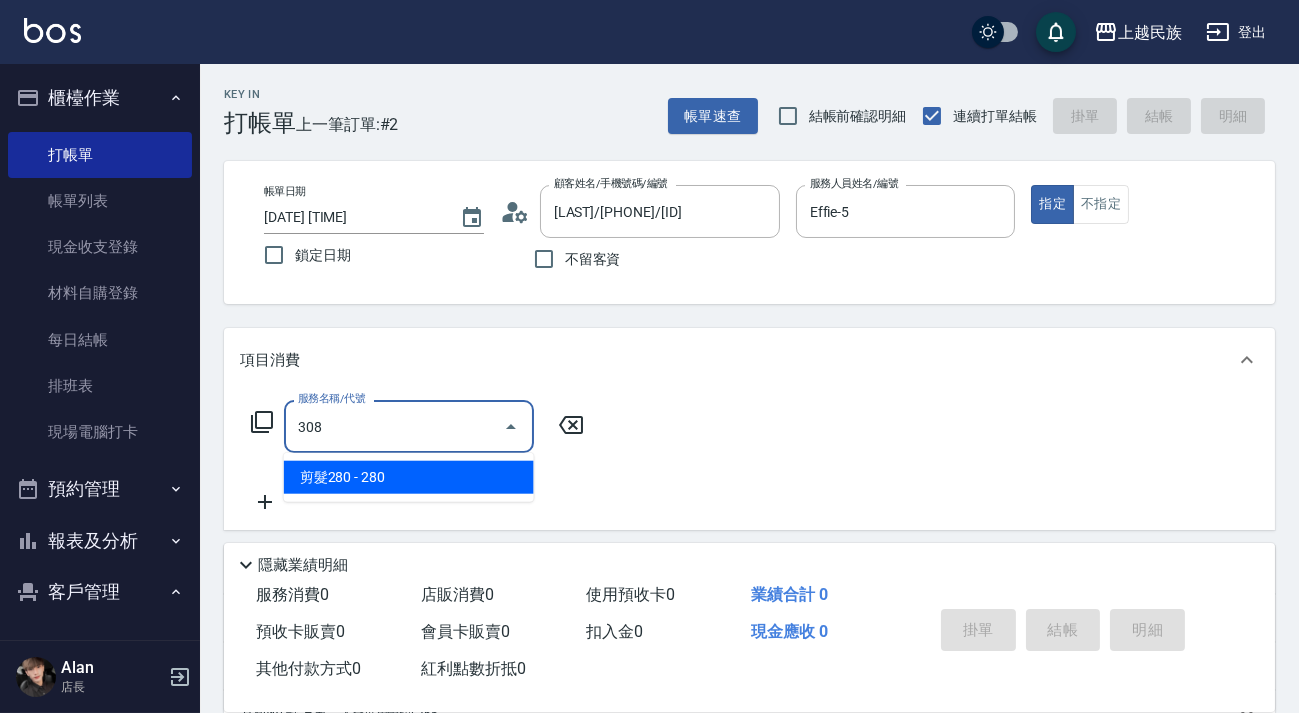 type on "剪髮280(308)" 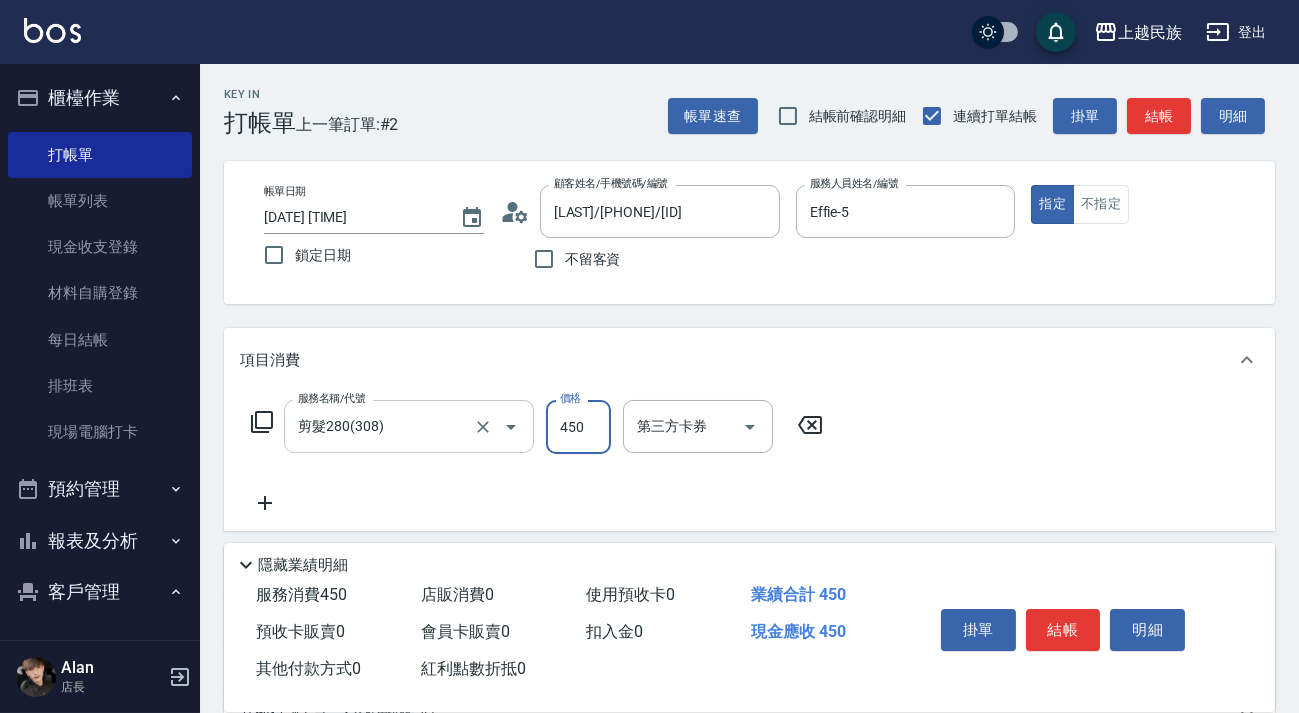 type on "450" 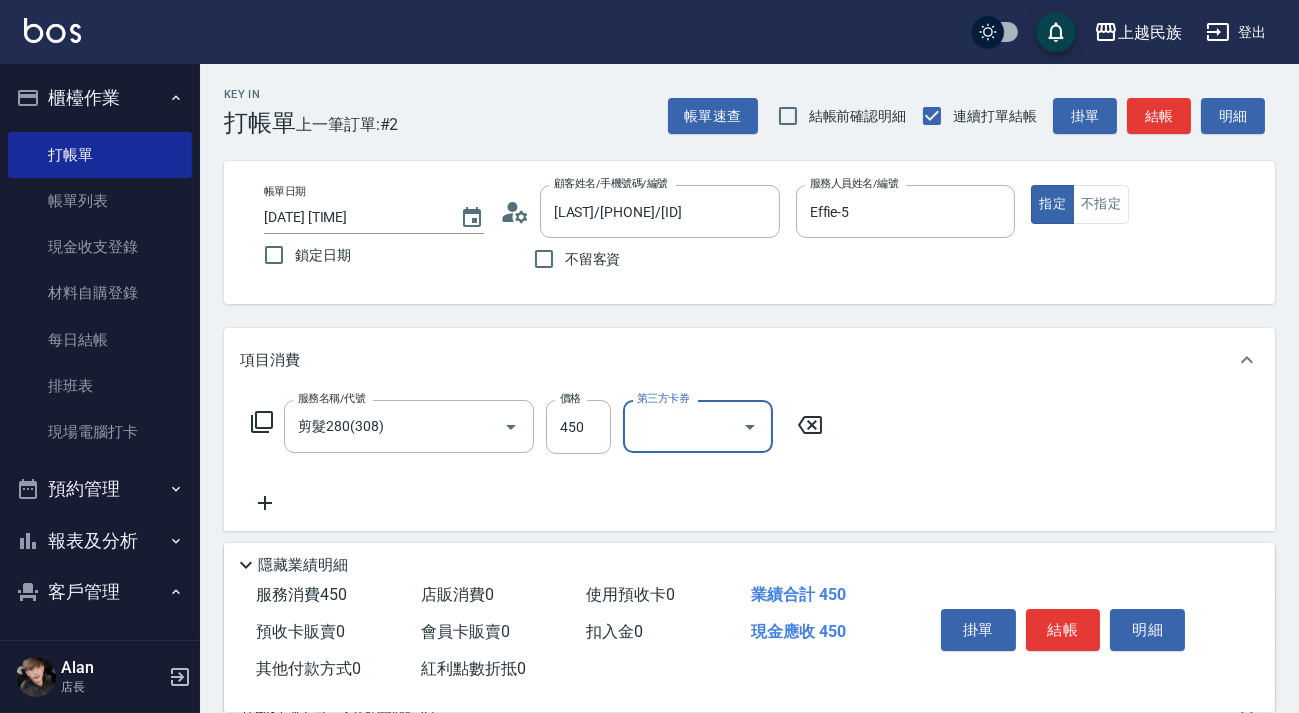 scroll, scrollTop: 262, scrollLeft: 0, axis: vertical 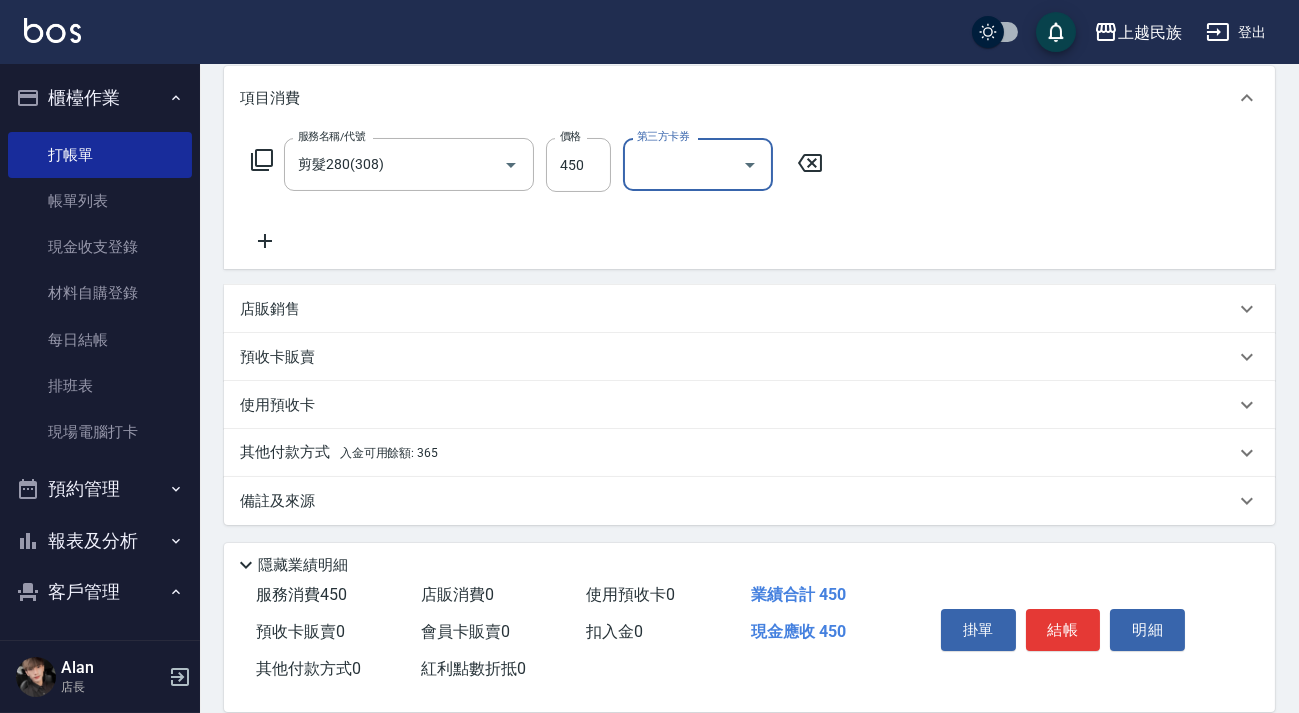 click on "其他付款方式 入金可用餘額: 365" at bounding box center (737, 453) 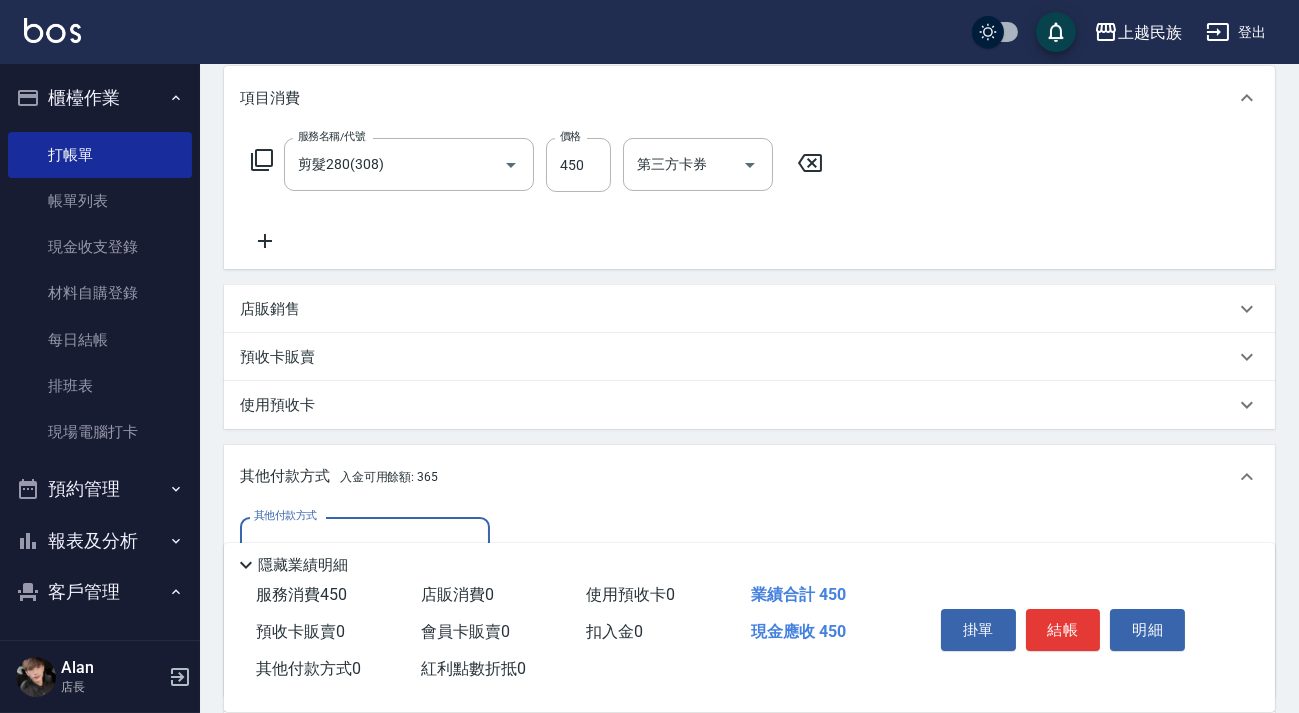 scroll, scrollTop: 0, scrollLeft: 0, axis: both 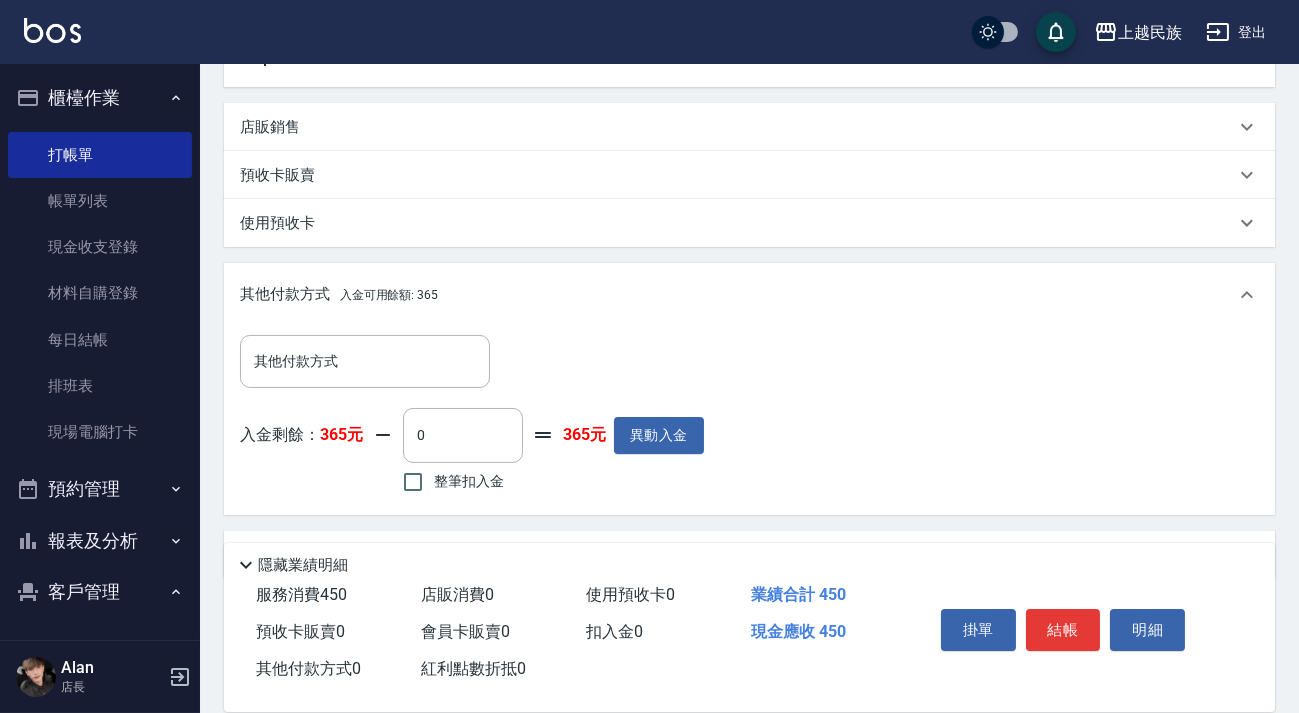 click on "整筆扣入金" at bounding box center [469, 481] 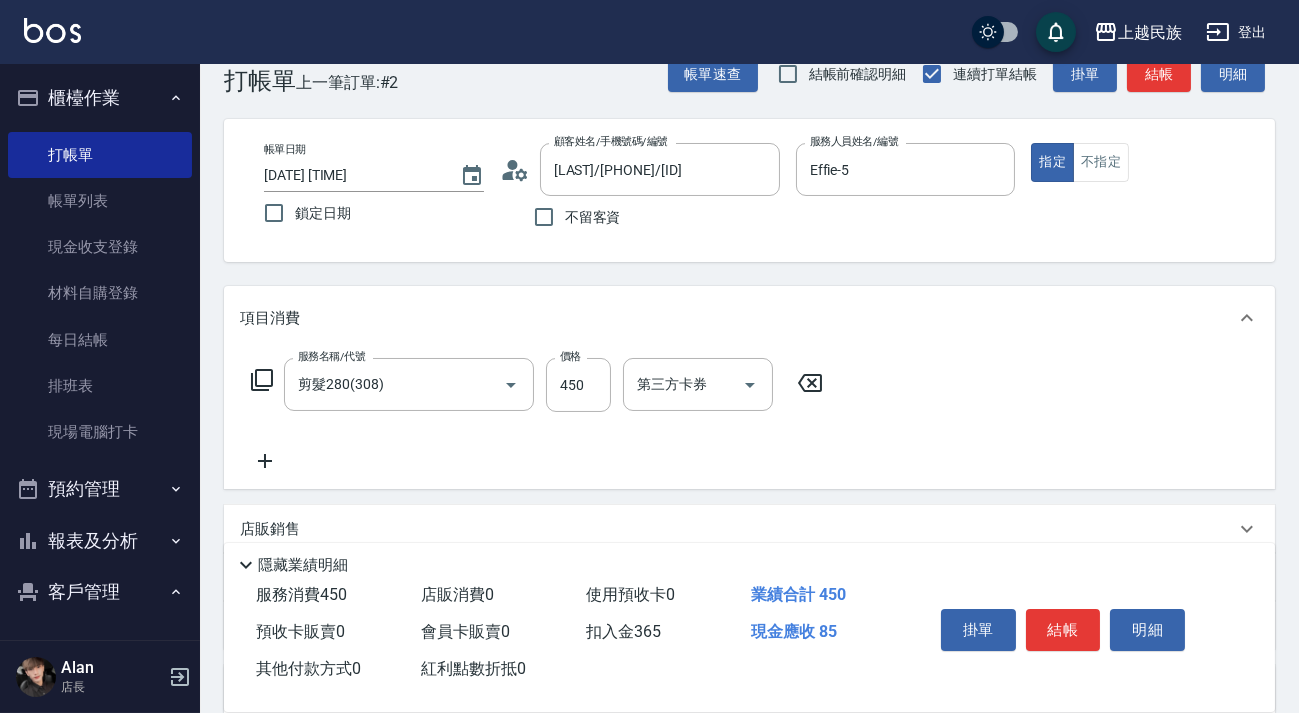 scroll, scrollTop: 0, scrollLeft: 0, axis: both 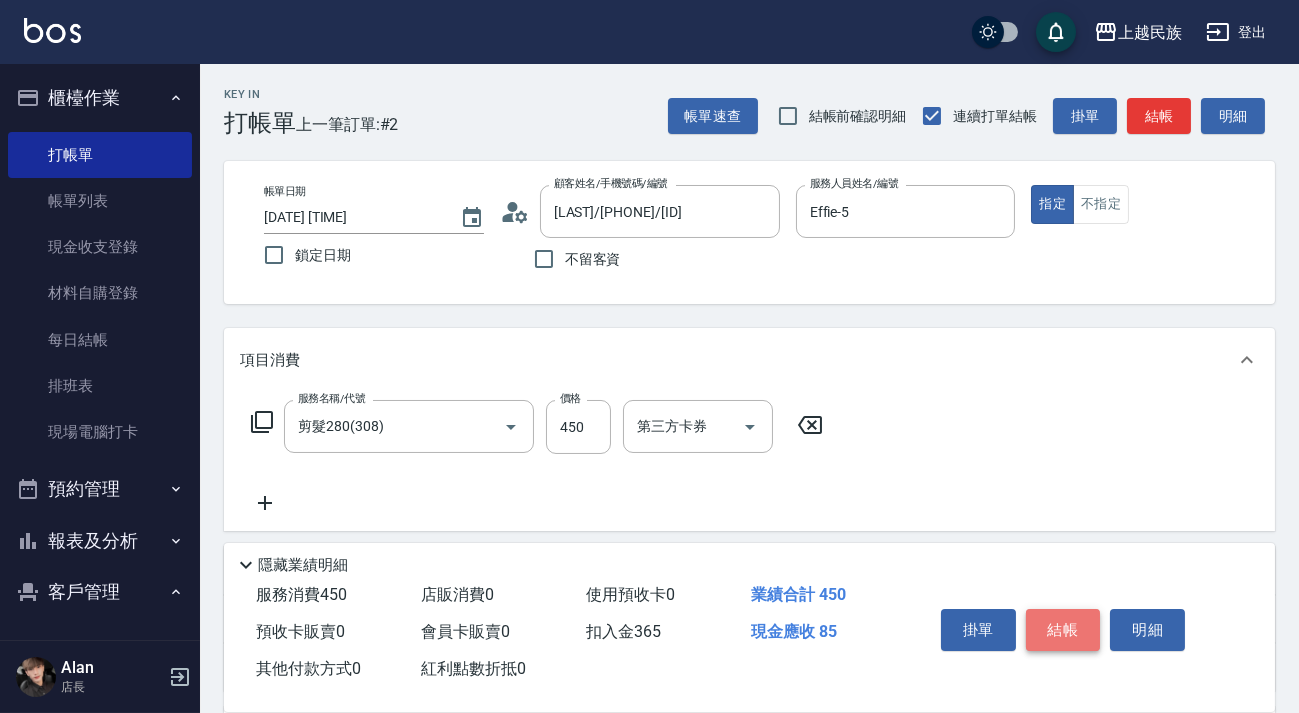 click on "結帳" at bounding box center (1063, 630) 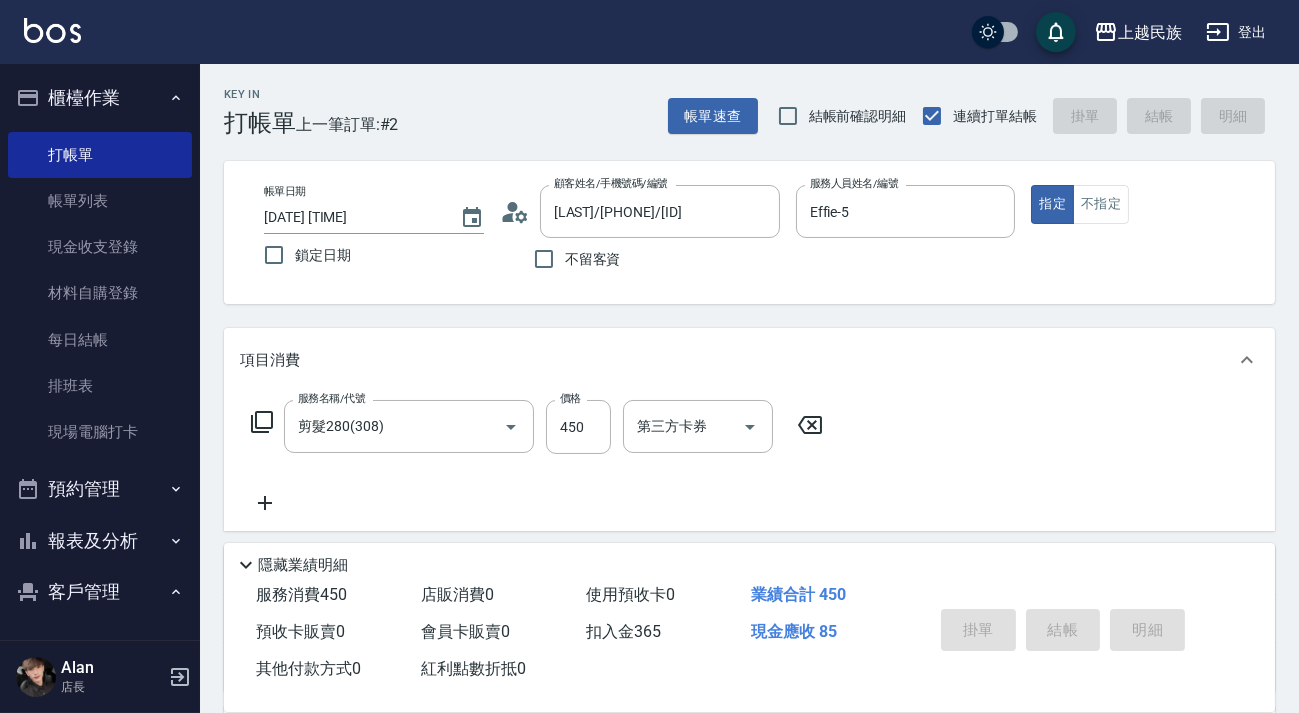 type 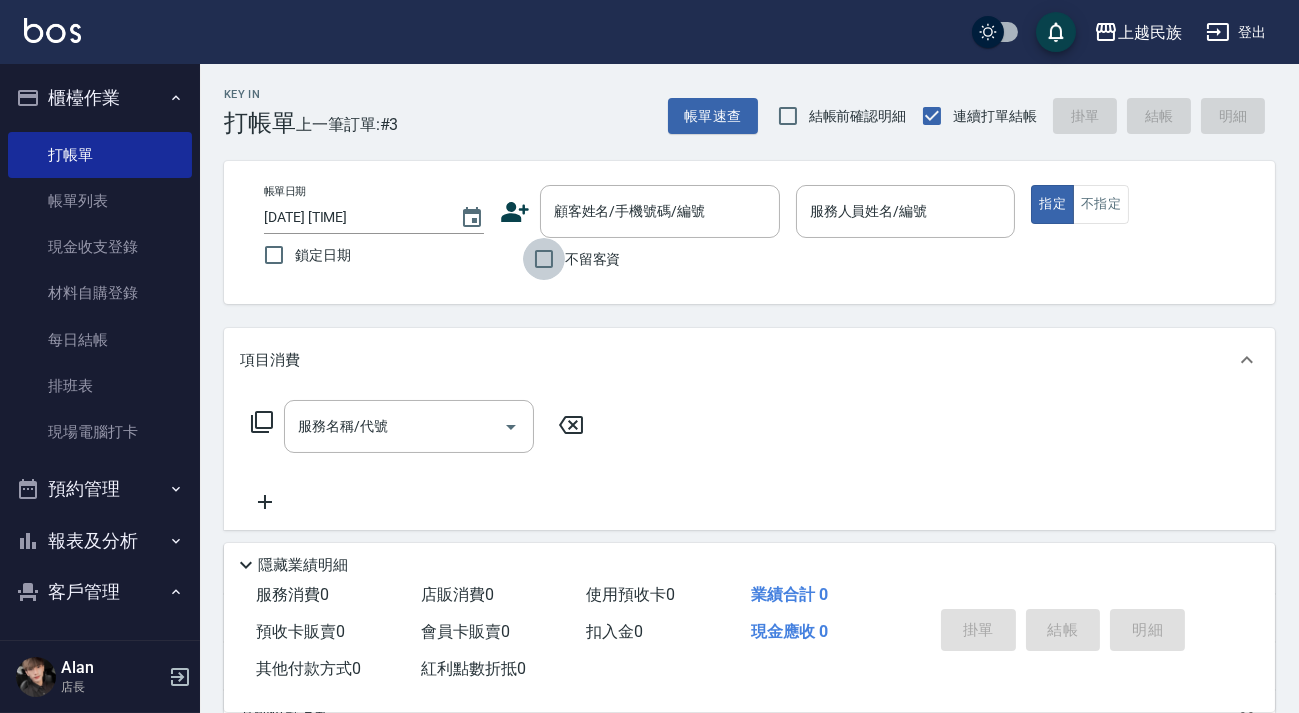 click on "不留客資" at bounding box center [544, 259] 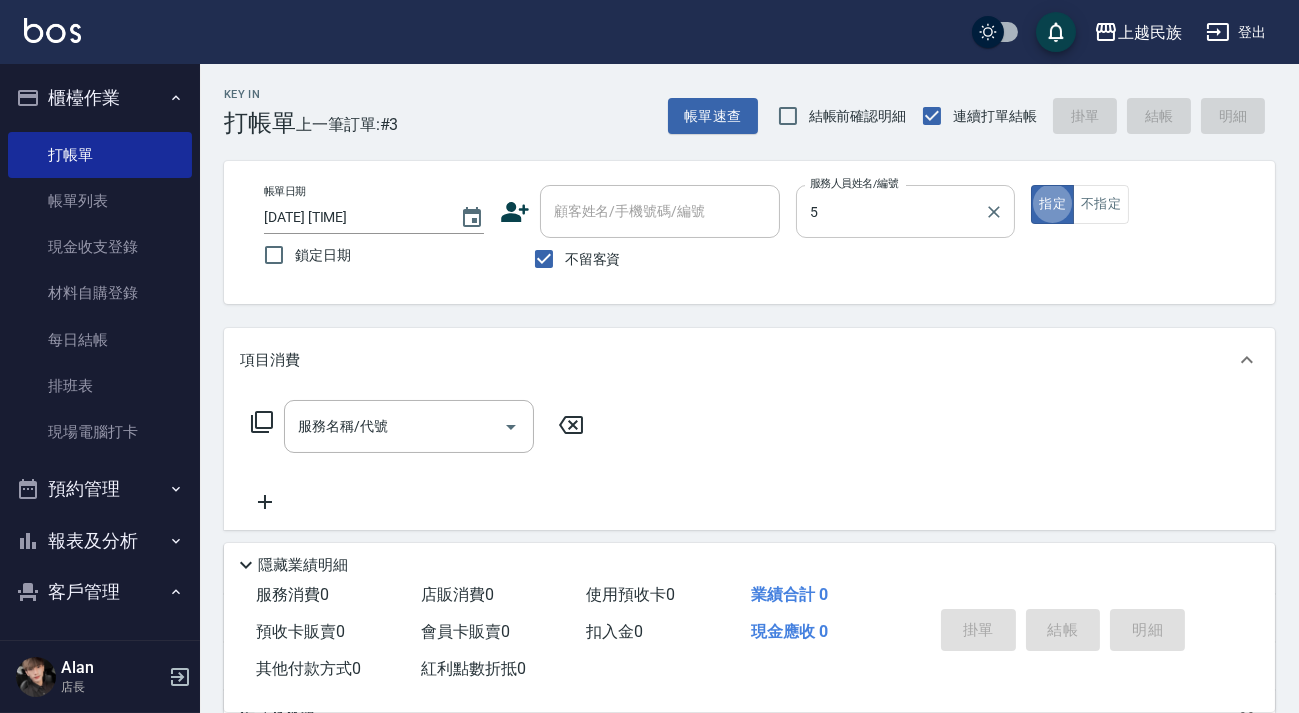 type on "Effie-5" 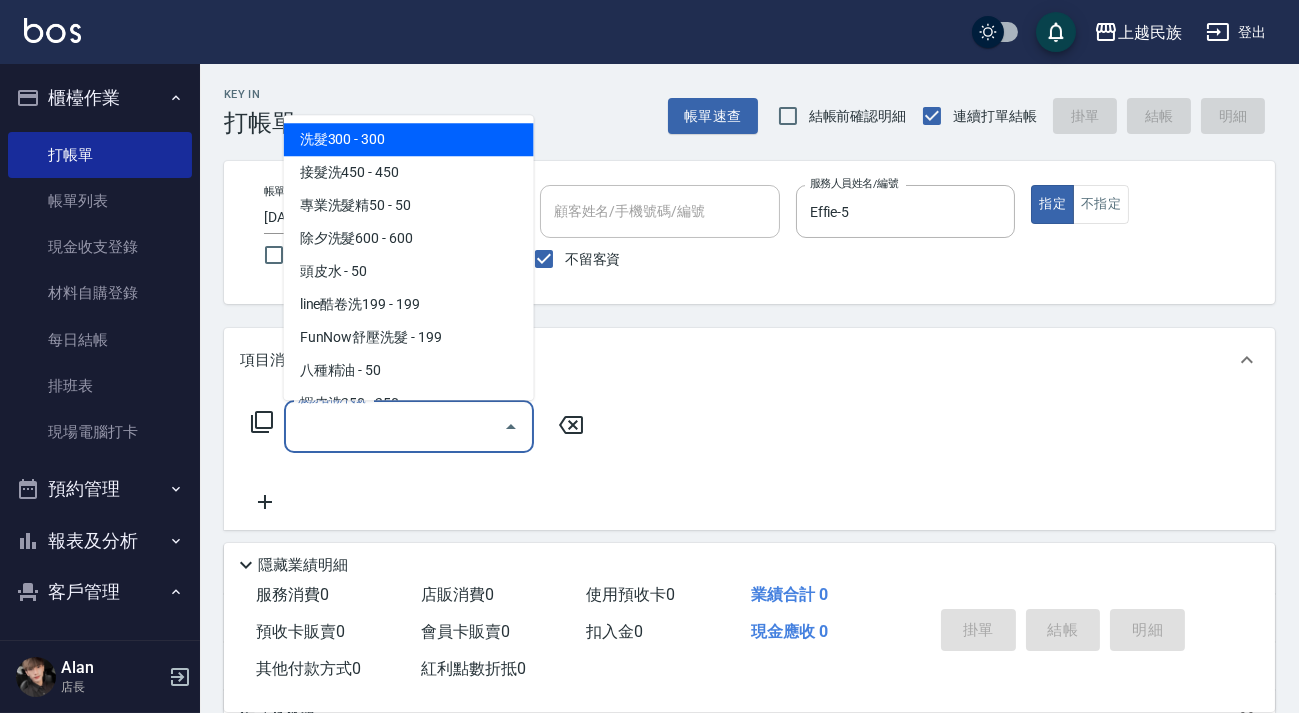 click on "服務名稱/代號" at bounding box center (394, 426) 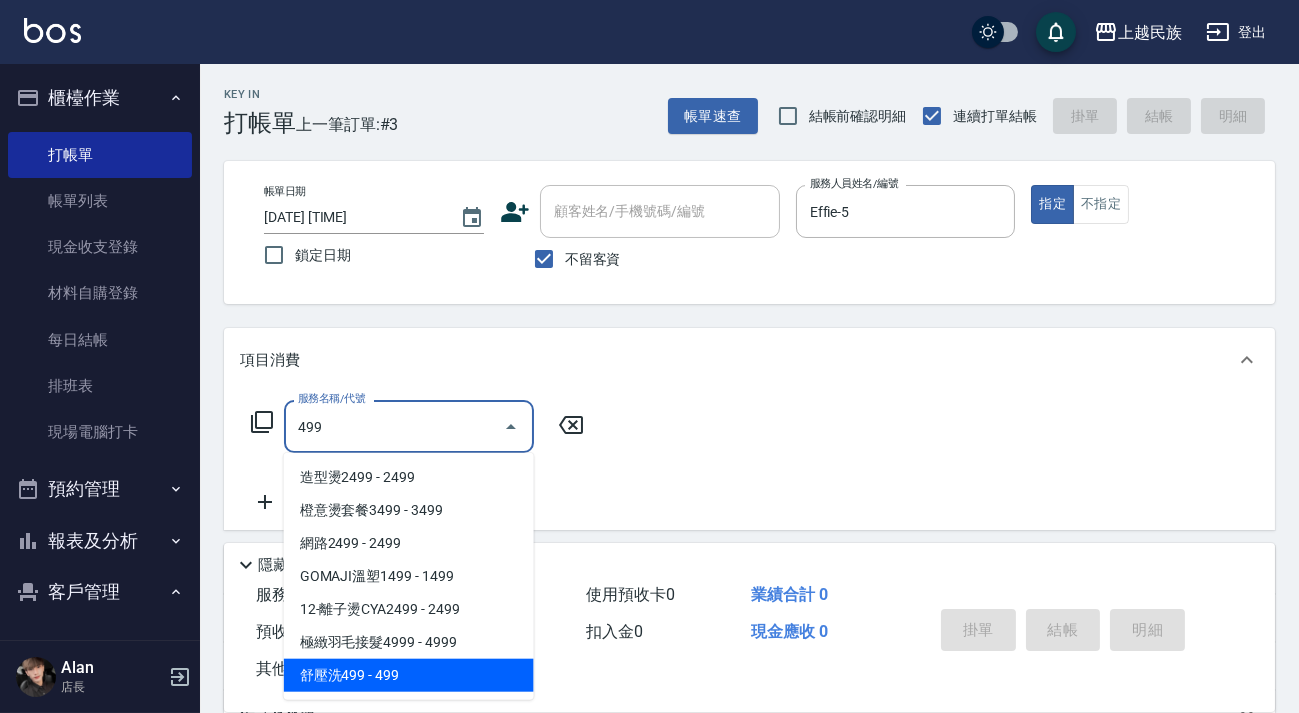 click on "舒壓洗499 - 499" at bounding box center [409, 675] 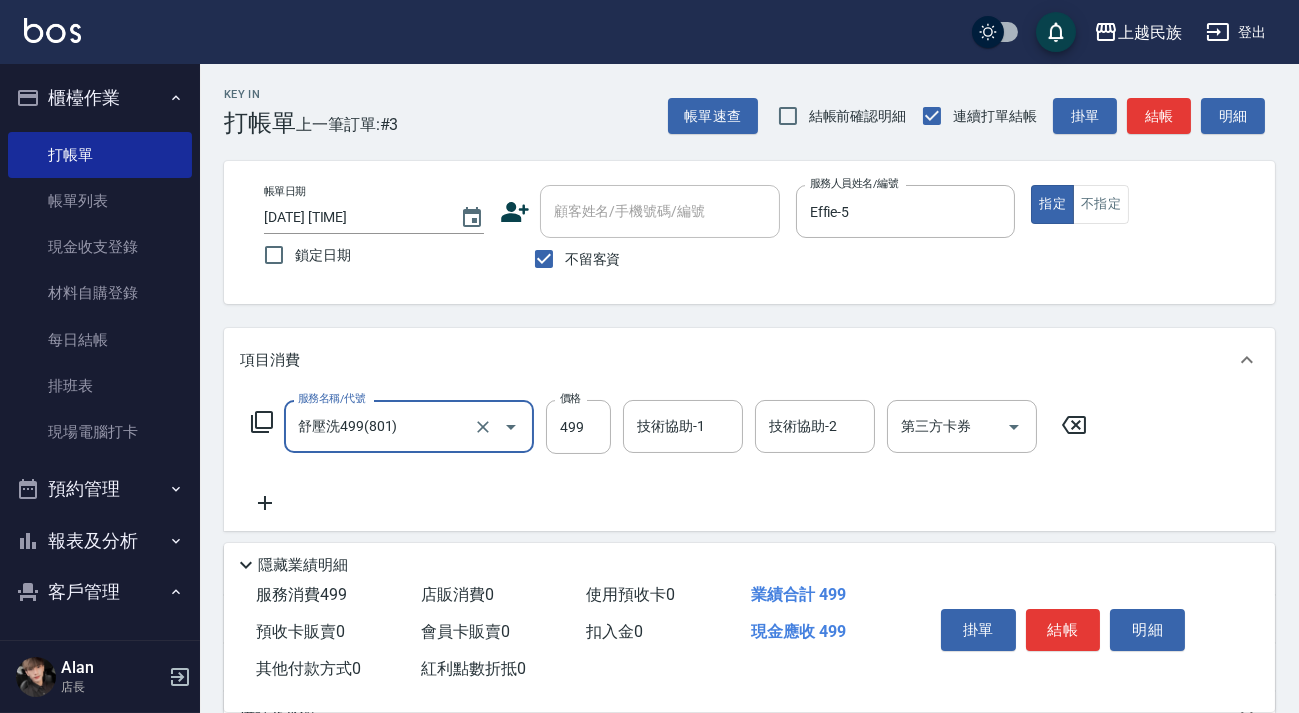 type on "舒壓洗499(801)" 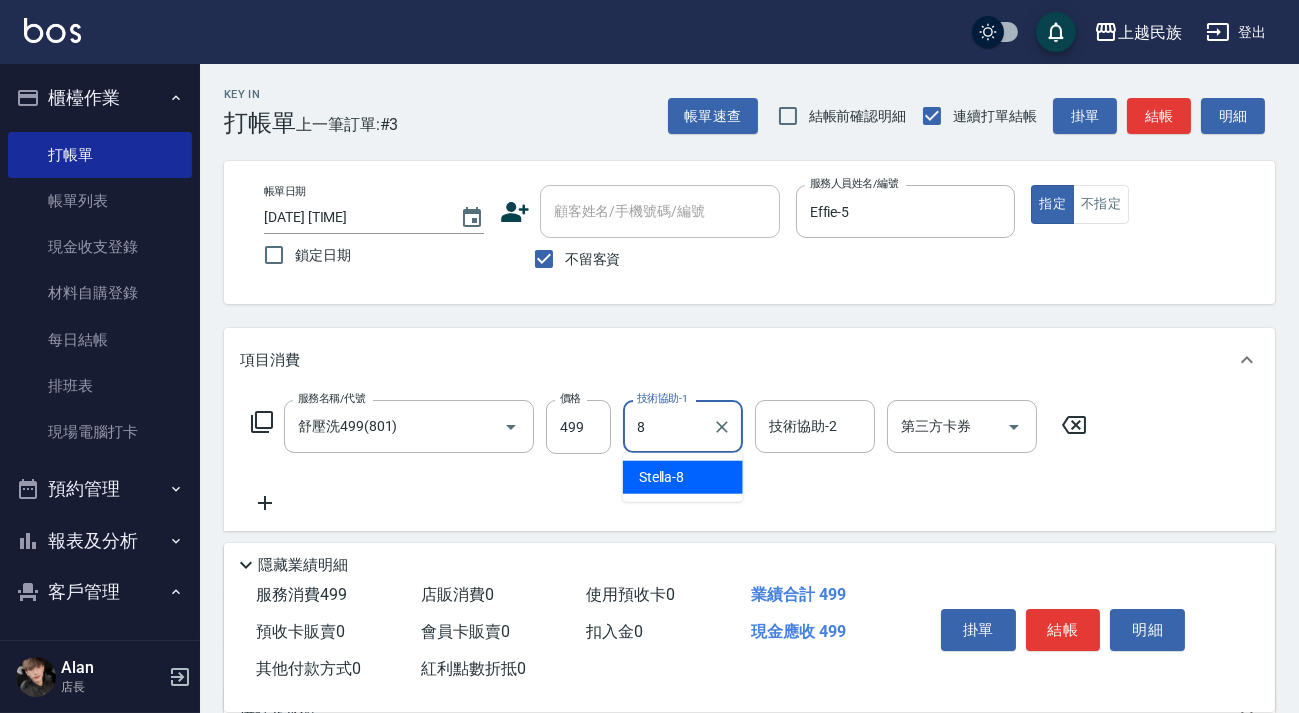 type on "Stella-8" 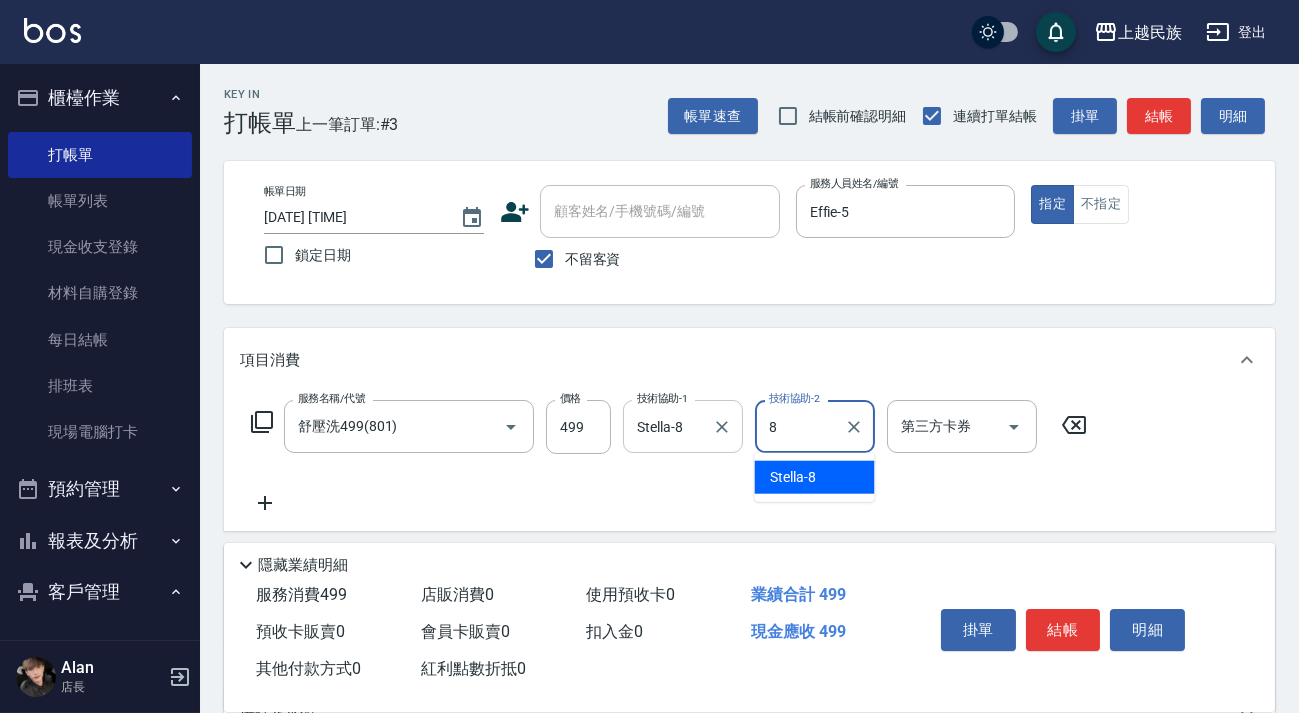 type on "Stella-8" 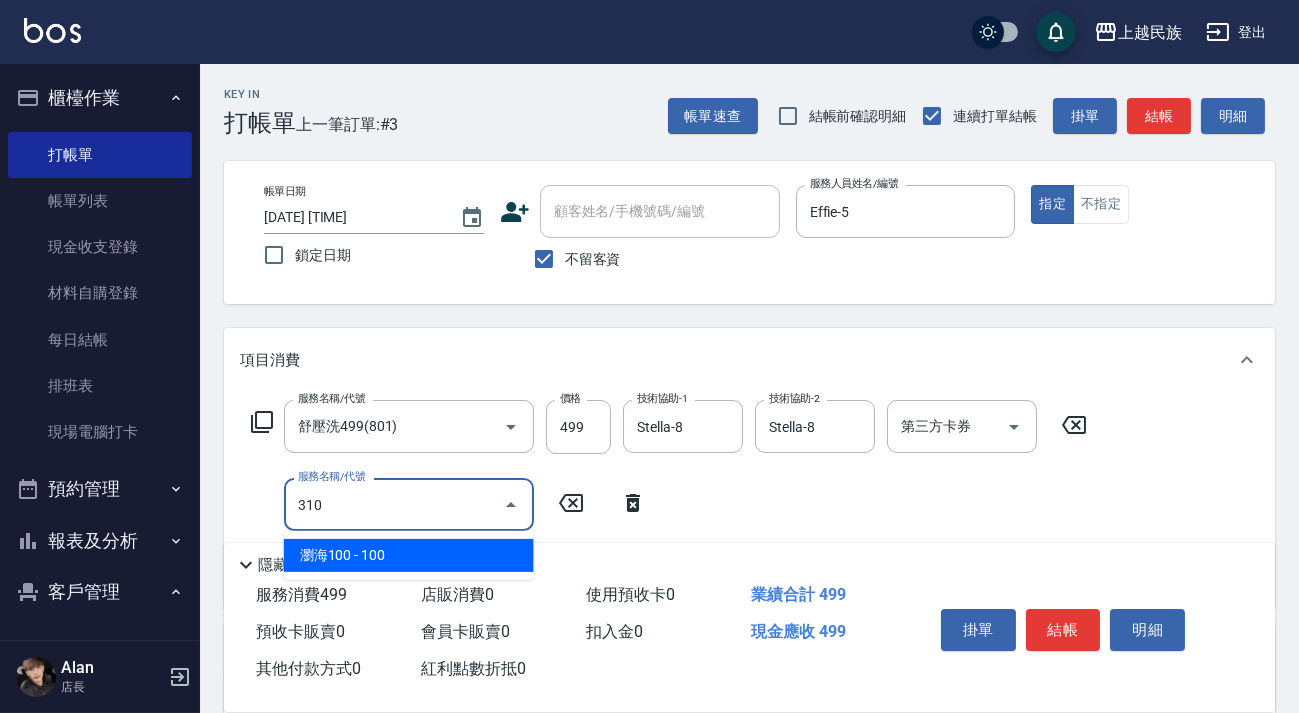 click on "瀏海100 - 100" at bounding box center (409, 555) 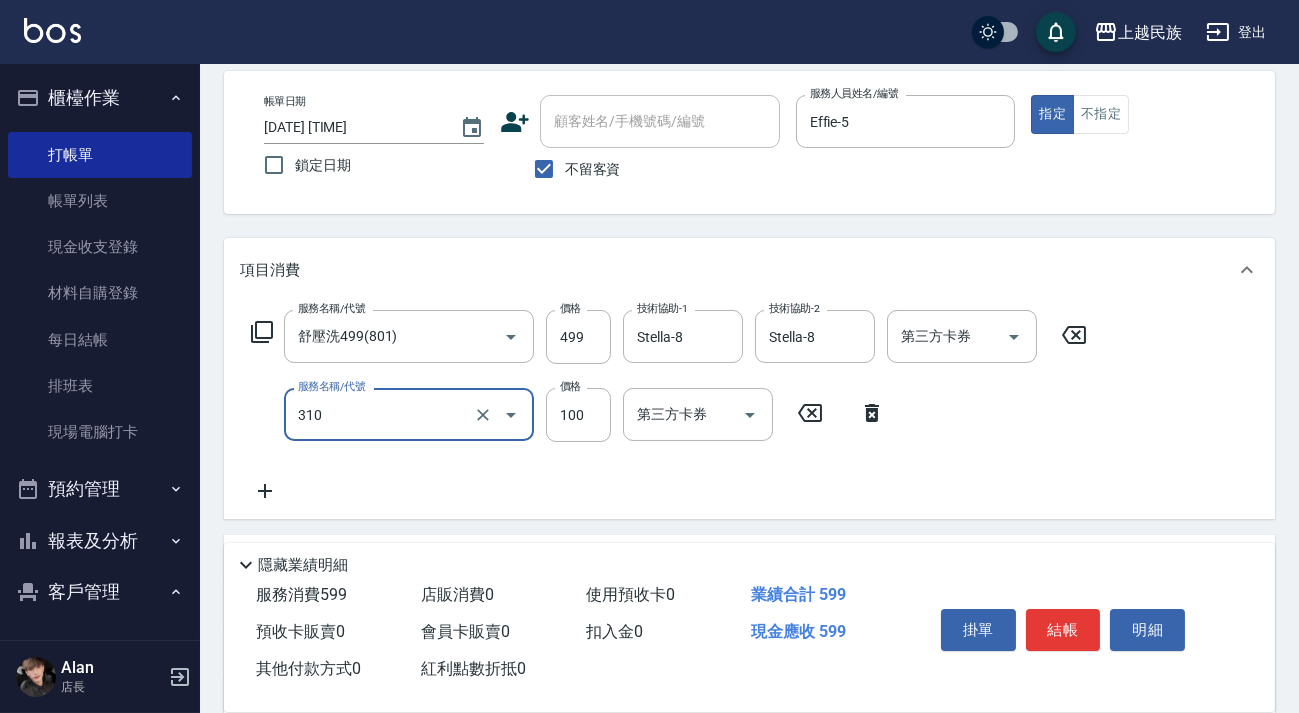 scroll, scrollTop: 0, scrollLeft: 0, axis: both 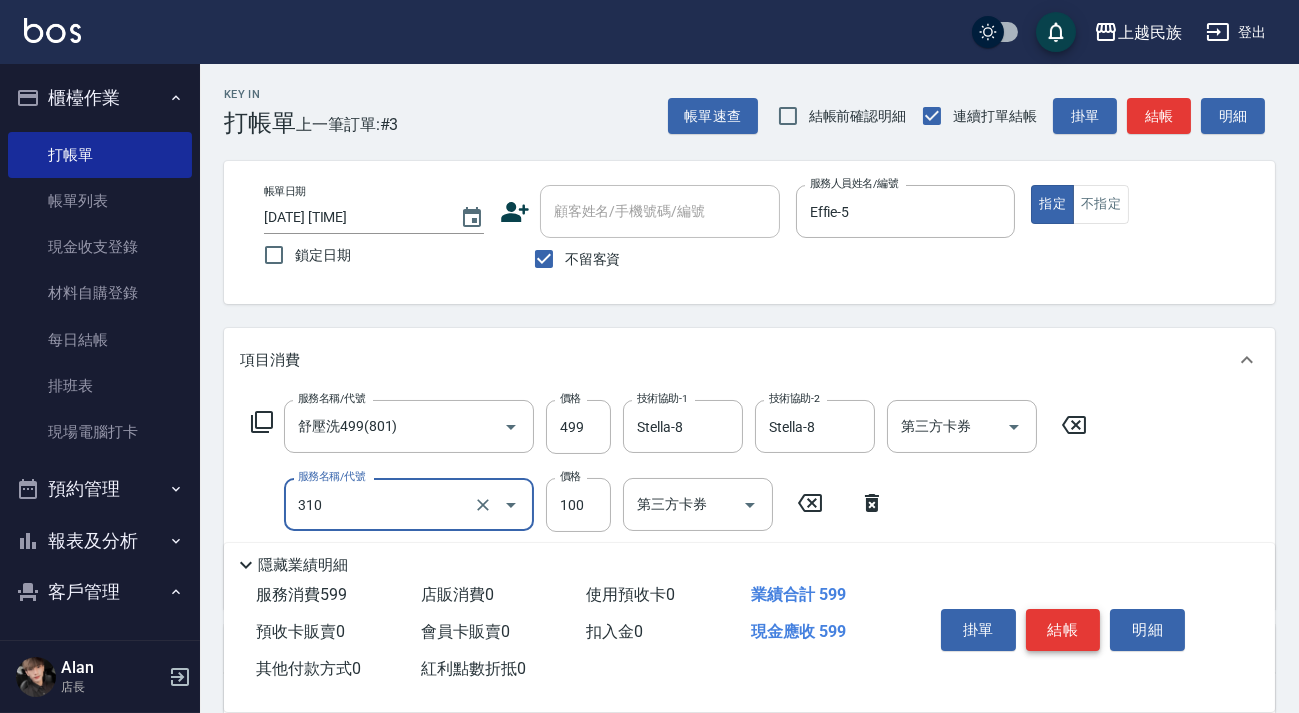 type on "瀏海100(310)" 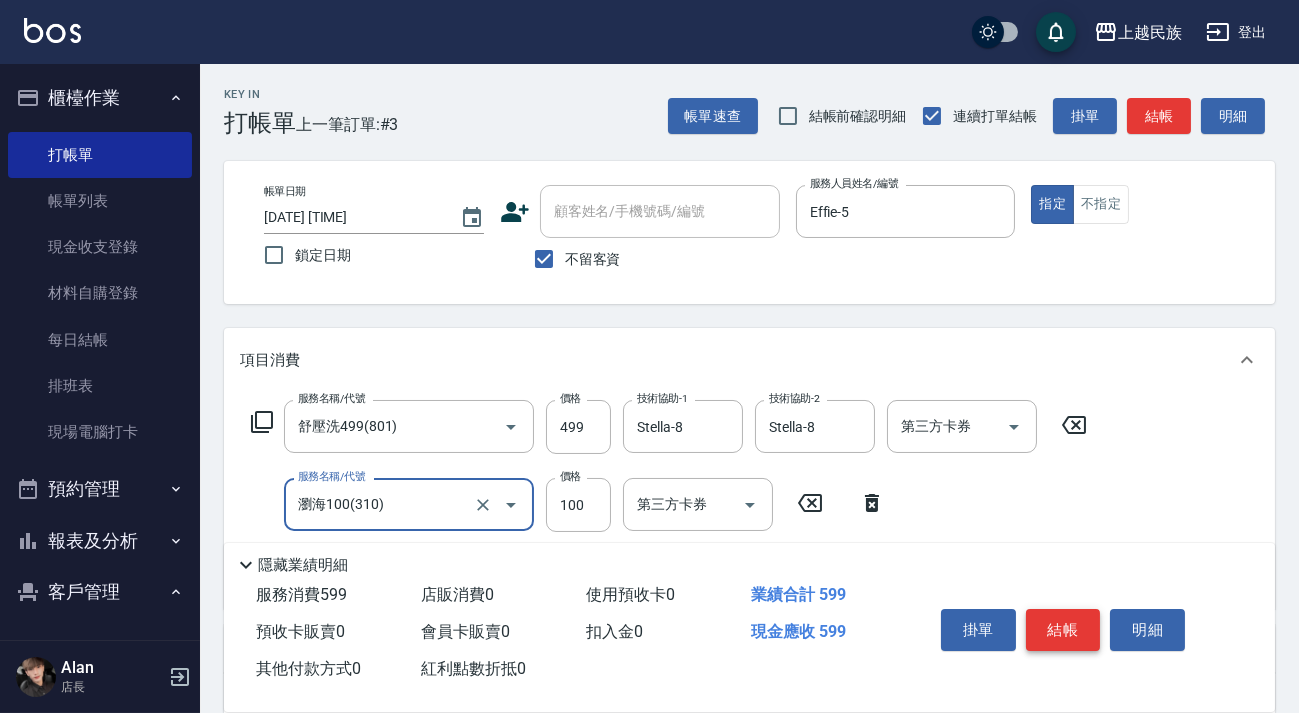 click on "結帳" at bounding box center [1063, 630] 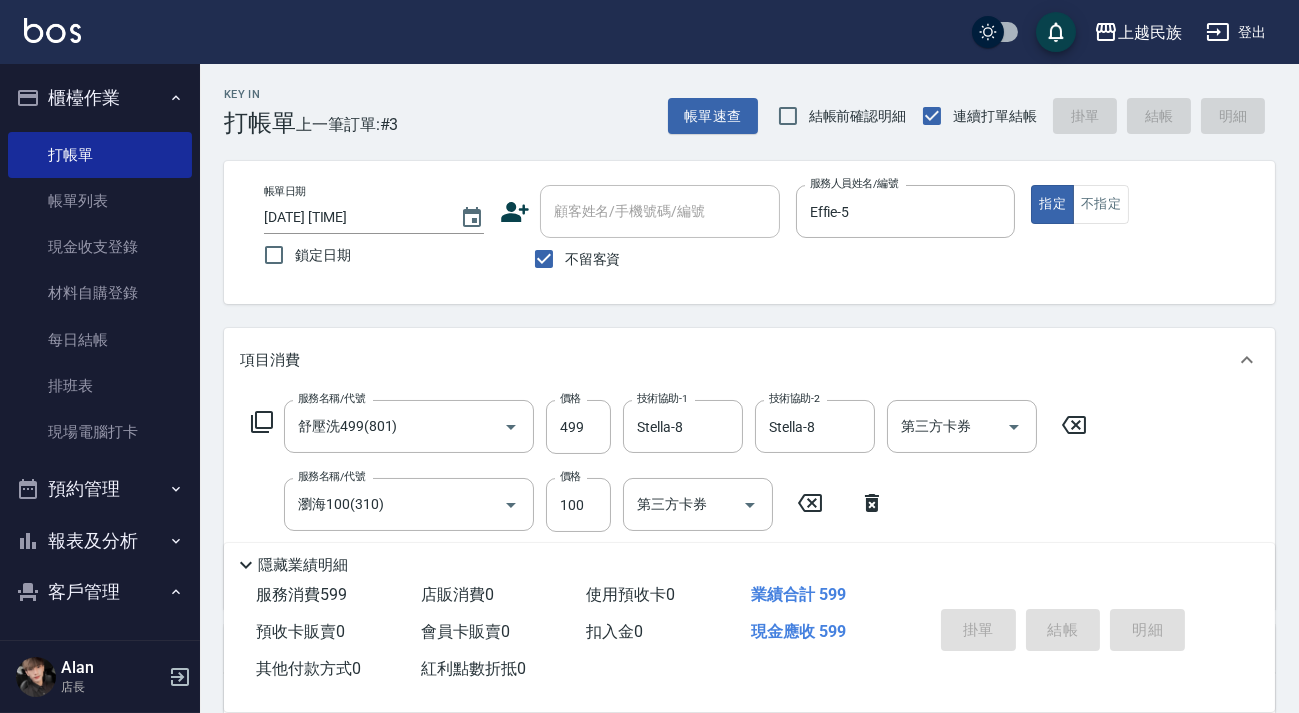 type on "[DATE] [TIME]" 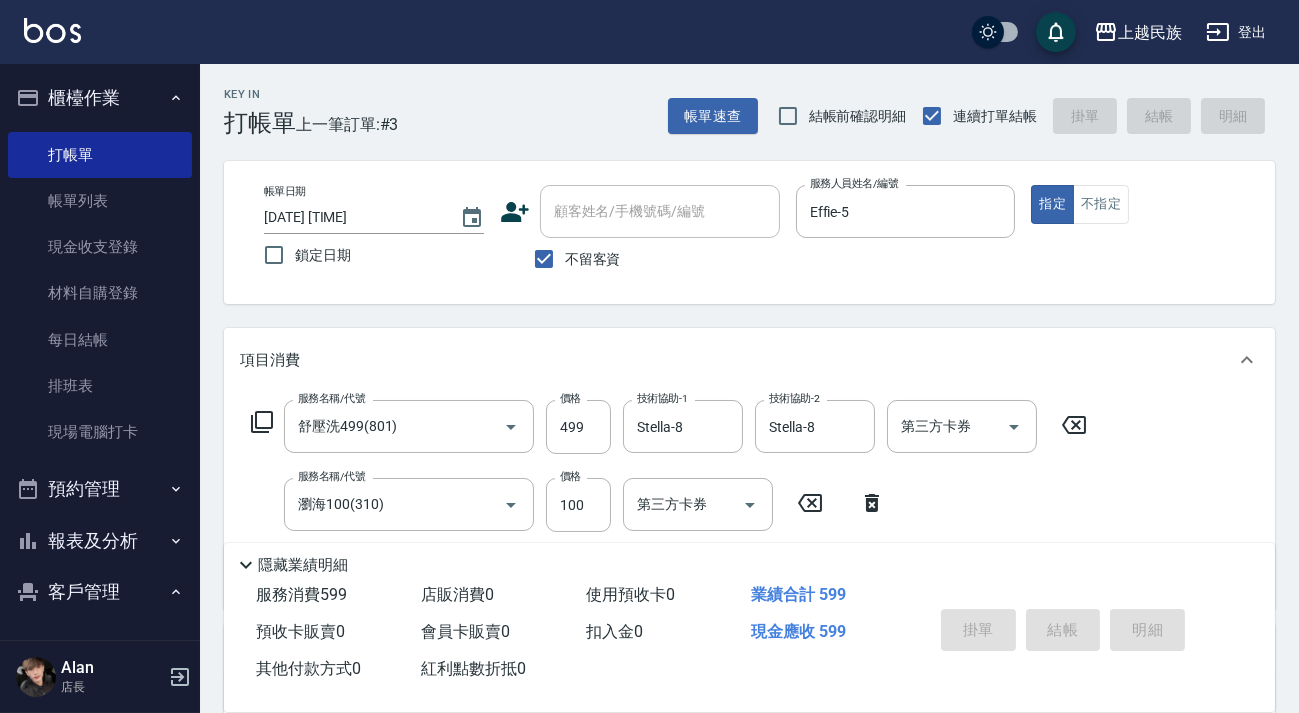 type 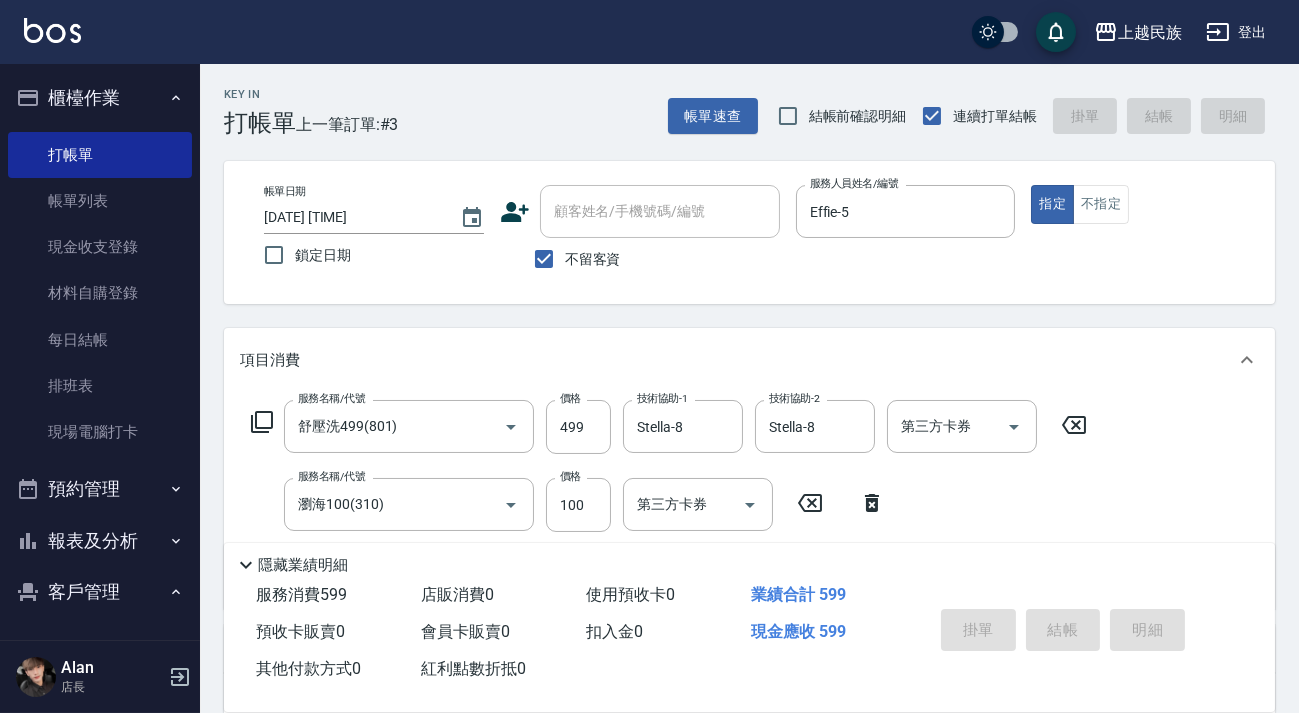 type 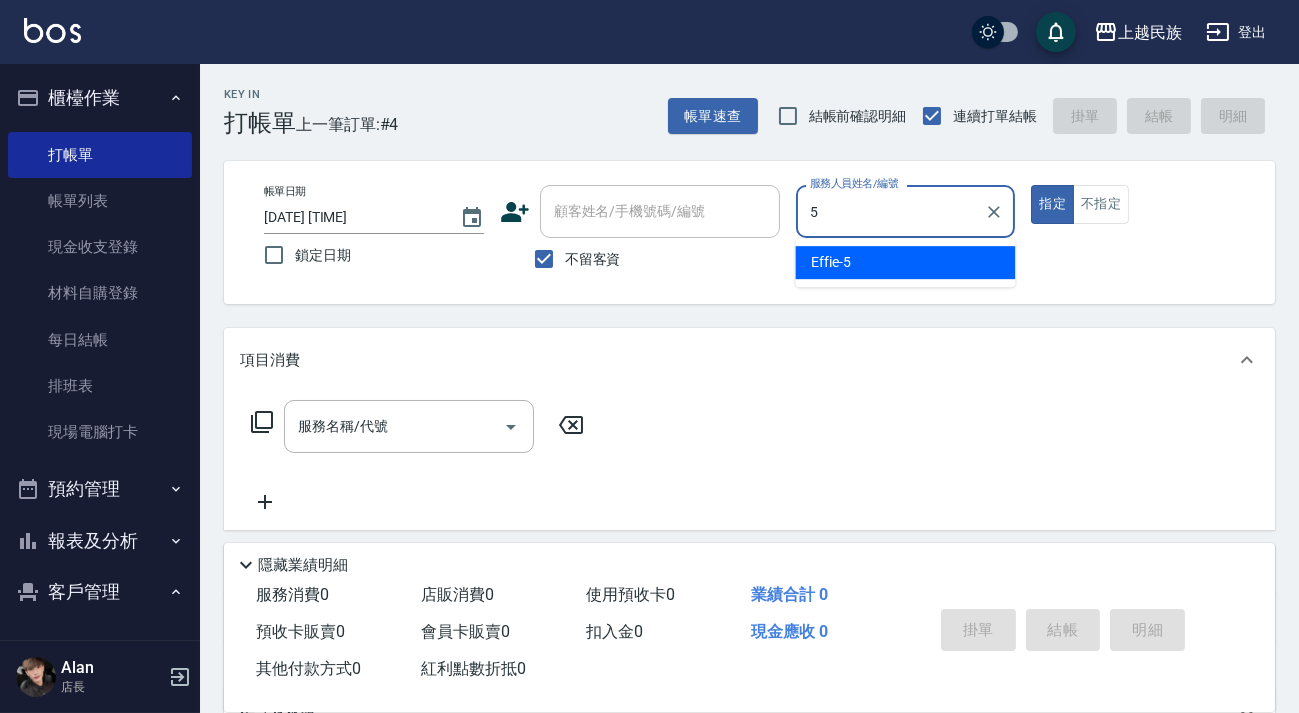 type on "Effie-5" 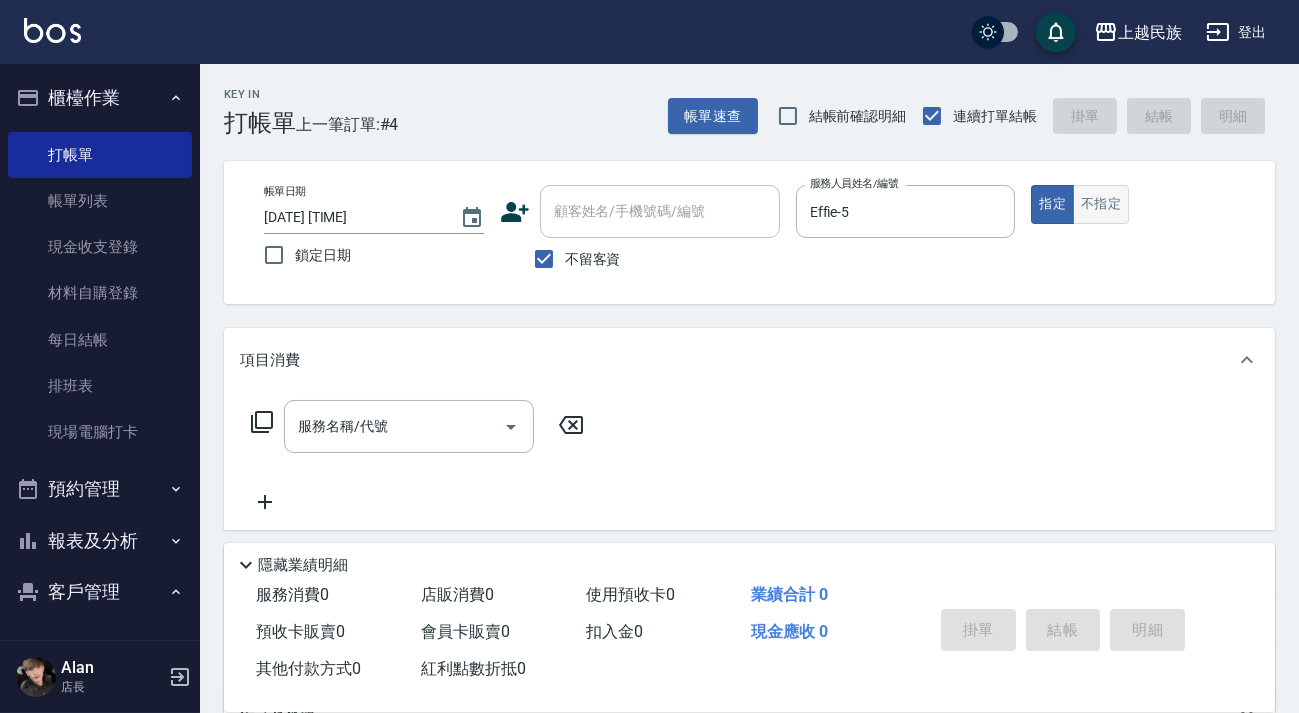 click on "不指定" at bounding box center (1101, 204) 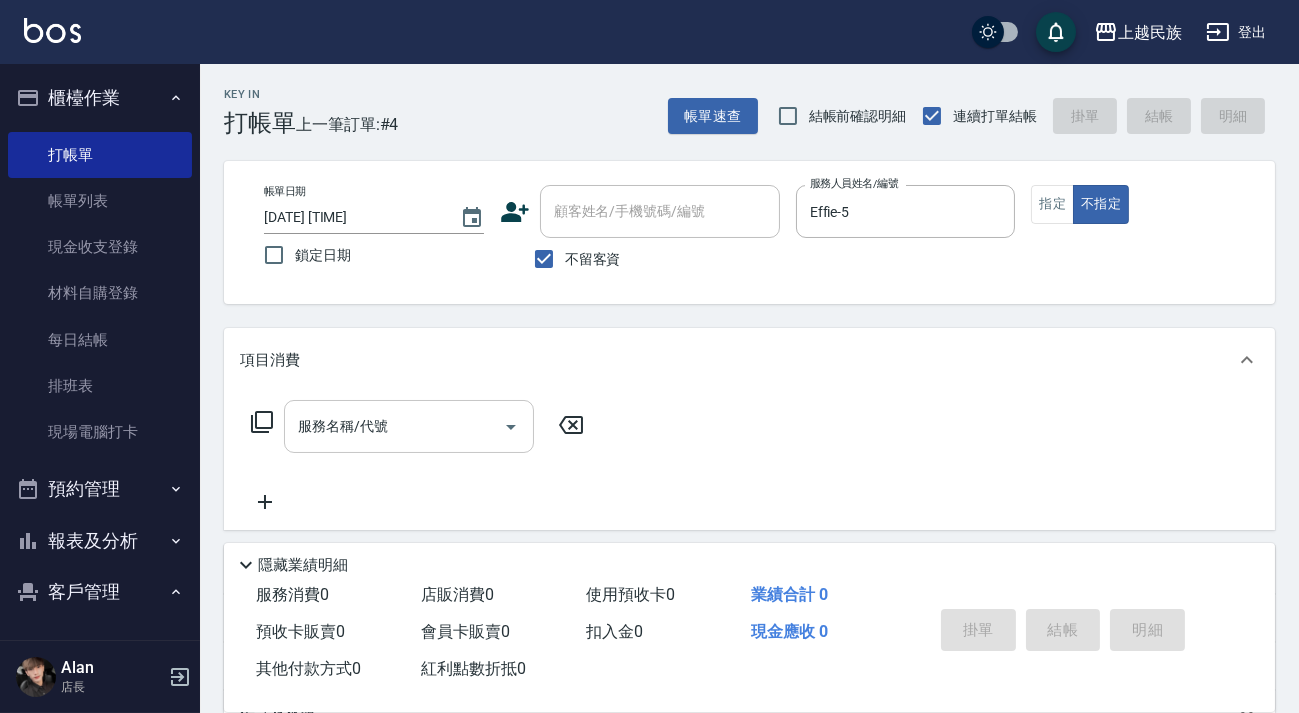 click on "服務名稱/代號" at bounding box center [394, 426] 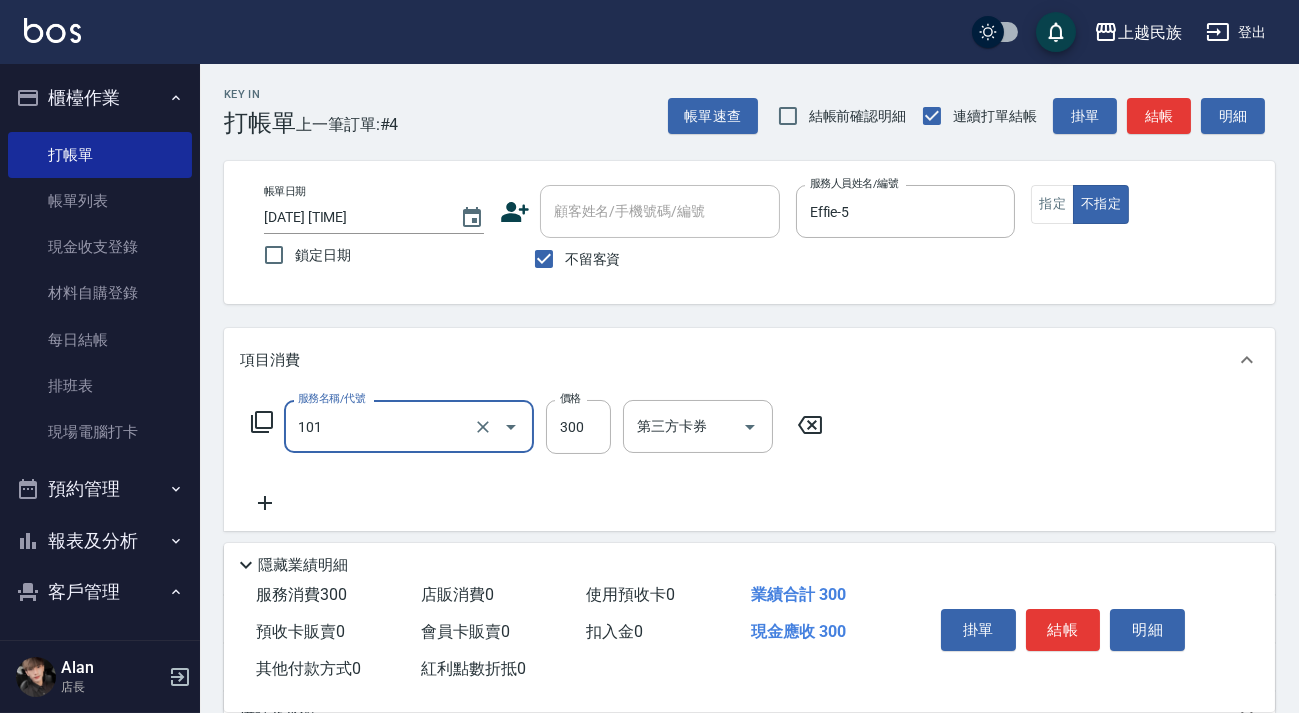 type on "洗髮300(101)" 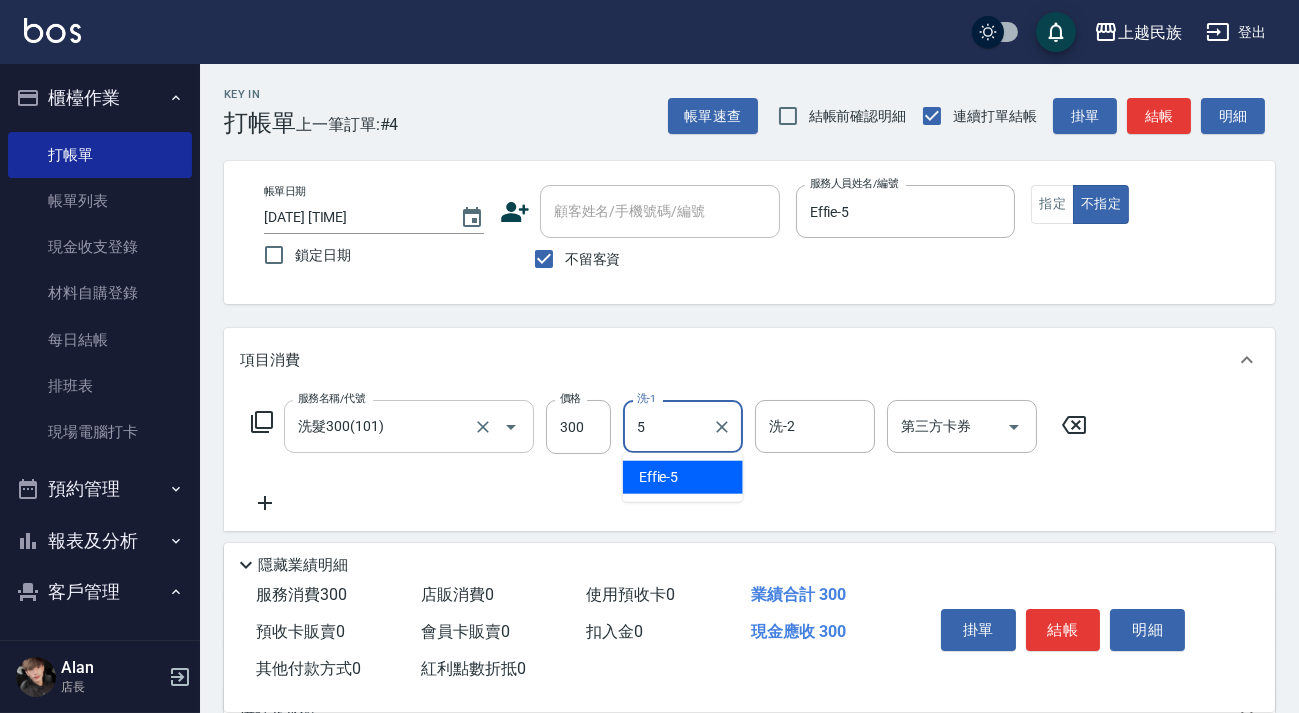 type on "Effie-5" 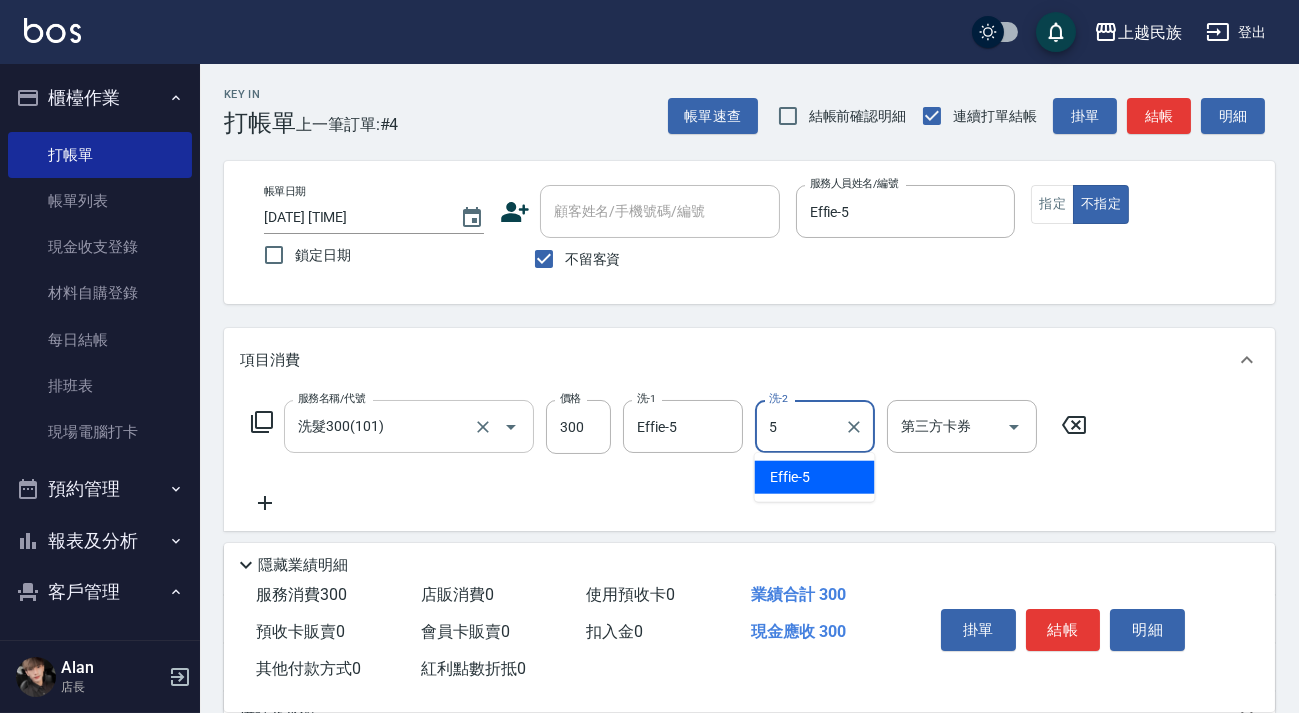 type on "Effie-5" 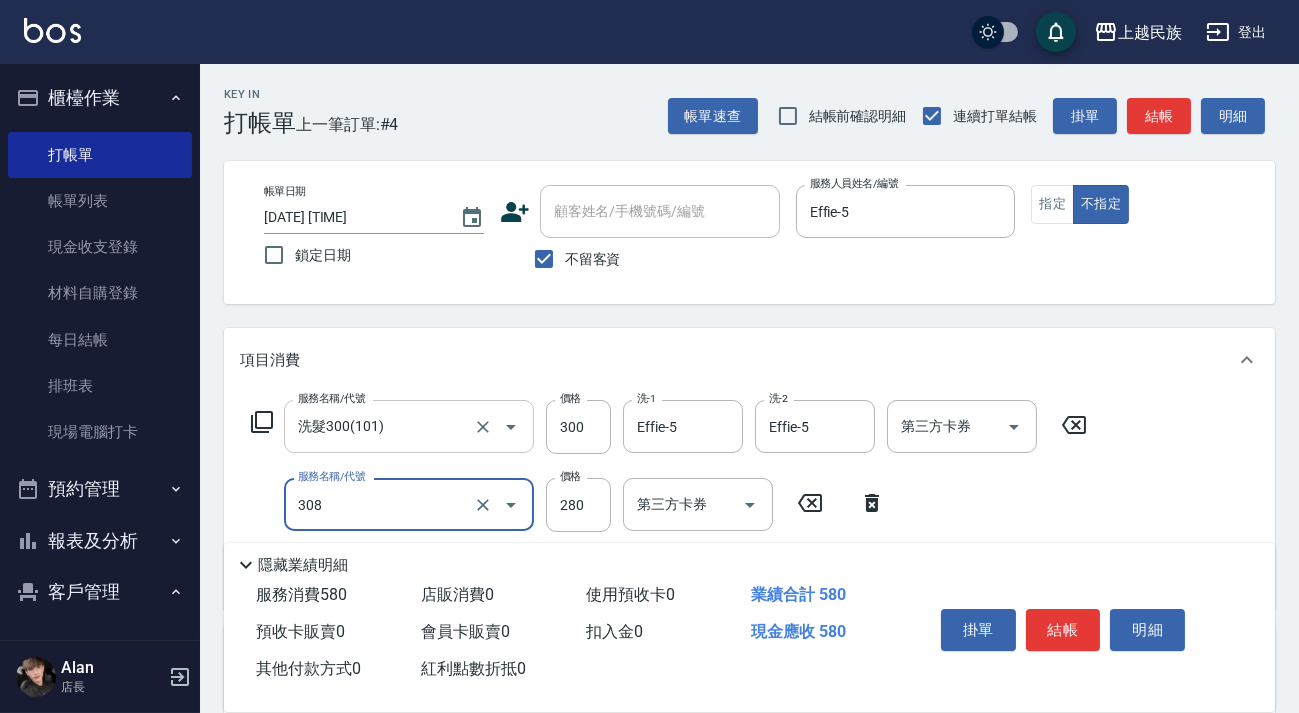 type on "剪髮280(308)" 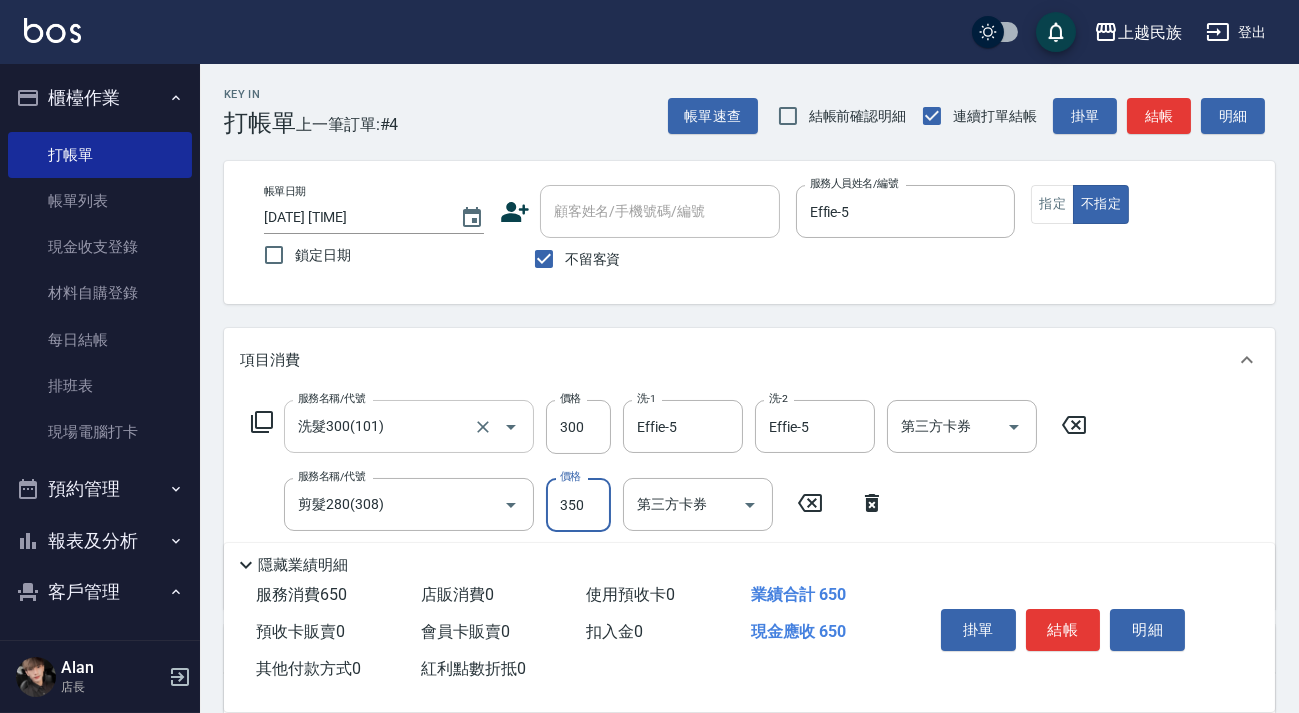 type on "350" 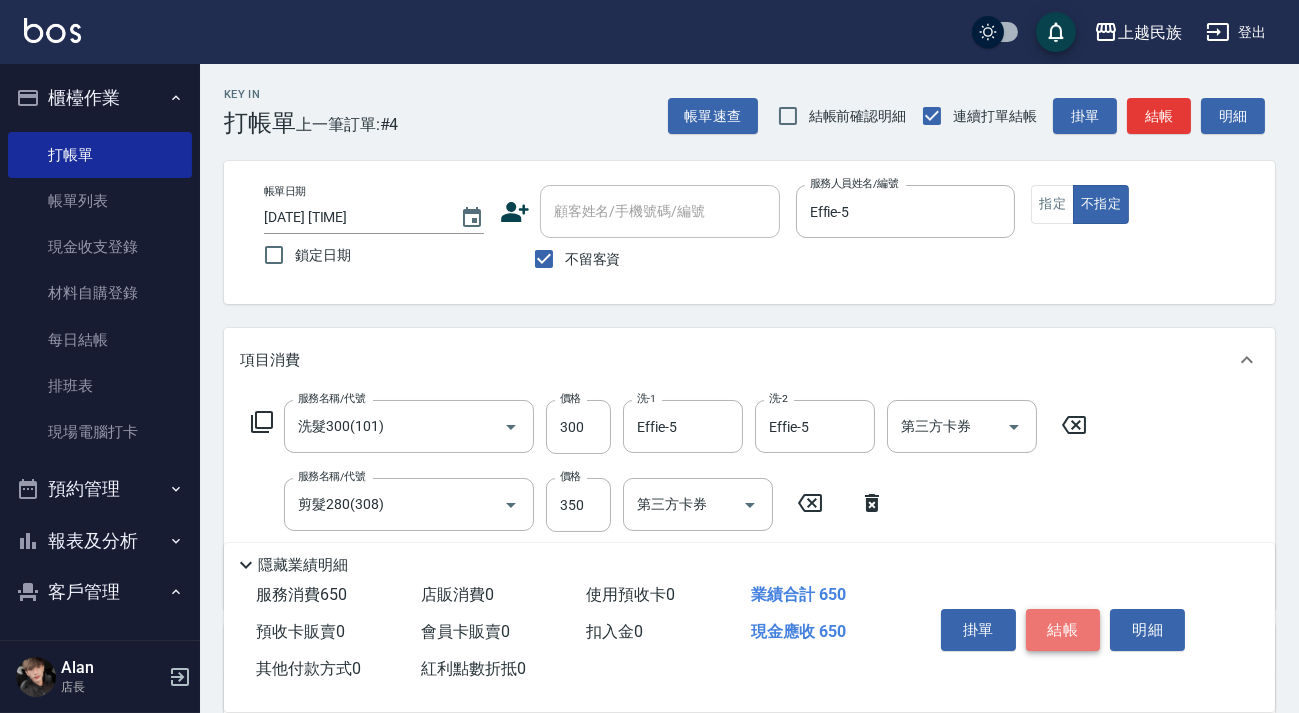click on "結帳" at bounding box center [1063, 630] 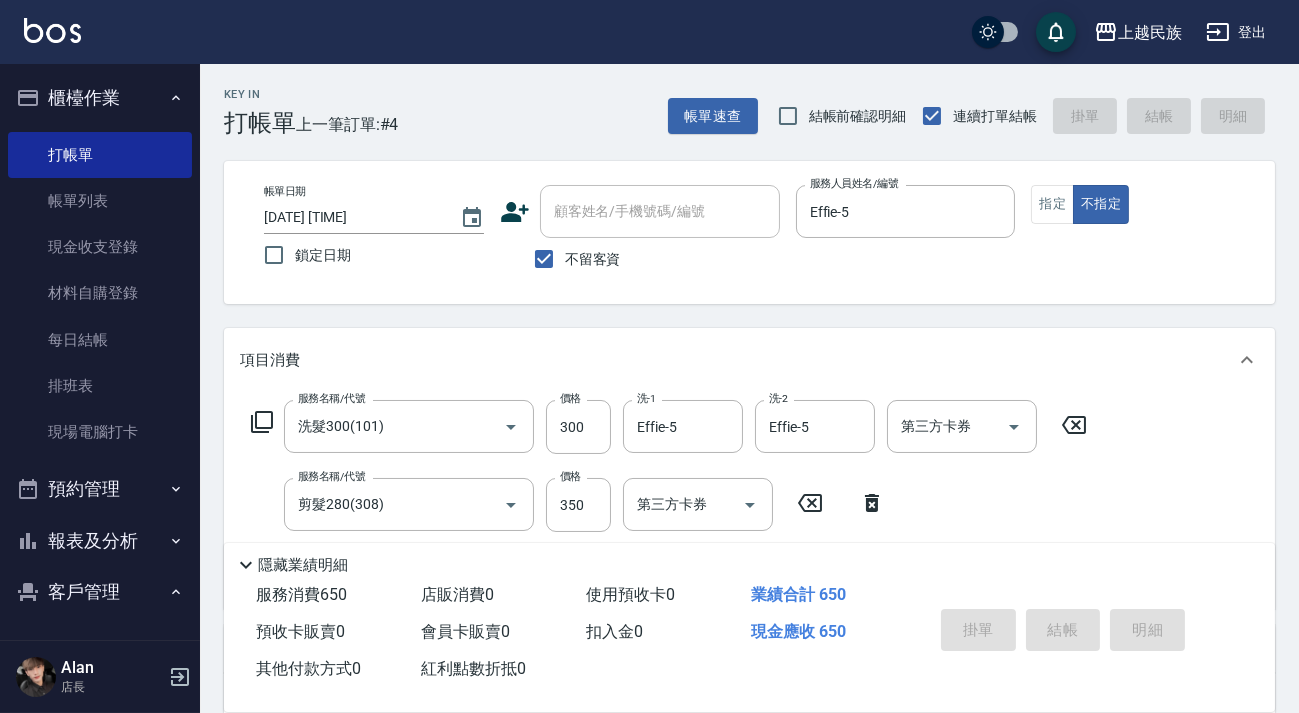 type 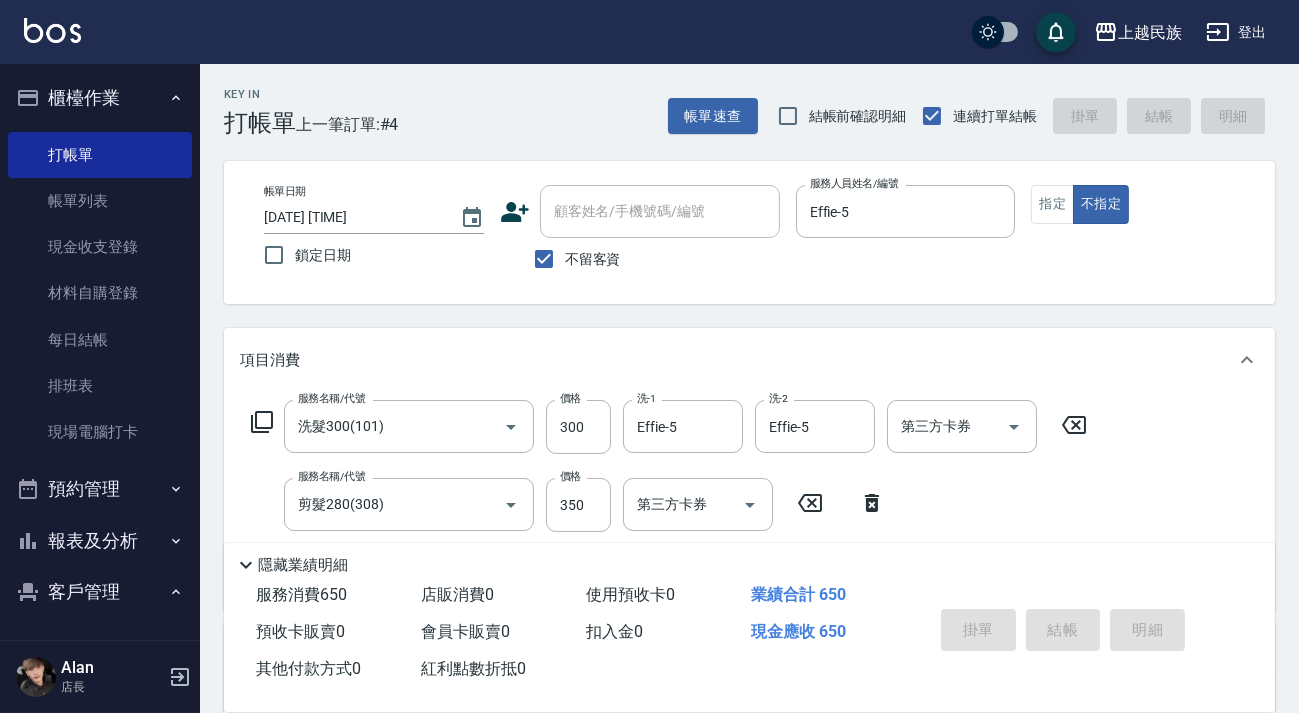 type 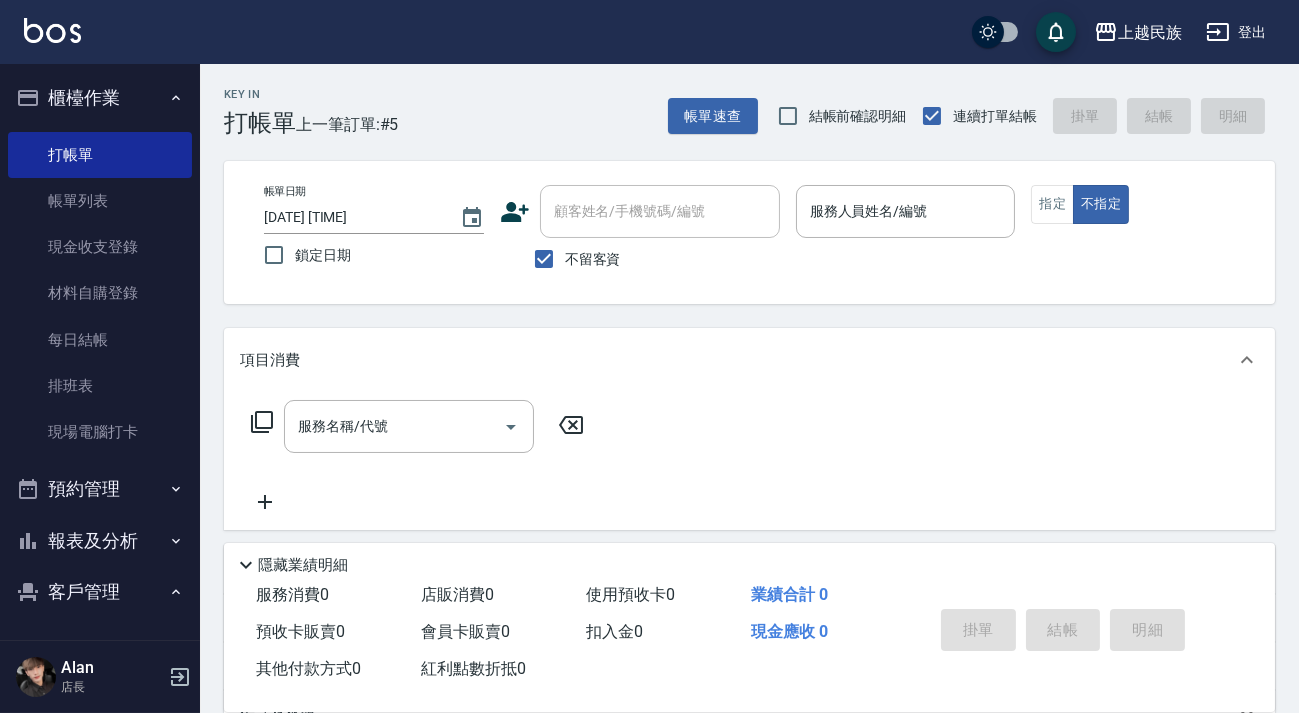 click on "不留客資" at bounding box center [572, 259] 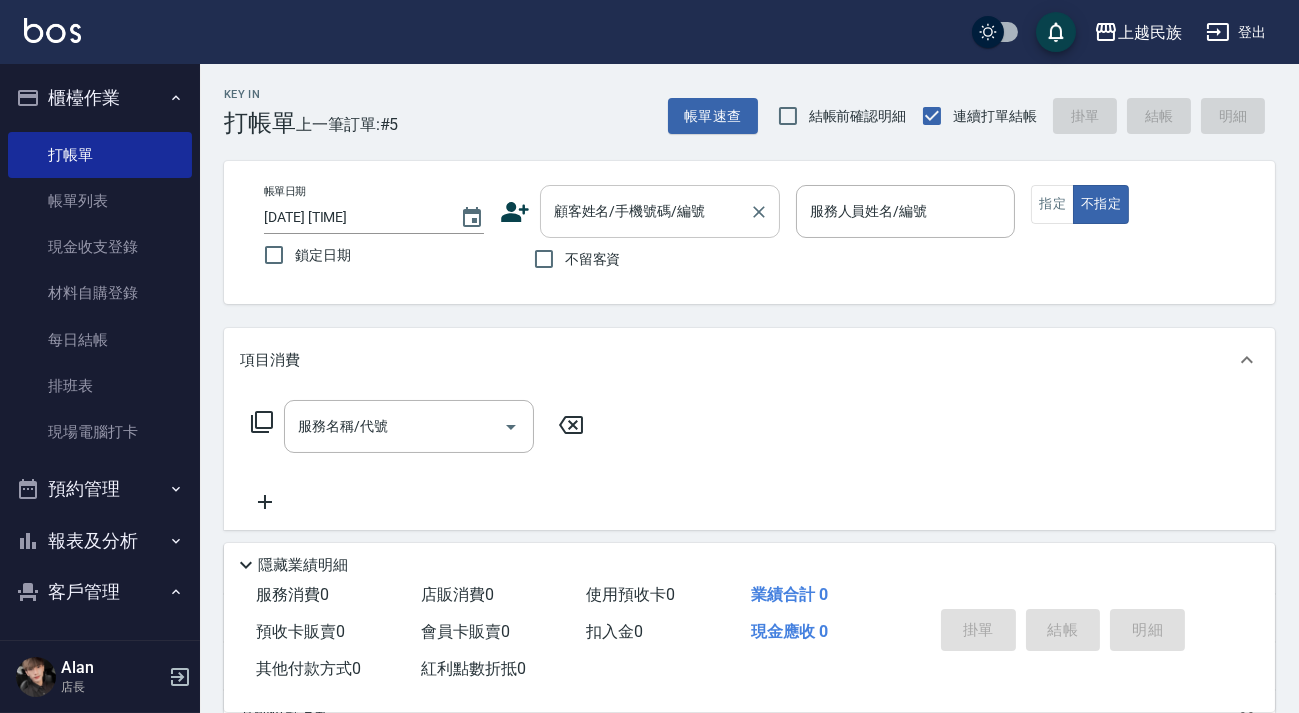 click on "顧客姓名/手機號碼/編號" at bounding box center (645, 211) 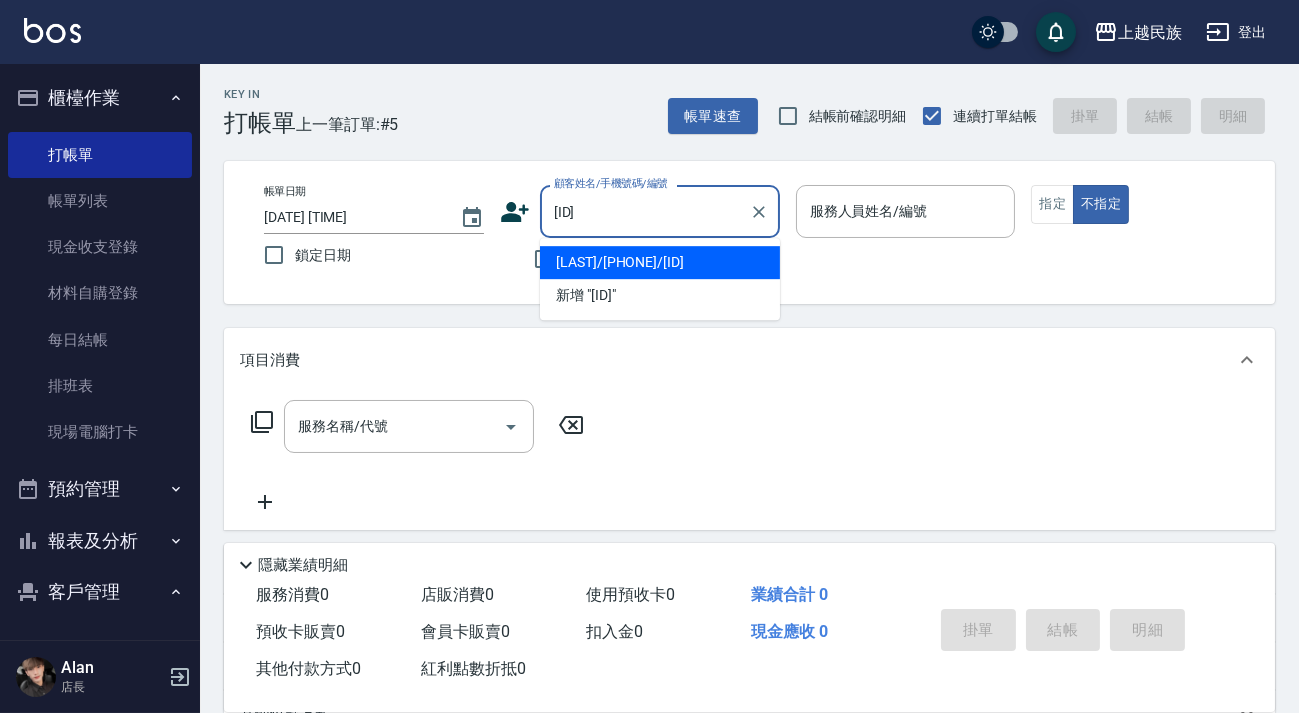 click on "[LAST]/[PHONE]/[ID]" at bounding box center (660, 262) 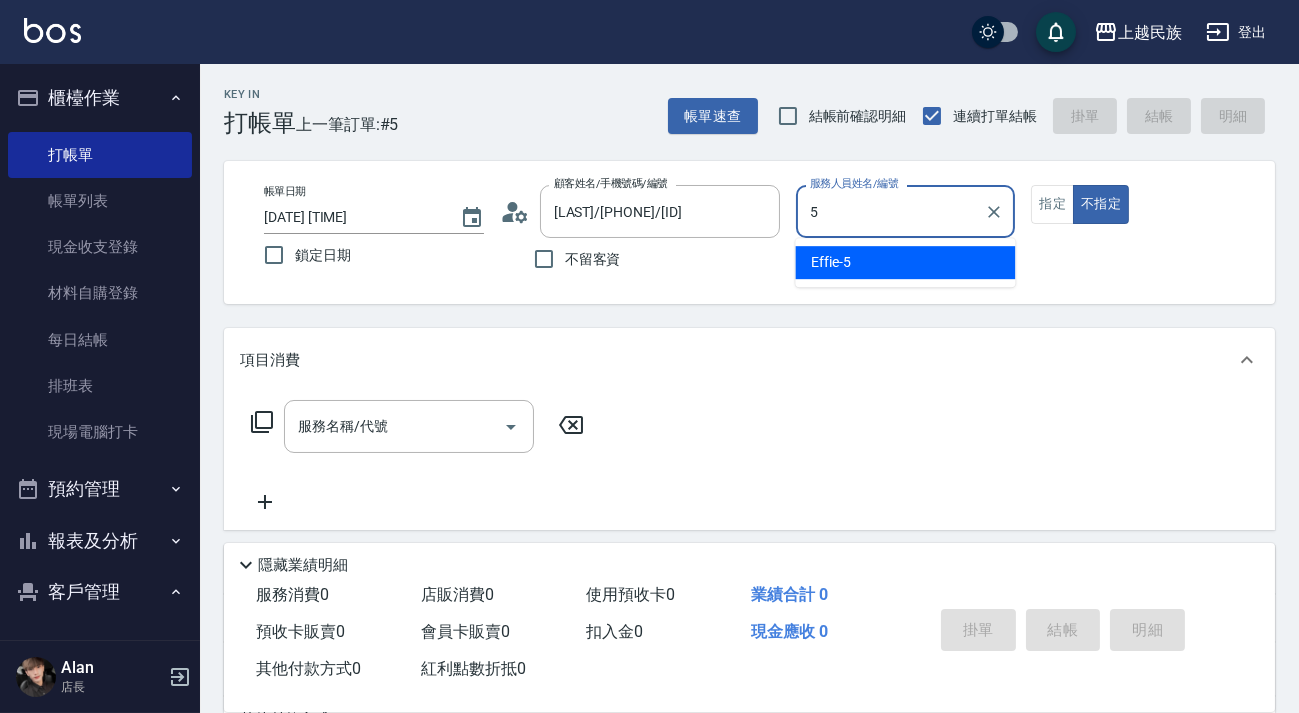 type on "Effie-5" 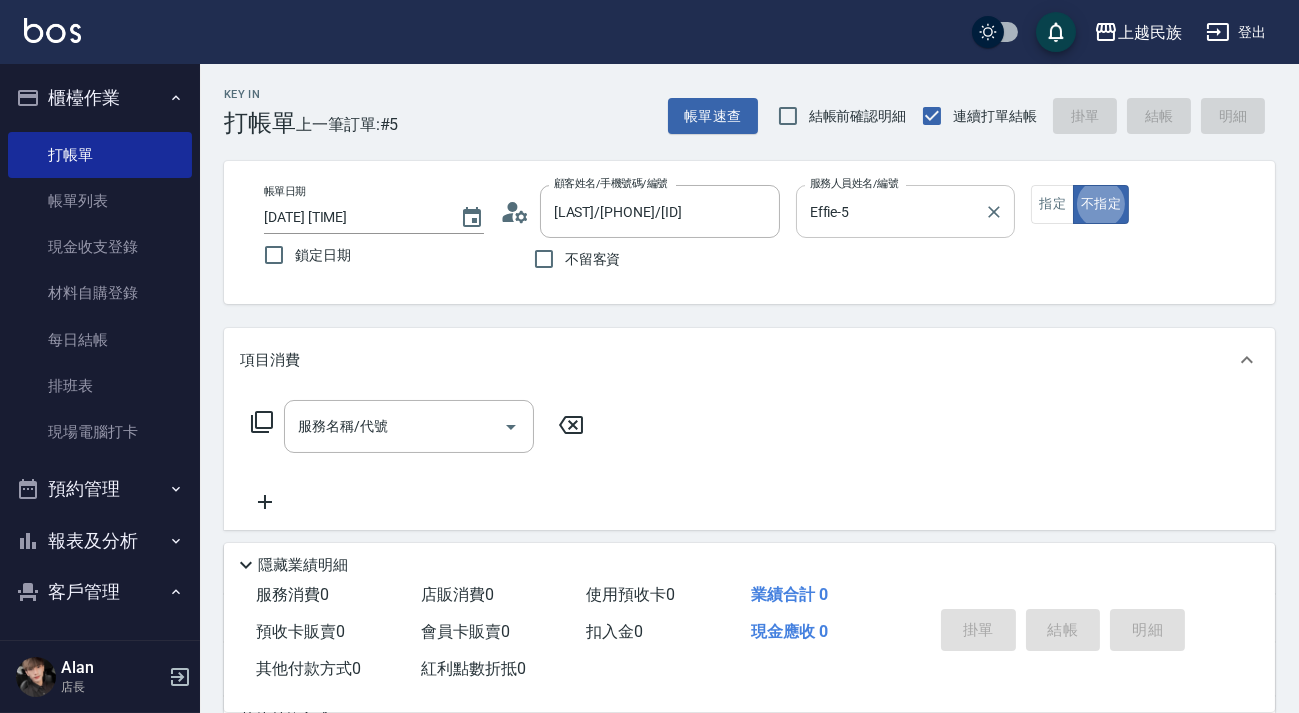 type on "false" 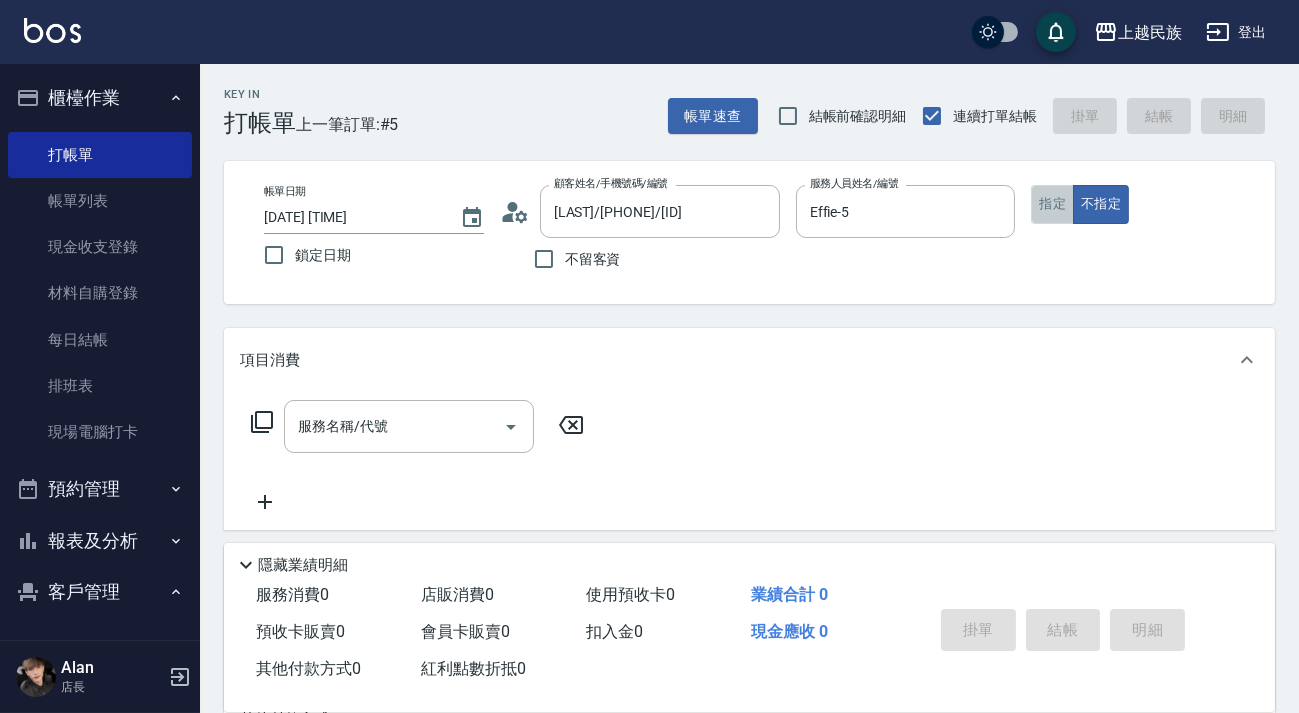 click on "指定" at bounding box center (1052, 204) 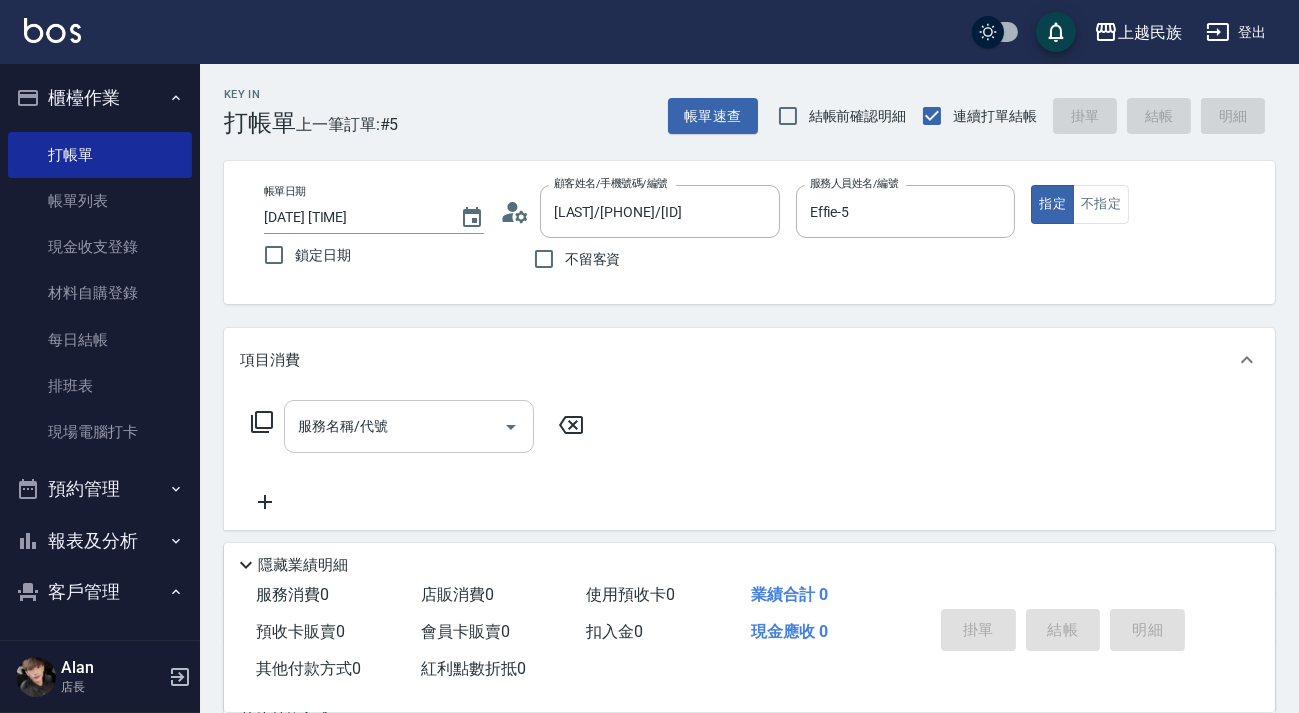 click on "服務名稱/代號" at bounding box center [394, 426] 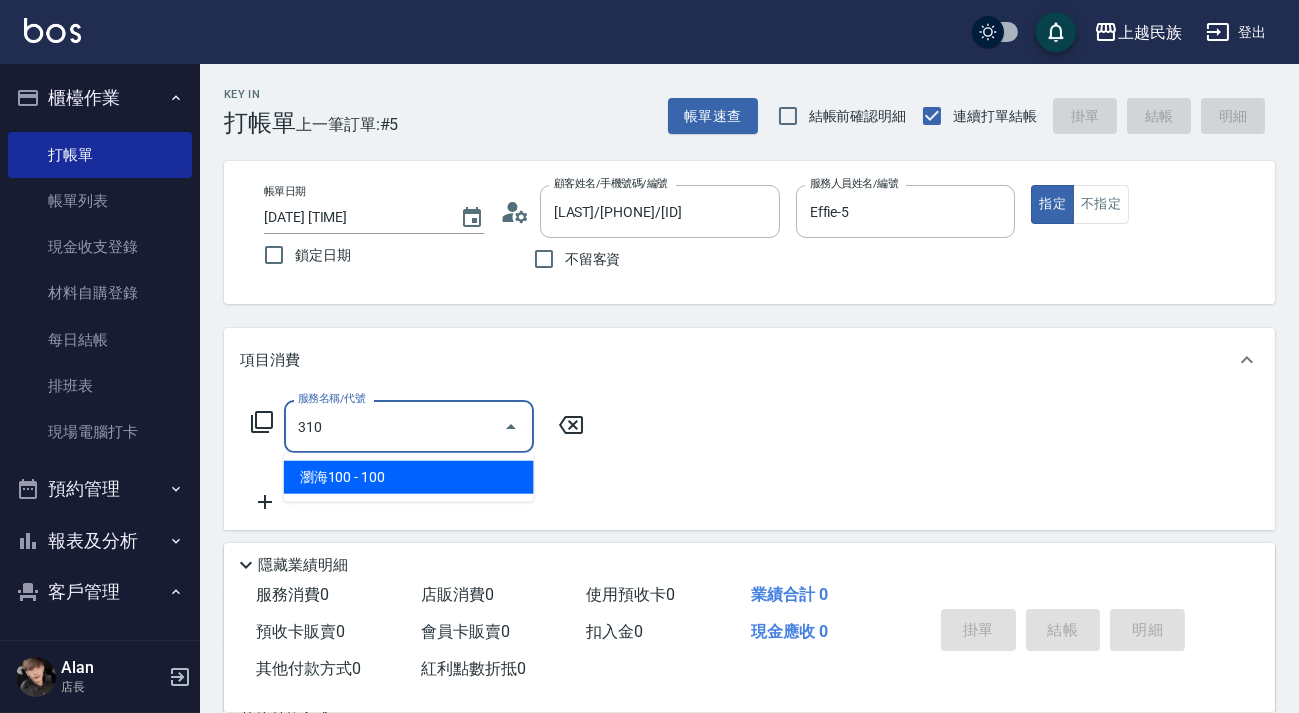 click on "瀏海100 - 100" at bounding box center [409, 477] 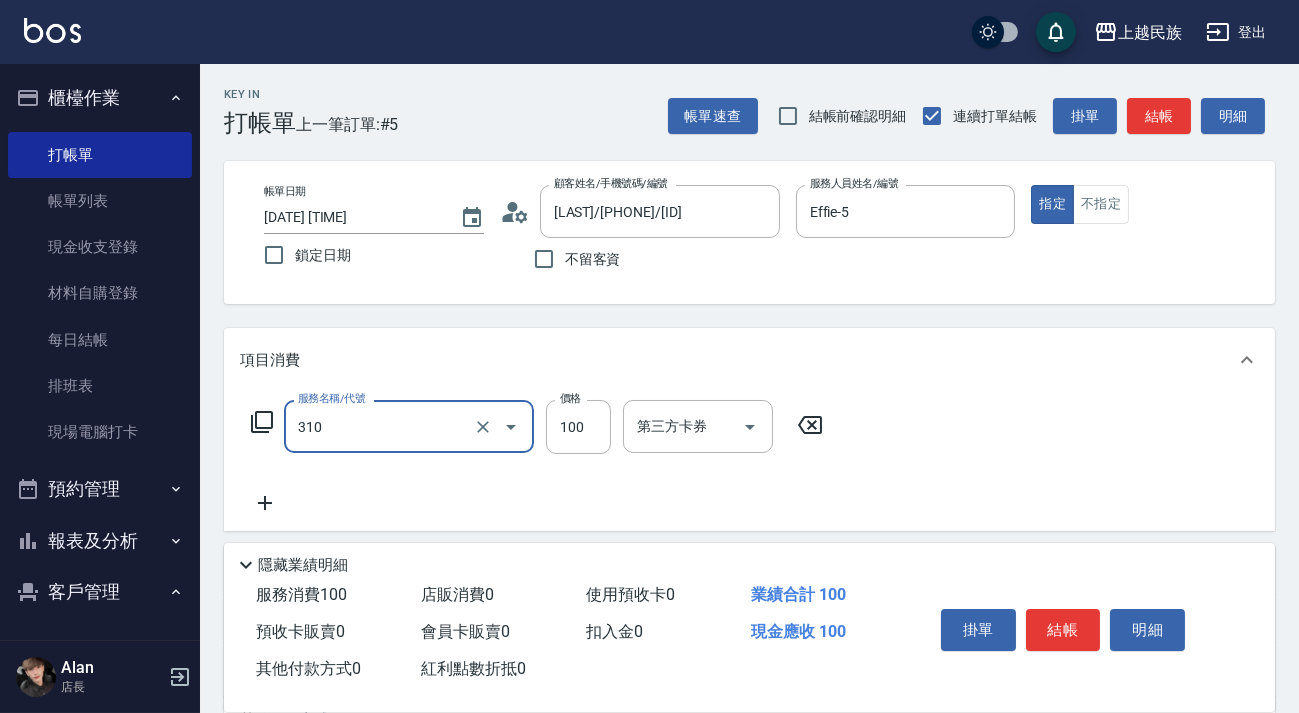 type on "瀏海100(310)" 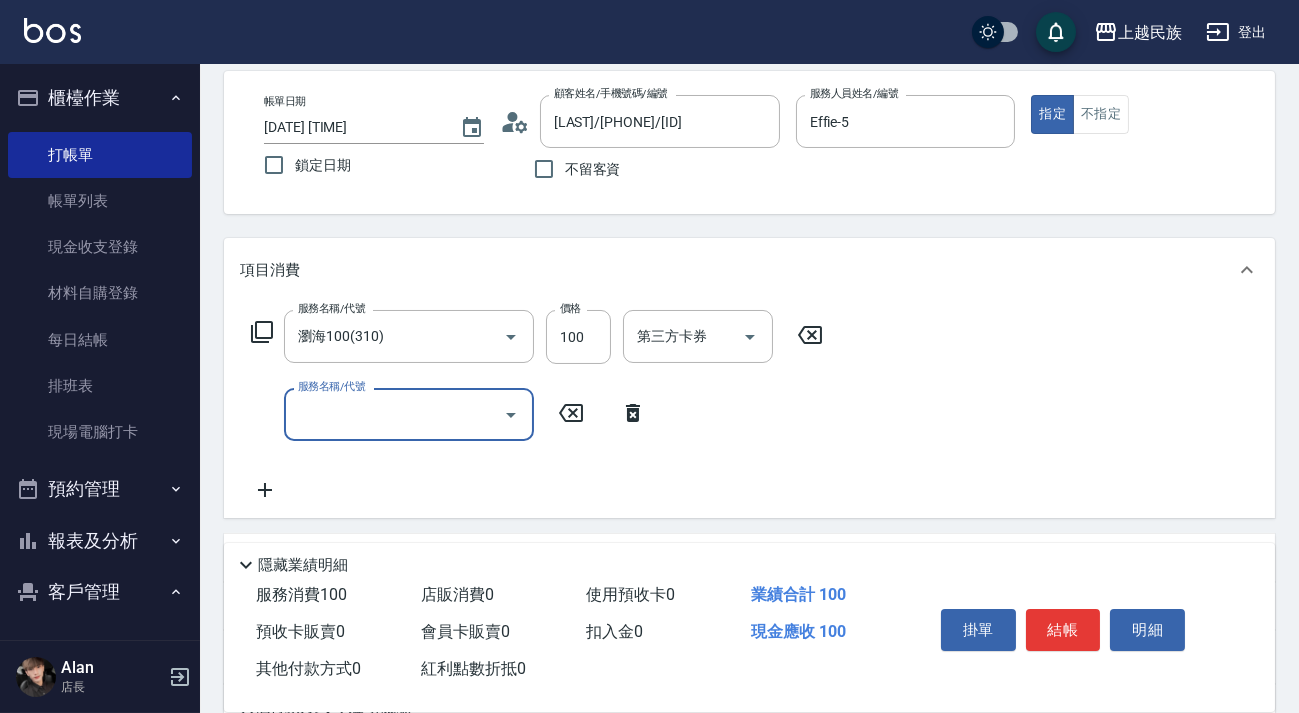 scroll, scrollTop: 272, scrollLeft: 0, axis: vertical 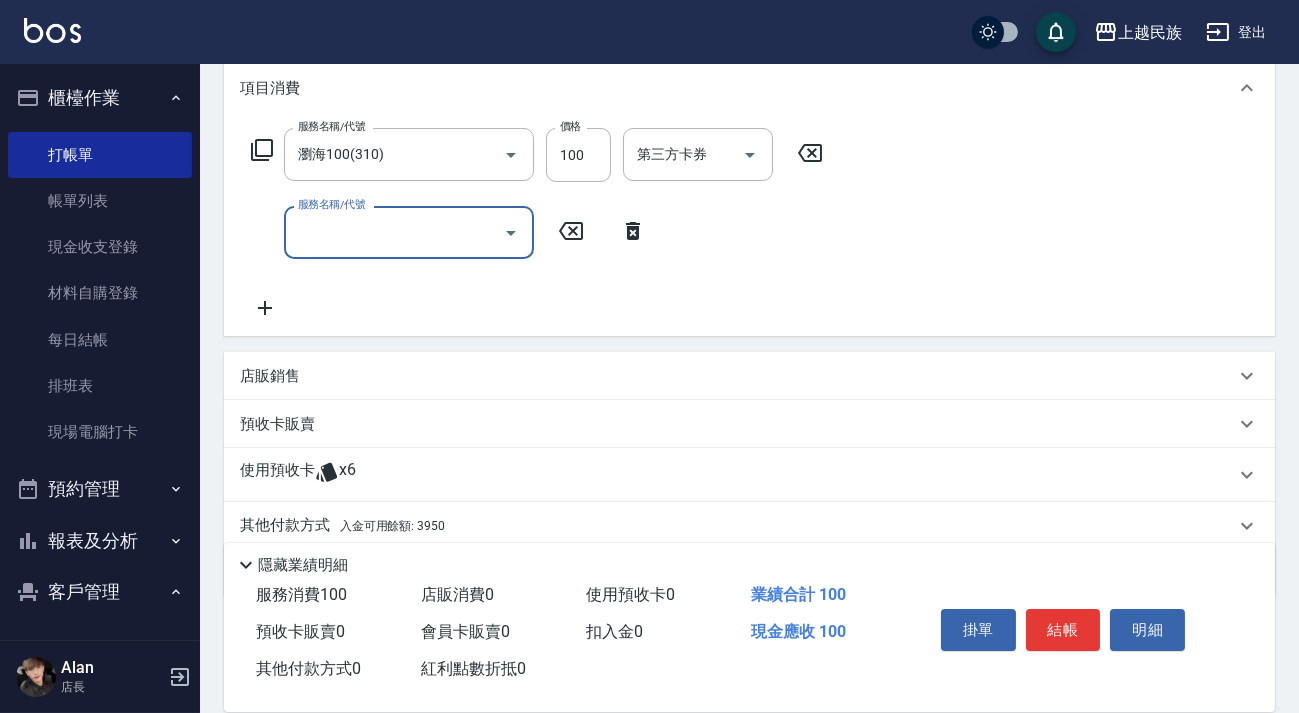 click on "使用預收卡 x6" at bounding box center [737, 475] 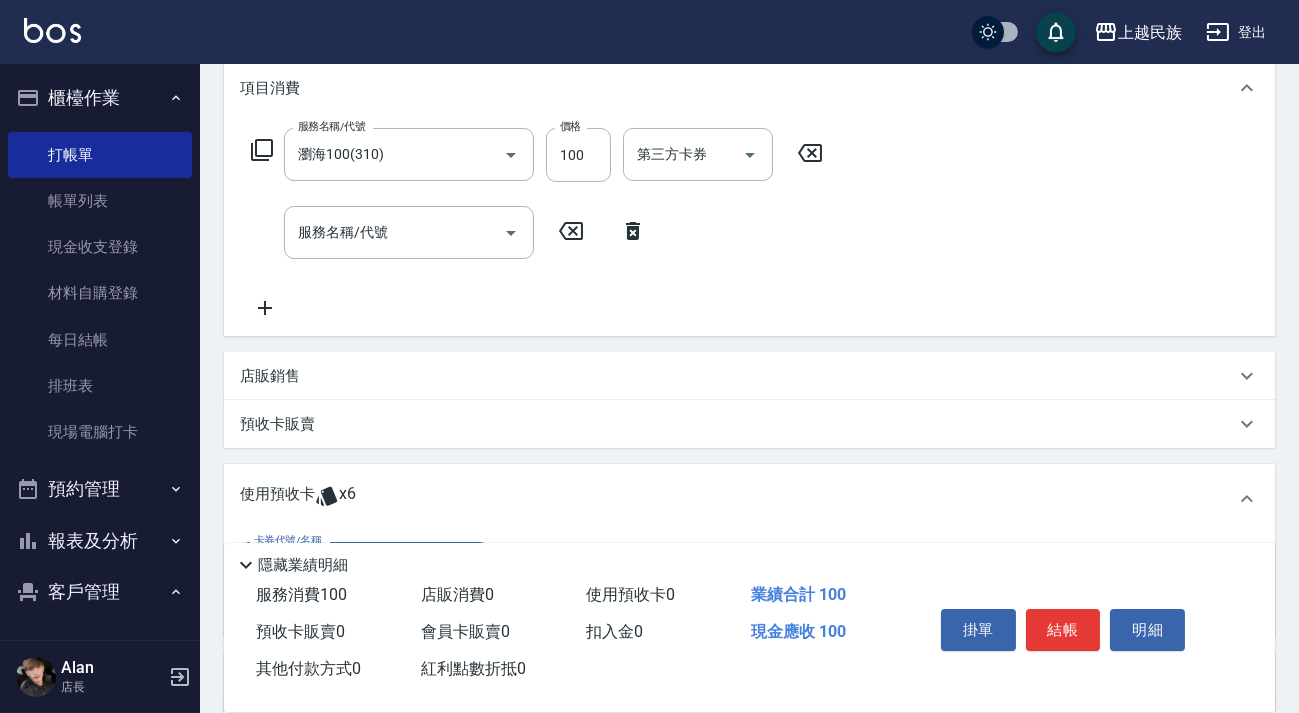 scroll, scrollTop: 0, scrollLeft: 0, axis: both 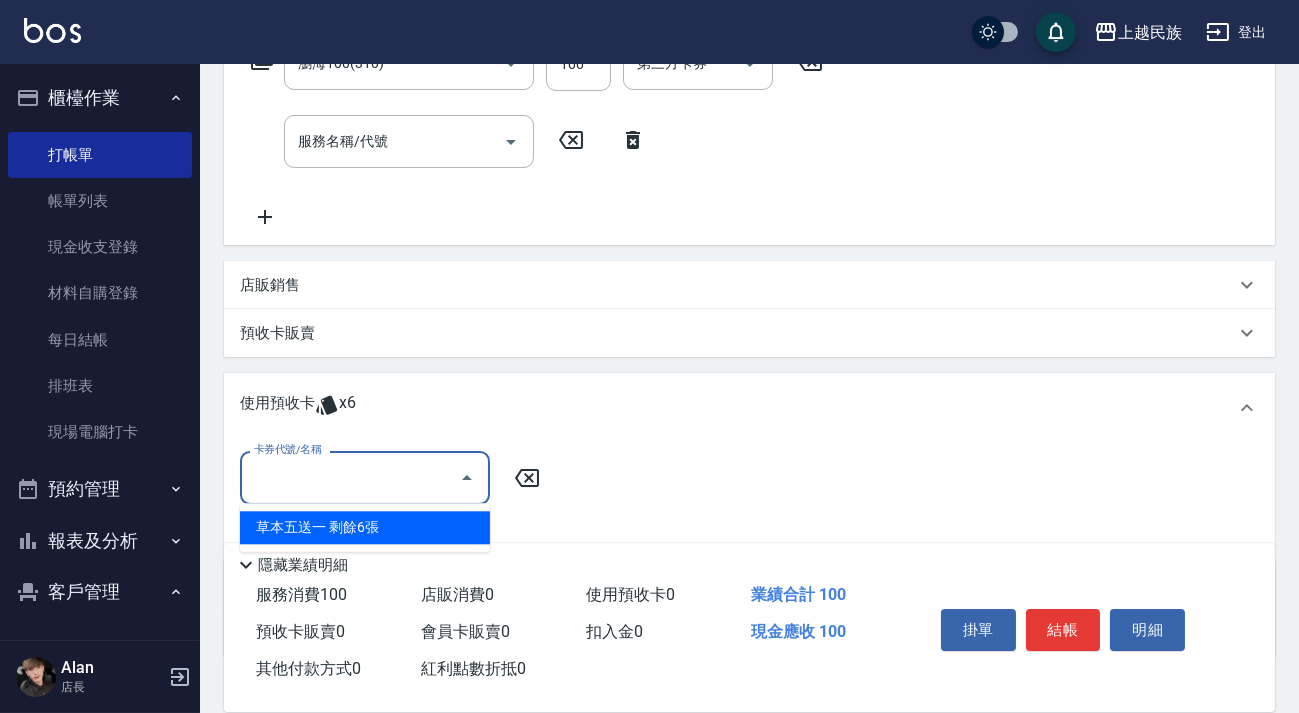 click on "卡券代號/名稱" at bounding box center [350, 477] 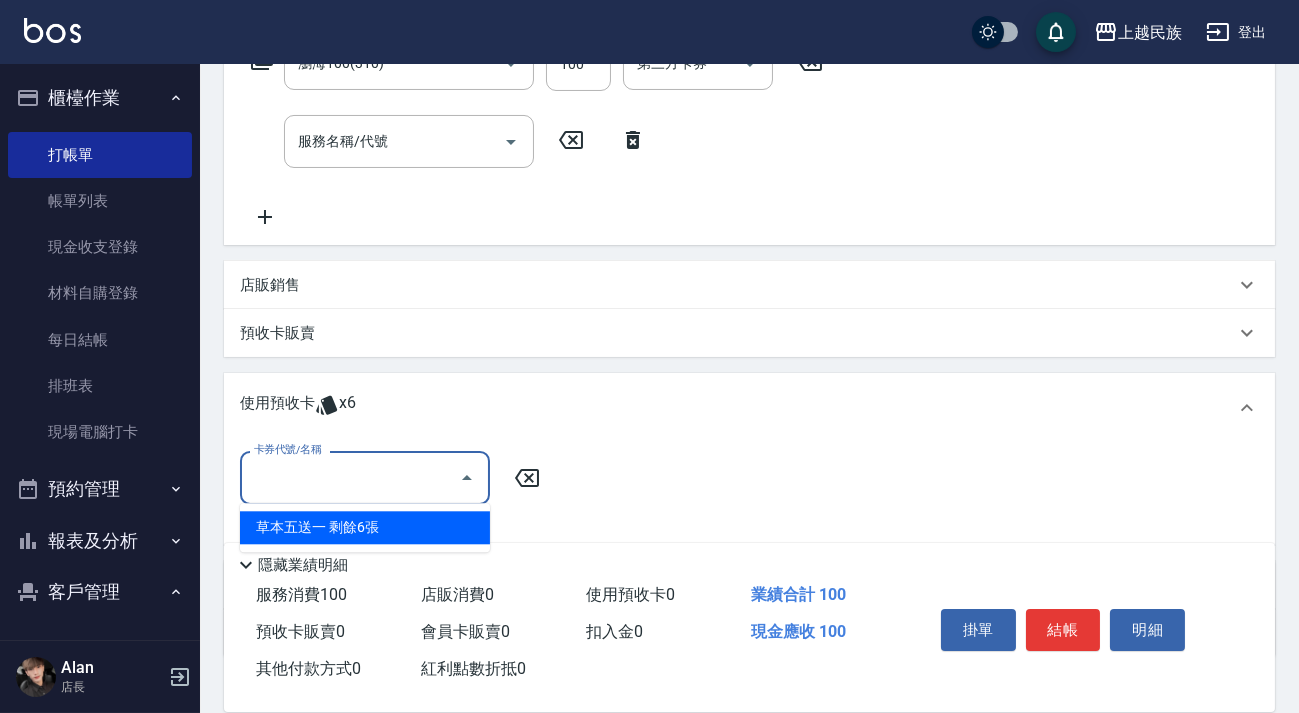 click on "草本五送一 剩餘6張" at bounding box center (365, 527) 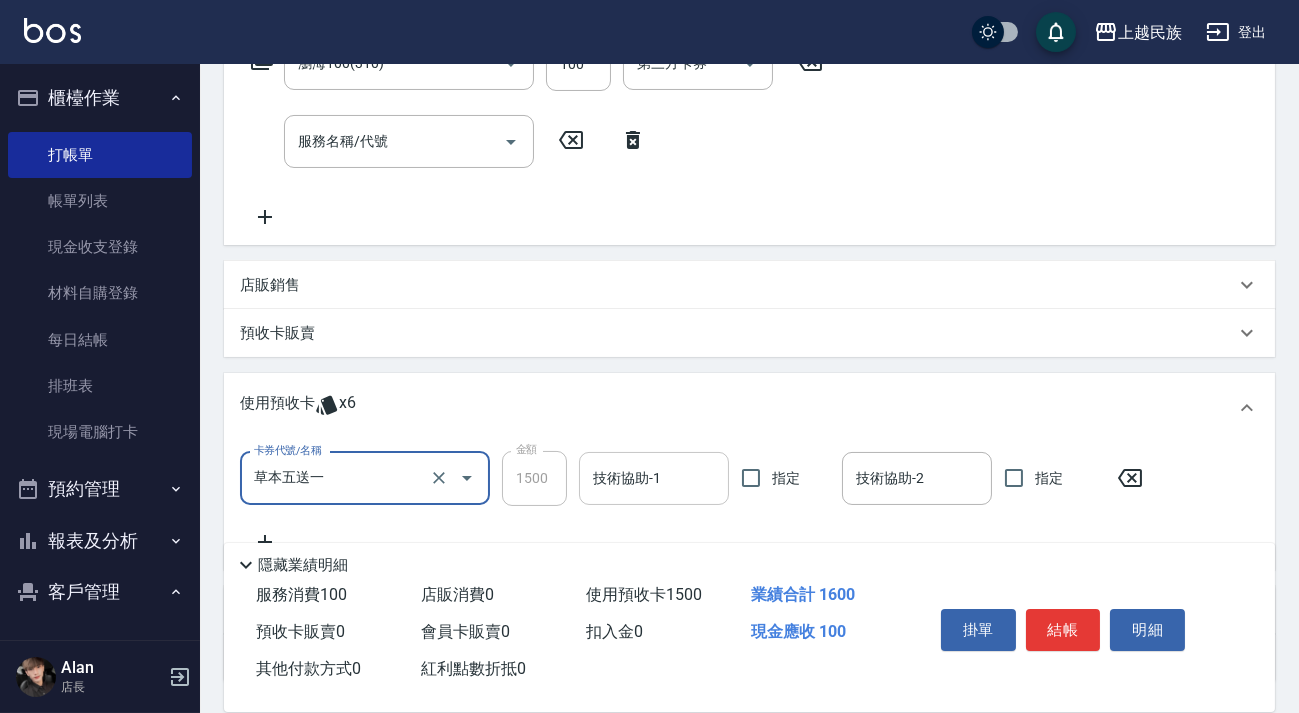click on "技術協助-1" at bounding box center (654, 478) 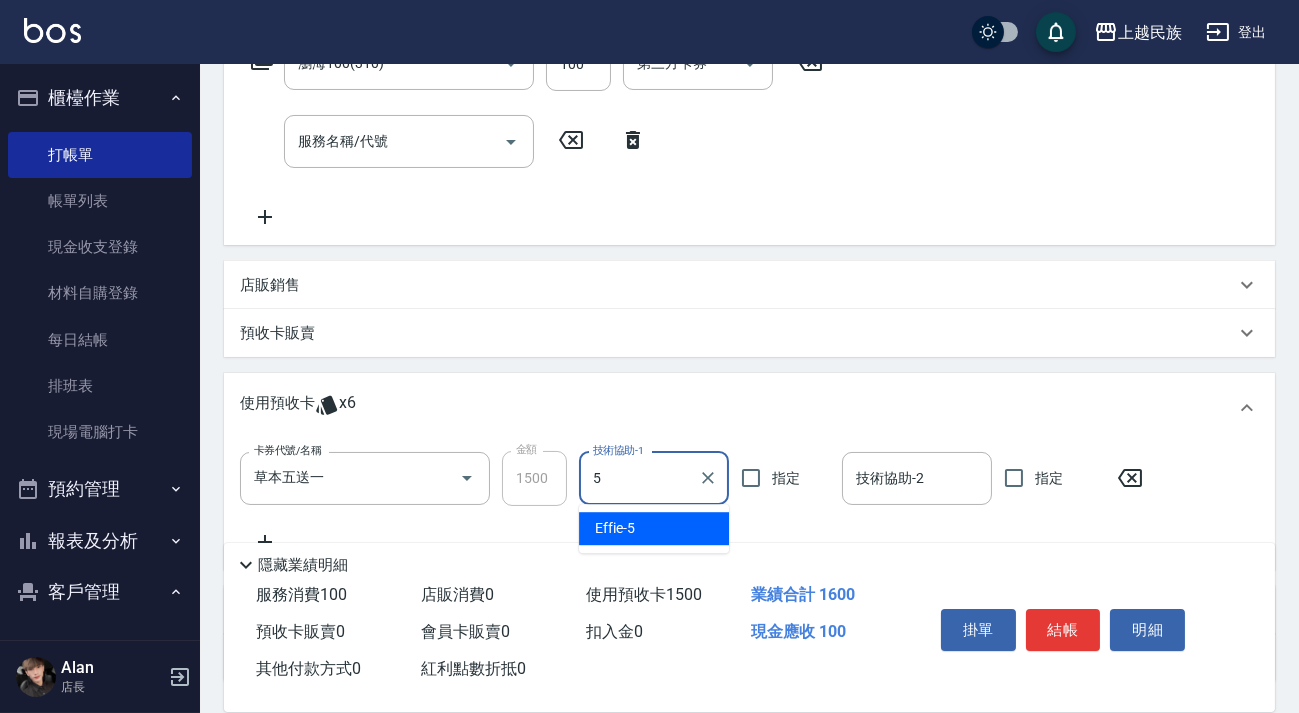 type on "Effie-5" 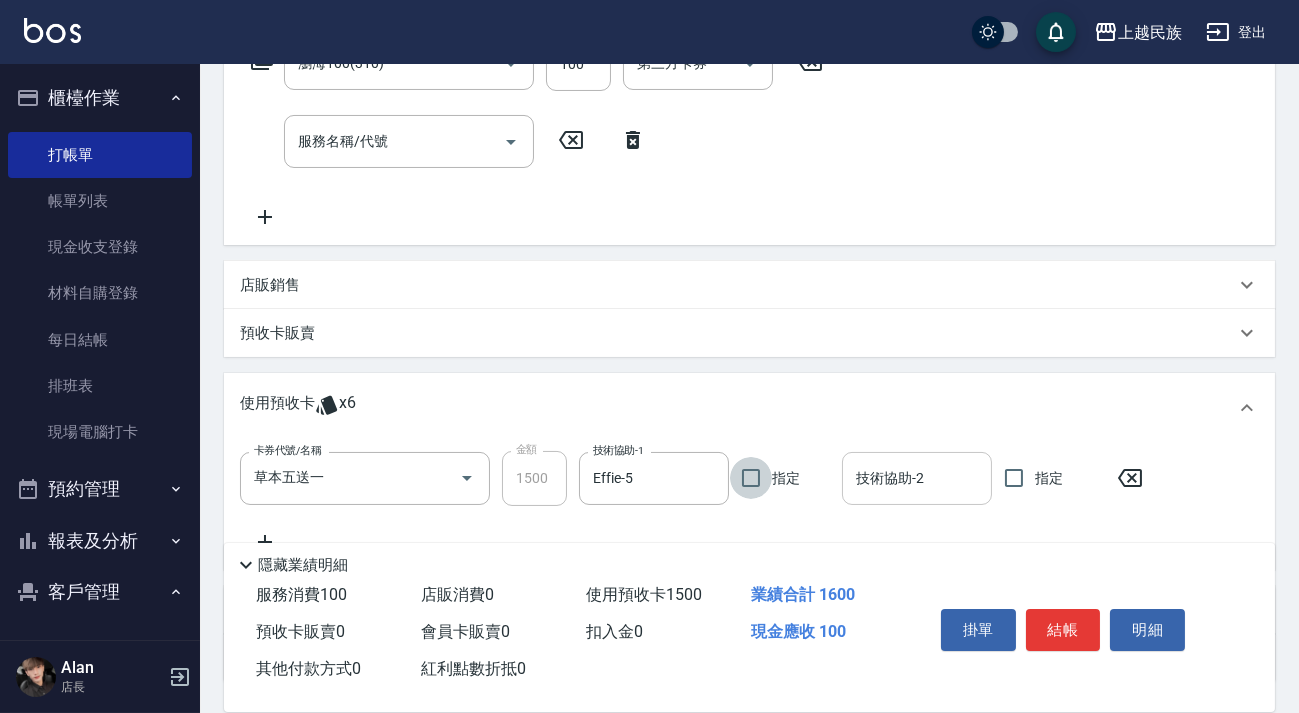 click on "技術協助-2 技術協助-2" at bounding box center [917, 478] 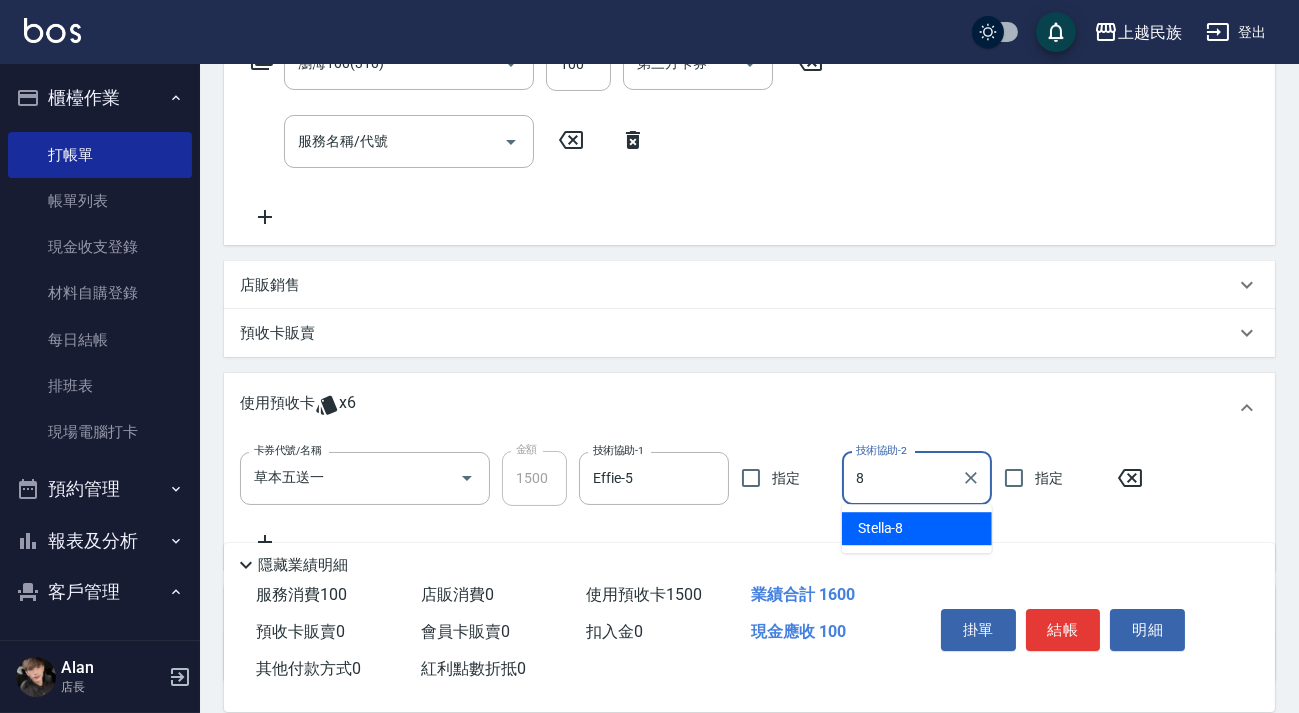 type on "Stella-8" 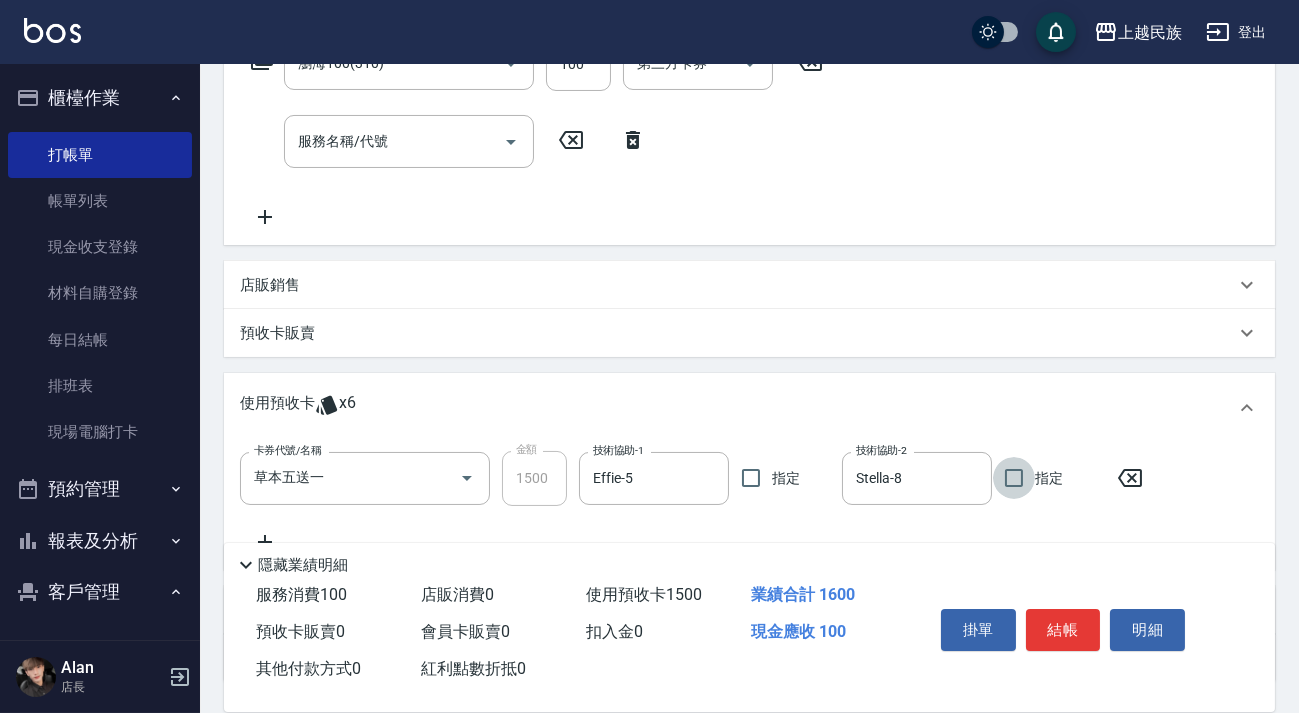 scroll, scrollTop: 519, scrollLeft: 0, axis: vertical 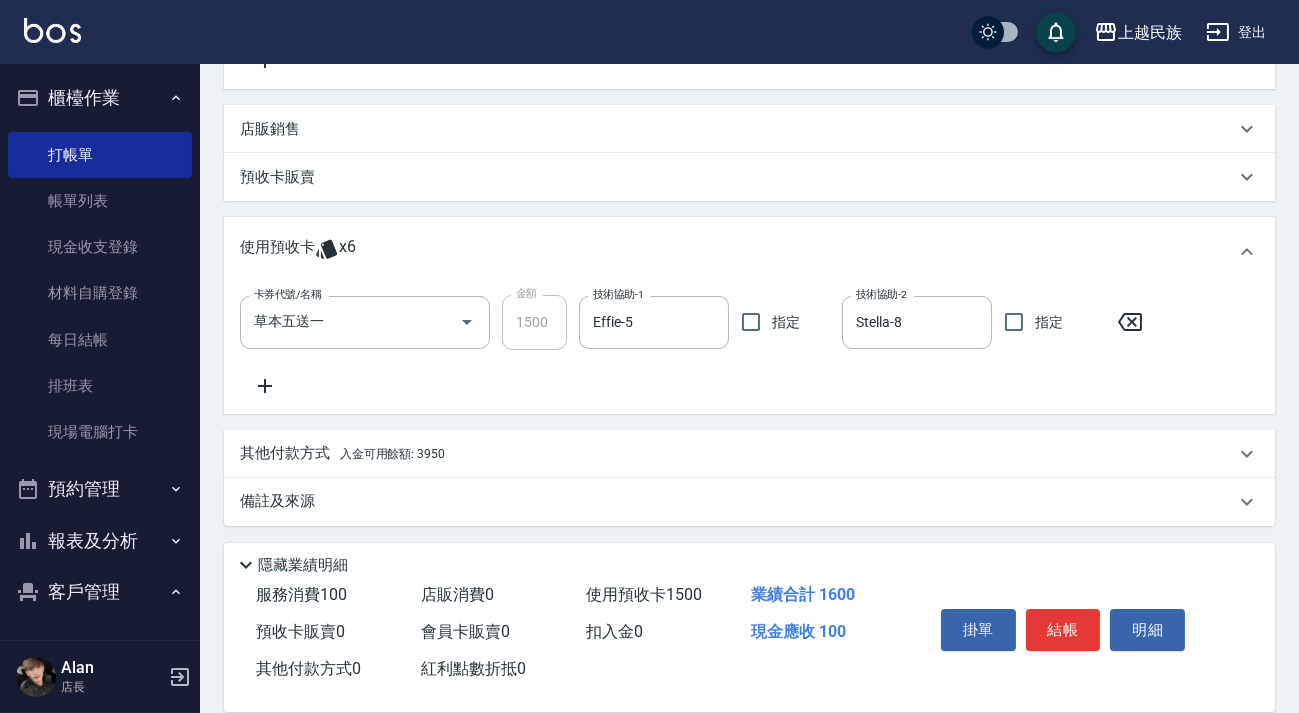 click on "其他付款方式 入金可用餘額: 3950" at bounding box center (737, 454) 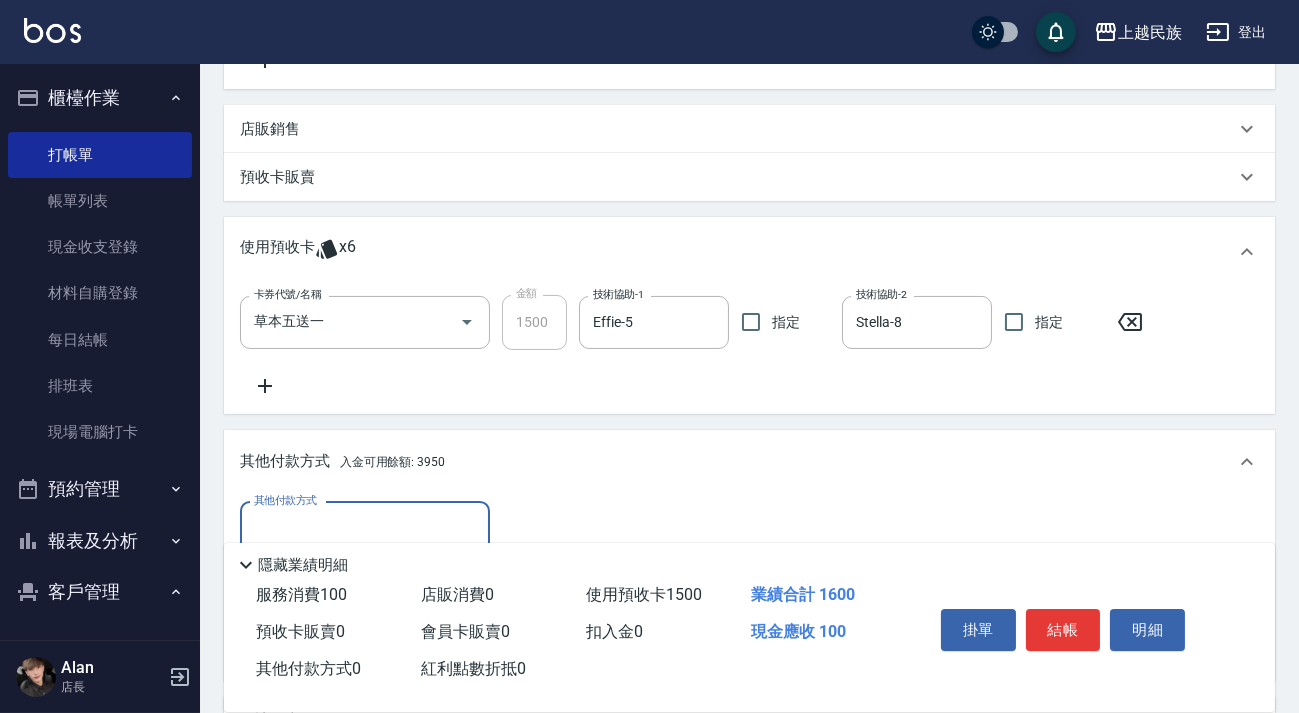 scroll, scrollTop: 0, scrollLeft: 0, axis: both 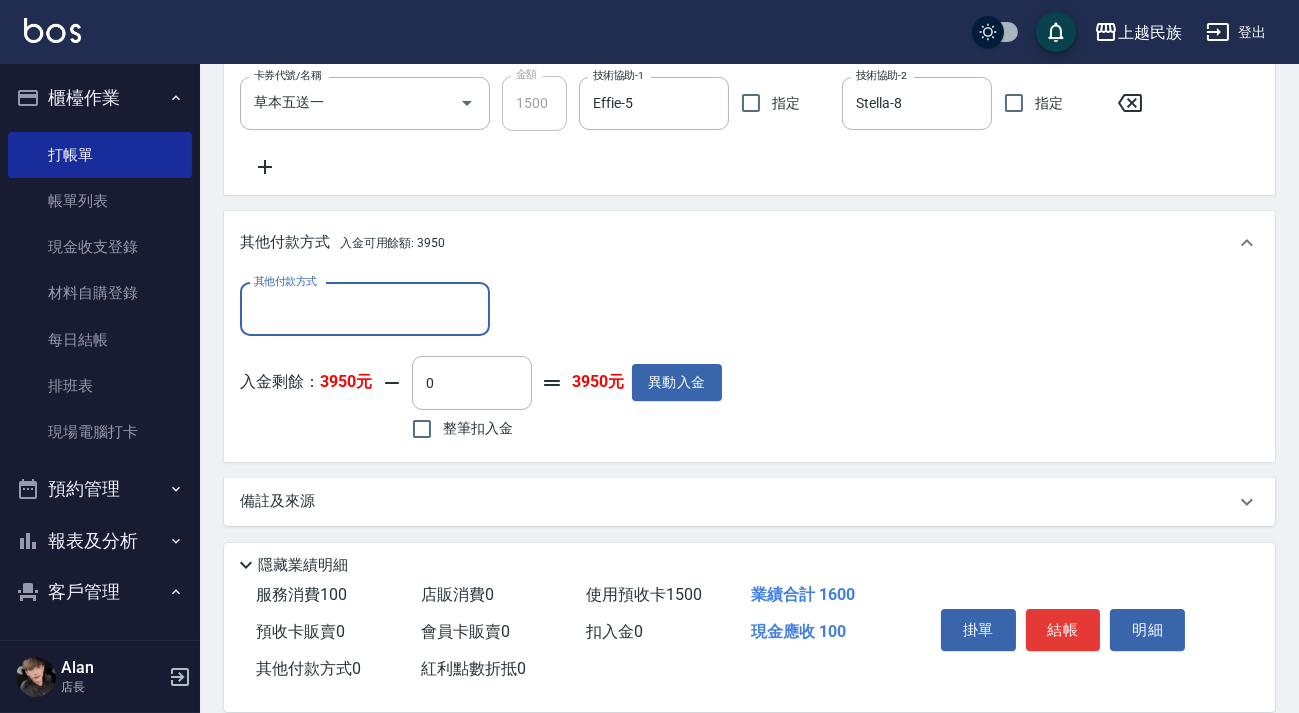 click on "整筆扣入金" at bounding box center [478, 428] 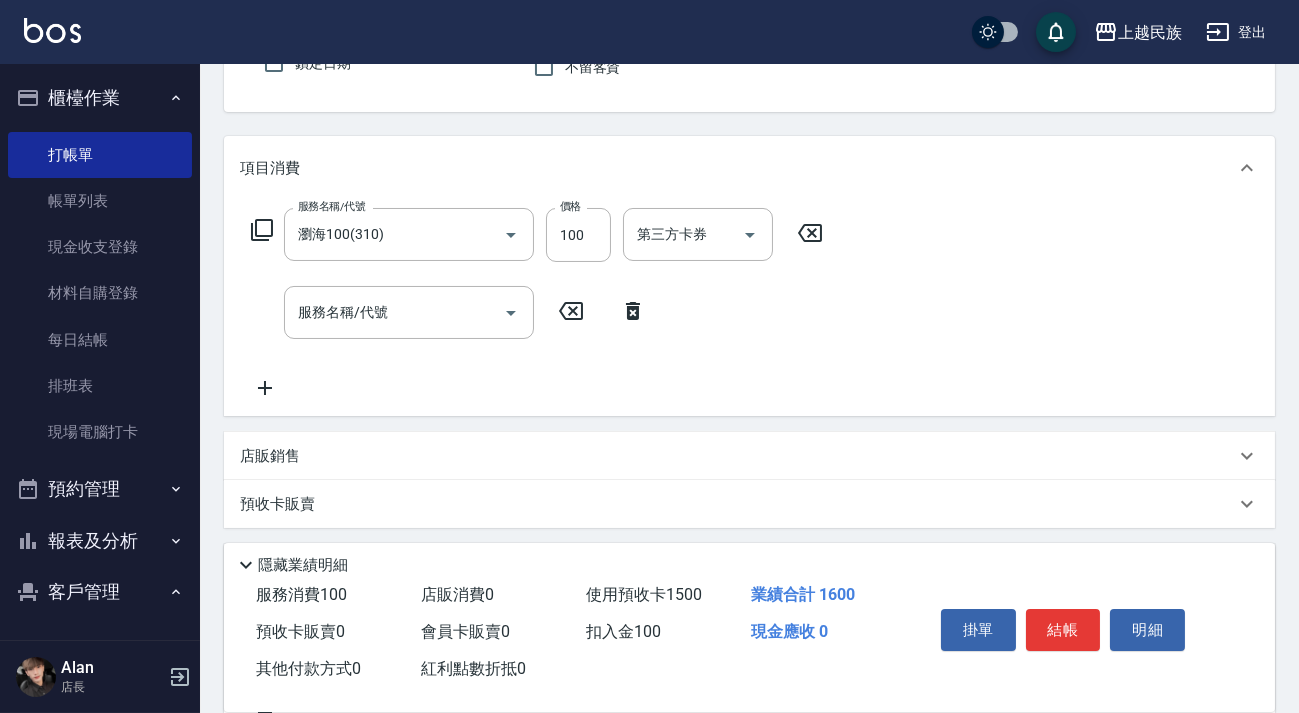 scroll, scrollTop: 0, scrollLeft: 0, axis: both 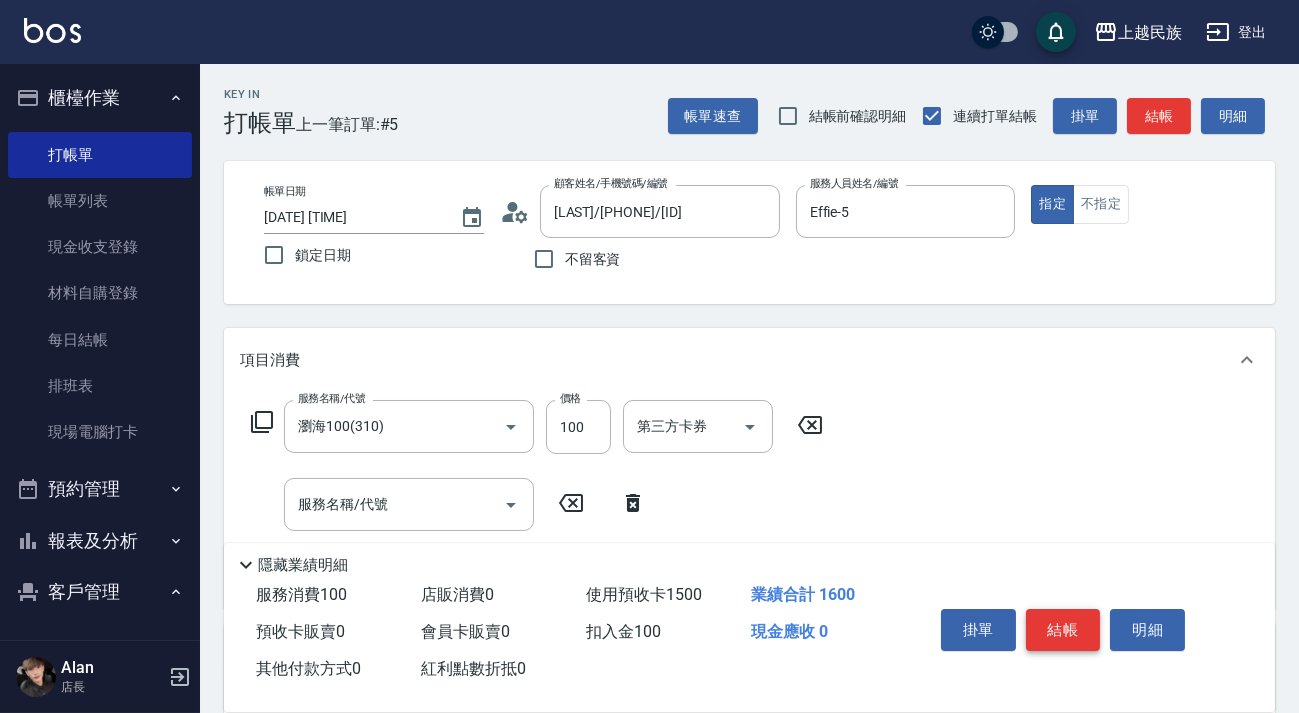 click on "結帳" at bounding box center [1063, 630] 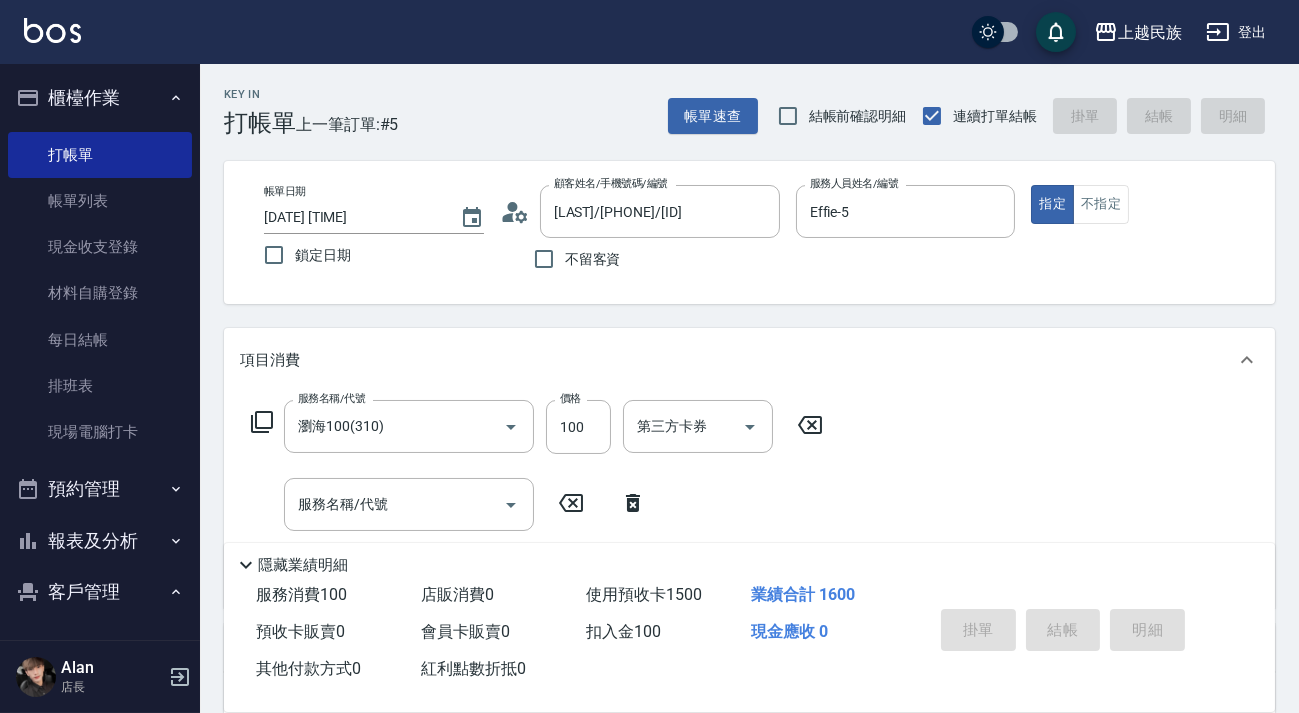 type on "[DATE] [TIME]" 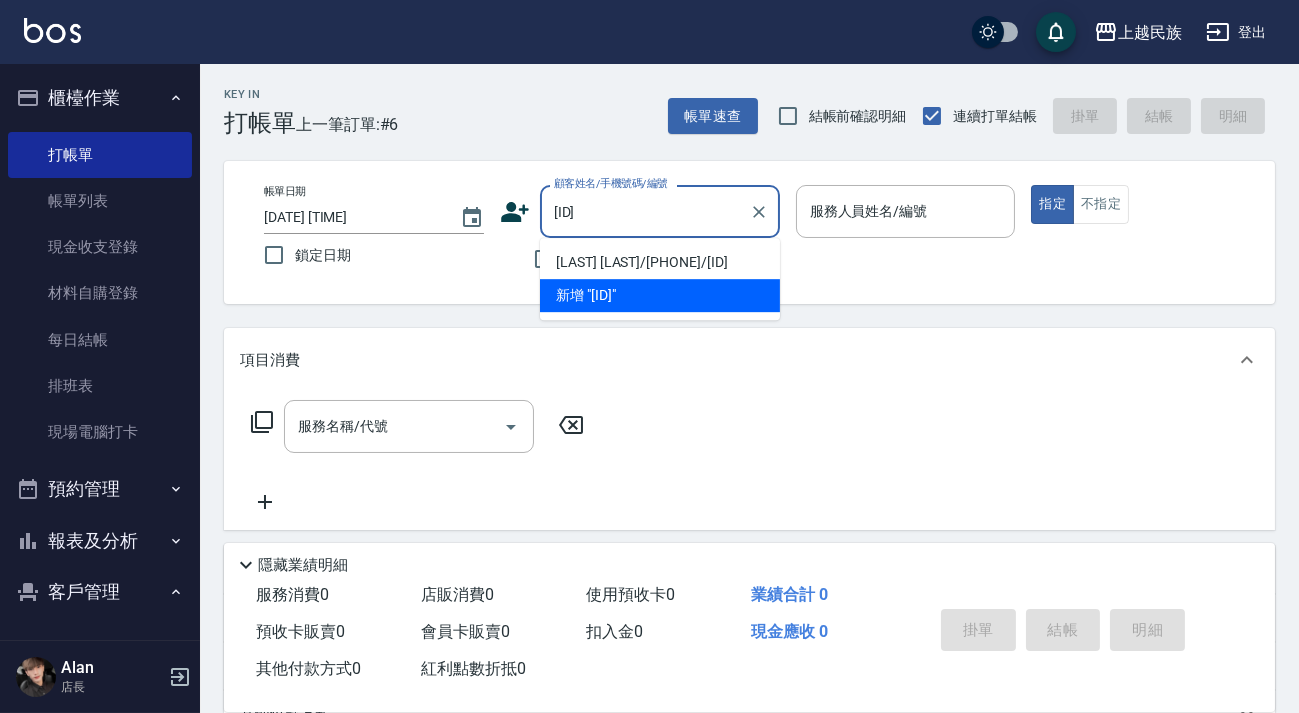 click on "[LAST] [LAST]/[PHONE]/[ID]" at bounding box center [660, 262] 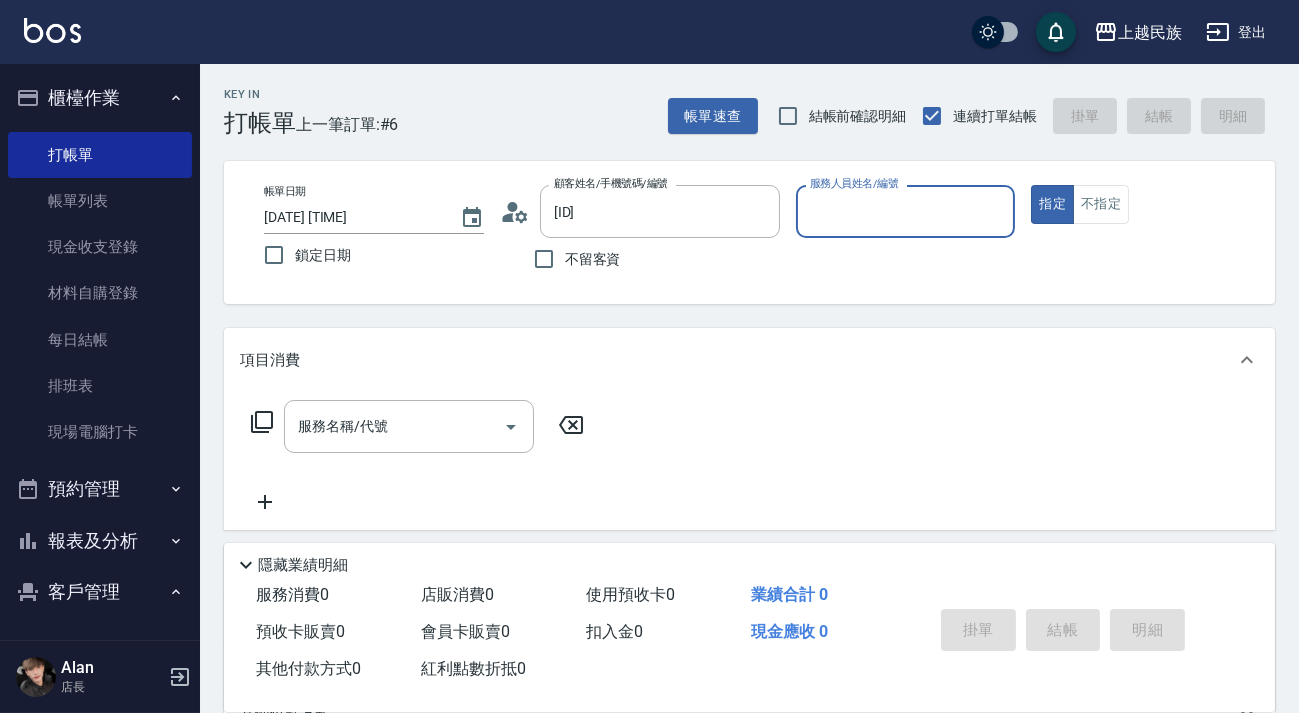 type on "[LAST] [LAST]/[PHONE]/[ID]" 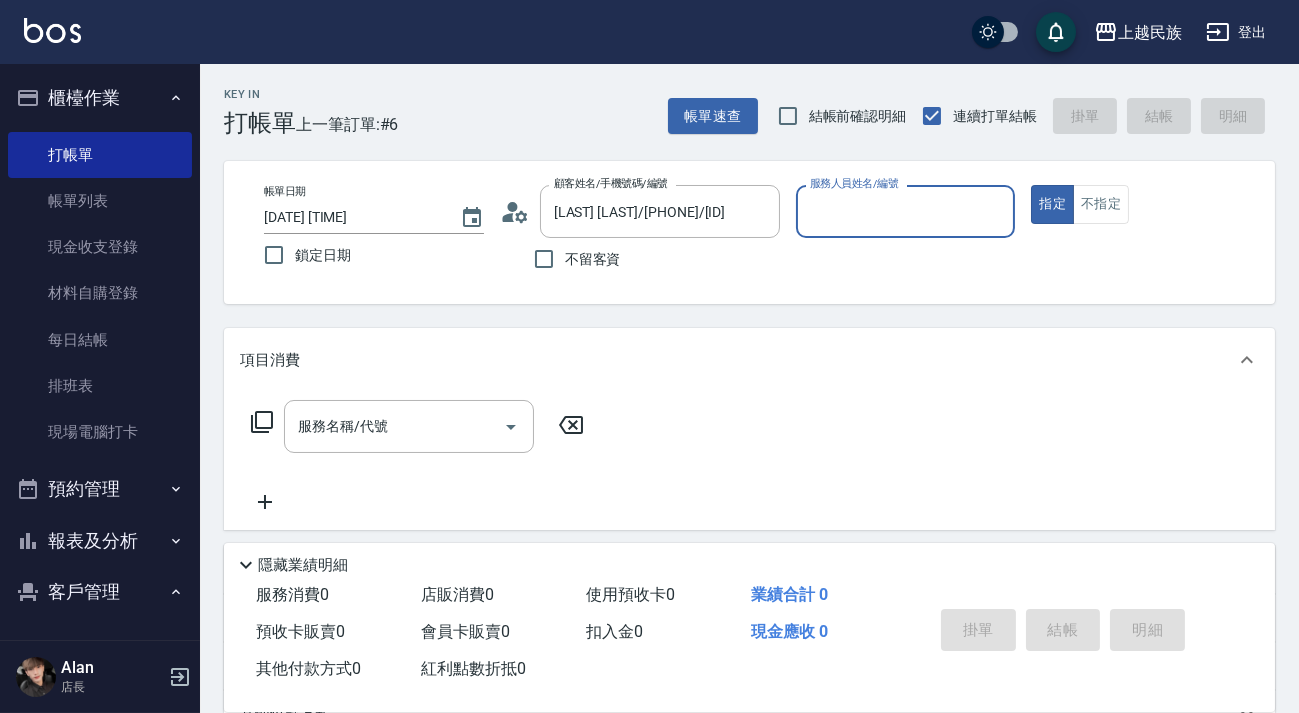 type on "Effie-5" 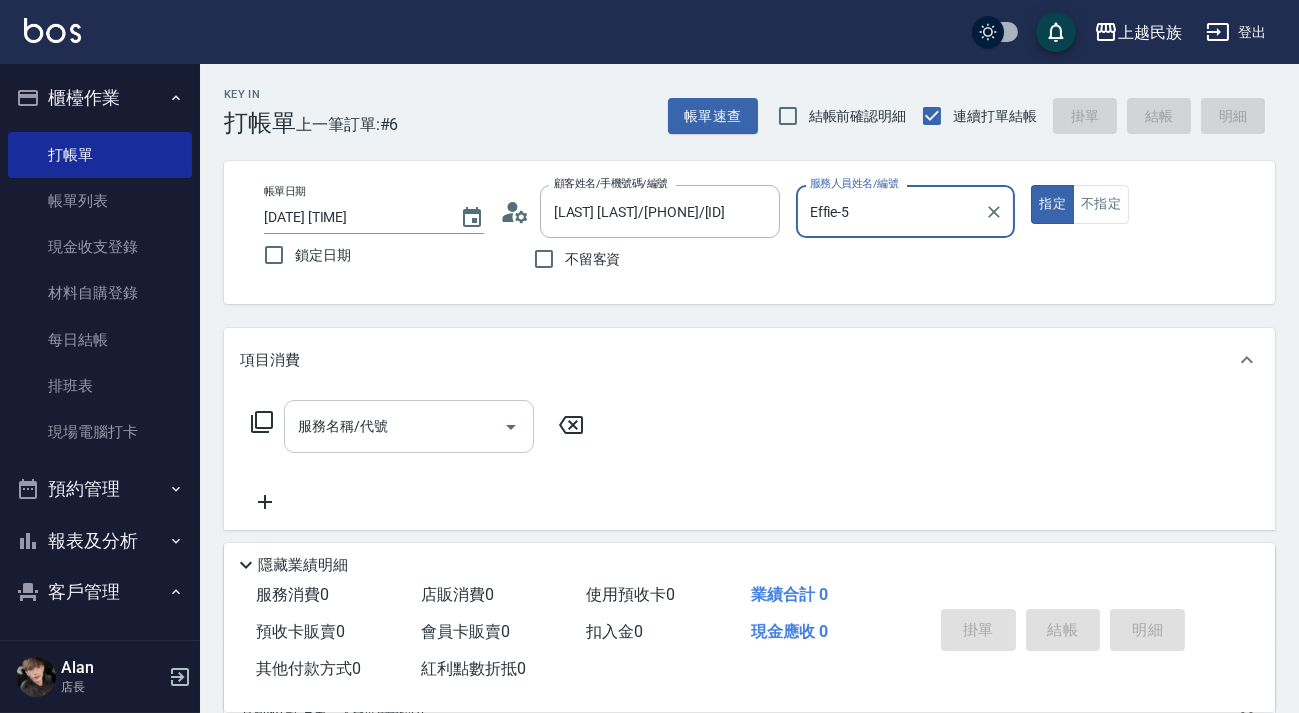 click on "服務名稱/代號" at bounding box center (394, 426) 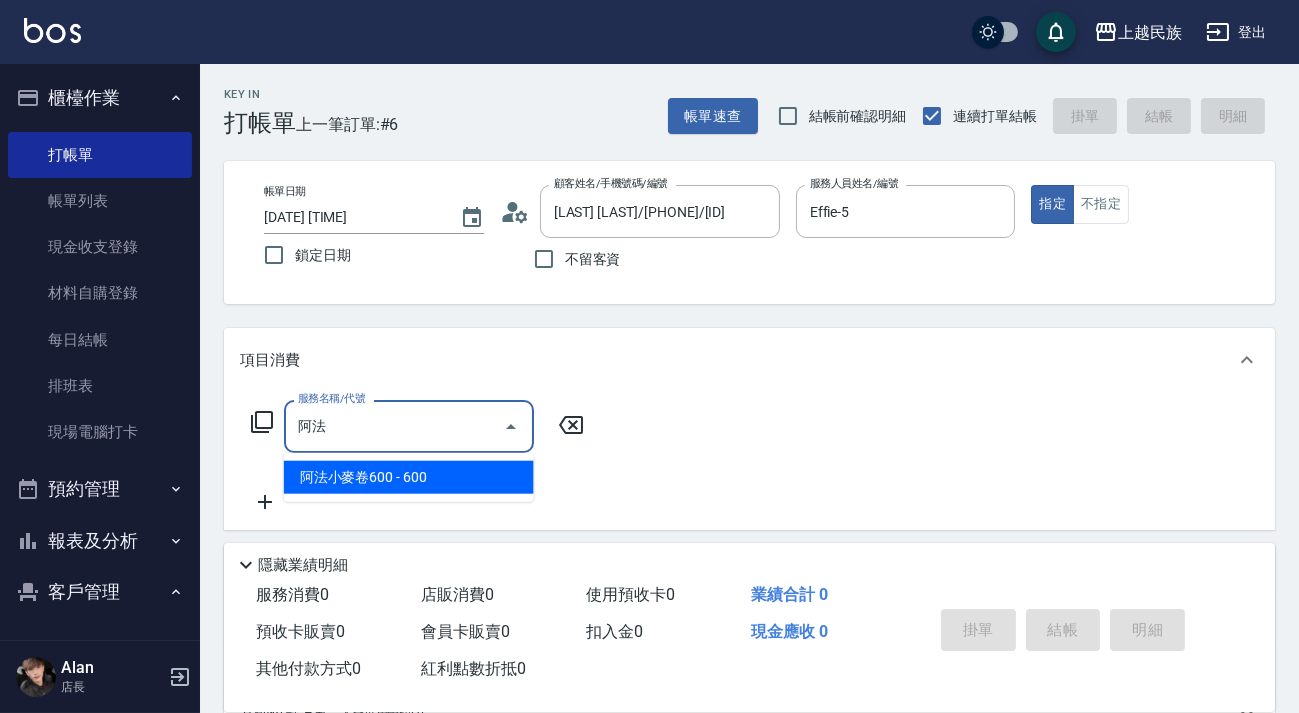 type on "阿" 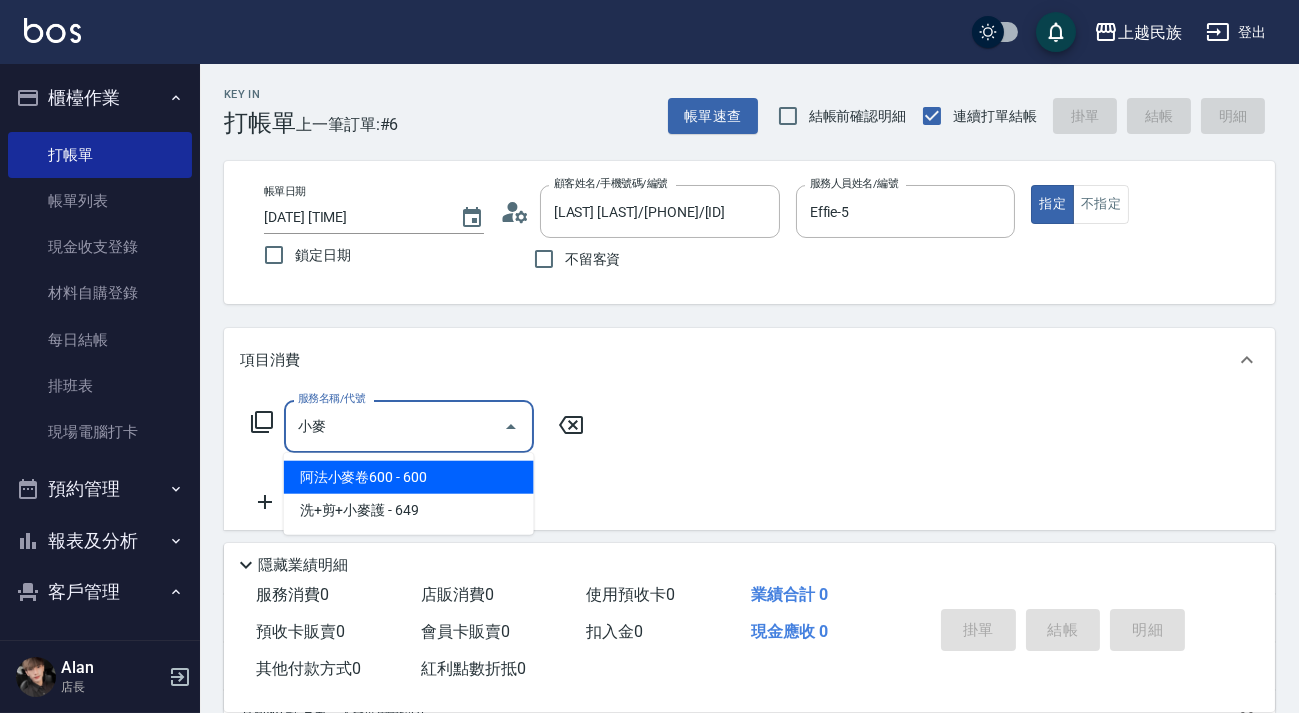click on "阿法小麥卷600 - 600" at bounding box center (409, 477) 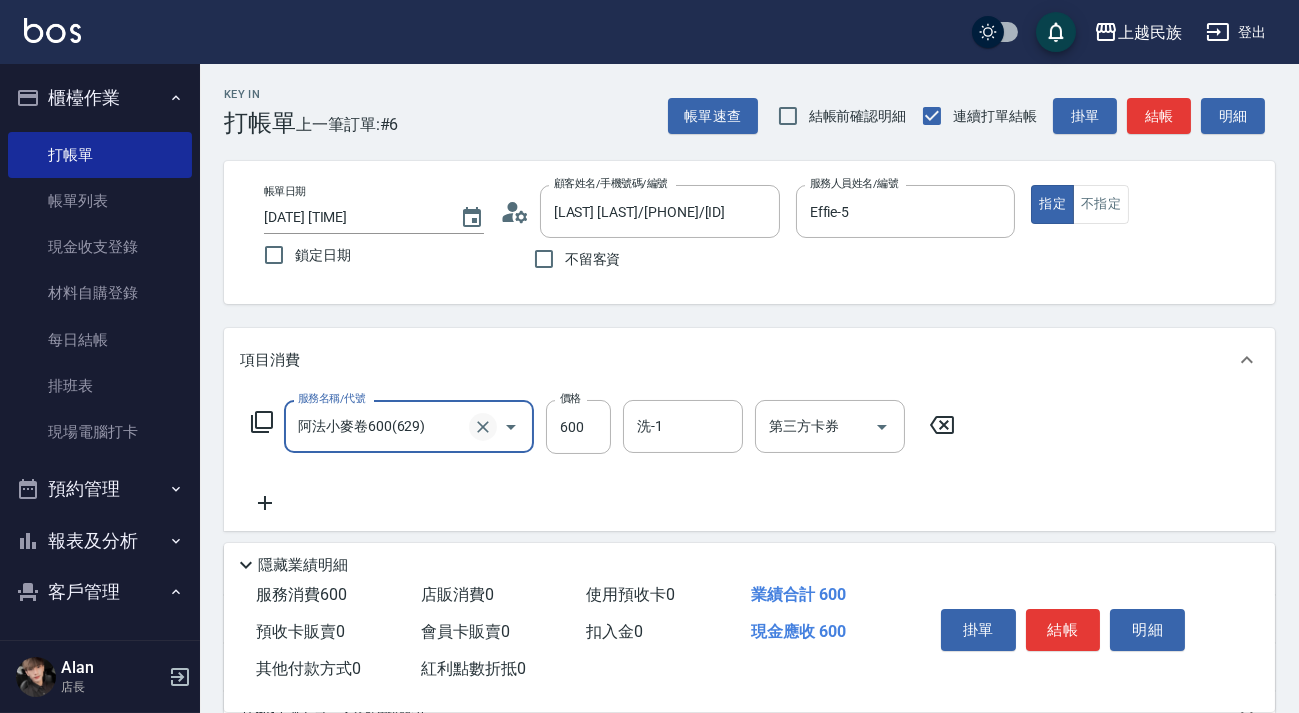 click 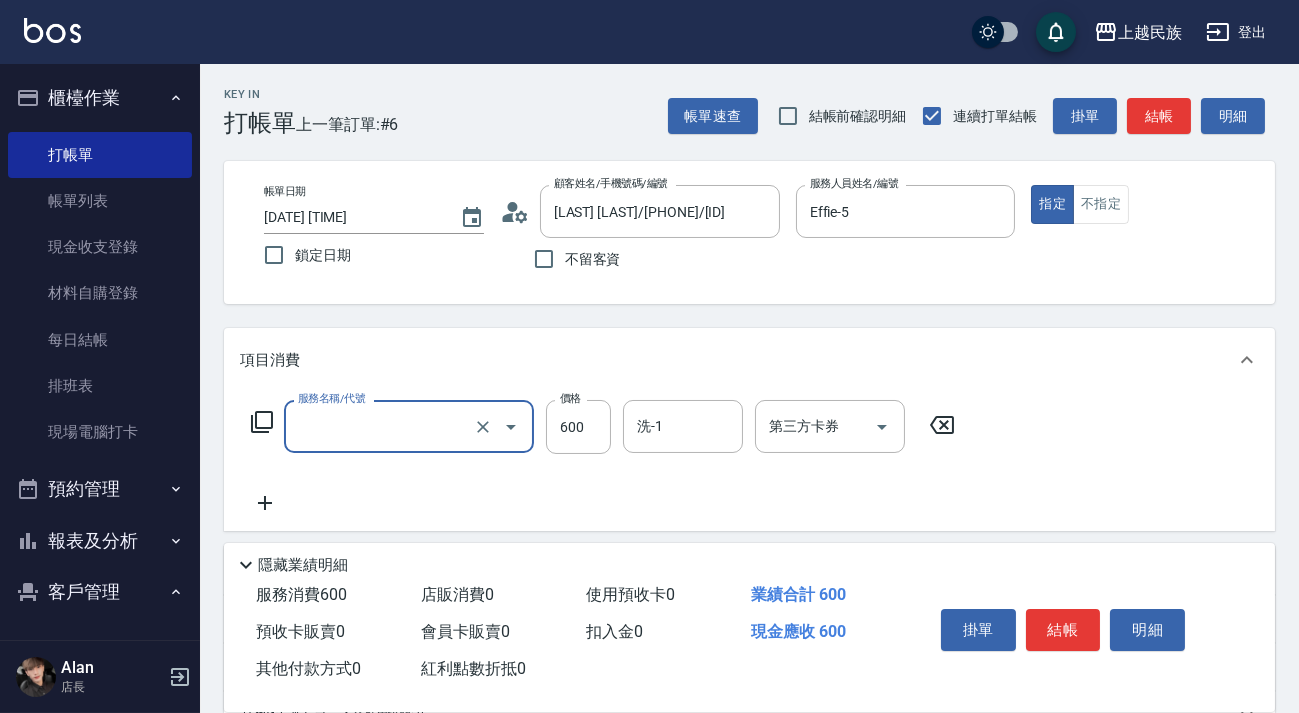 click on "服務名稱/代號" at bounding box center [381, 426] 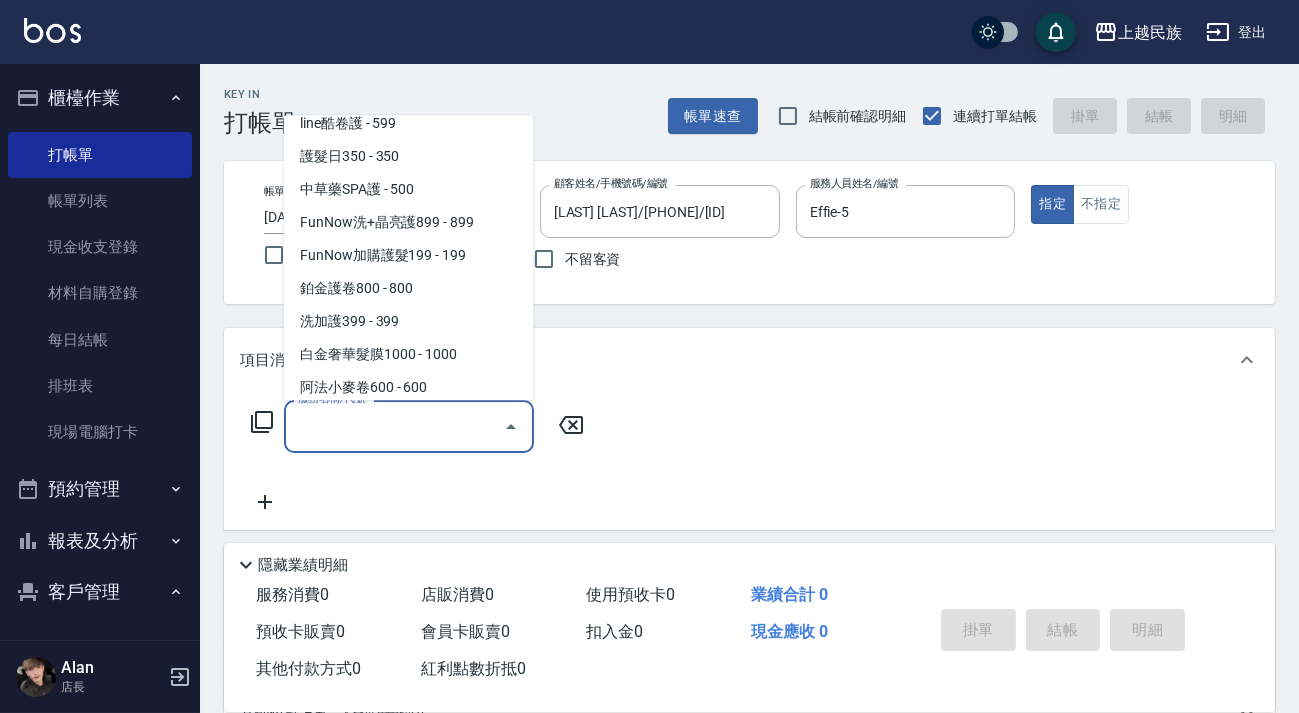 scroll, scrollTop: 7, scrollLeft: 0, axis: vertical 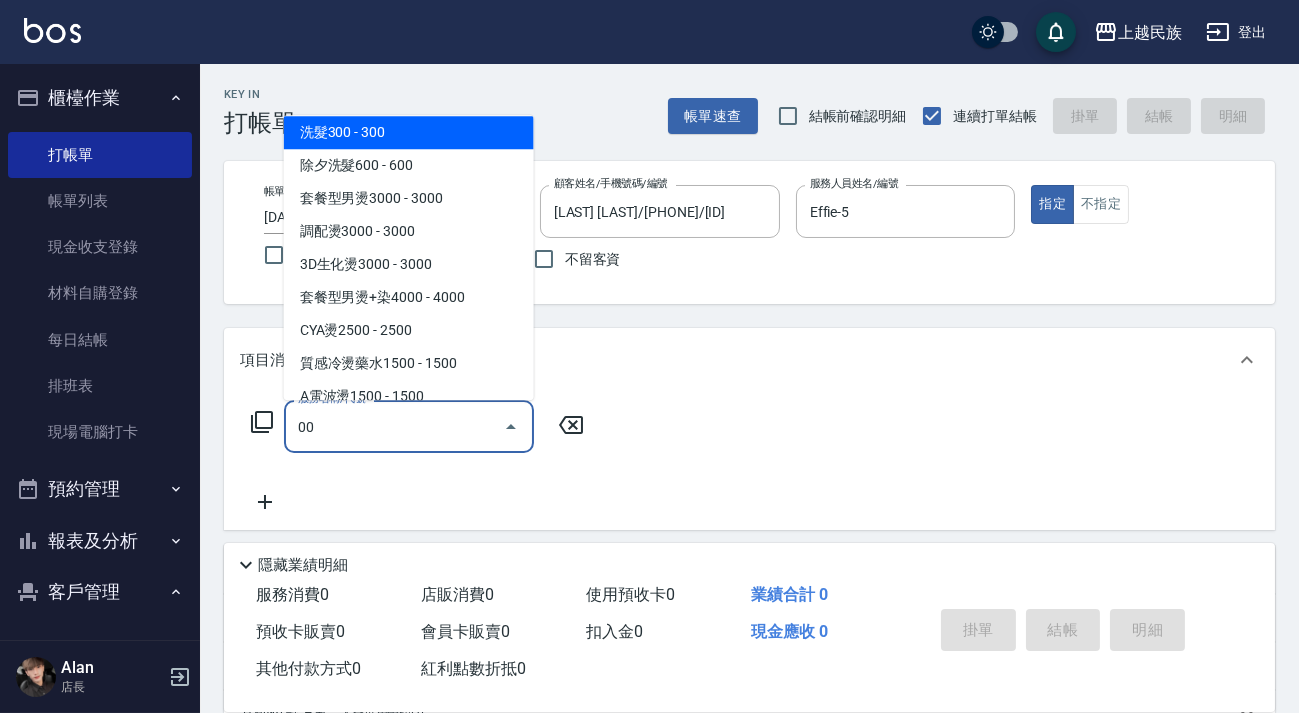 type on "0" 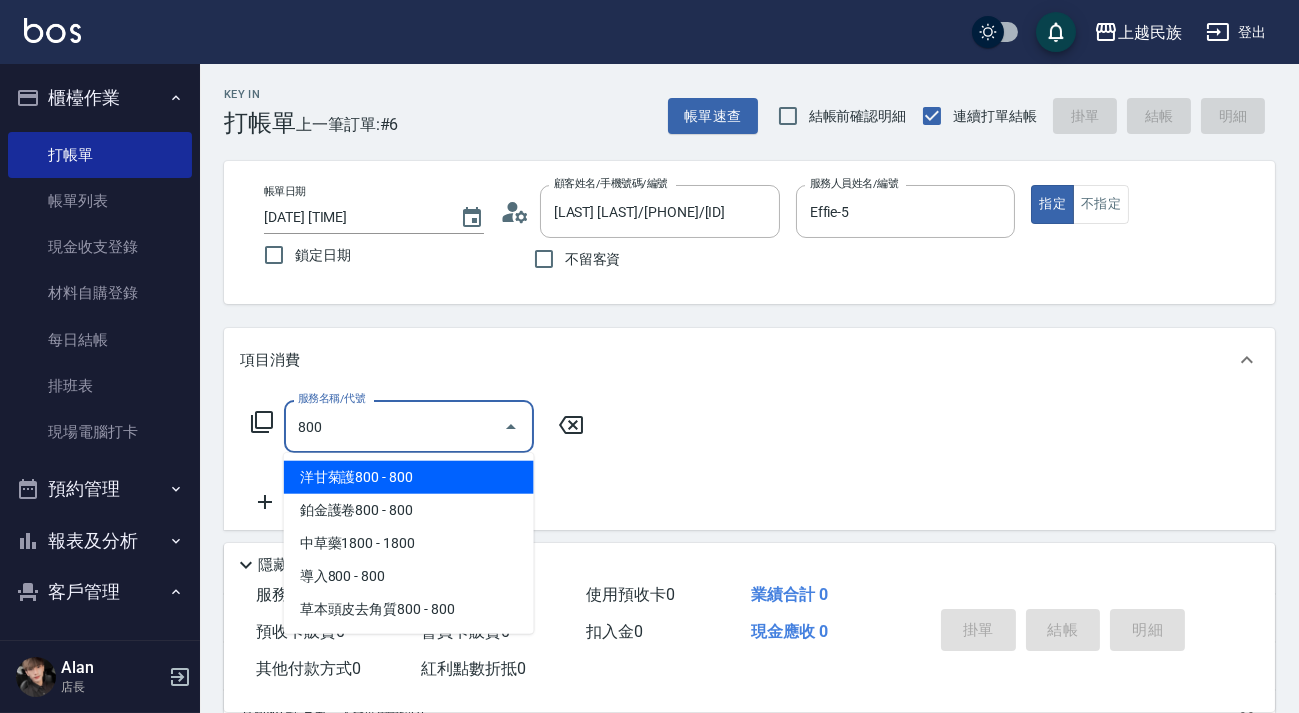 scroll, scrollTop: 0, scrollLeft: 0, axis: both 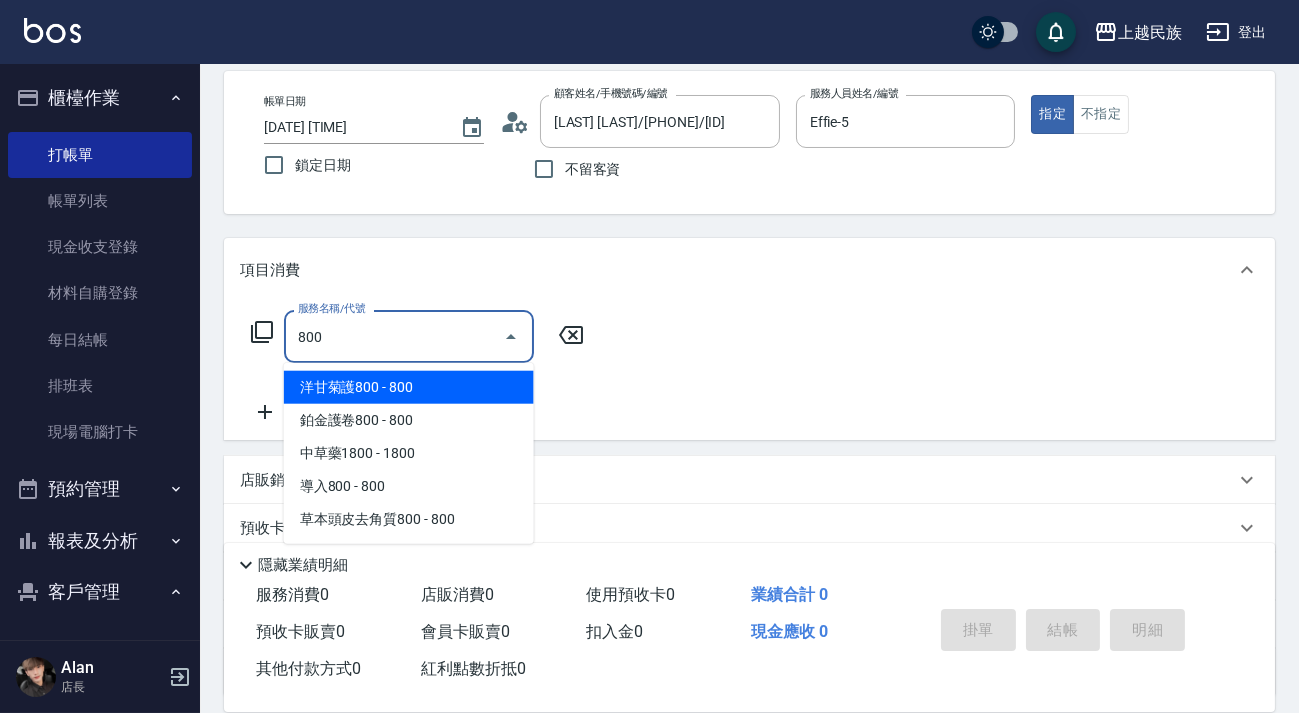type on "800" 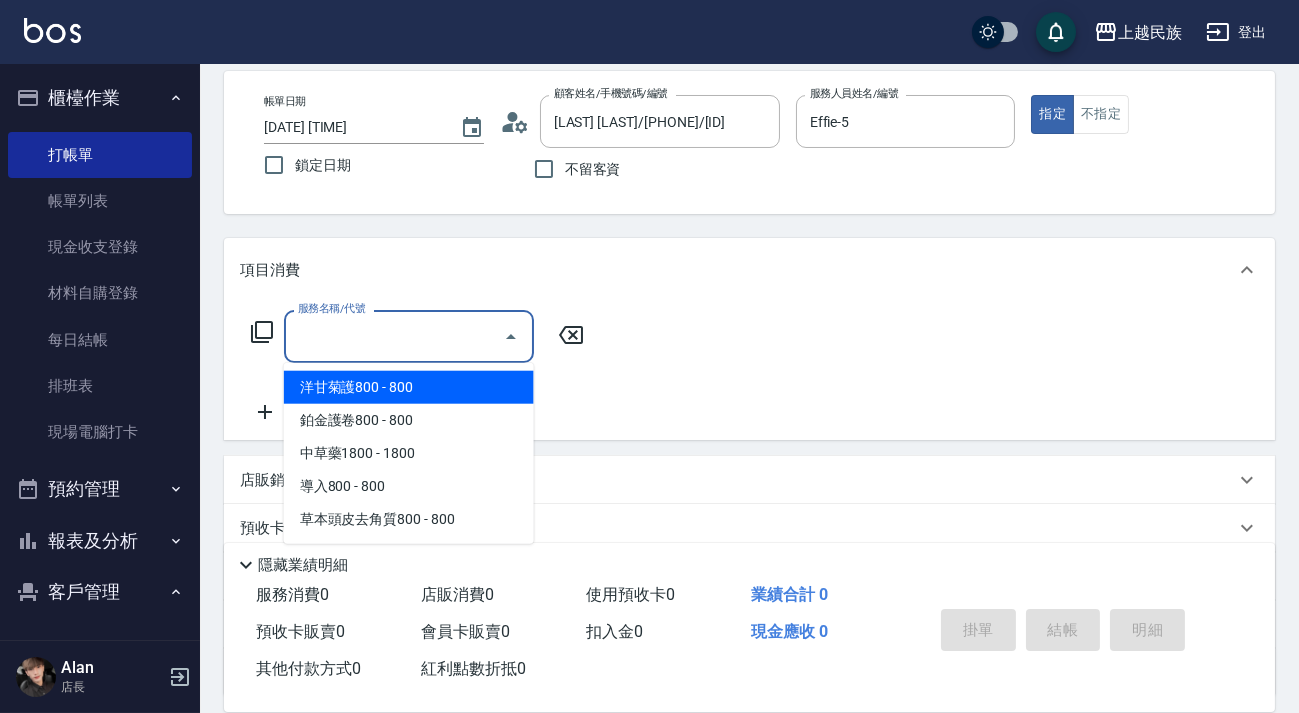 click 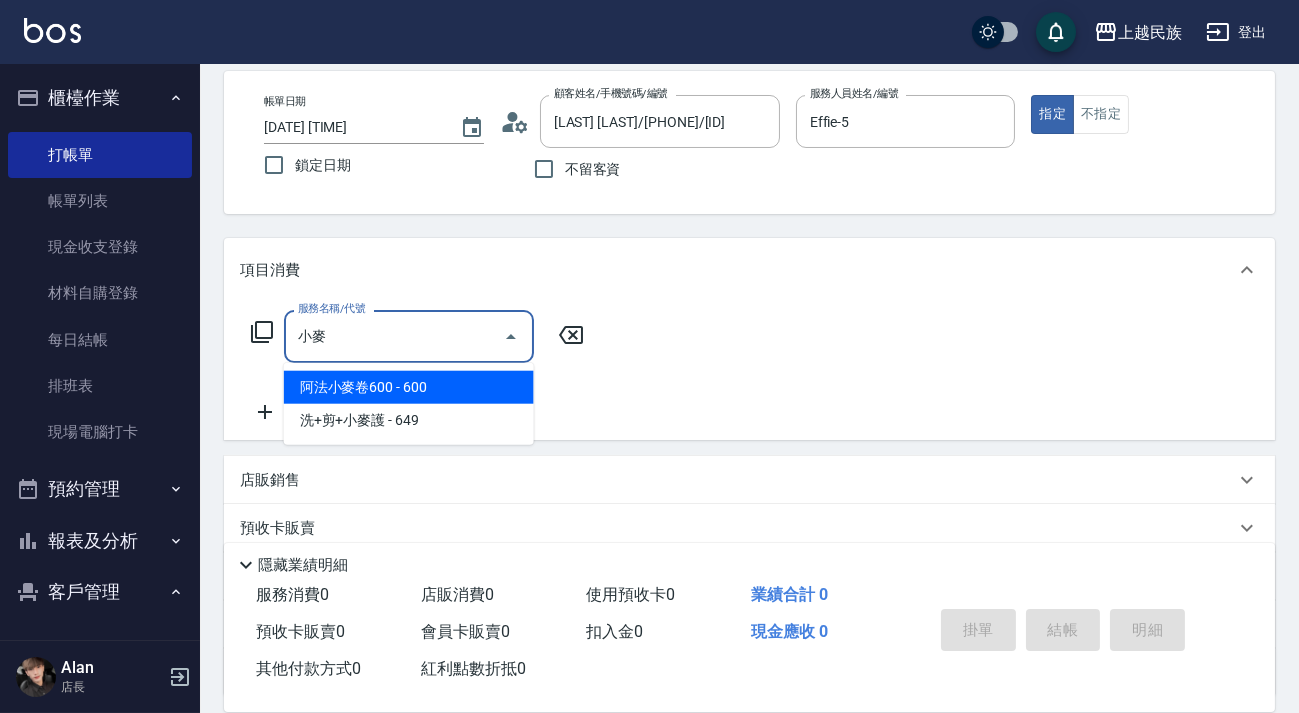 type on "小麥" 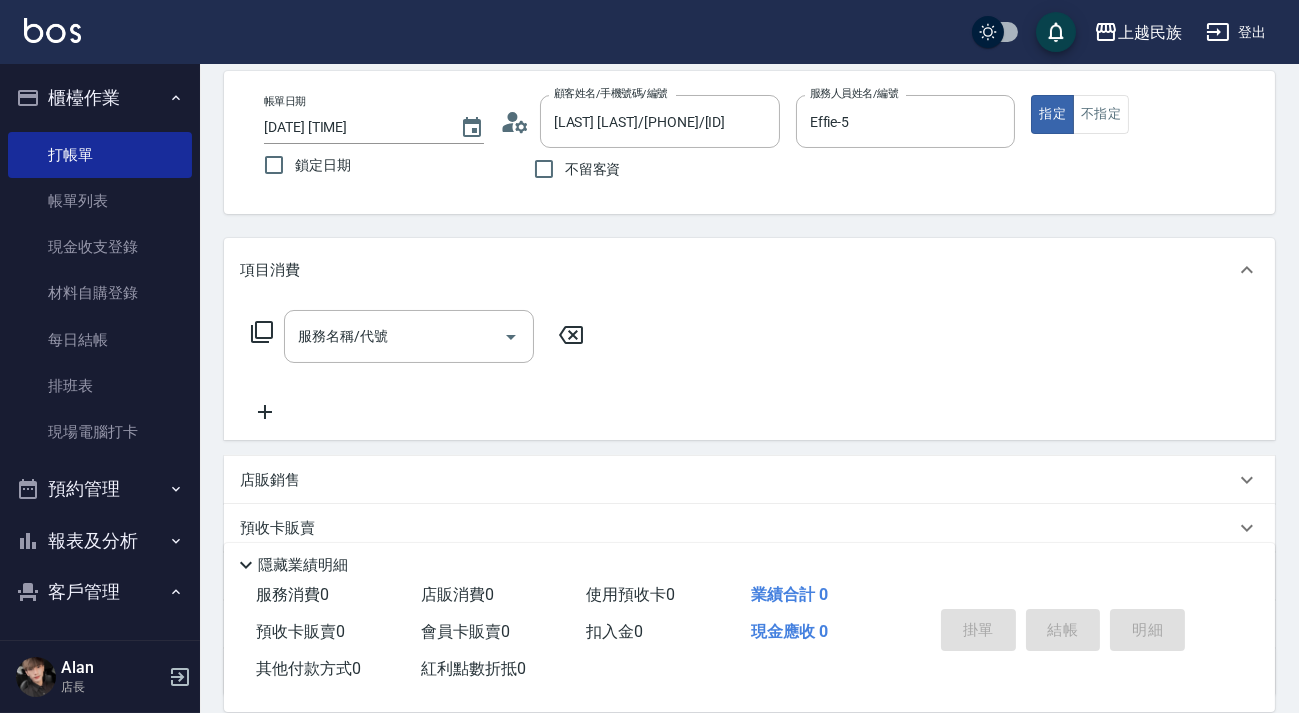 click 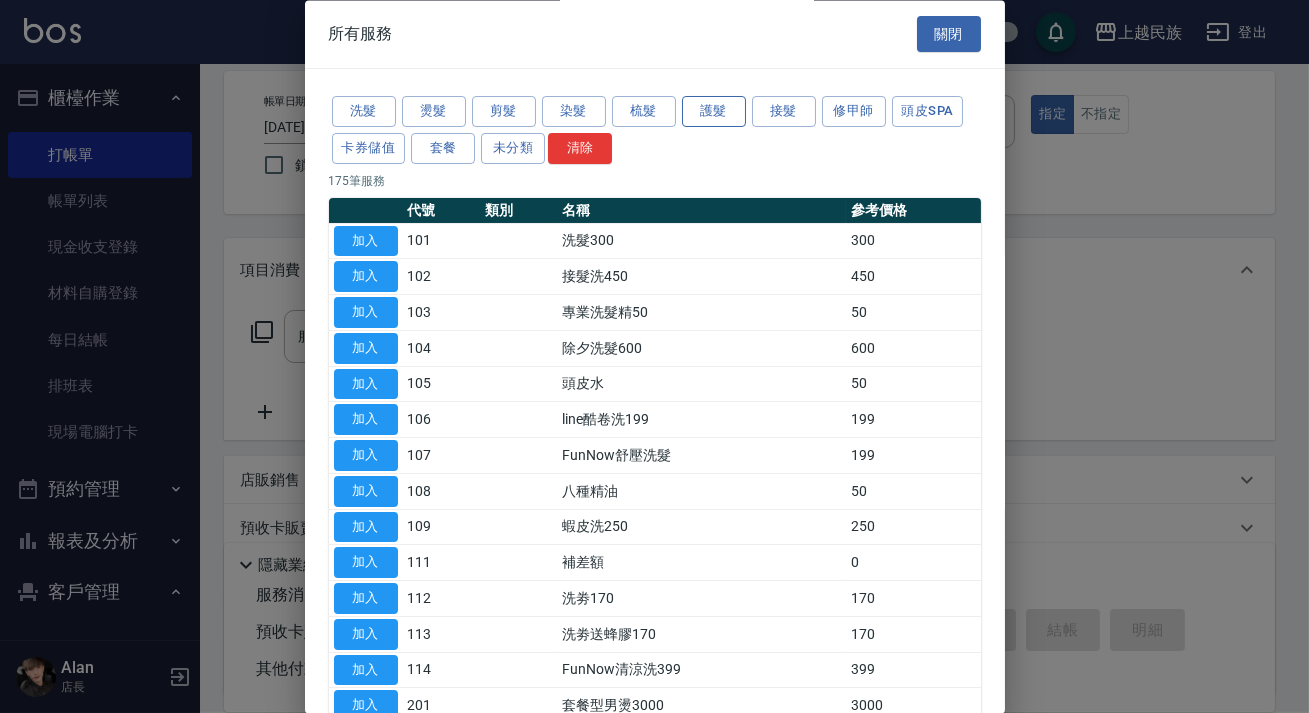 click on "護髮" at bounding box center [714, 112] 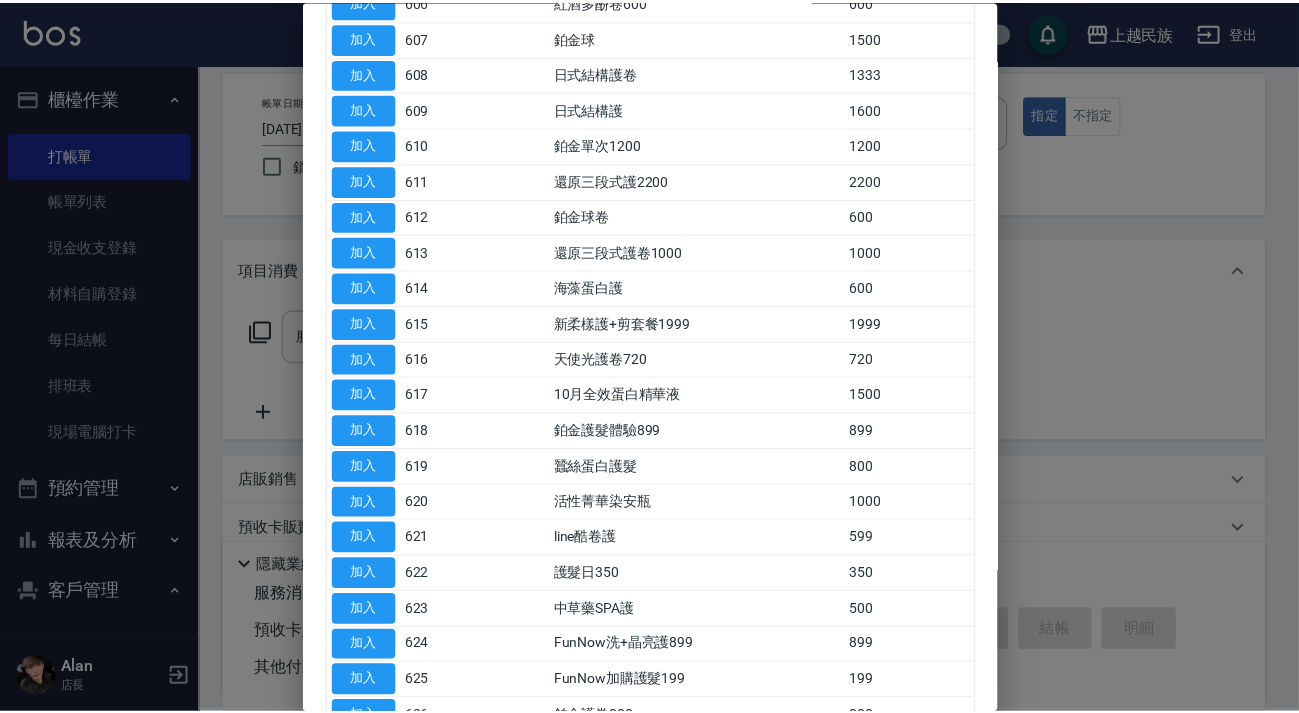 scroll, scrollTop: 363, scrollLeft: 0, axis: vertical 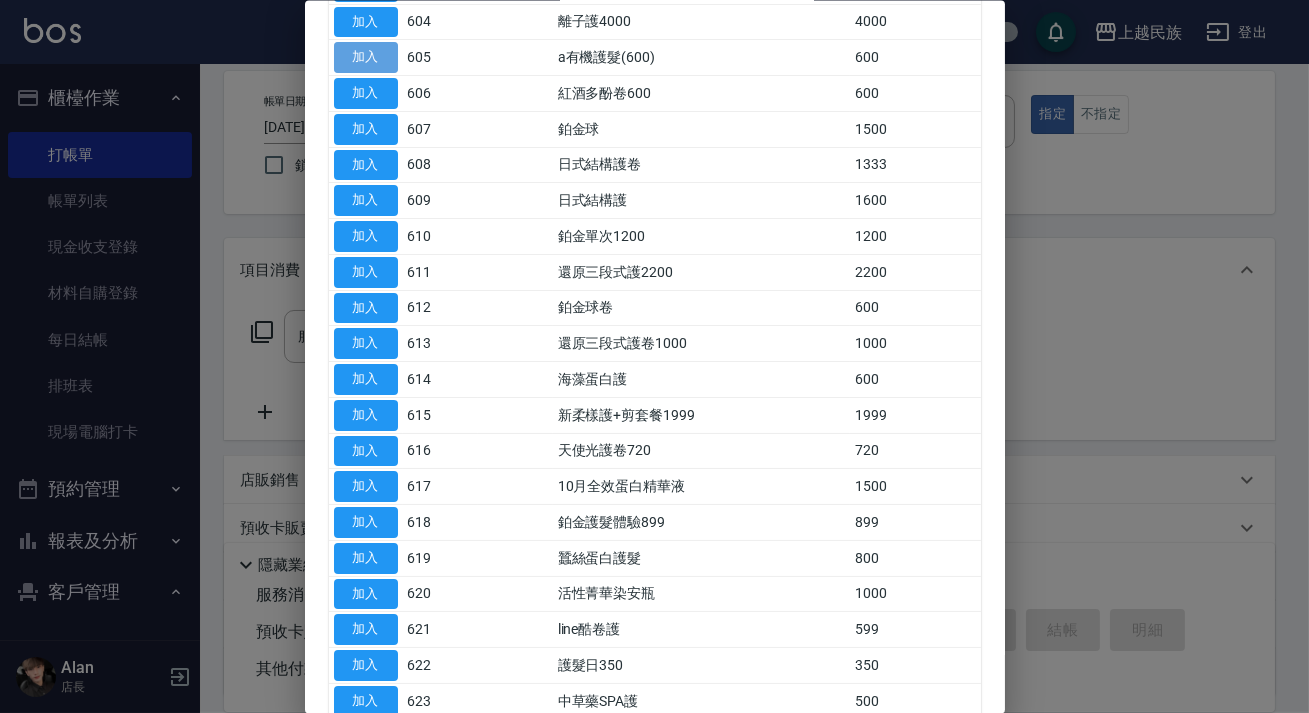 click on "加入" at bounding box center (366, 57) 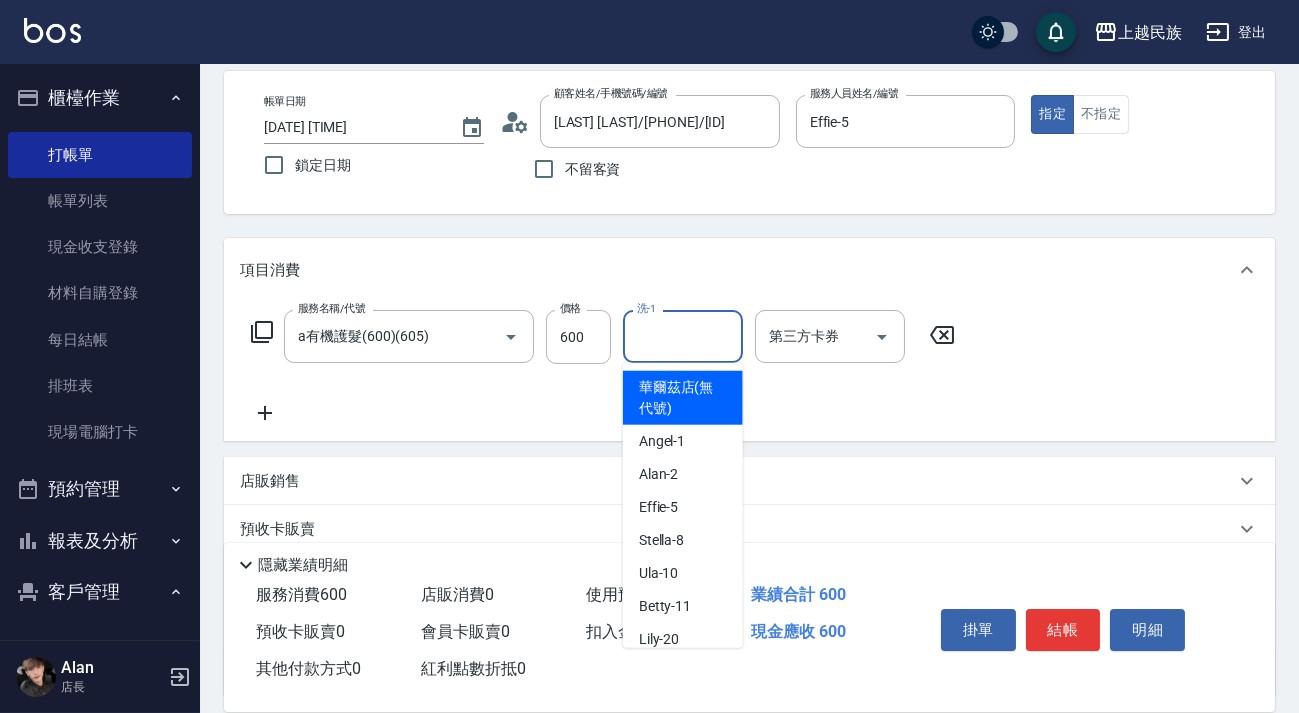 click on "洗-1" at bounding box center (683, 336) 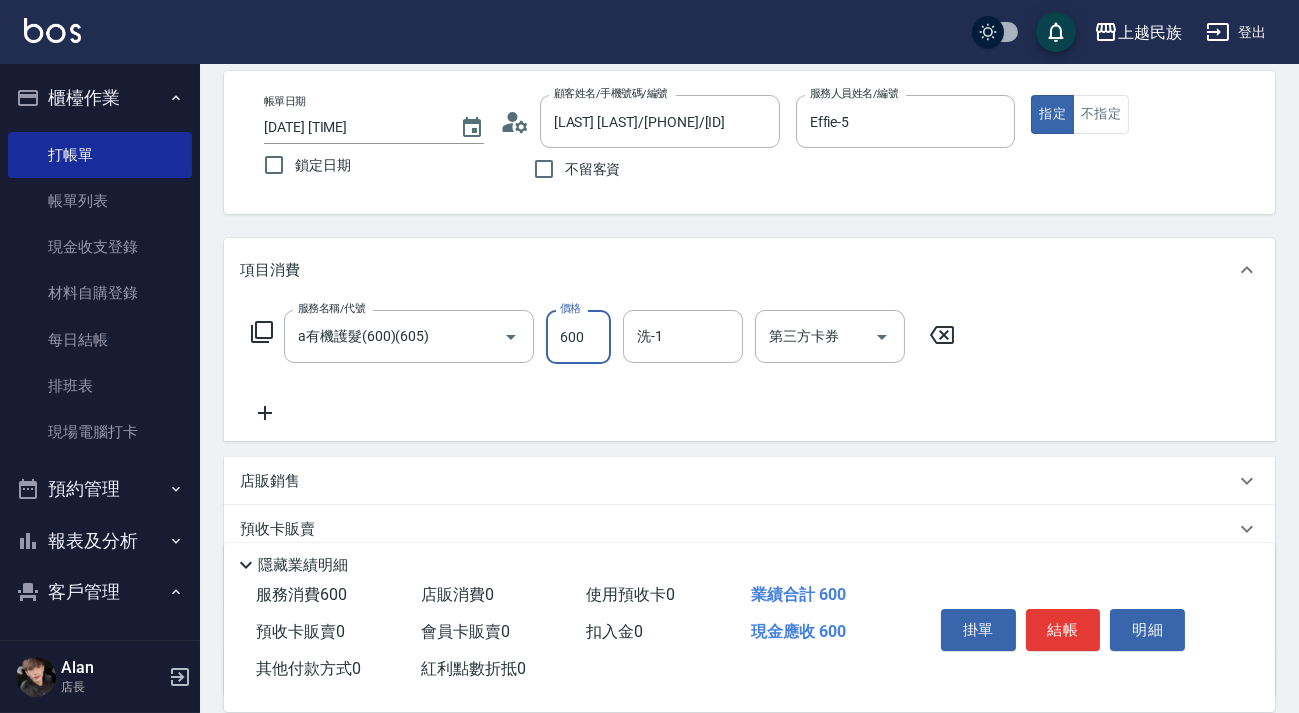 click on "600" at bounding box center [578, 337] 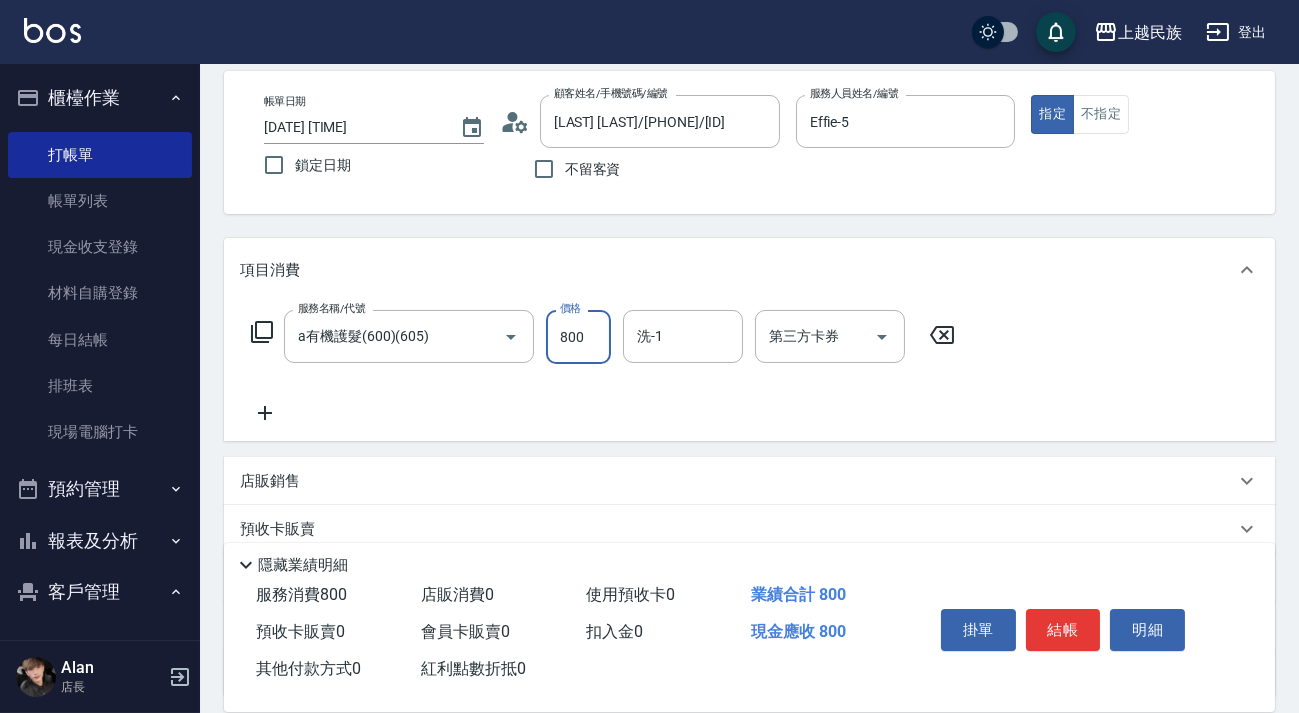 type on "800" 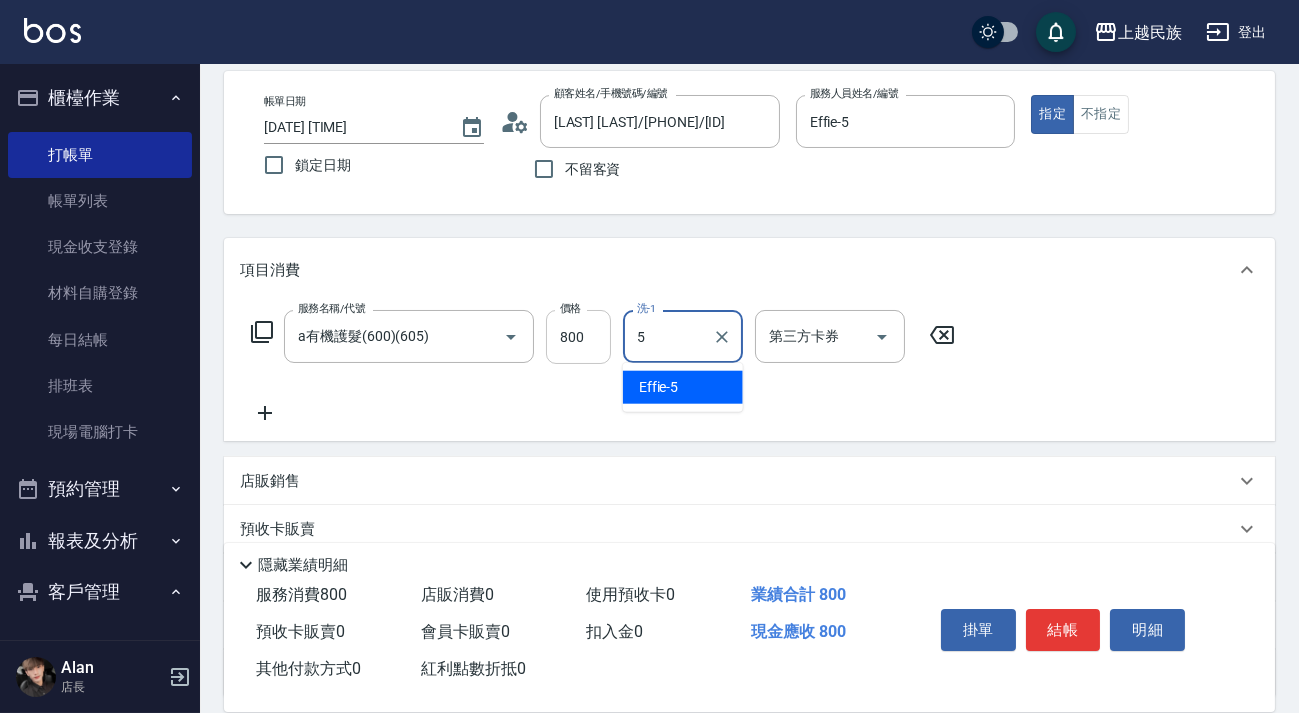 type on "Effie-5" 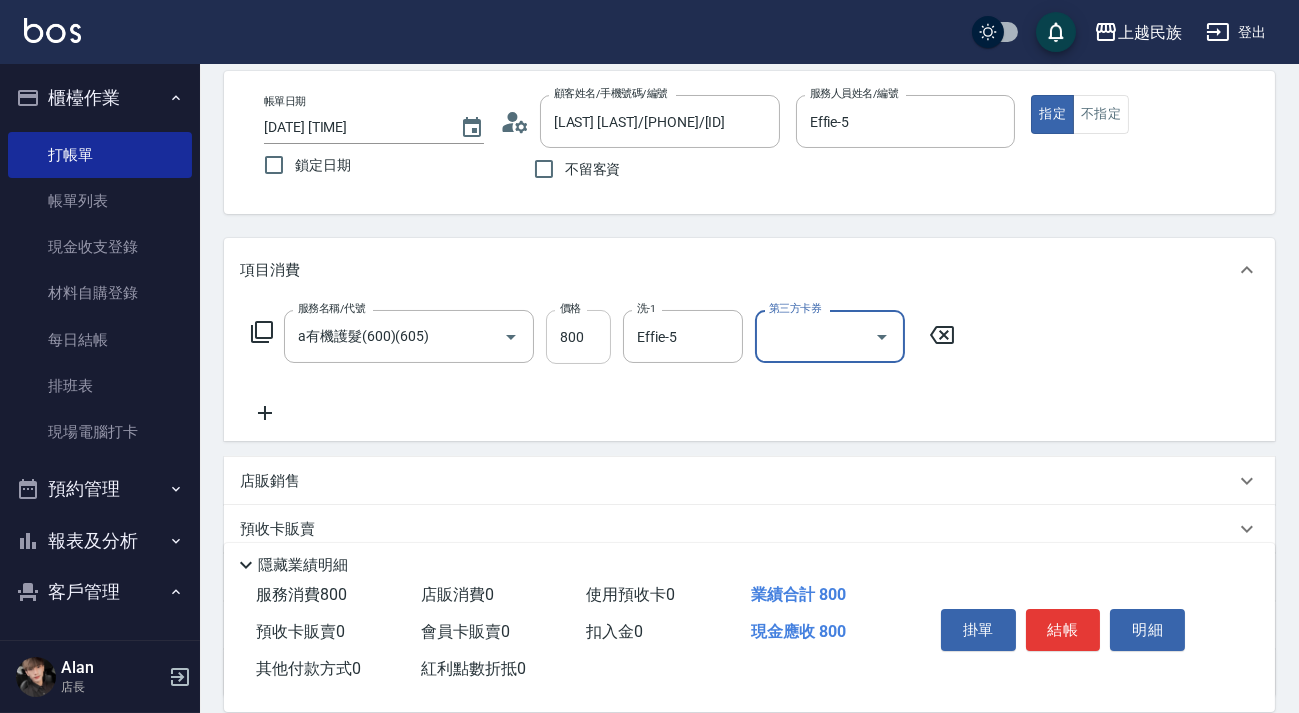 scroll, scrollTop: 181, scrollLeft: 0, axis: vertical 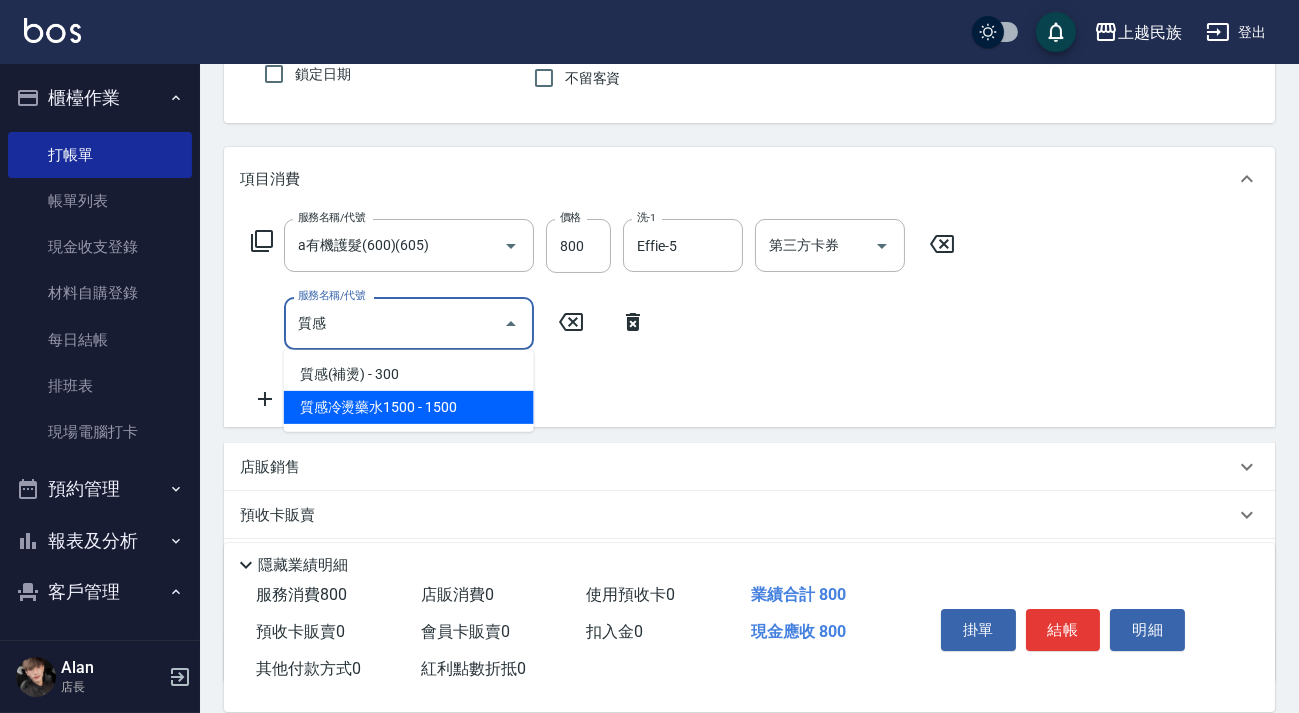 click on "質感冷燙藥水1500 - 1500" at bounding box center (409, 407) 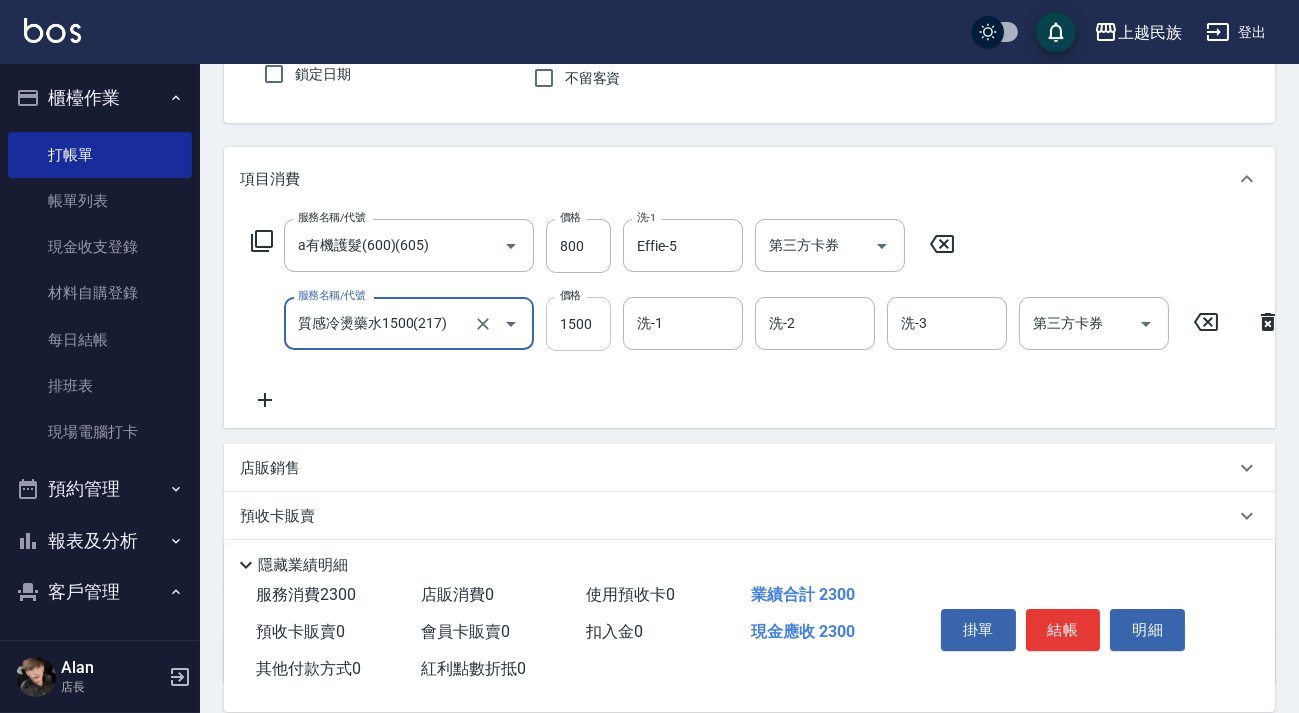 type on "質感冷燙藥水1500(217)" 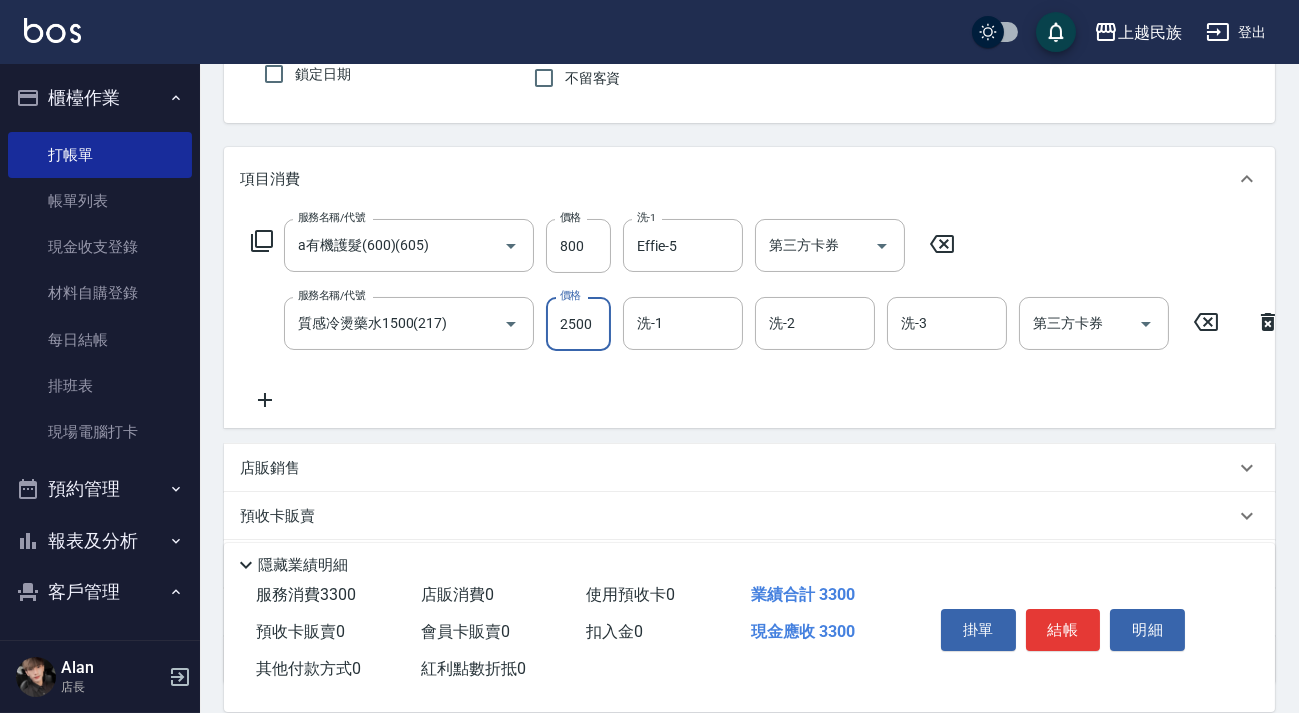 type on "2500" 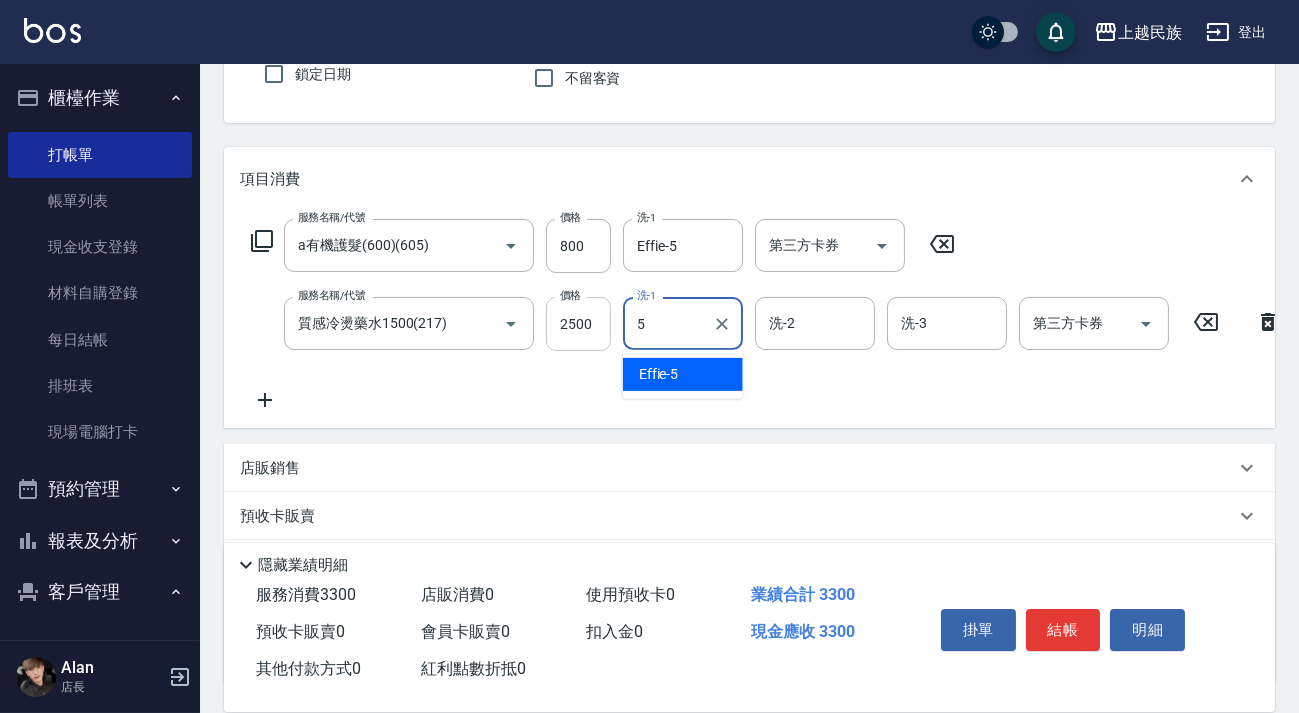 type on "Effie-5" 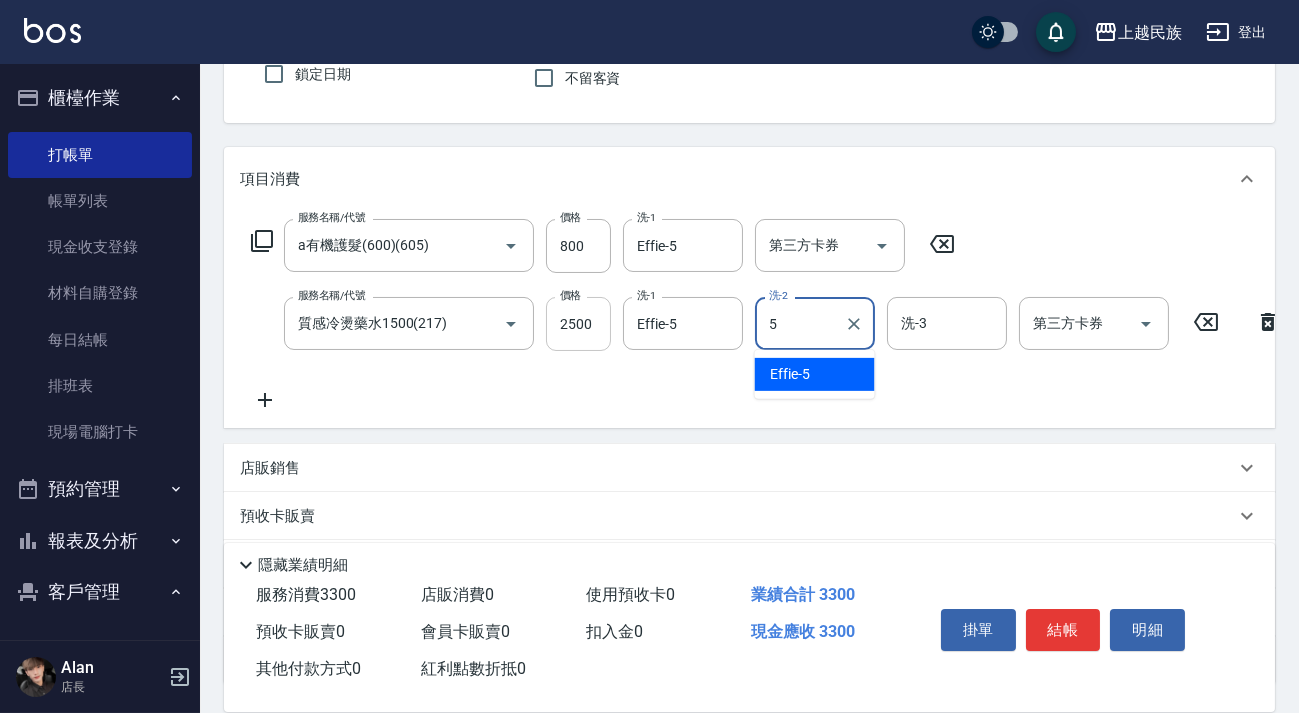 type on "Effie-5" 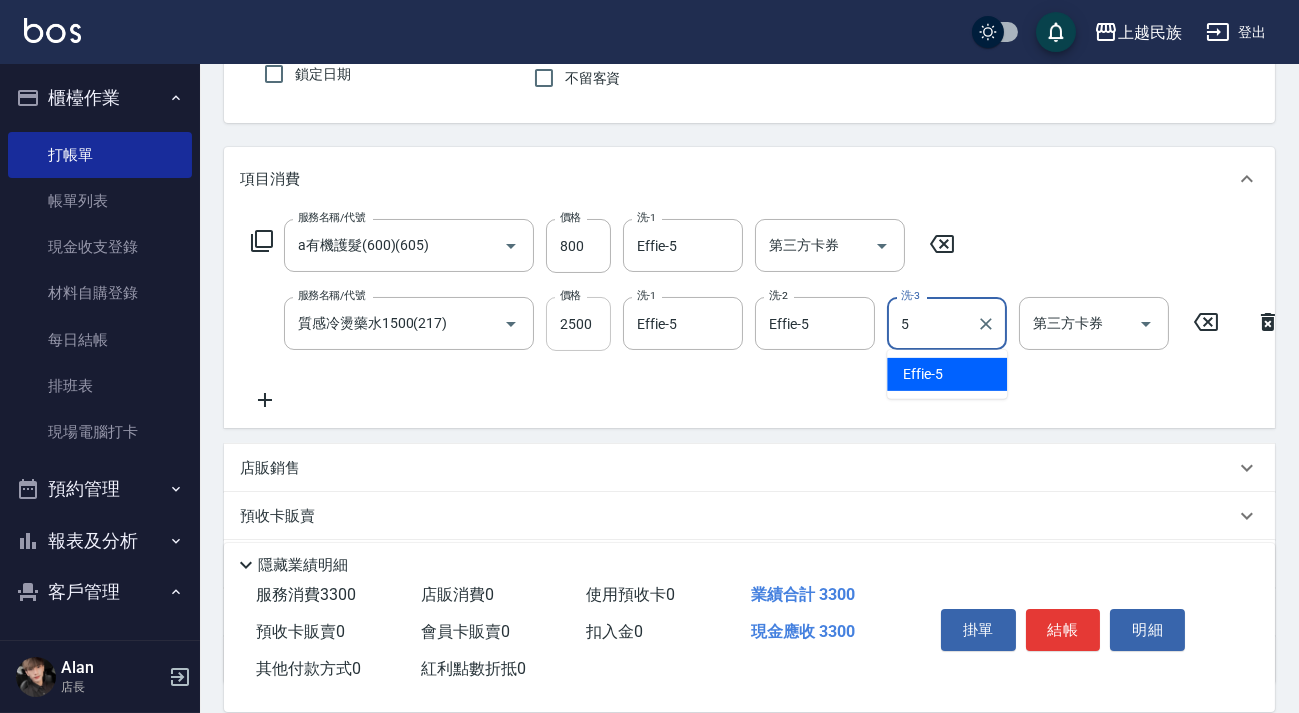 type on "Effie-5" 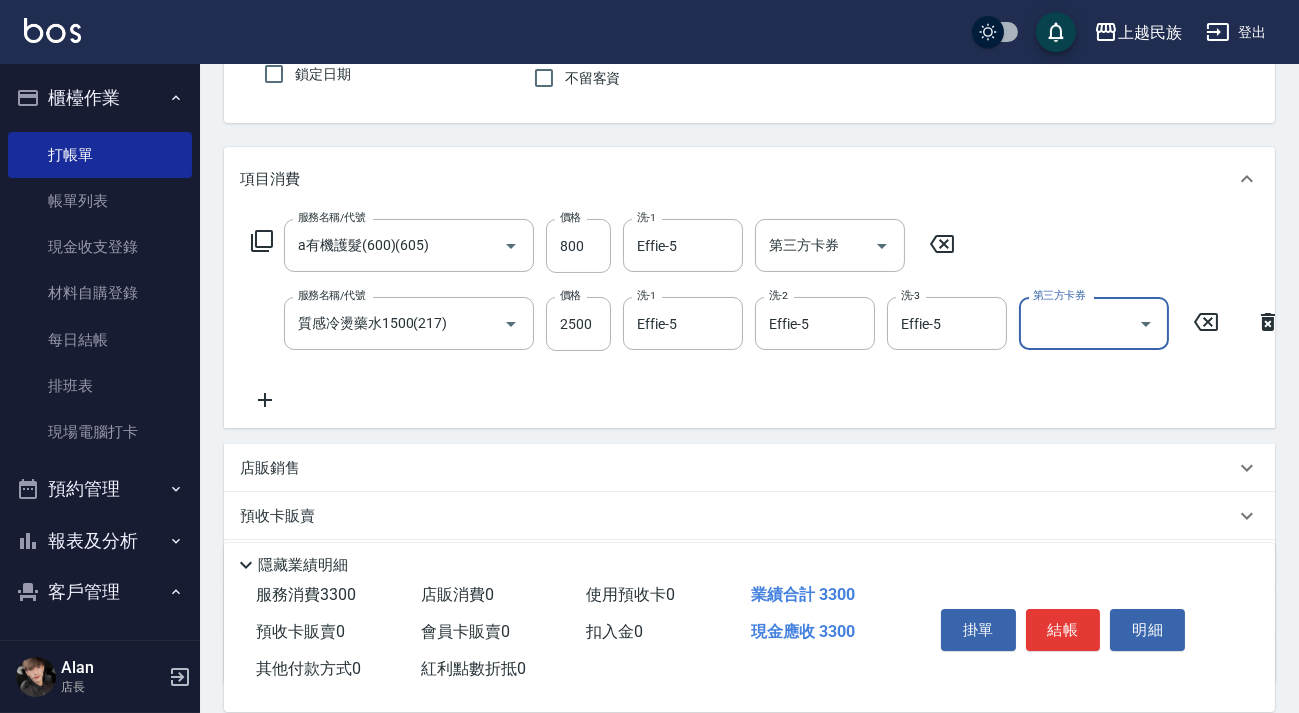 scroll, scrollTop: 355, scrollLeft: 0, axis: vertical 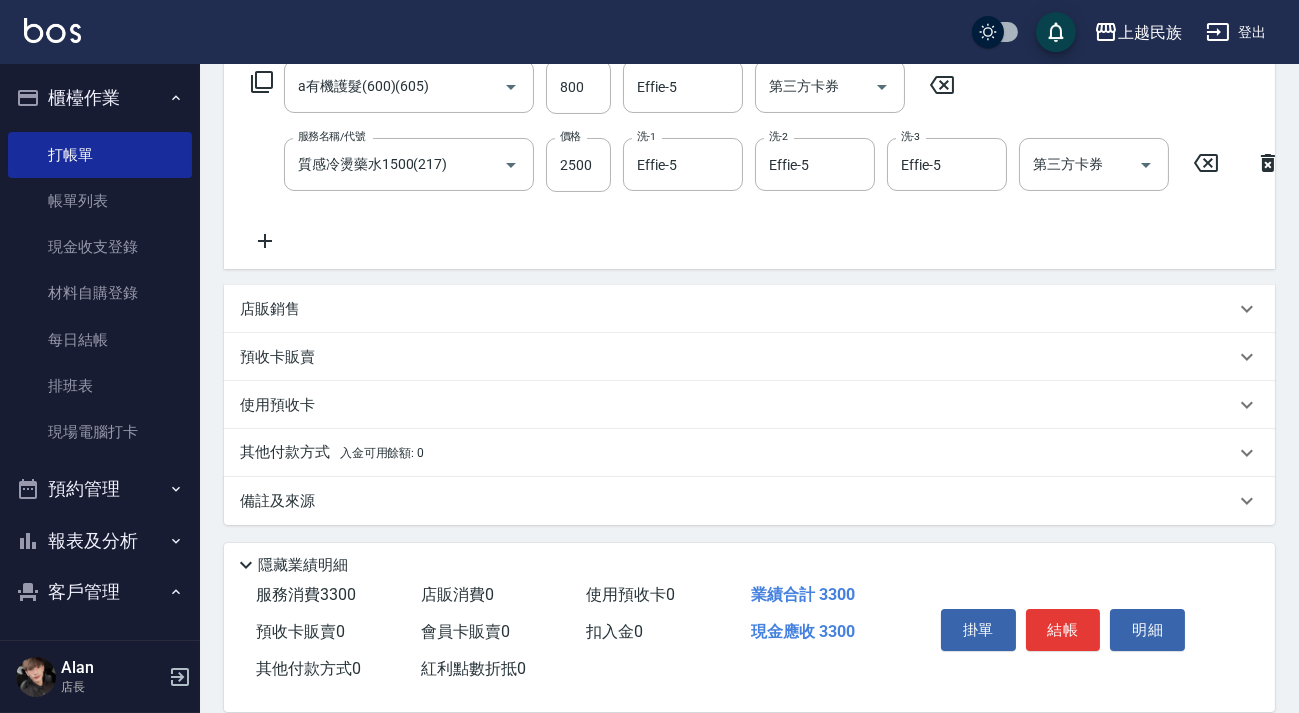 click on "其他付款方式 入金可用餘額: 0" at bounding box center [737, 453] 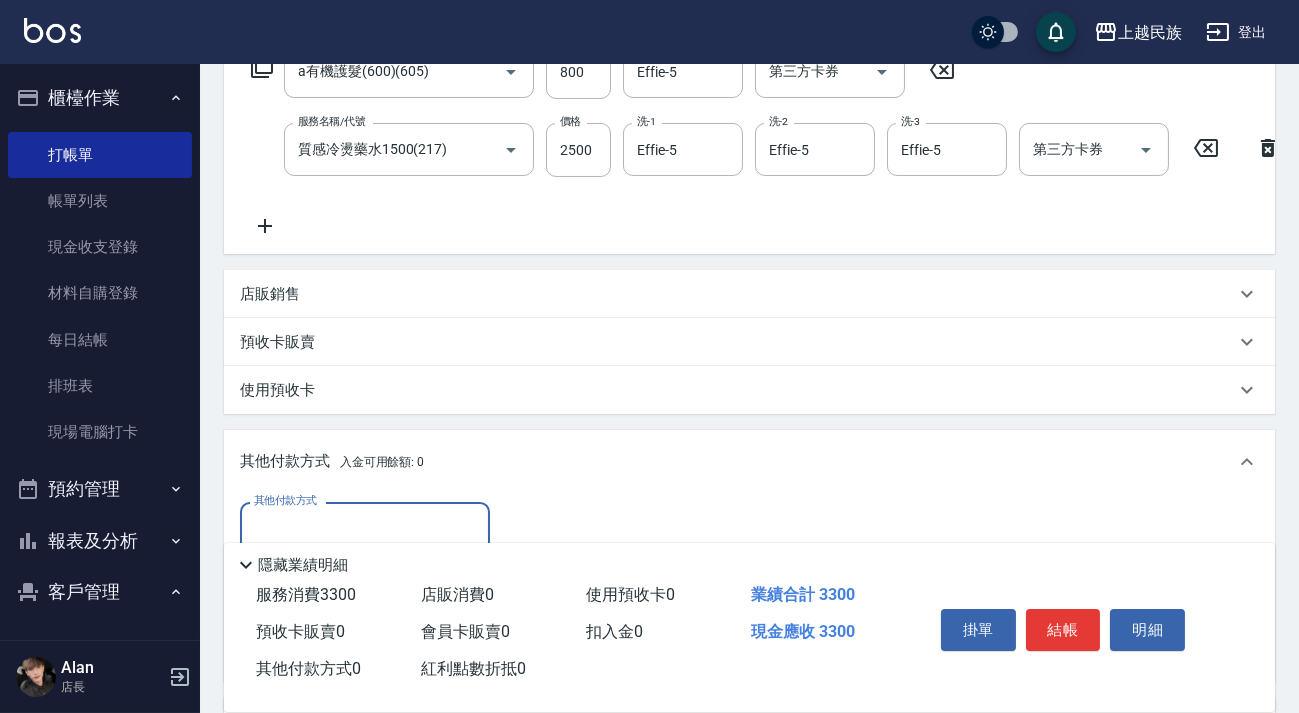 scroll, scrollTop: 0, scrollLeft: 0, axis: both 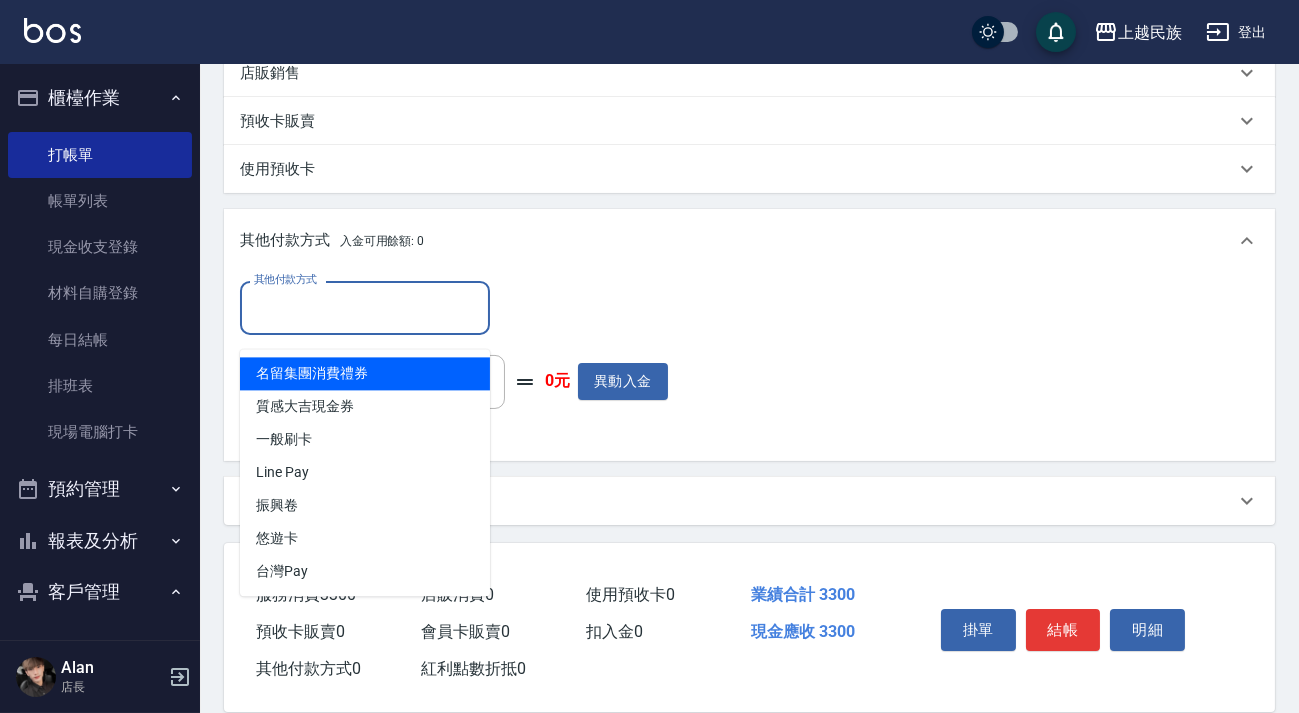 click on "其他付款方式" at bounding box center [365, 307] 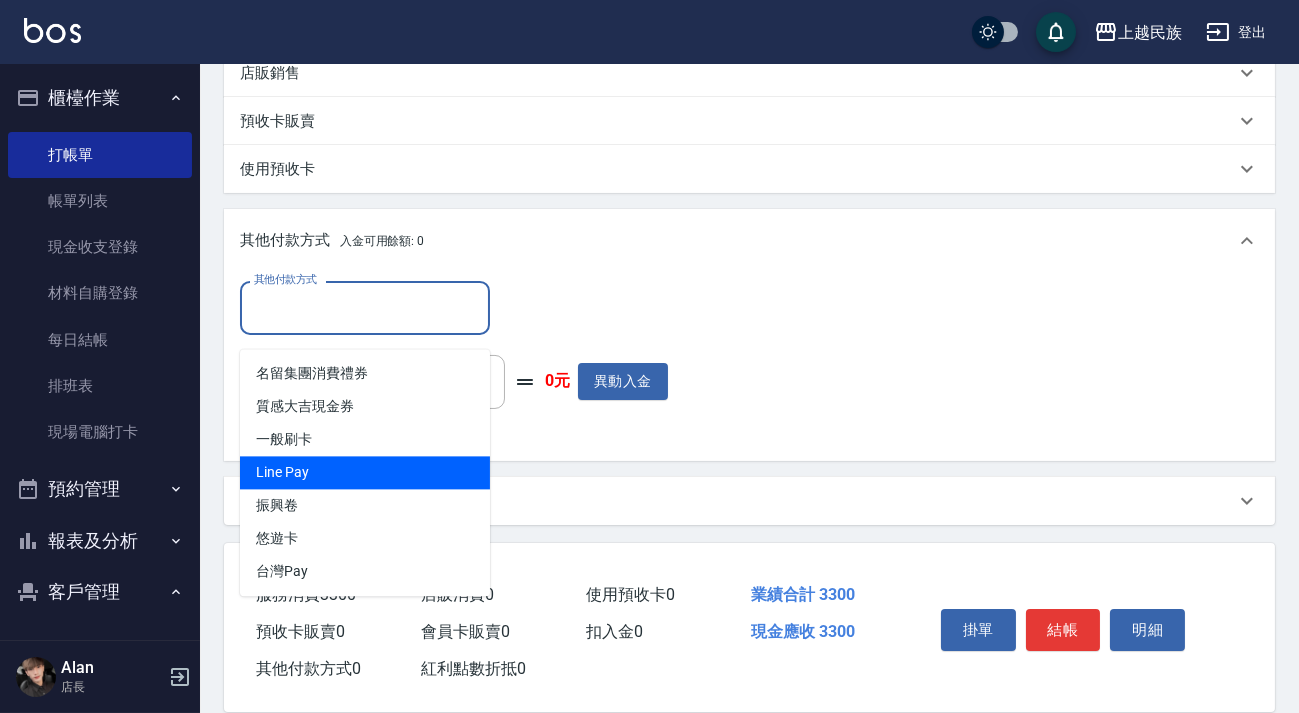 click on "Line Pay" at bounding box center (365, 472) 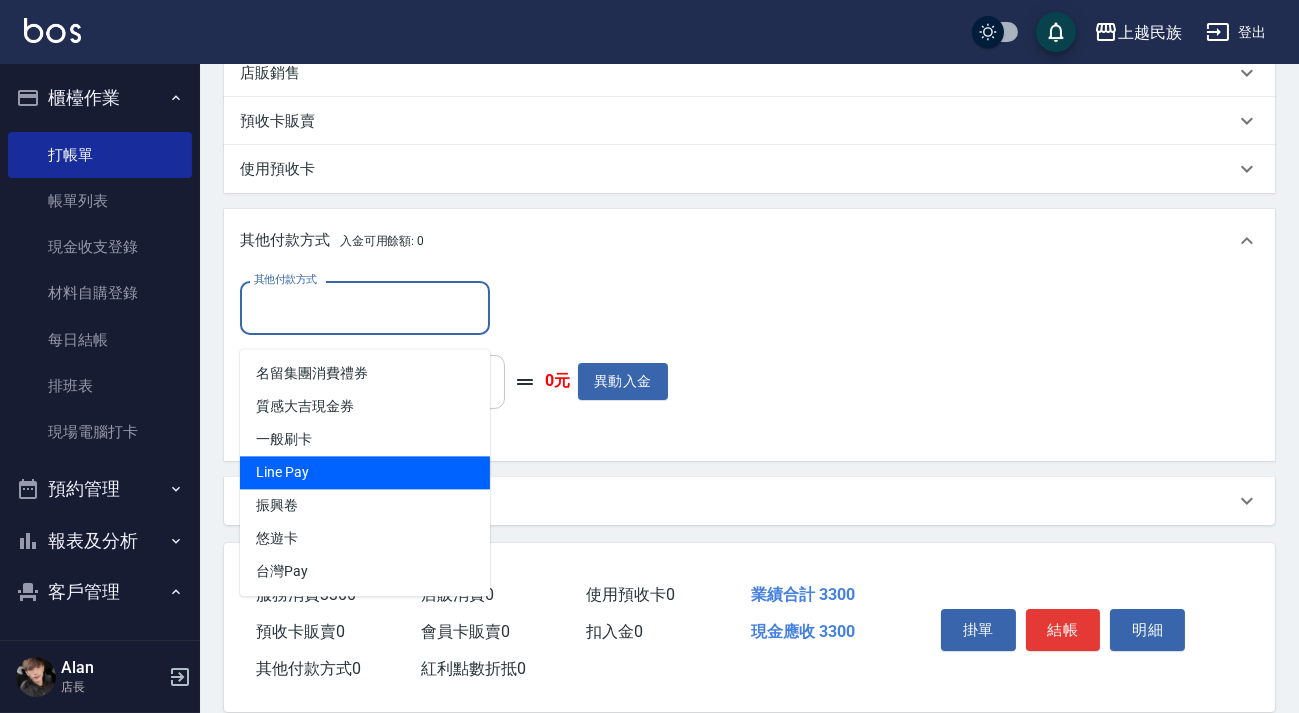 type on "Line Pay" 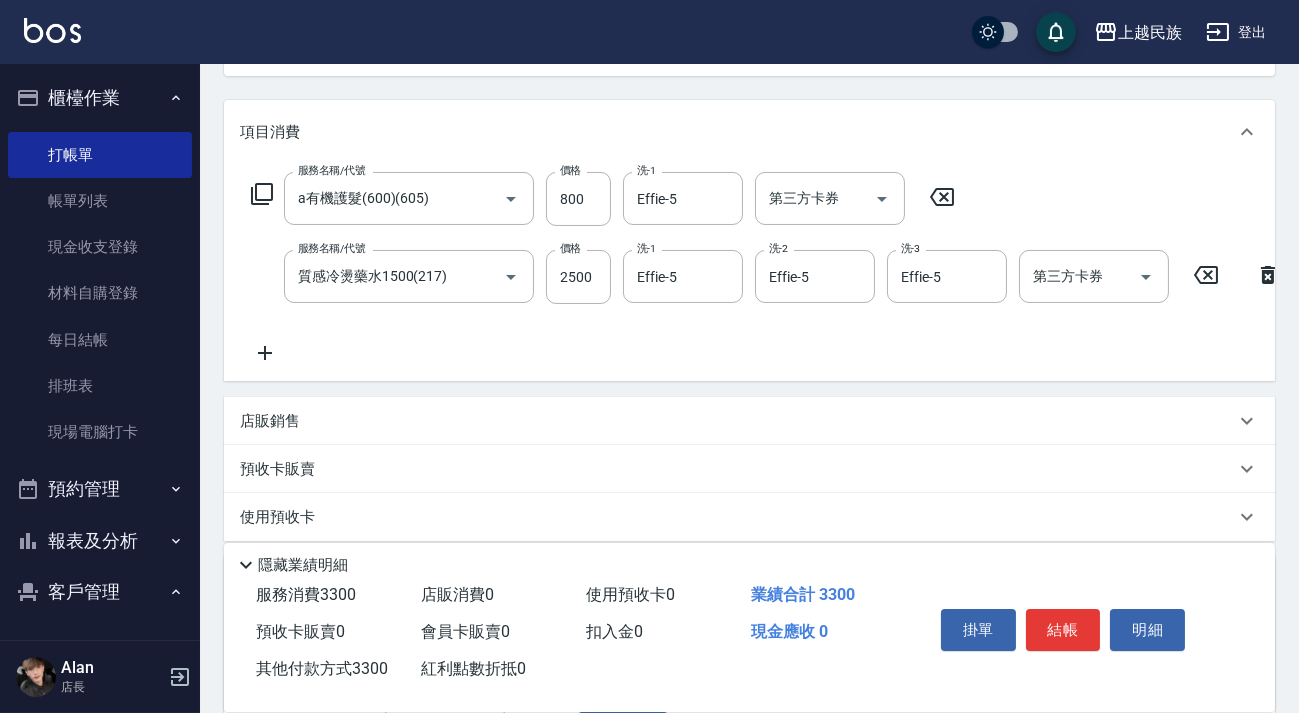 scroll, scrollTop: 0, scrollLeft: 0, axis: both 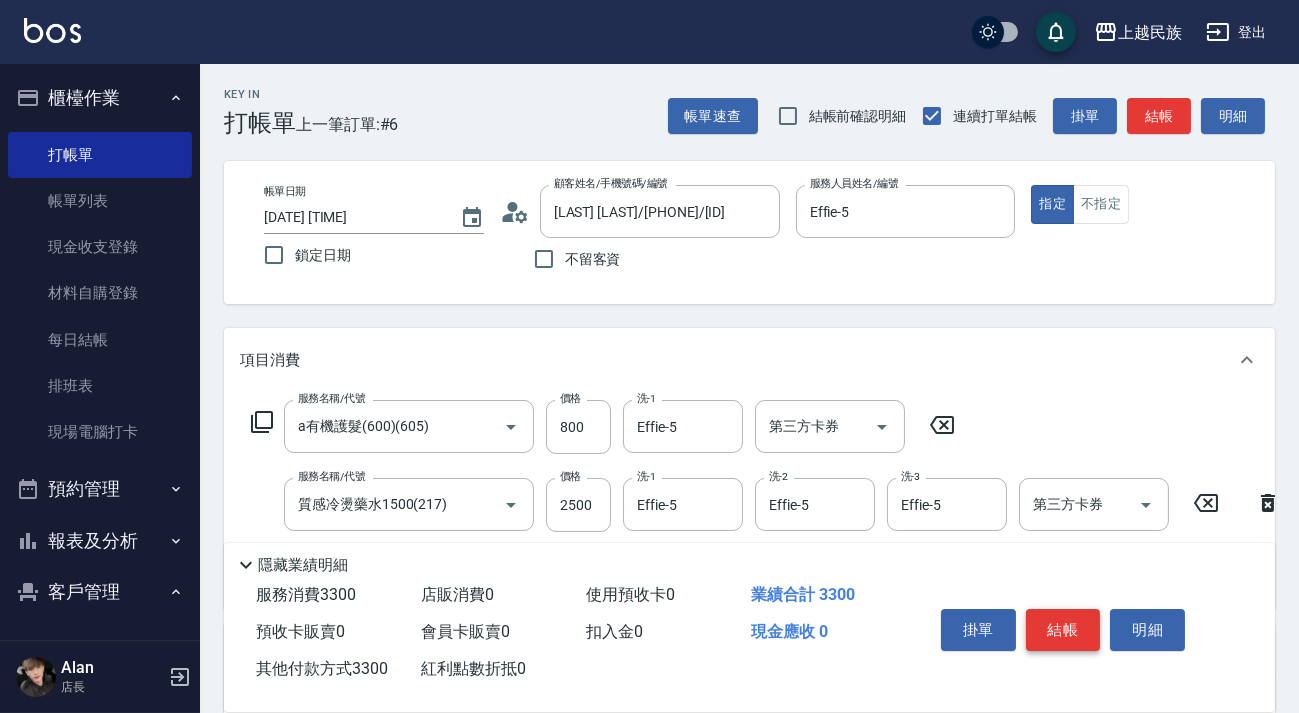 type on "3300" 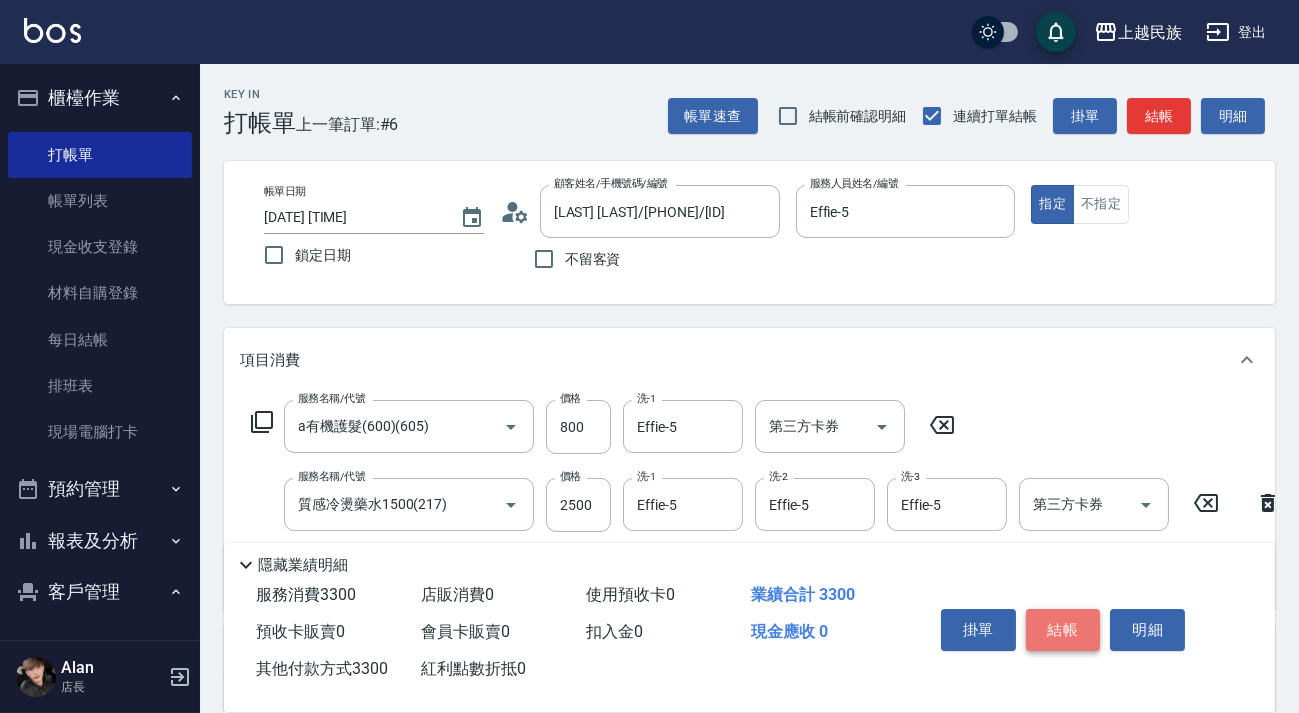 click on "結帳" at bounding box center (1063, 630) 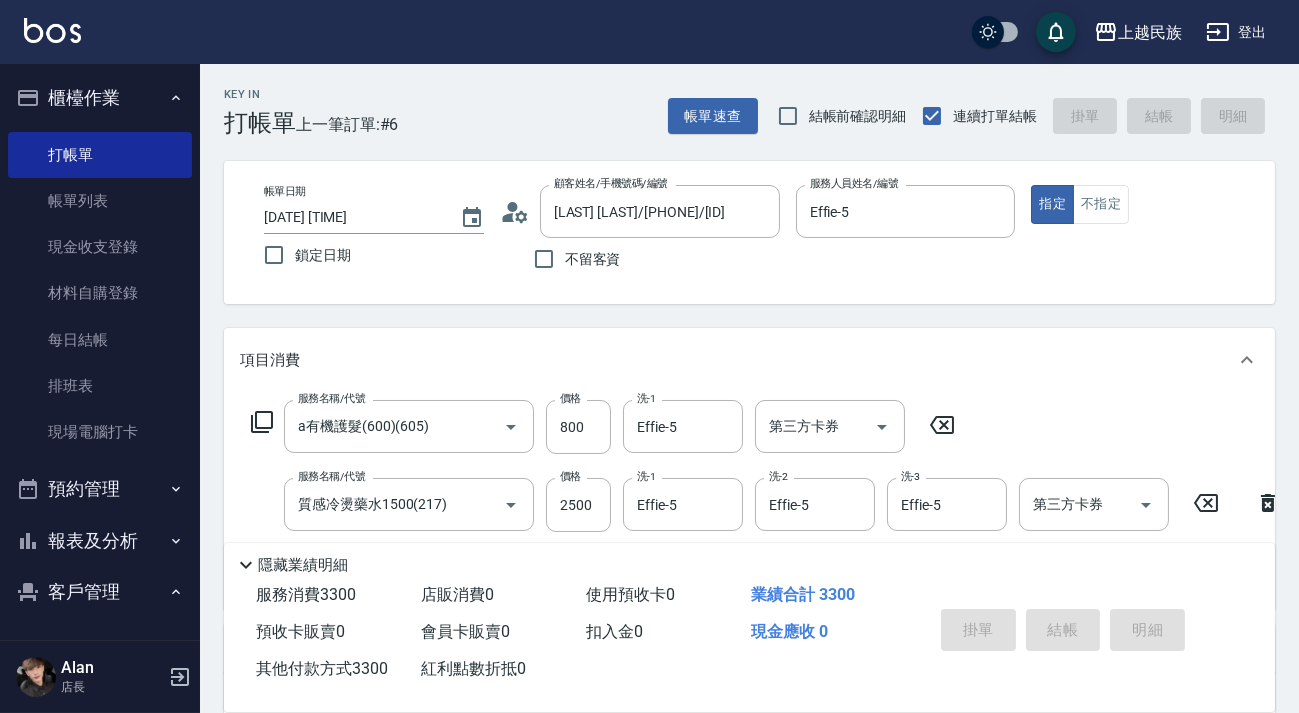type on "[DATE] [TIME]" 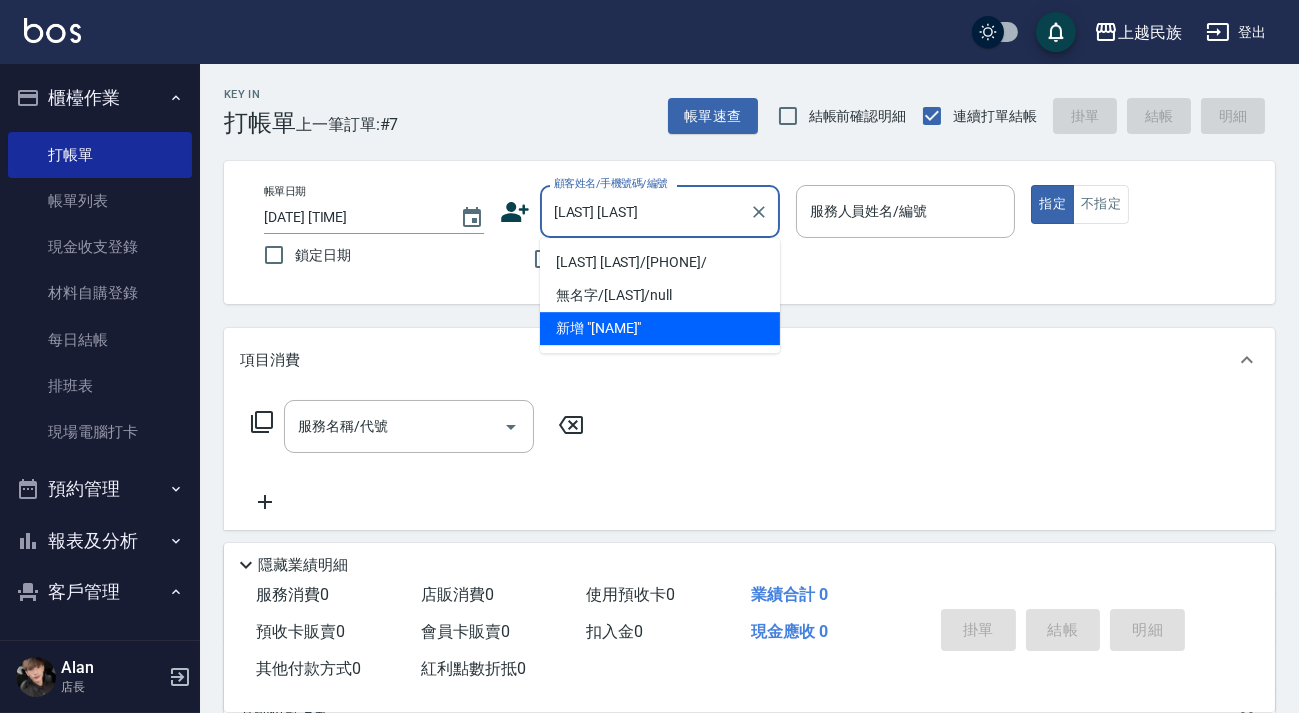 click on "[LAST] [LAST]/[PHONE]/" at bounding box center (660, 262) 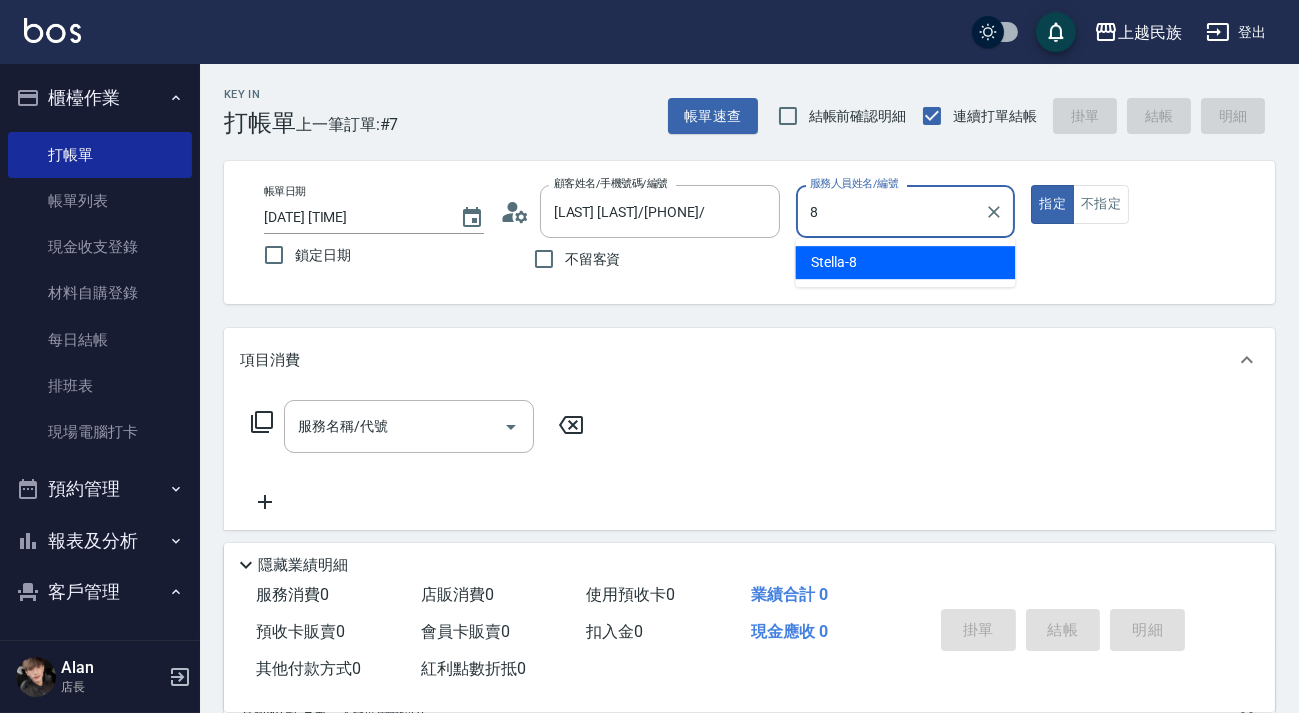 type on "Stella-8" 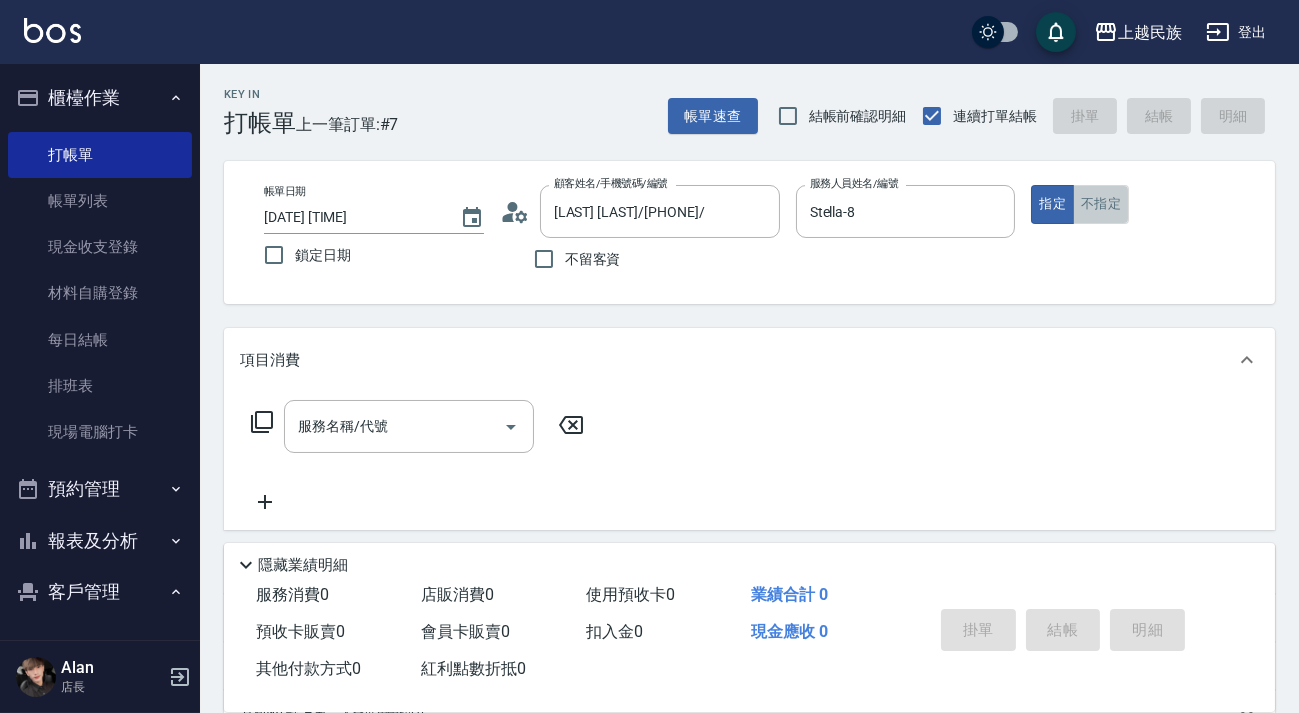 click on "不指定" at bounding box center [1101, 204] 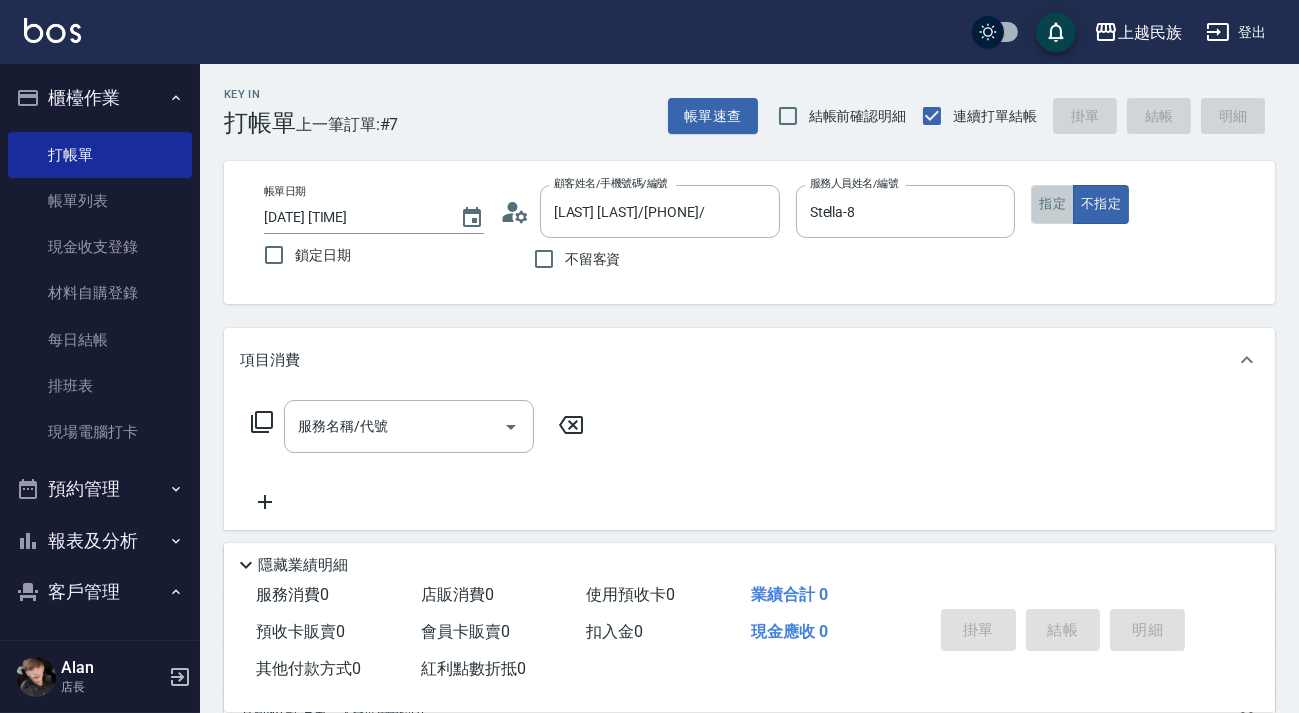 click on "指定" at bounding box center (1052, 204) 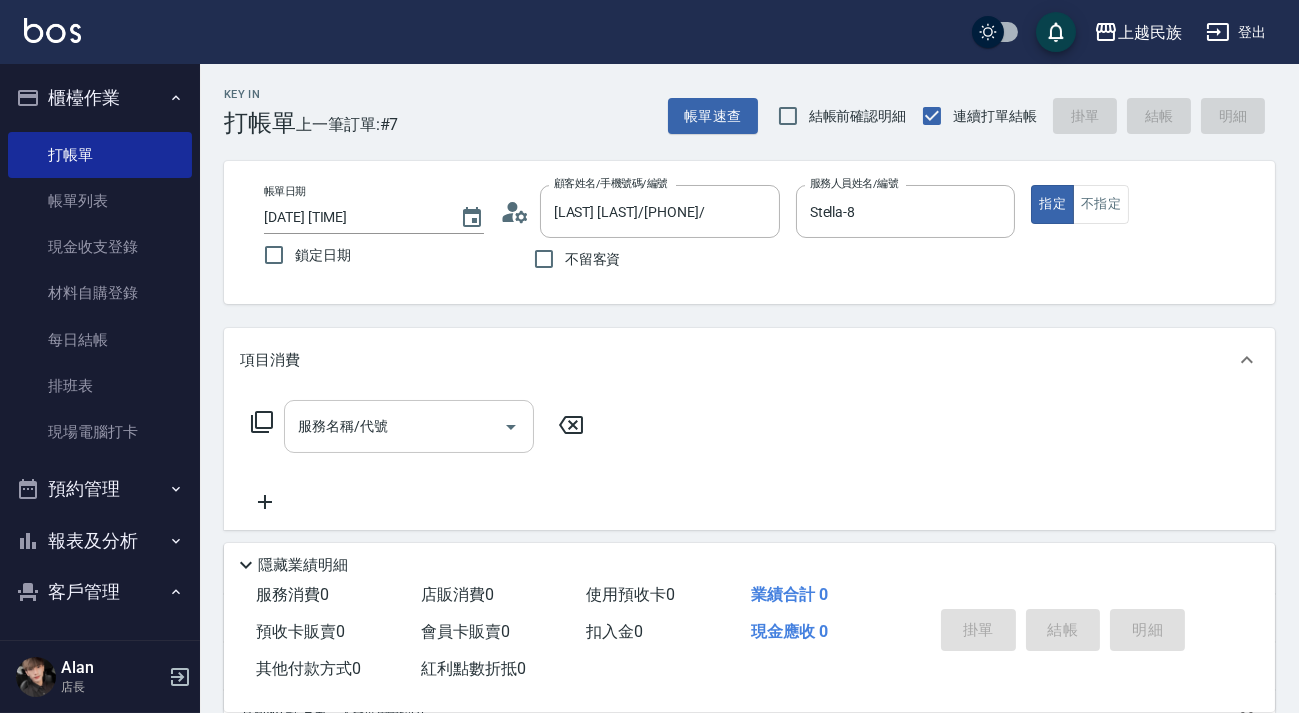 click on "服務名稱/代號" at bounding box center [394, 426] 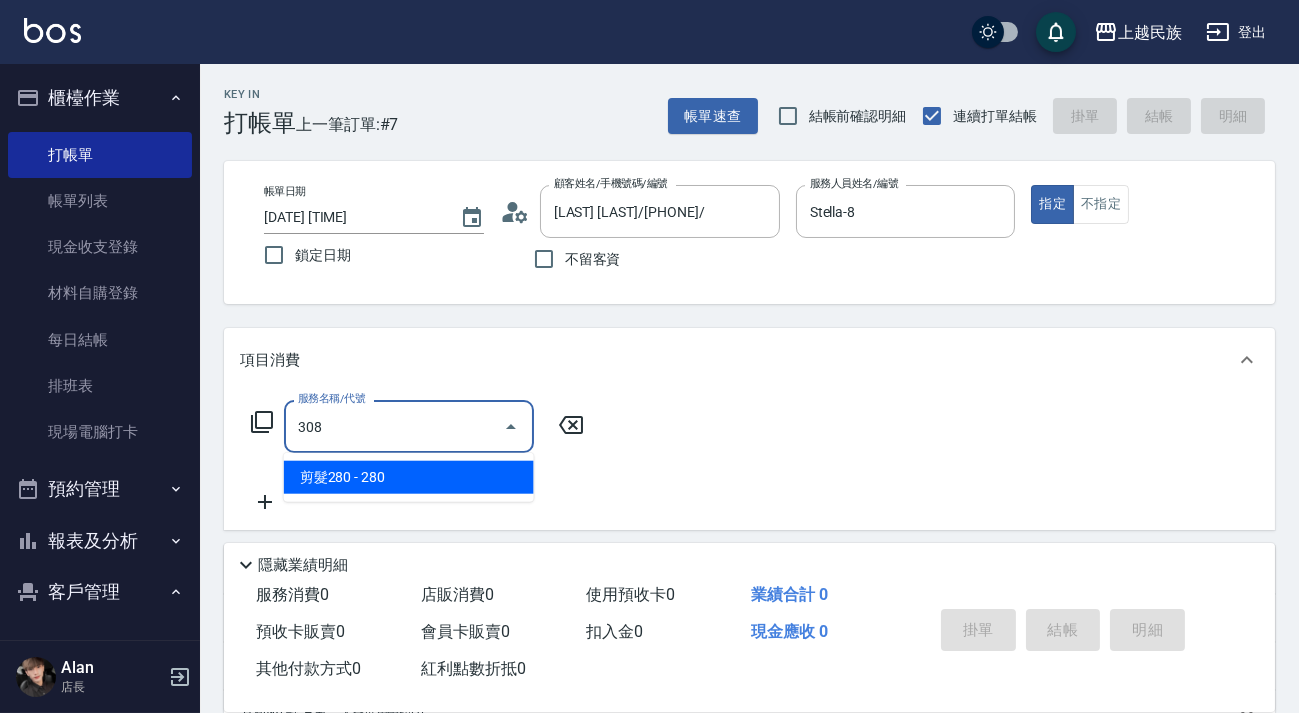 type on "剪髮280(308)" 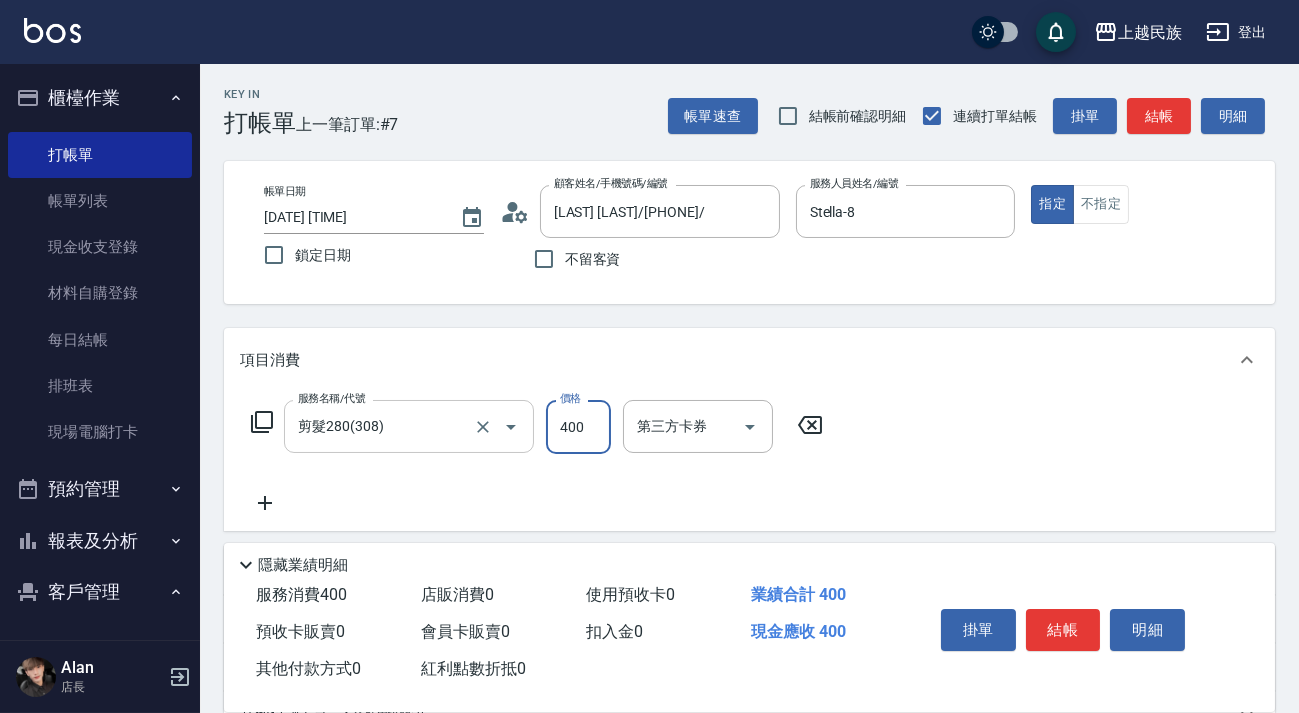 type on "400" 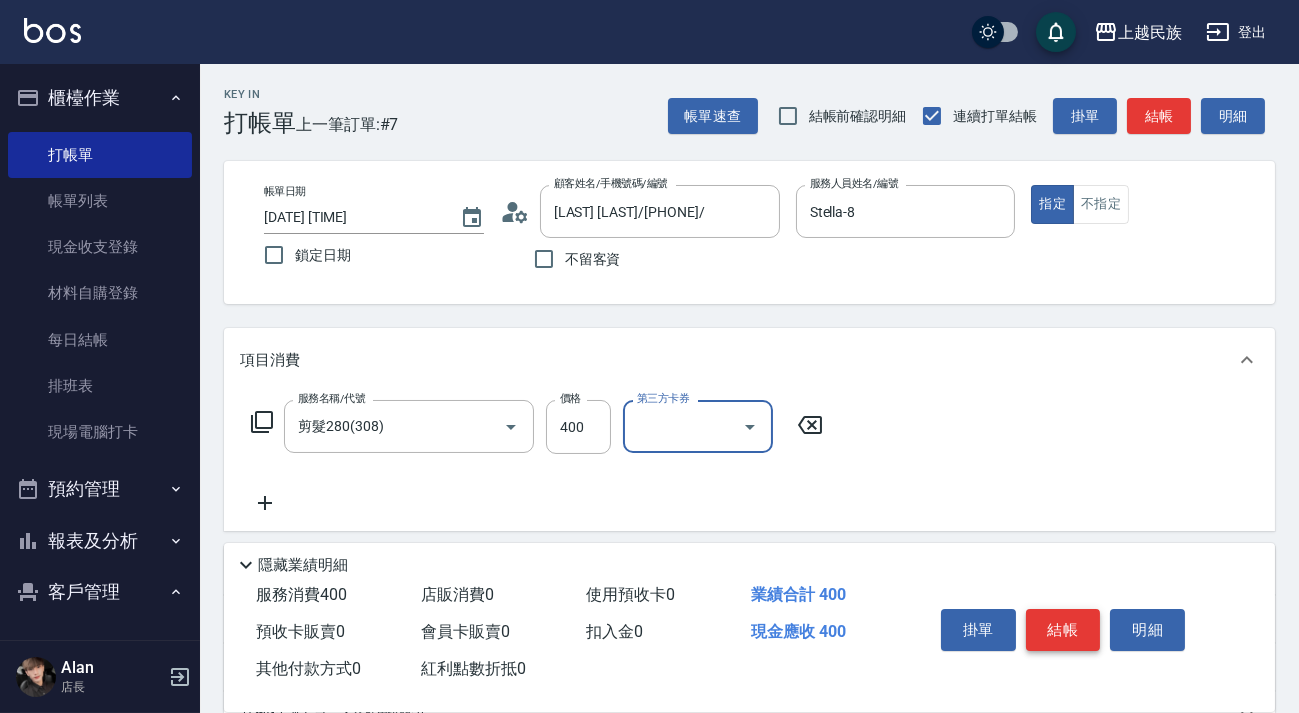 click on "結帳" at bounding box center (1063, 630) 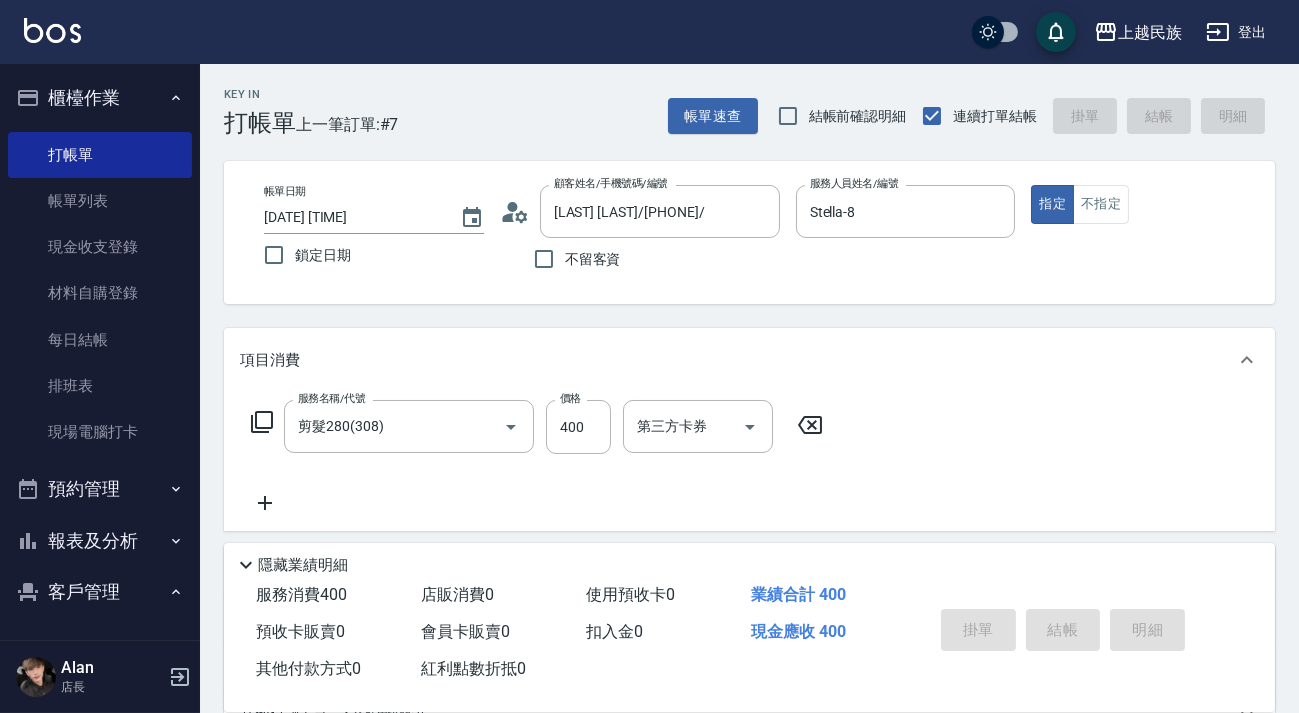 type on "[YYYY]/[MM]/[DD] [HH]:[MM]" 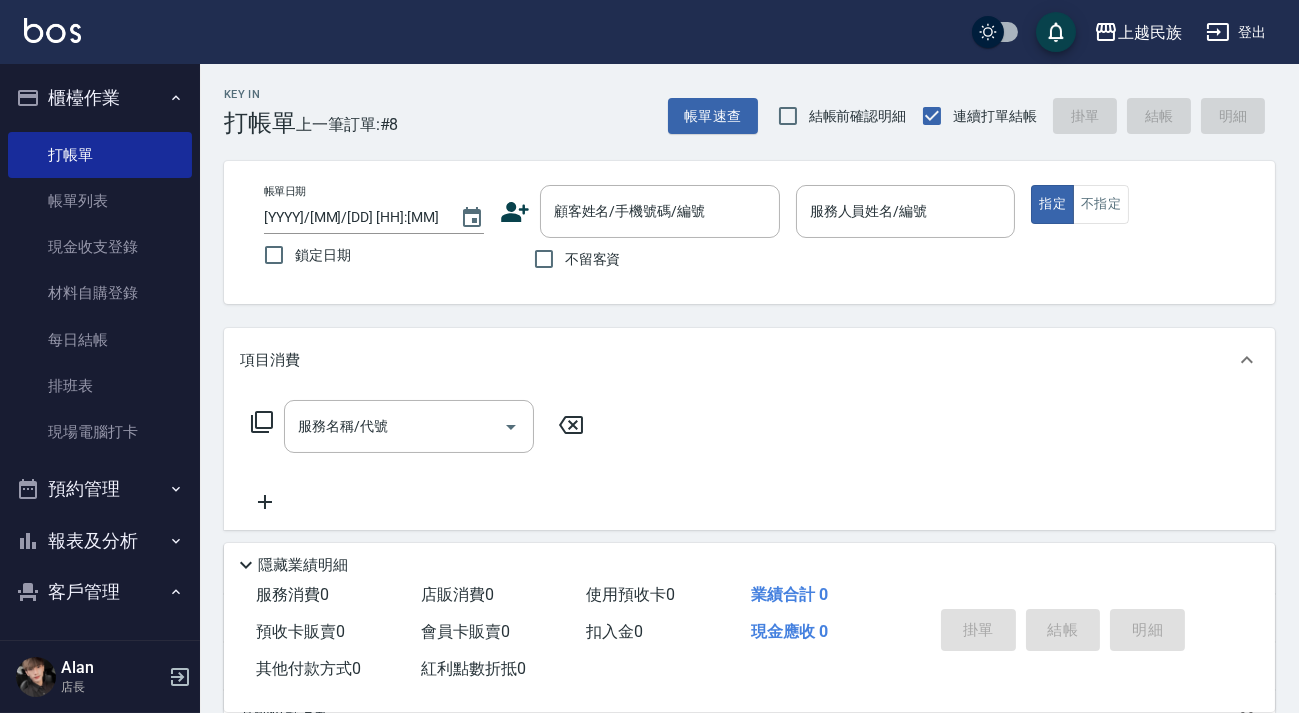 click on "不留客資" at bounding box center (593, 259) 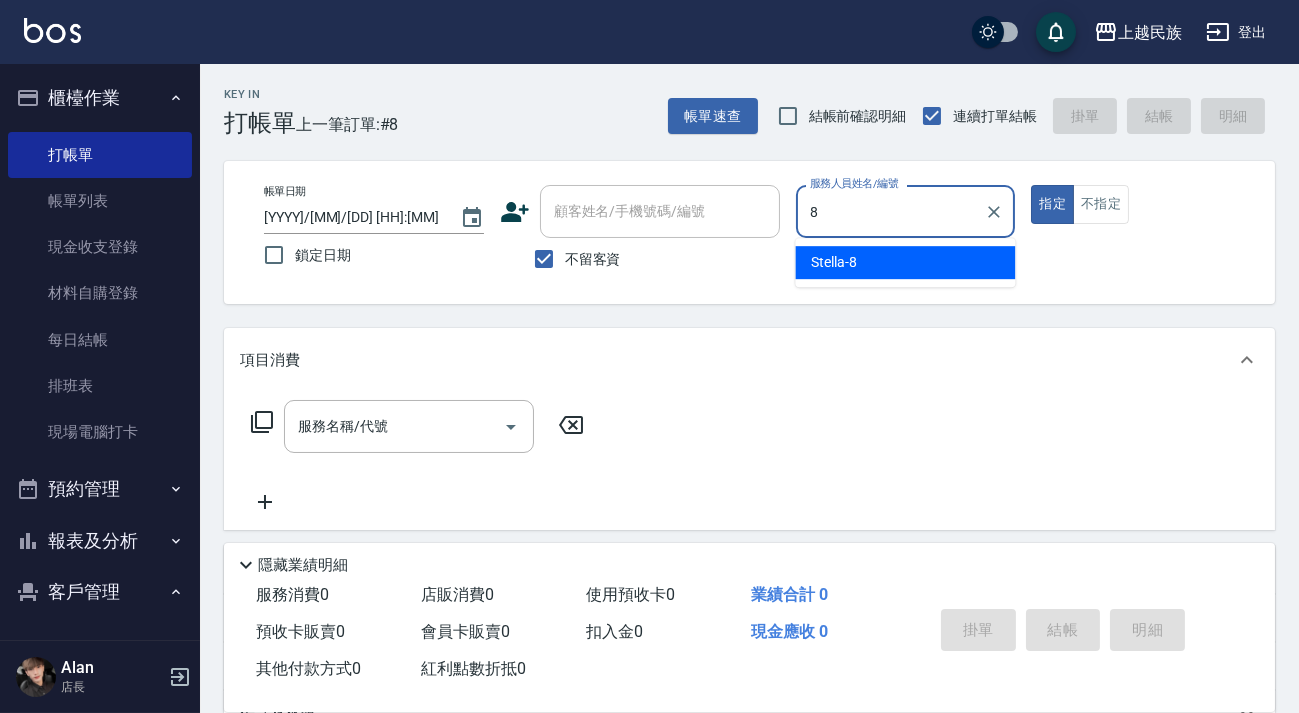 type on "Stella-8" 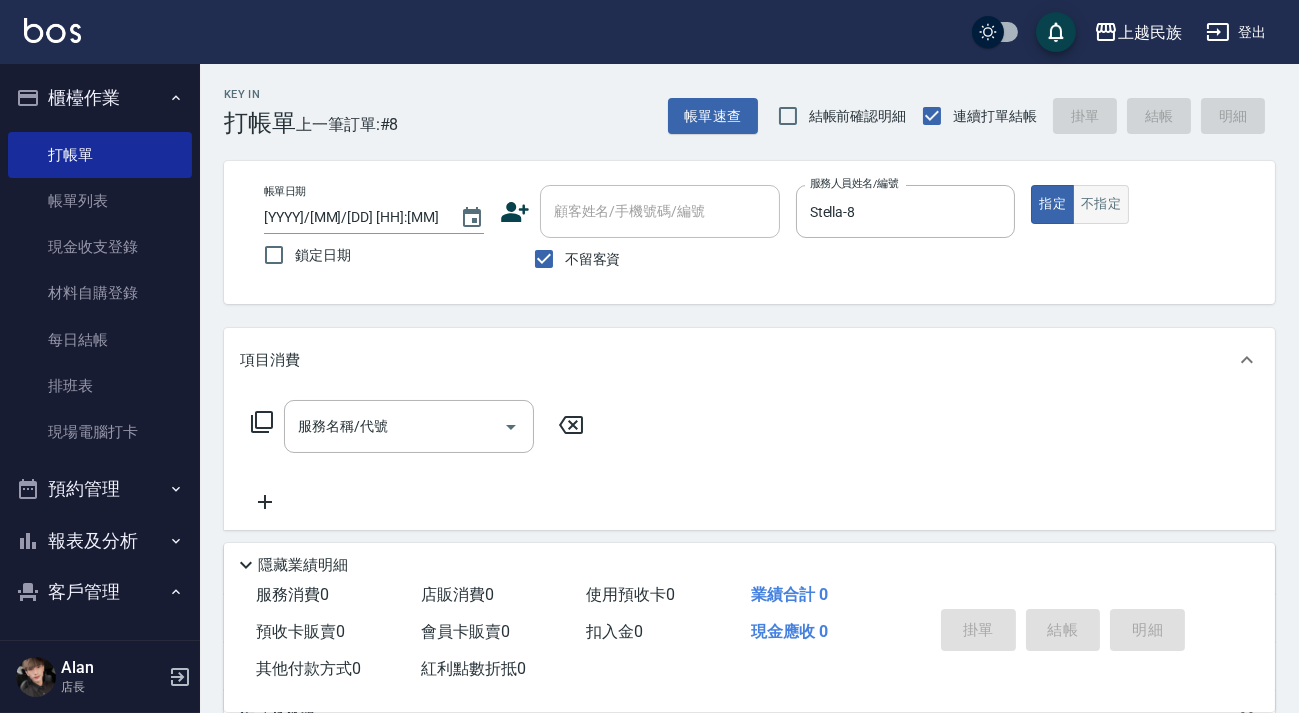 click on "不指定" at bounding box center [1101, 204] 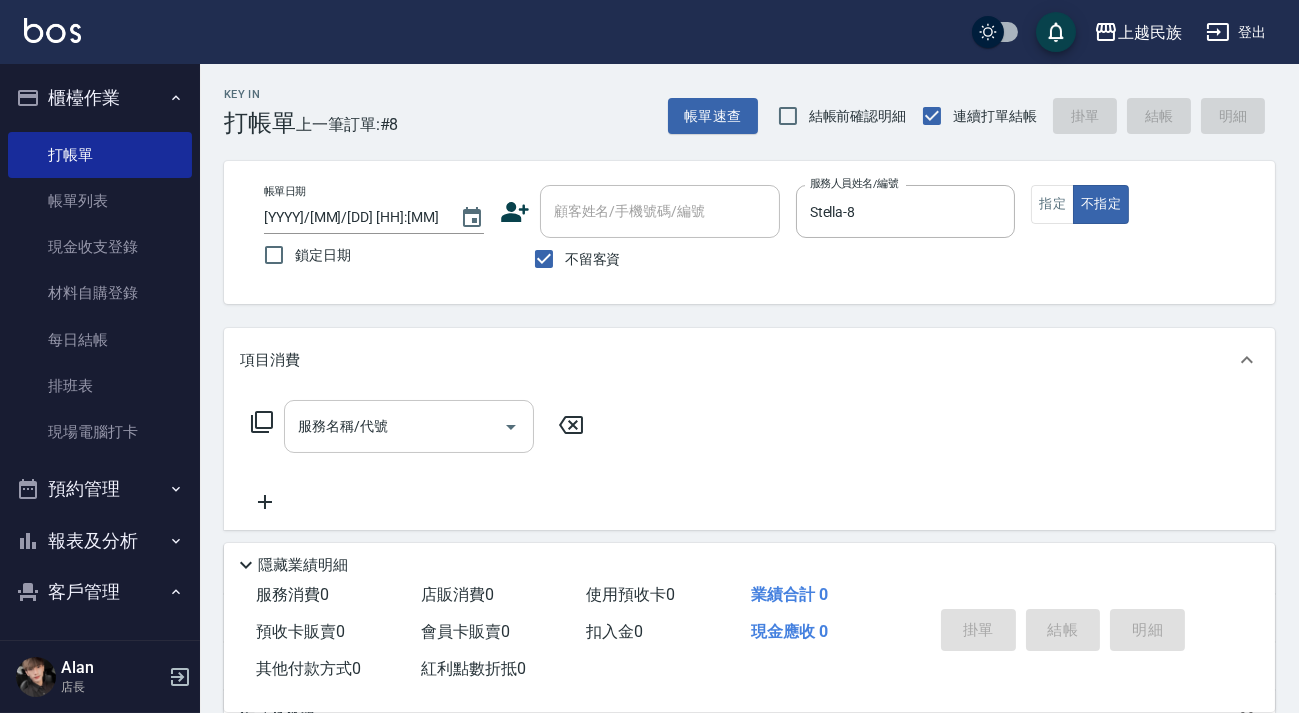 click on "服務名稱/代號" at bounding box center [409, 426] 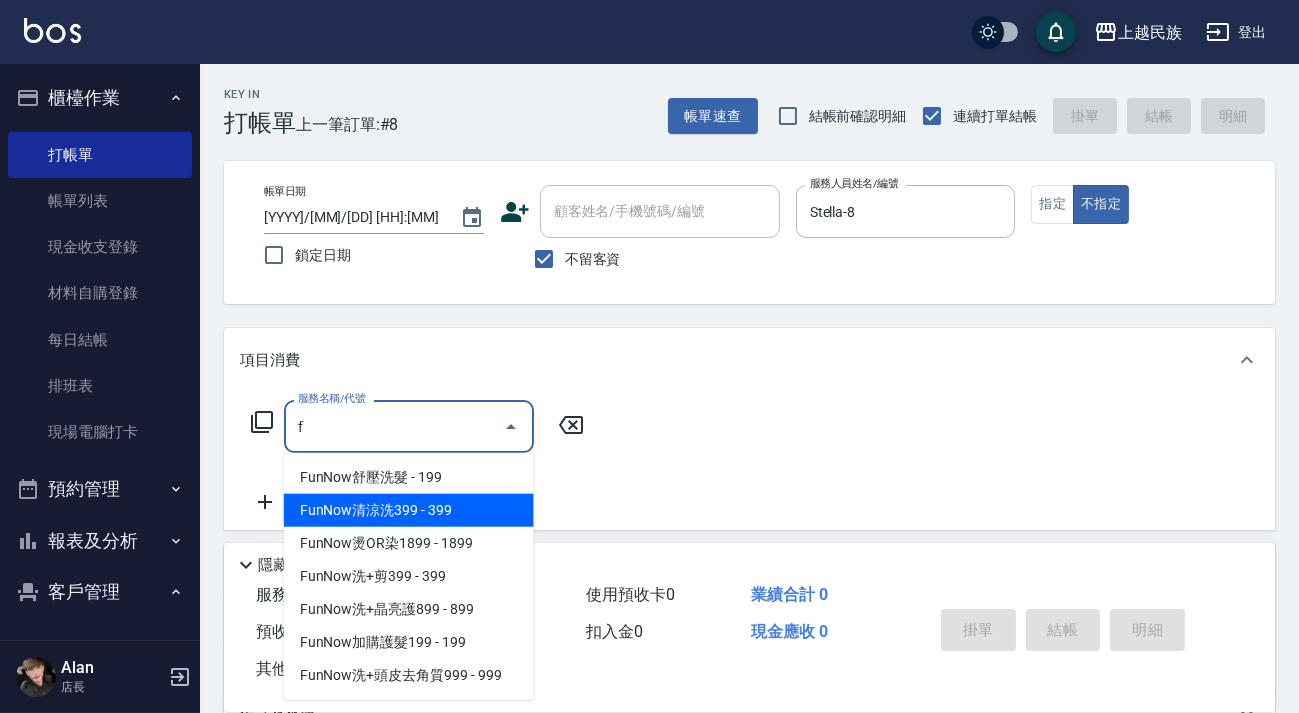 click on "FunNow清涼洗399 - 399" at bounding box center (409, 510) 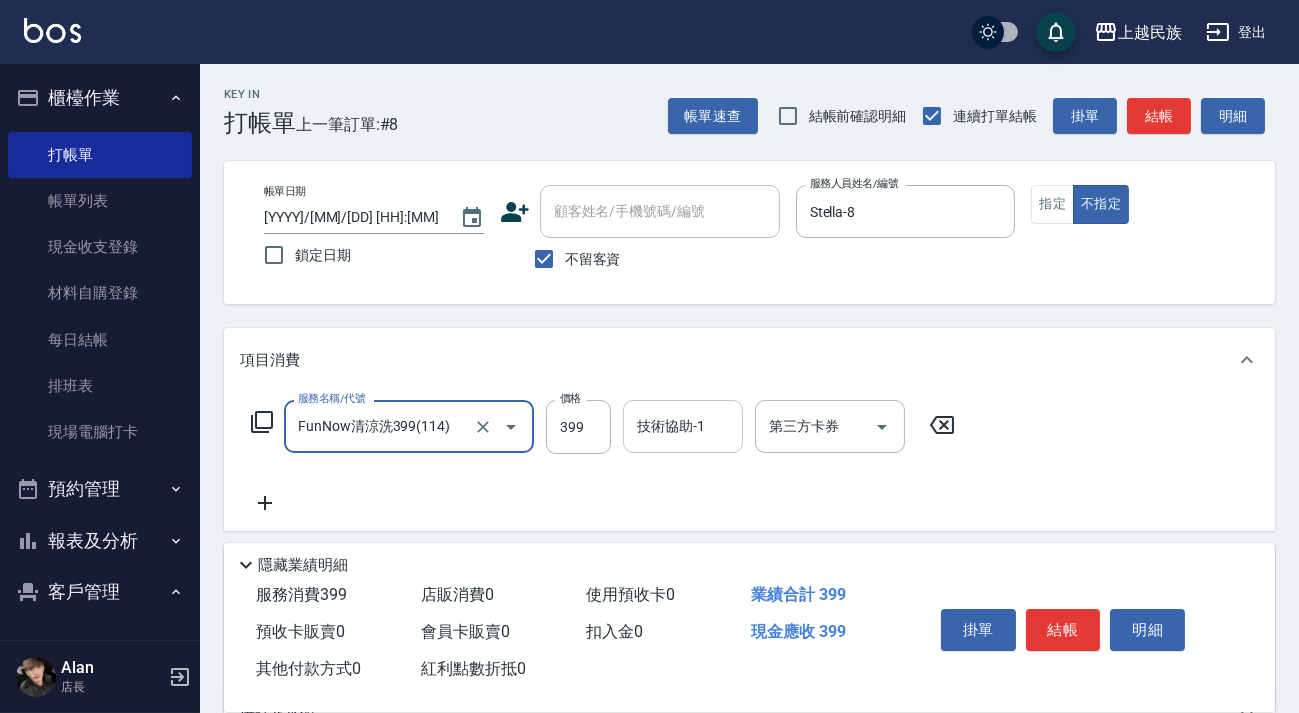 type on "FunNow清涼洗399(114)" 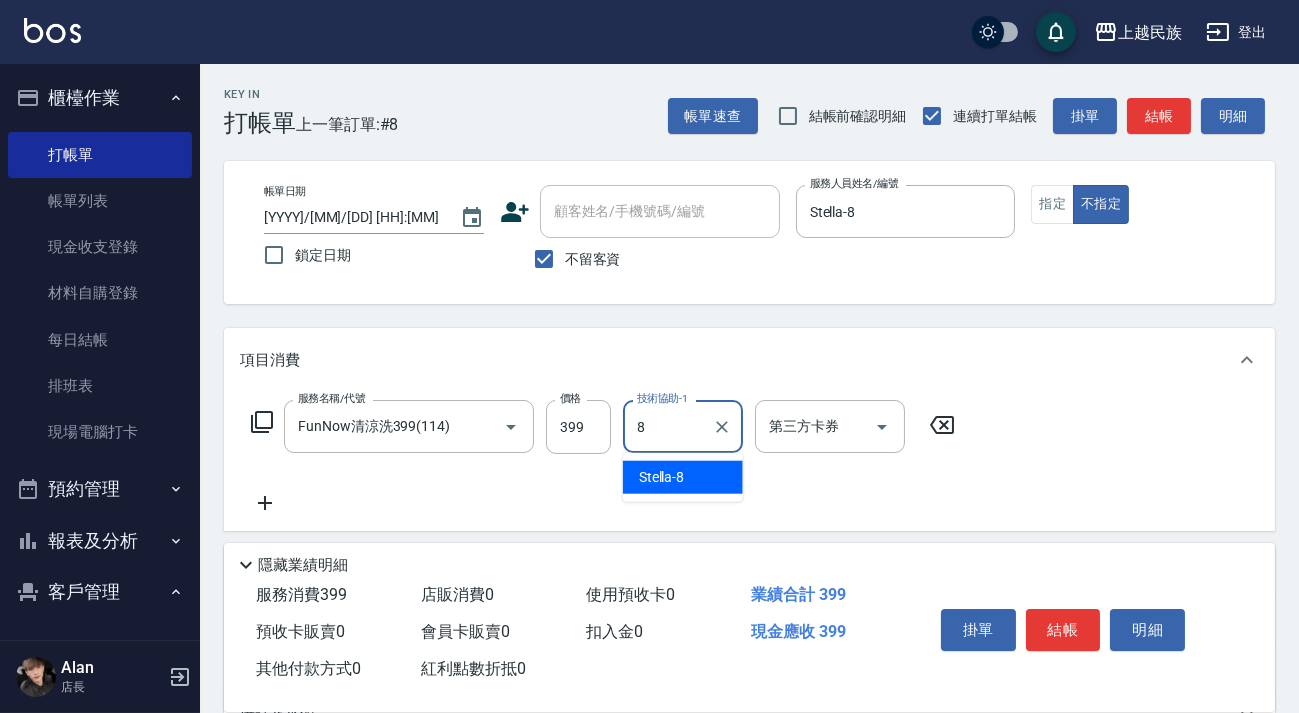 type on "Stella-8" 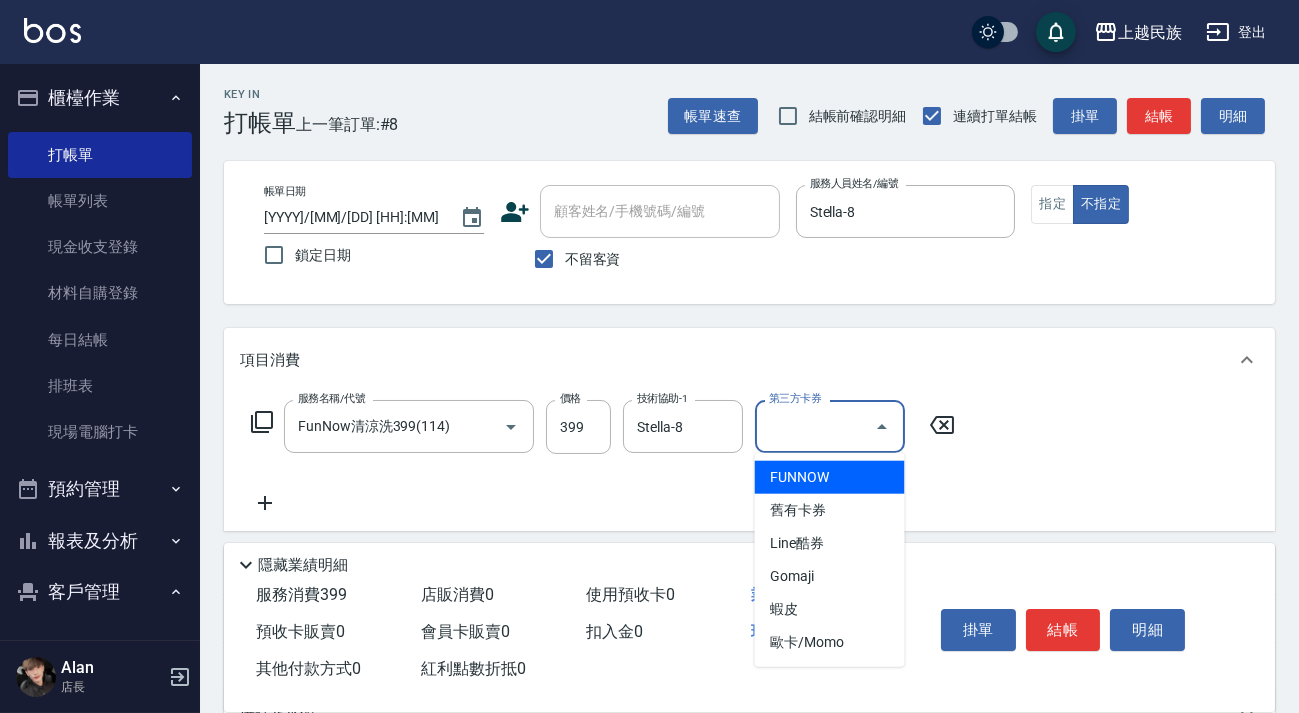 click on "第三方卡券" at bounding box center (815, 426) 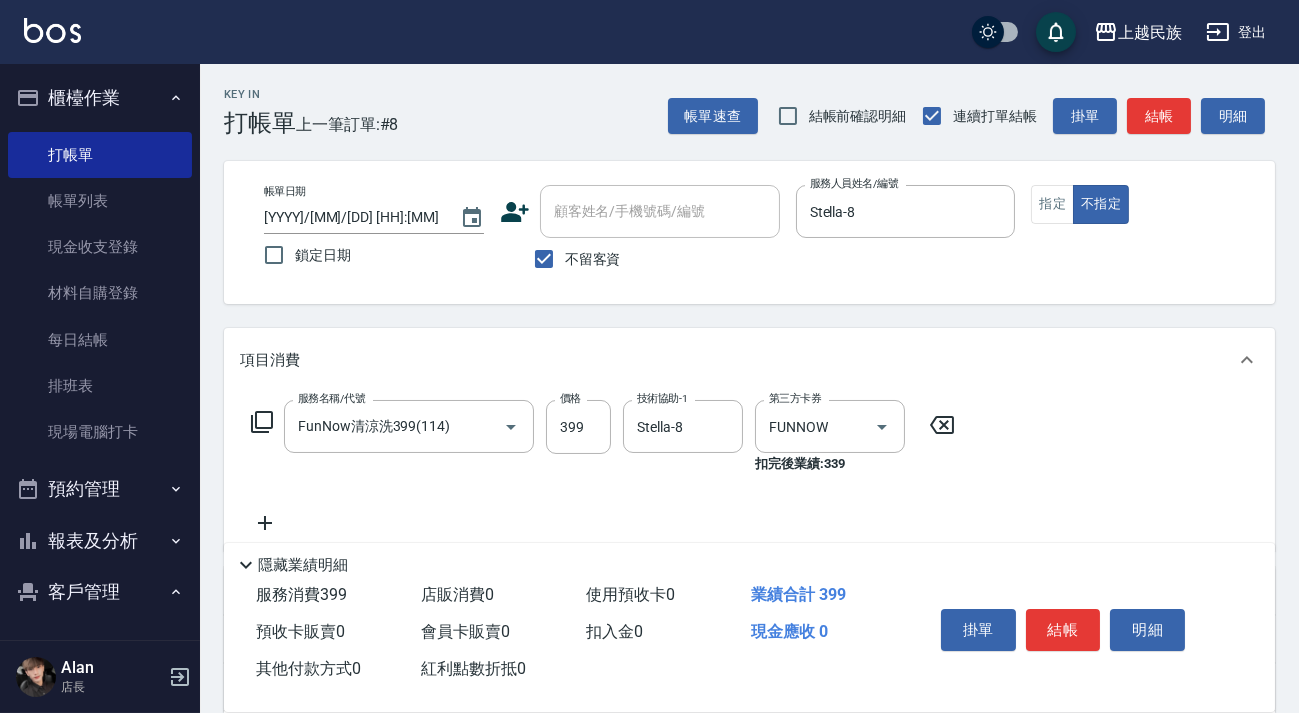 click 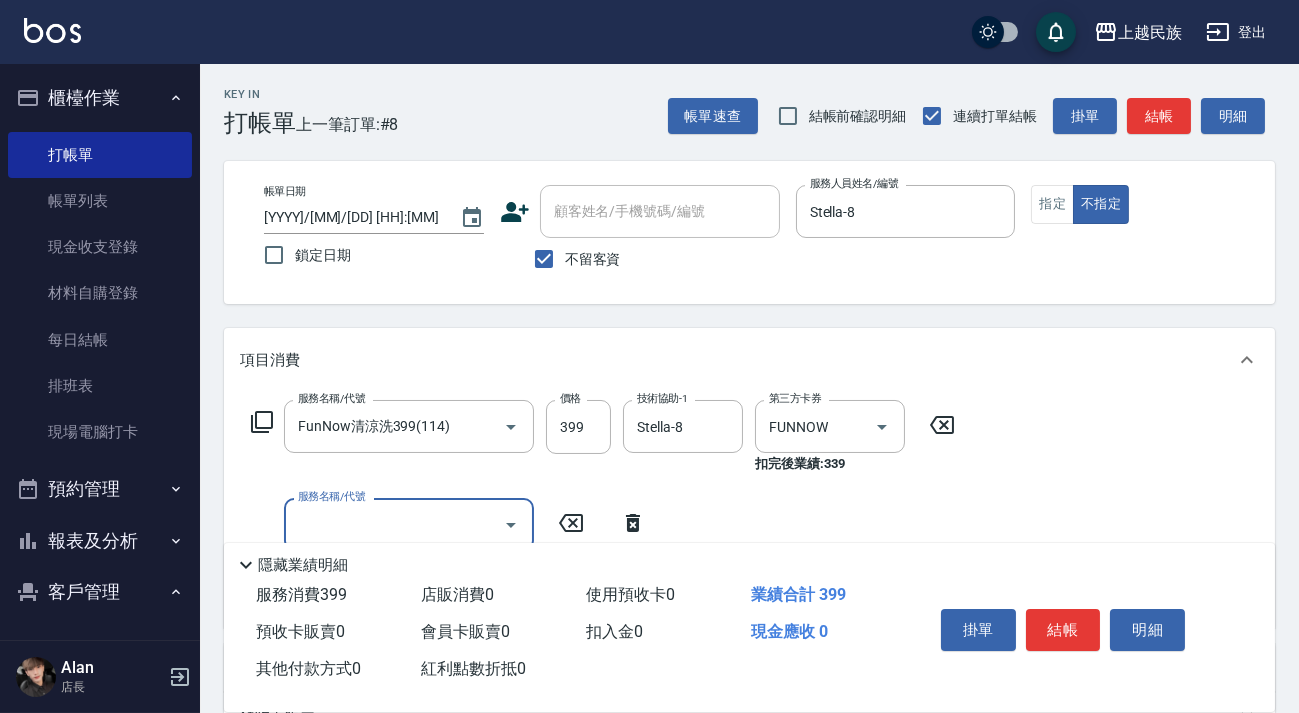 scroll, scrollTop: 181, scrollLeft: 0, axis: vertical 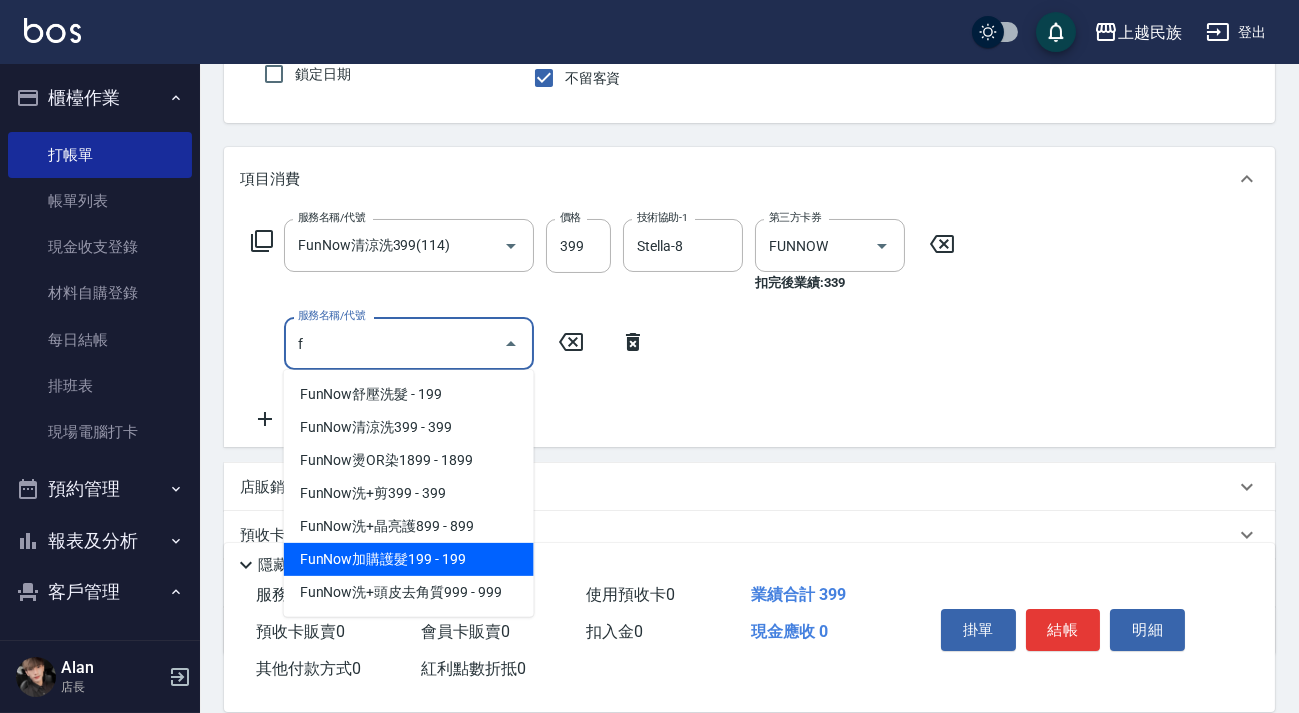 click on "FunNow加購護髮199 - 199" at bounding box center [409, 559] 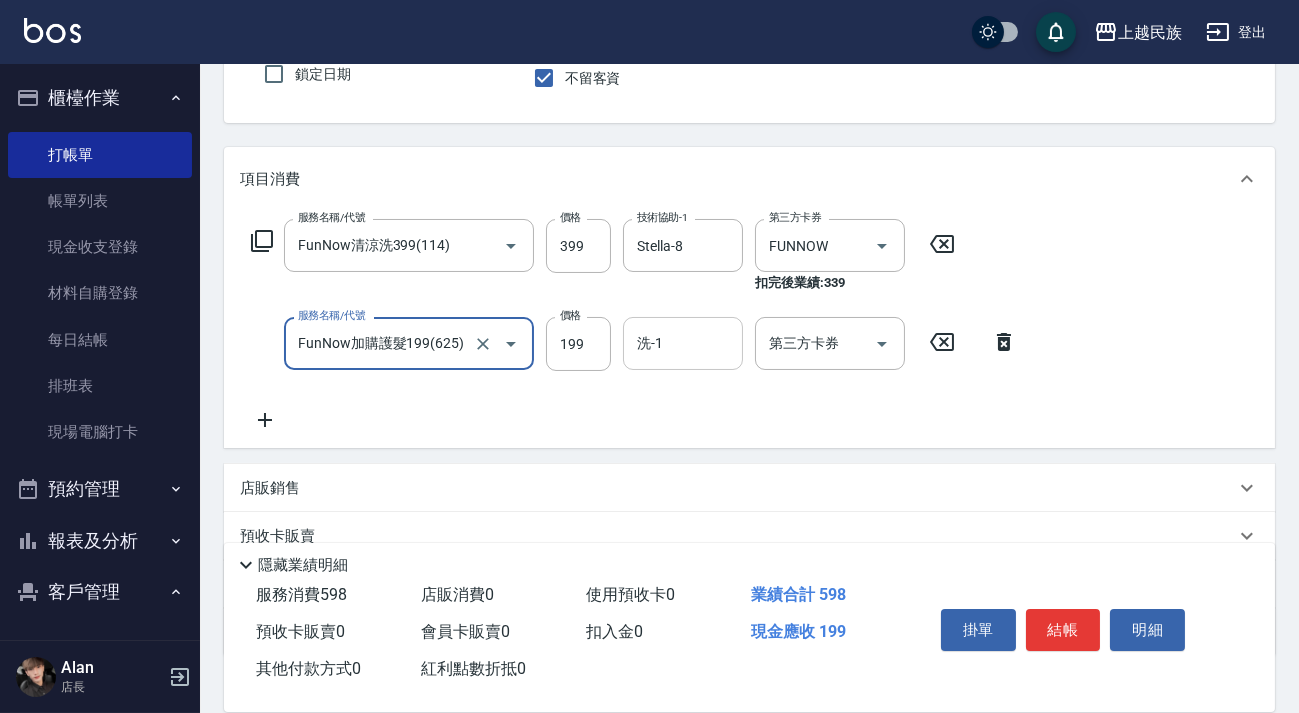 type on "FunNow加購護髮199(625)" 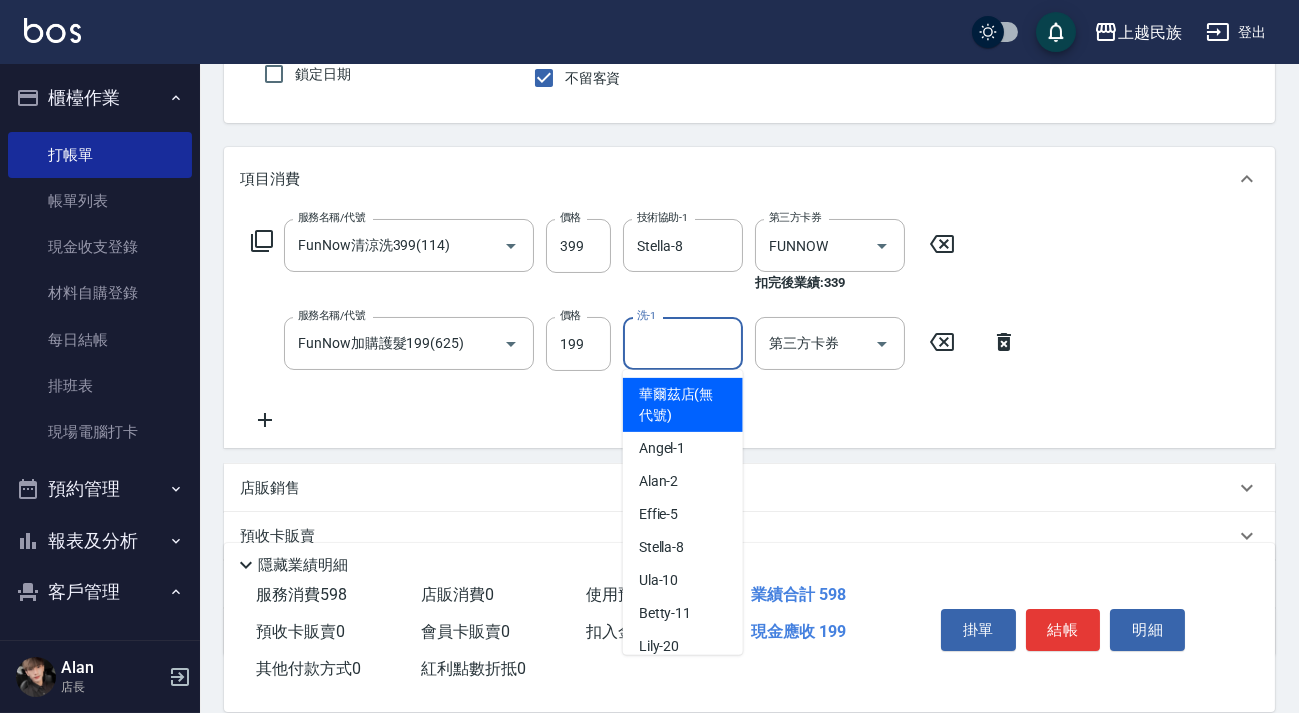 click on "洗-1" at bounding box center [683, 343] 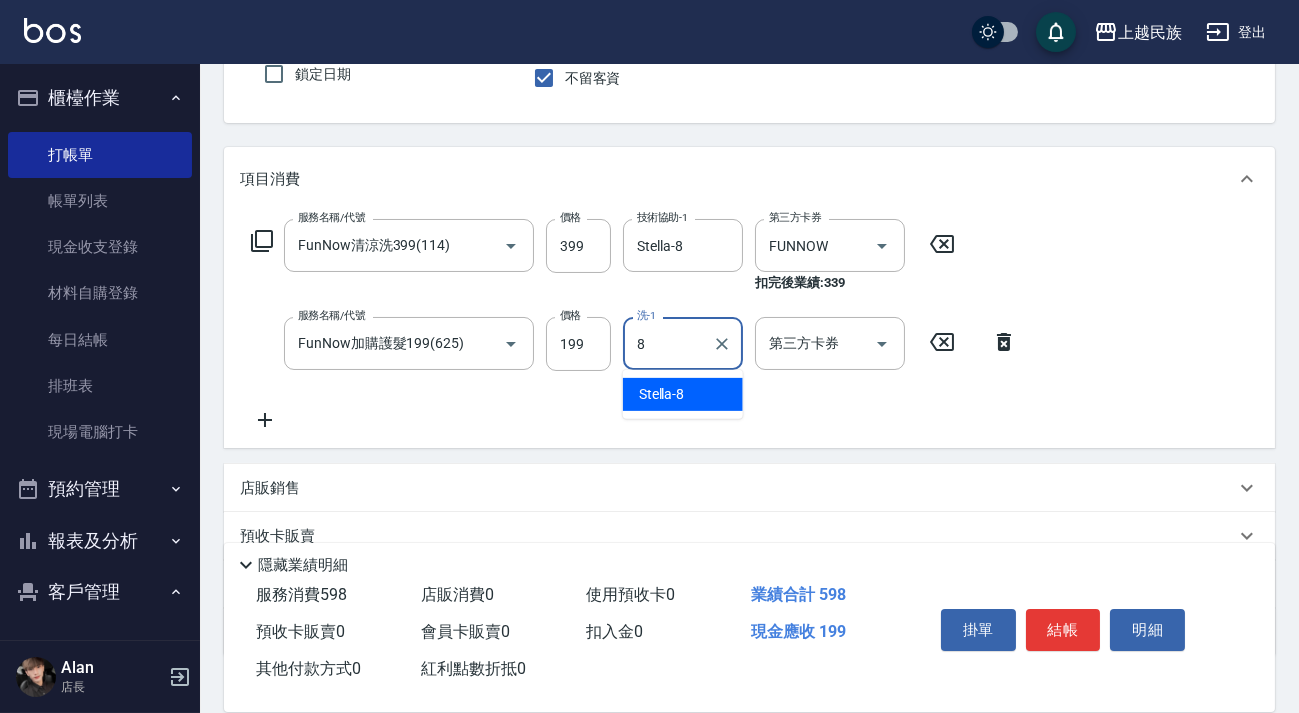 type on "Stella-8" 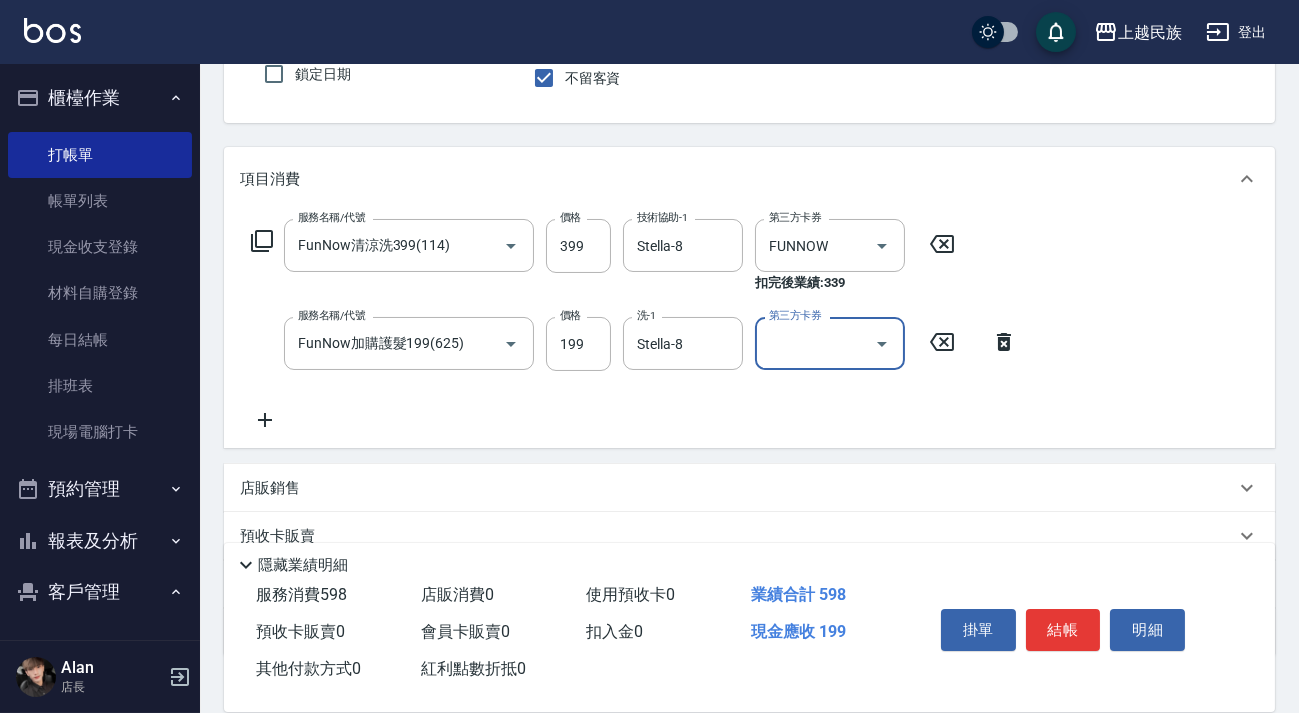 click on "第三方卡券" at bounding box center (815, 343) 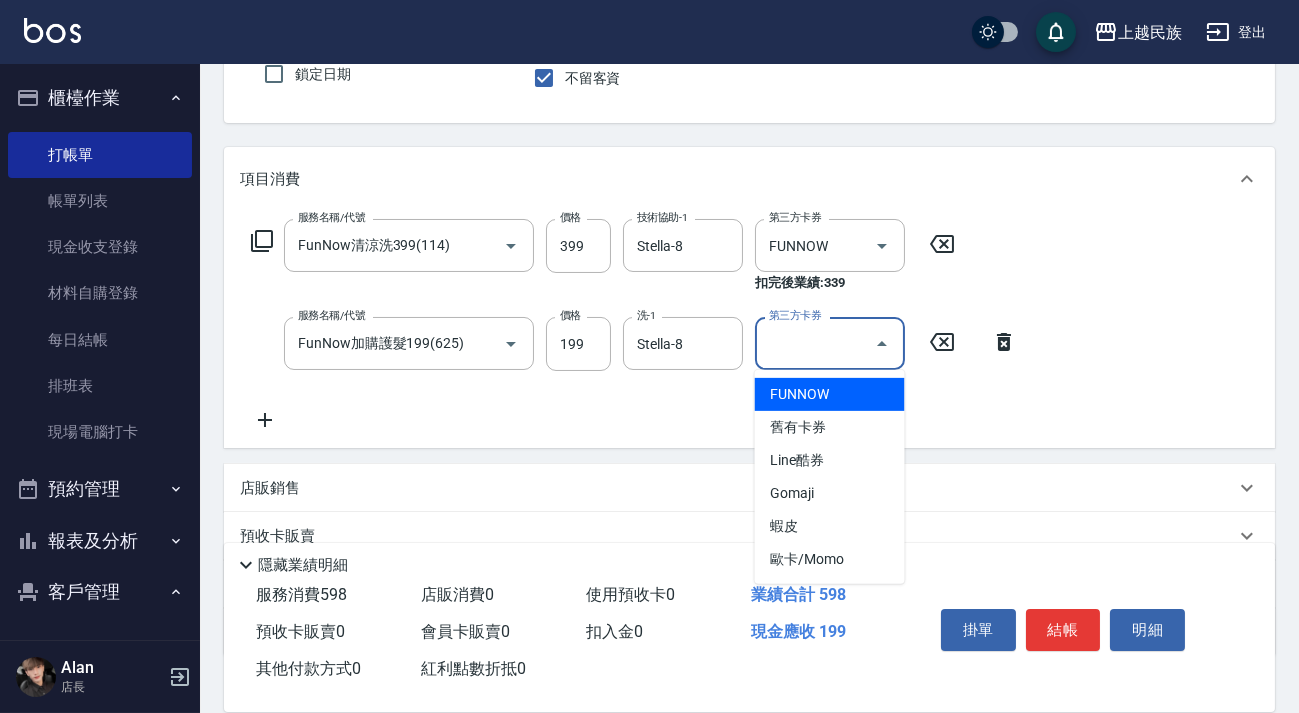 click on "FUNNOW" at bounding box center (830, 394) 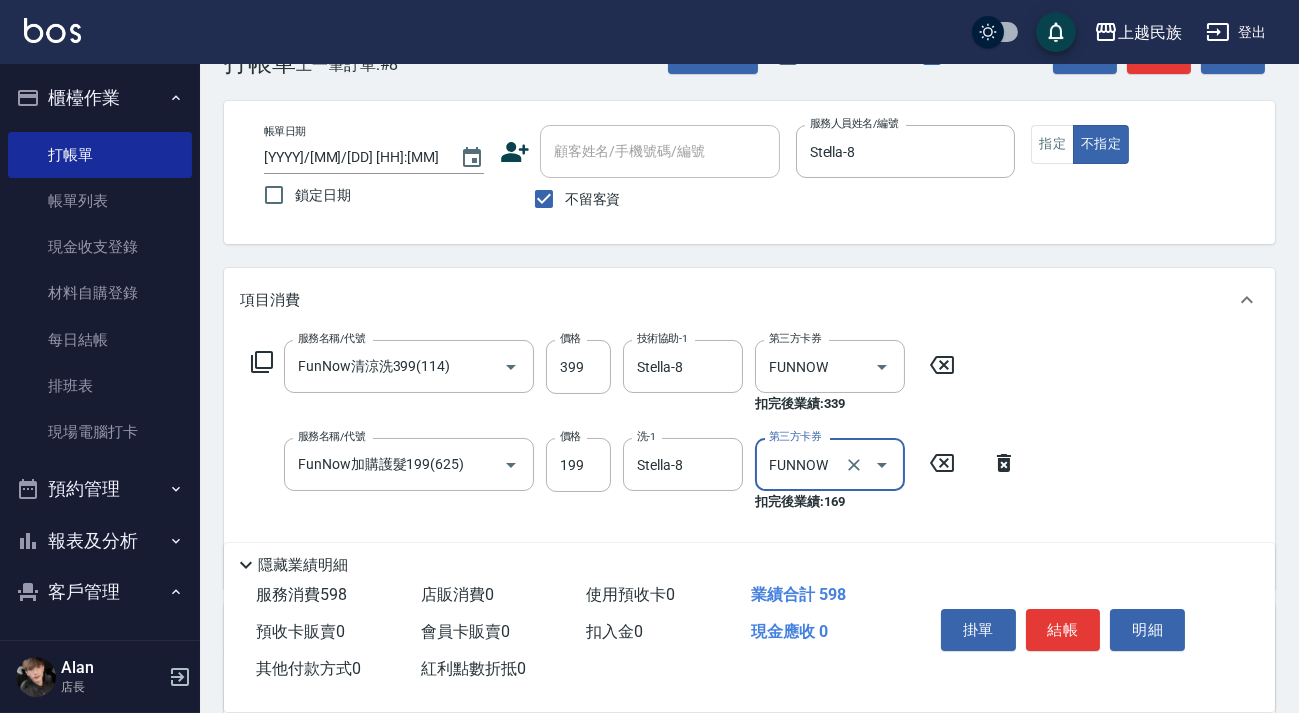 scroll, scrollTop: 0, scrollLeft: 0, axis: both 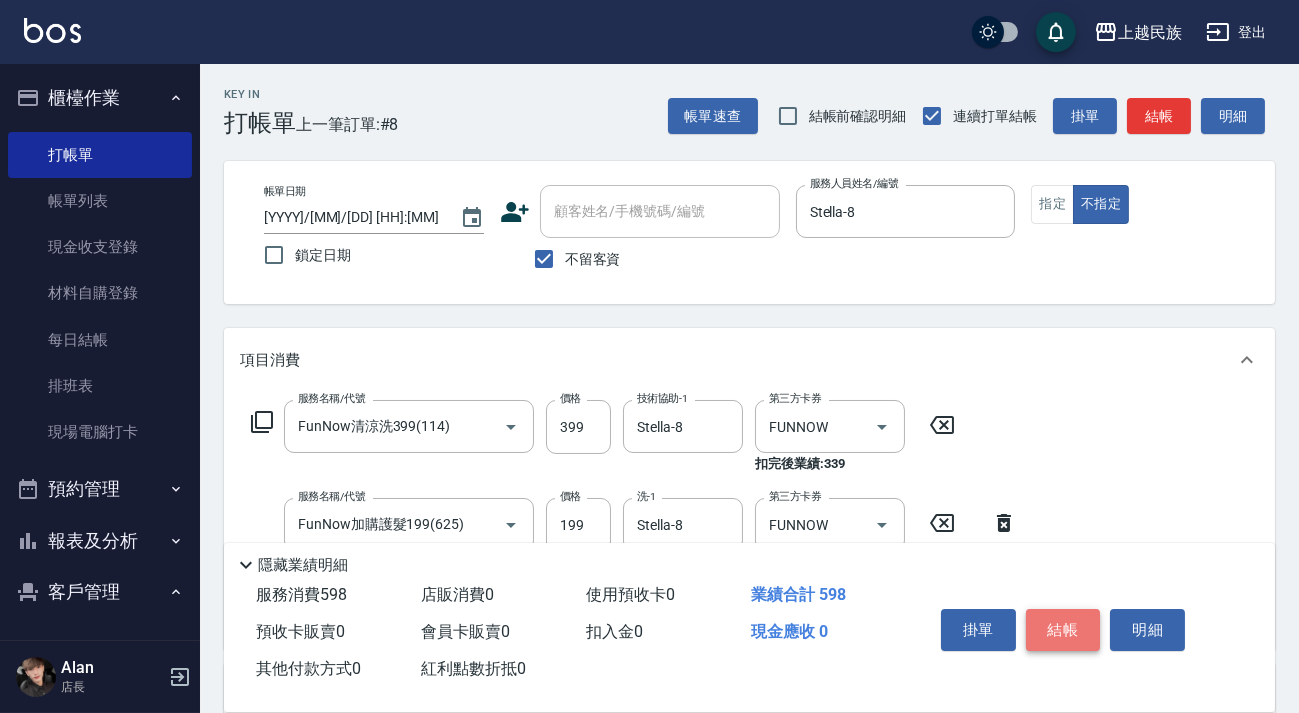 click on "結帳" at bounding box center [1063, 630] 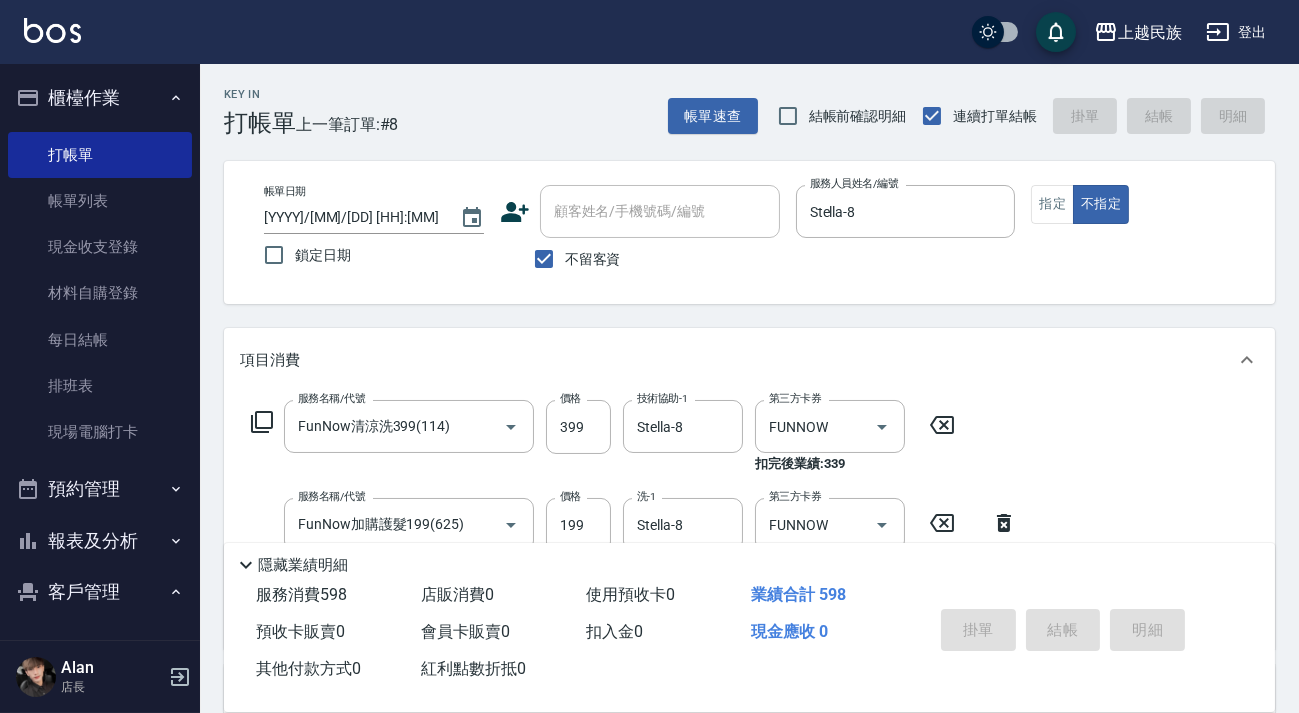 type on "[DATE] [TIME]" 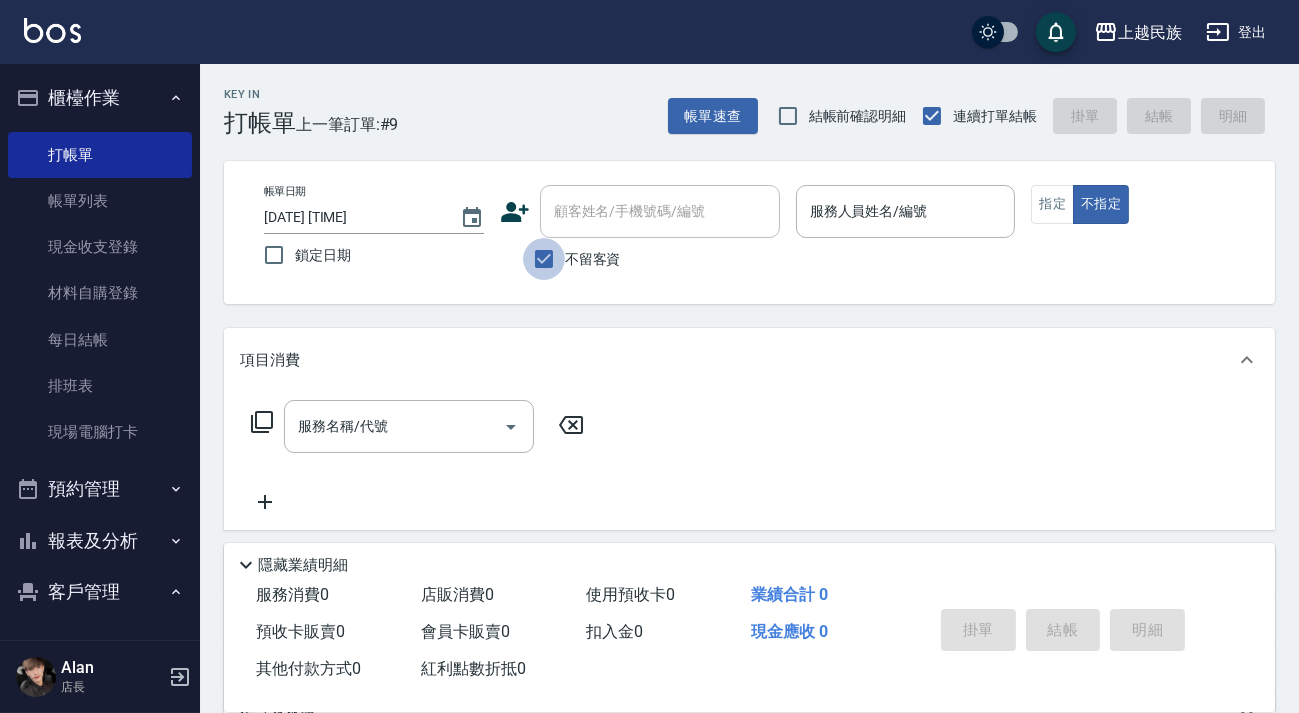 click on "不留客資" at bounding box center (544, 259) 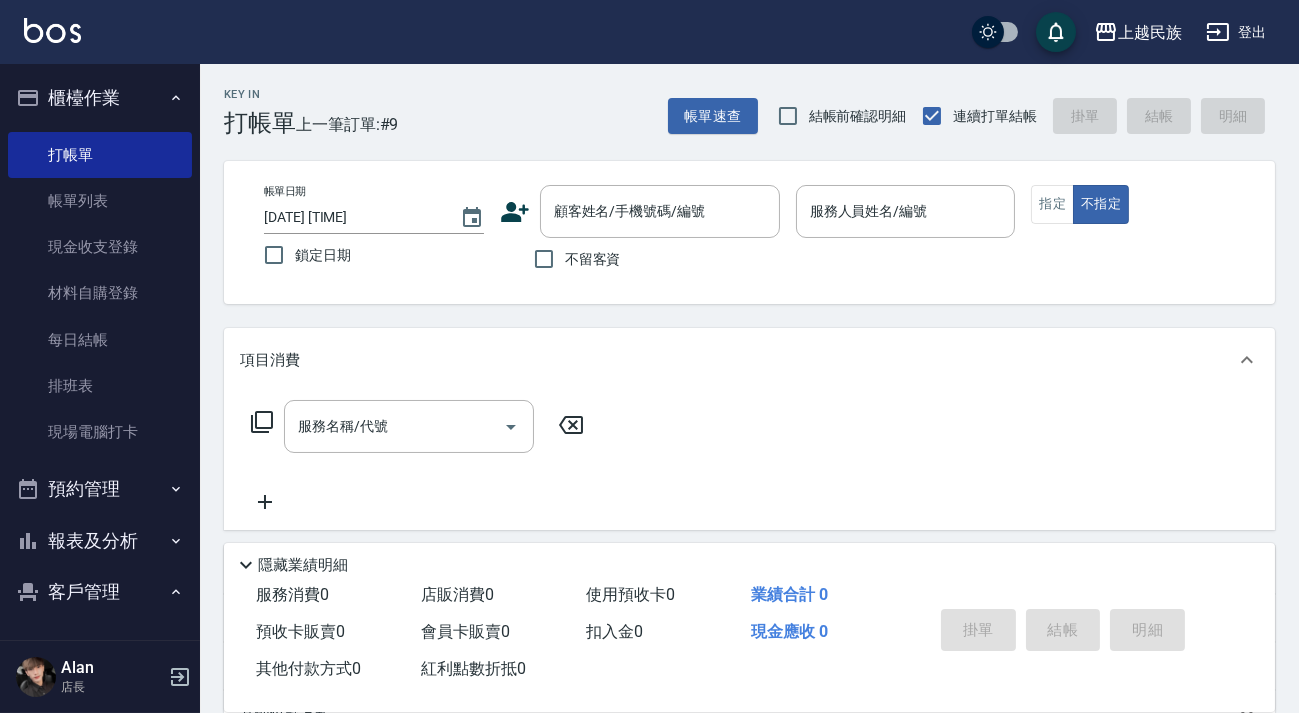 click 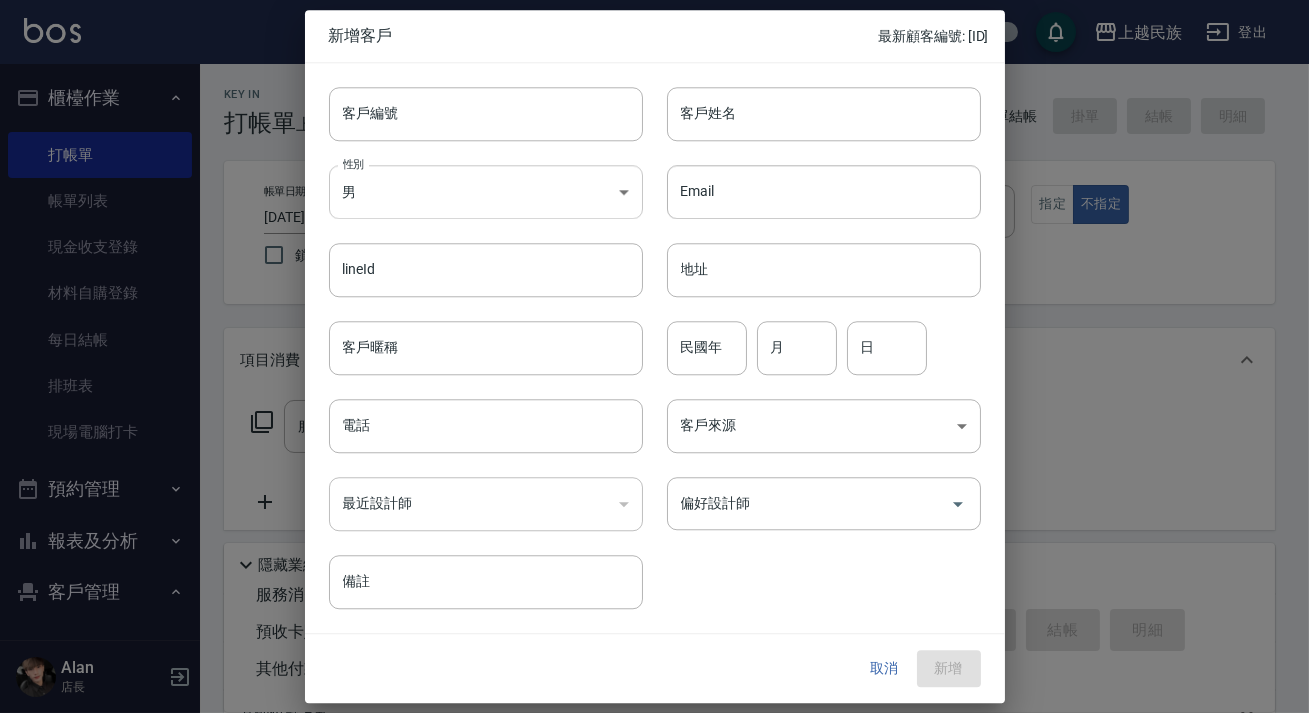 click on "上越民族 登出 櫃檯作業 打帳單 帳單列表 現金收支登錄 材料自購登錄 每日結帳 排班表 現場電腦打卡 預約管理 預約管理 單日預約紀錄 單週預約紀錄 報表及分析 報表目錄 消費分析儀表板 店家日報表 營業統計分析表 設計師業績表 設計師日報表 設計師排行榜 商品銷售排行榜 商品消耗明細 單一服務項目查詢 店販分類抽成明細 顧客入金餘額表 顧客卡券餘額表 收支分類明細表 非現金明細對帳單 客戶管理 客戶列表 卡券管理 入金管理 員工及薪資 員工列表 全店打卡記錄 考勤排班總表 商品管理 商品列表 Alan 店長 Key In 打帳單 上一筆訂單:#9 帳單速查 結帳前確認明細 連續打單結帳 掛單 結帳 明細 帳單日期 [DATE] [TIME] 鎖定日期 顧客姓名/手機號碼/編號 顧客姓名/手機號碼/編號 不留客資 服務人員姓名/編號 服務人員姓名/編號 指定 不指定 項目消費 服務名稱/代號 ​" at bounding box center [654, 487] 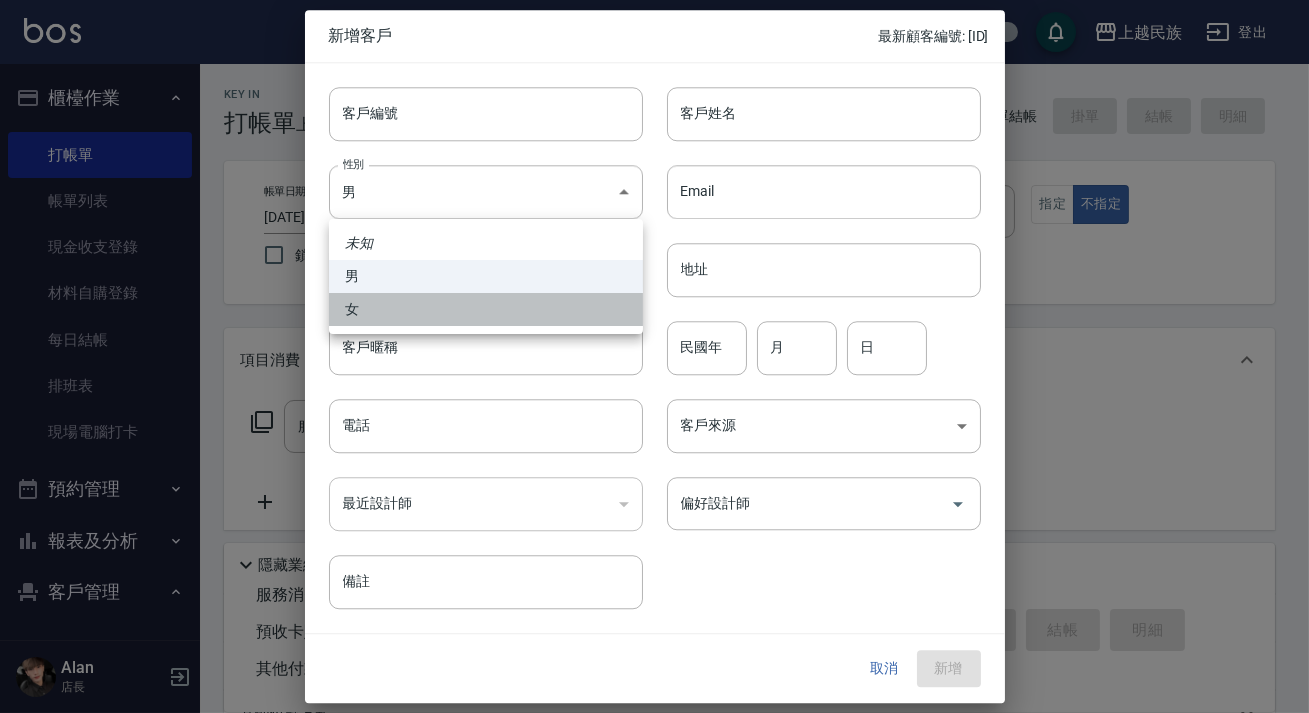 click on "女" at bounding box center (486, 309) 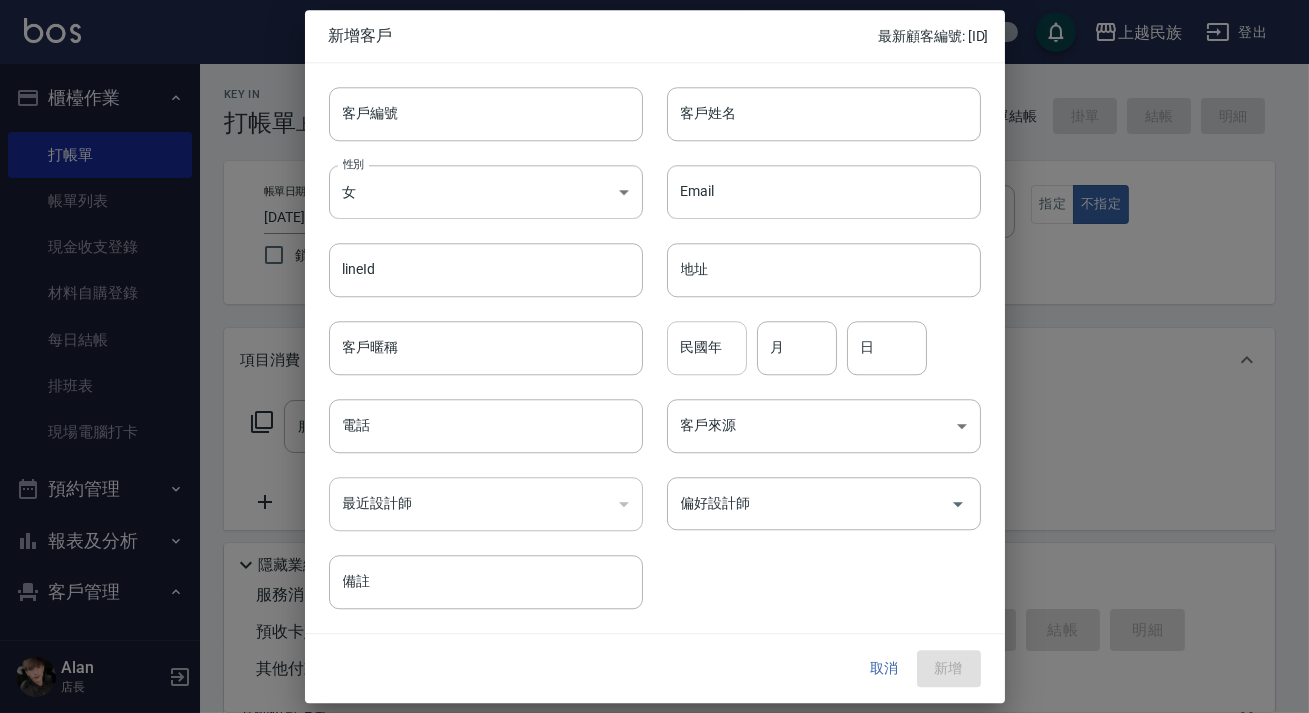 click on "民國年" at bounding box center [707, 348] 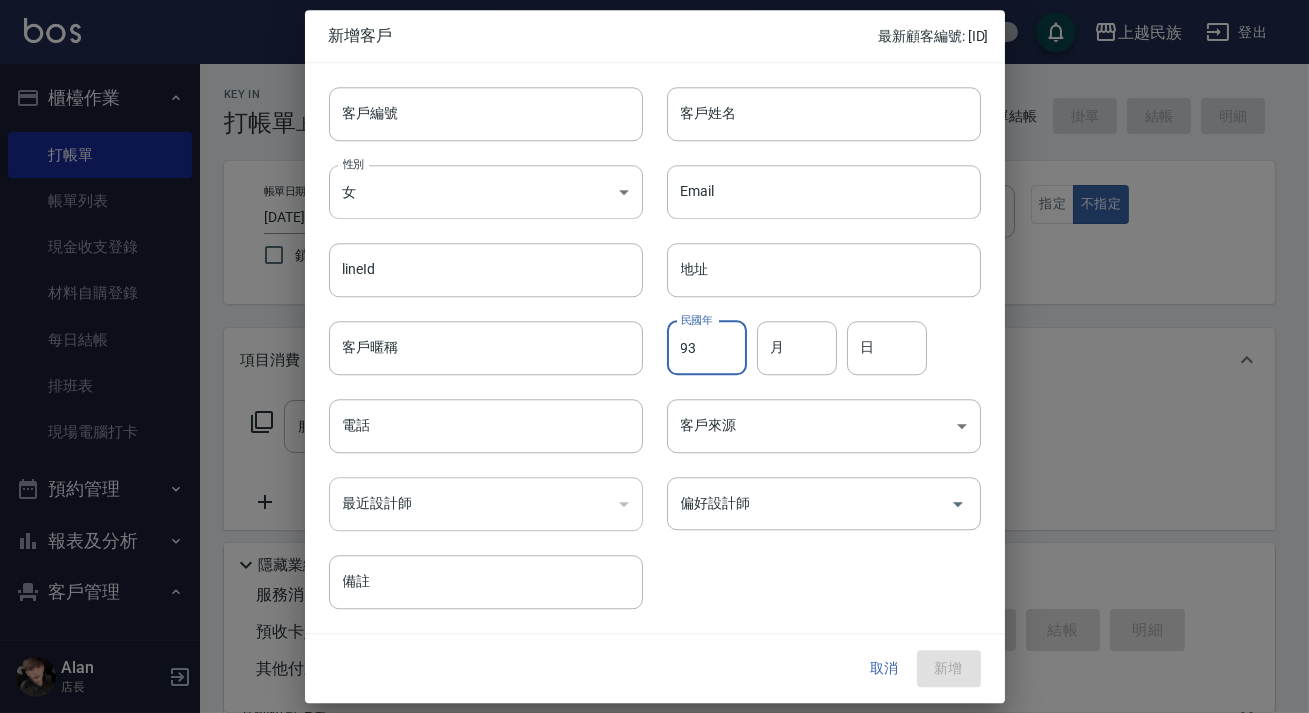 type on "93" 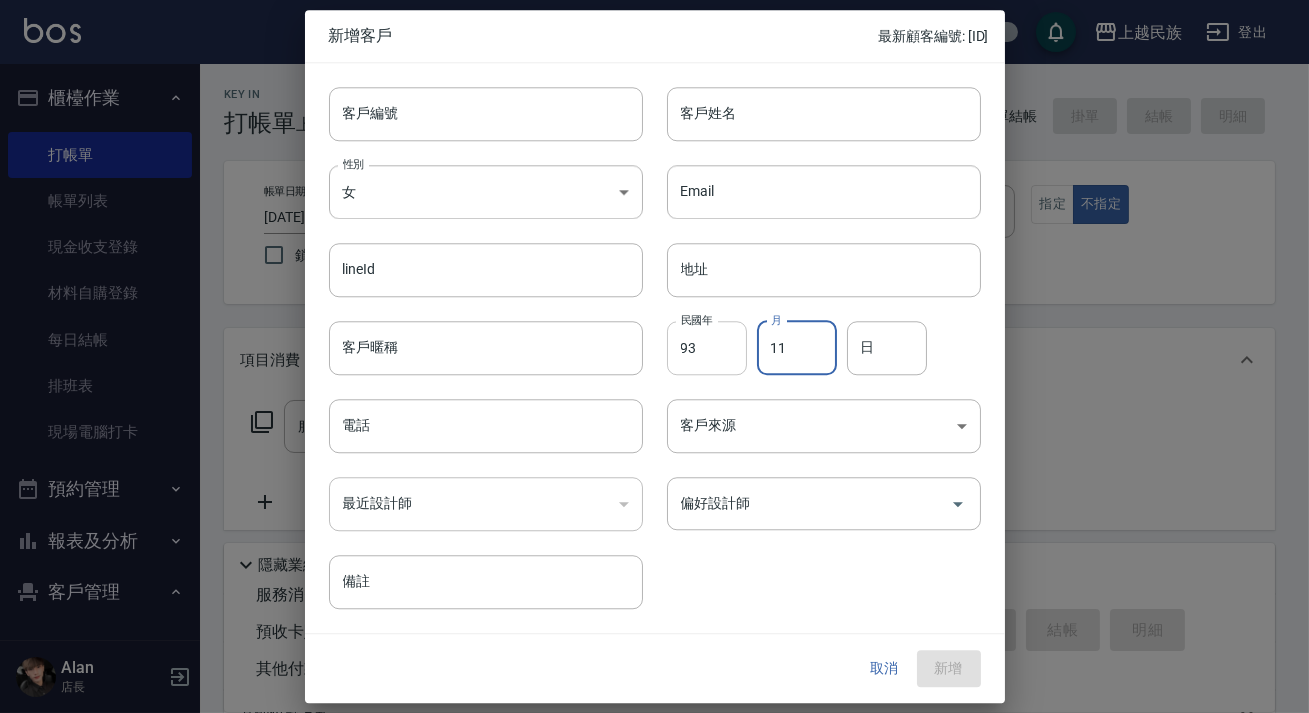type on "11" 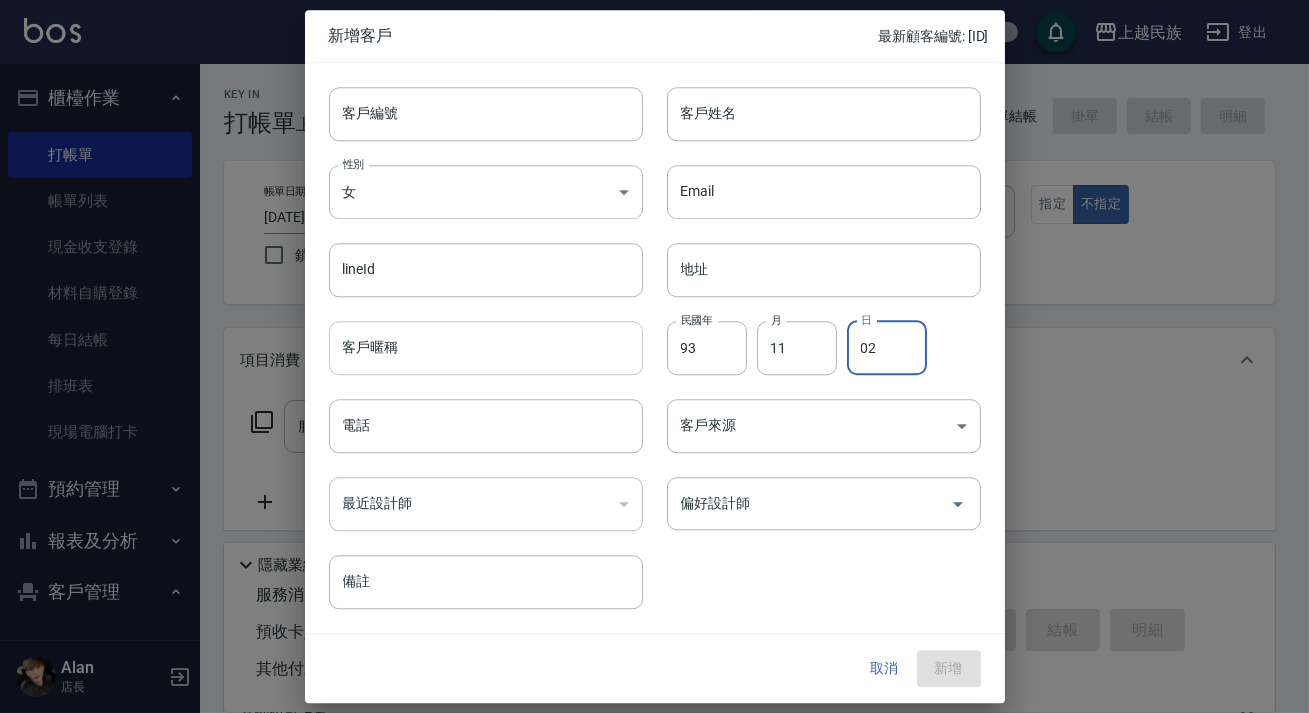 type on "02" 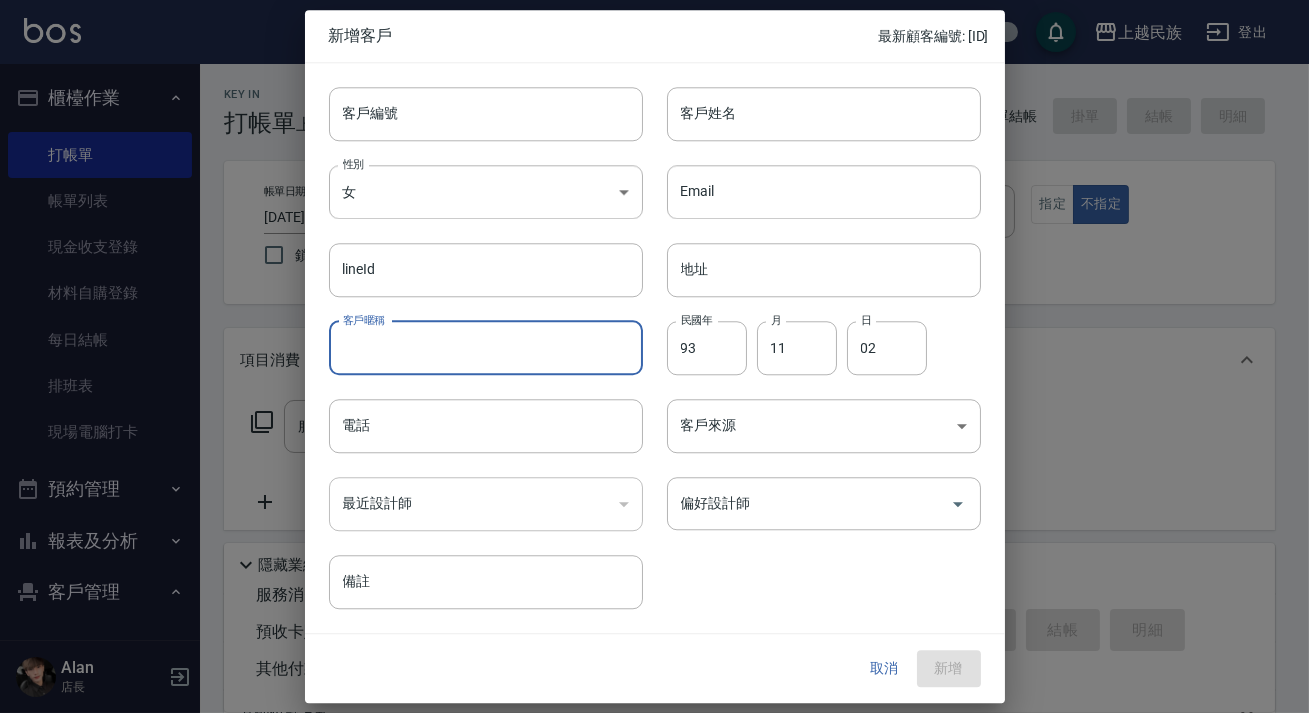 click on "客戶暱稱" at bounding box center [486, 348] 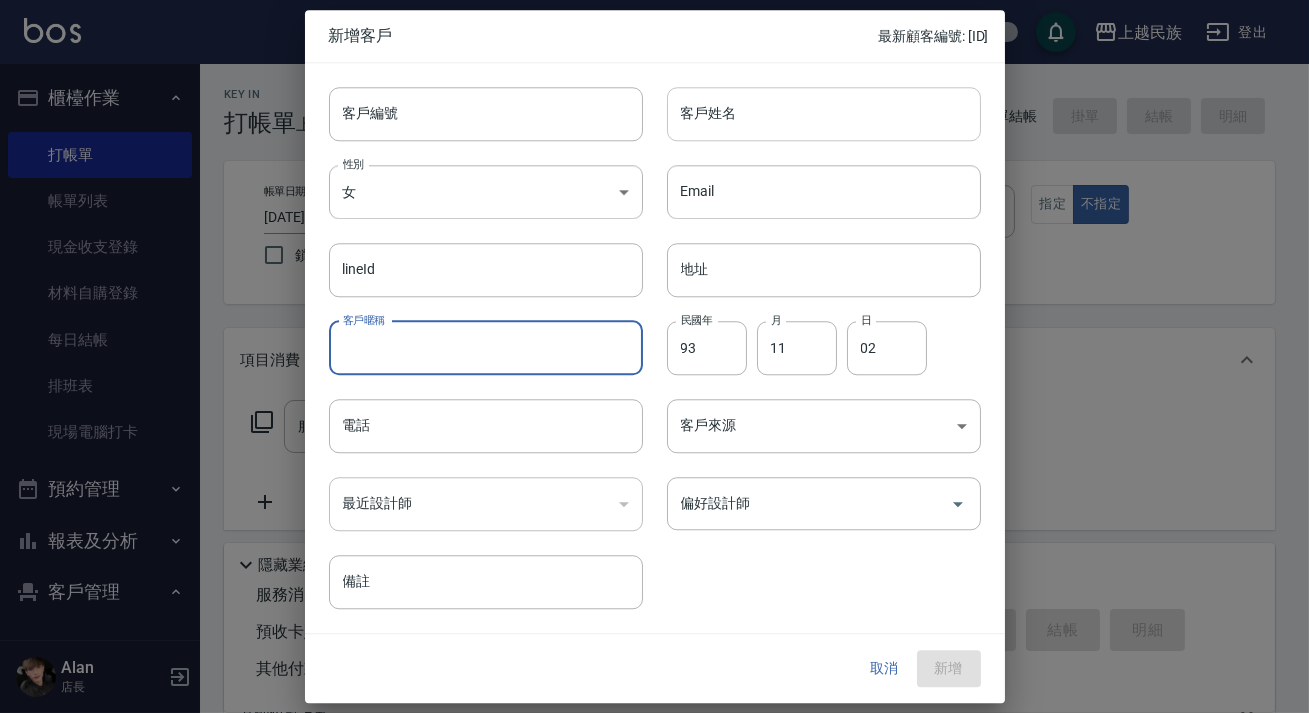 click on "客戶姓名" at bounding box center (824, 114) 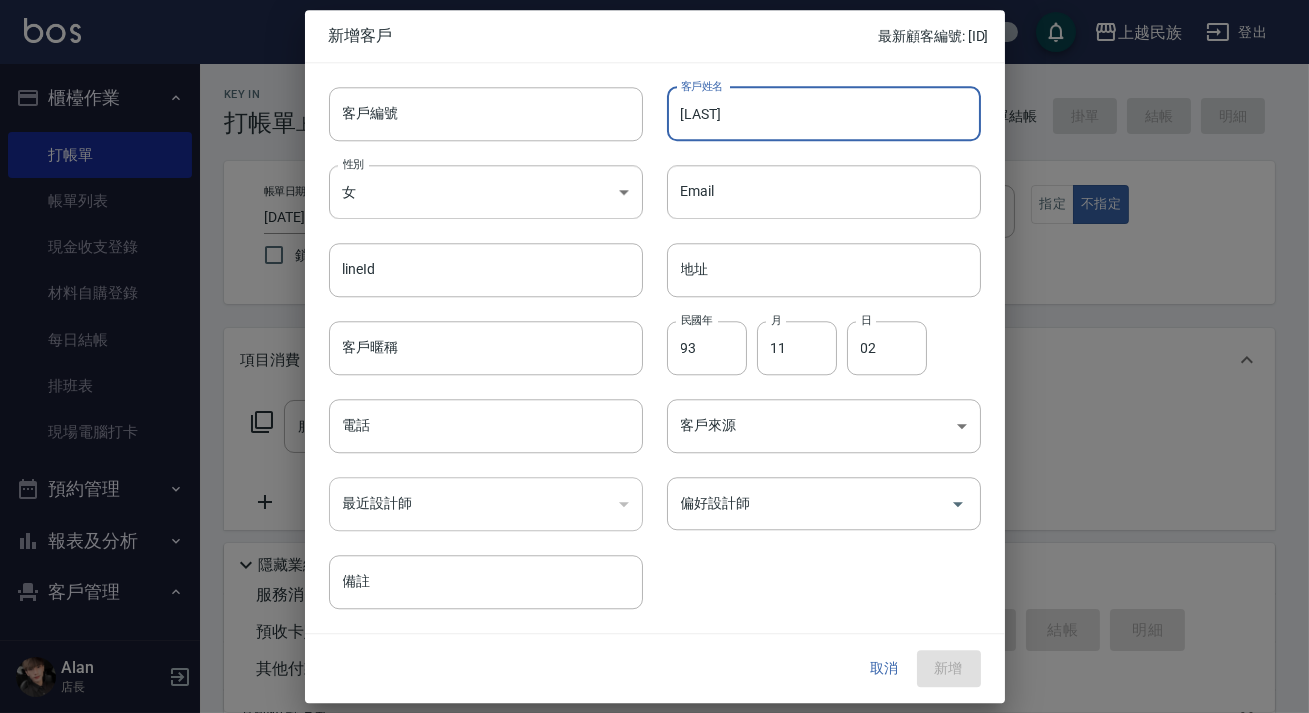 drag, startPoint x: 748, startPoint y: 119, endPoint x: 685, endPoint y: 114, distance: 63.1981 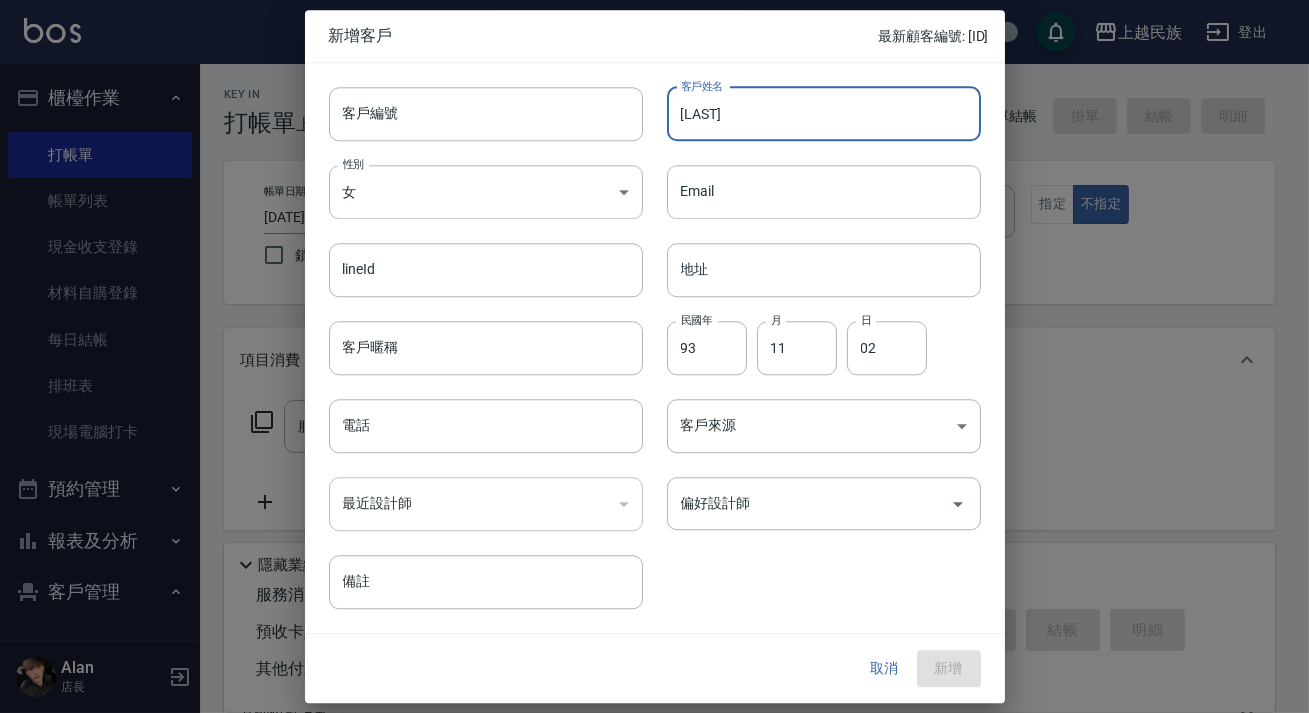 type on "[LAST]" 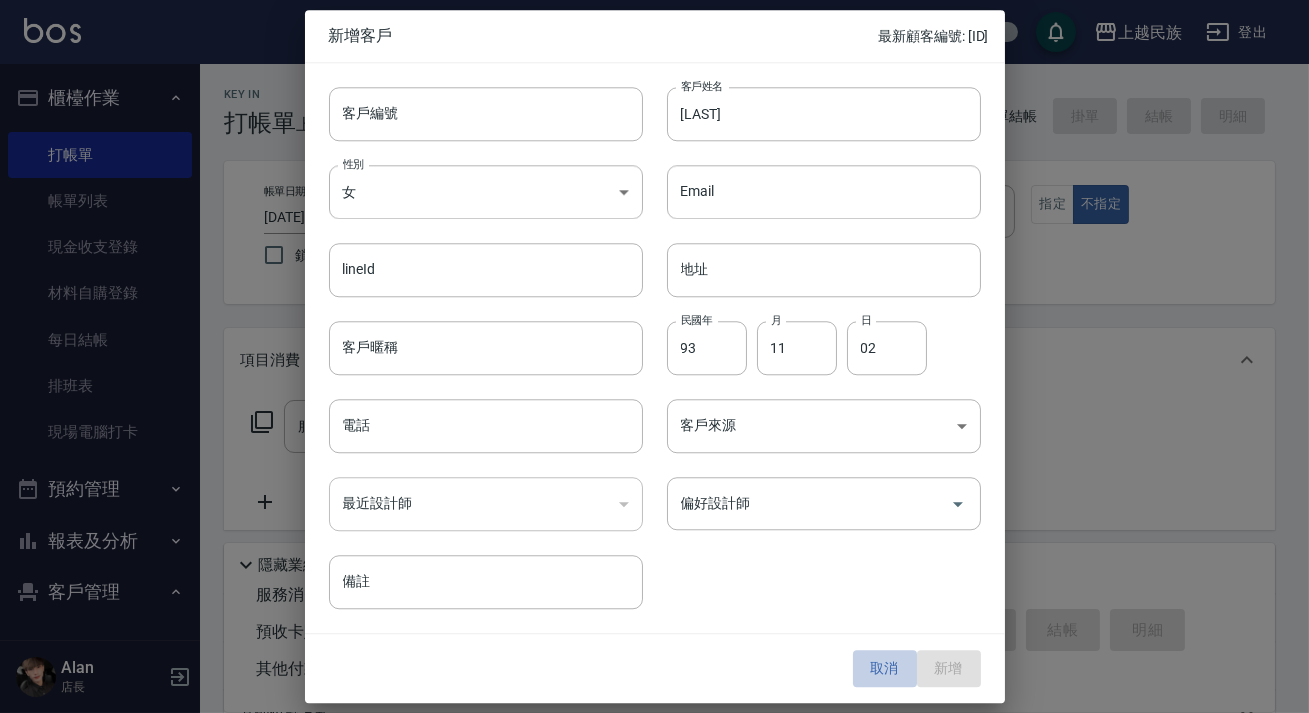 click on "取消" at bounding box center [885, 669] 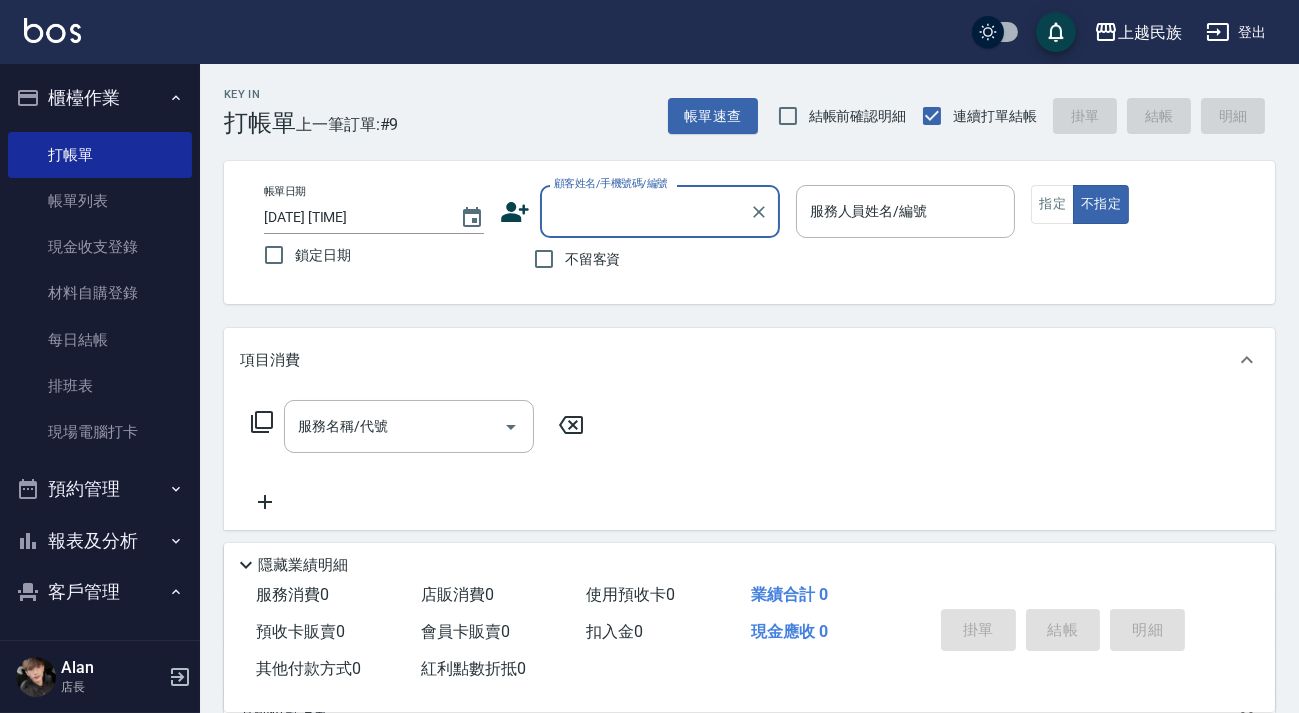 drag, startPoint x: 604, startPoint y: 201, endPoint x: 576, endPoint y: 211, distance: 29.732138 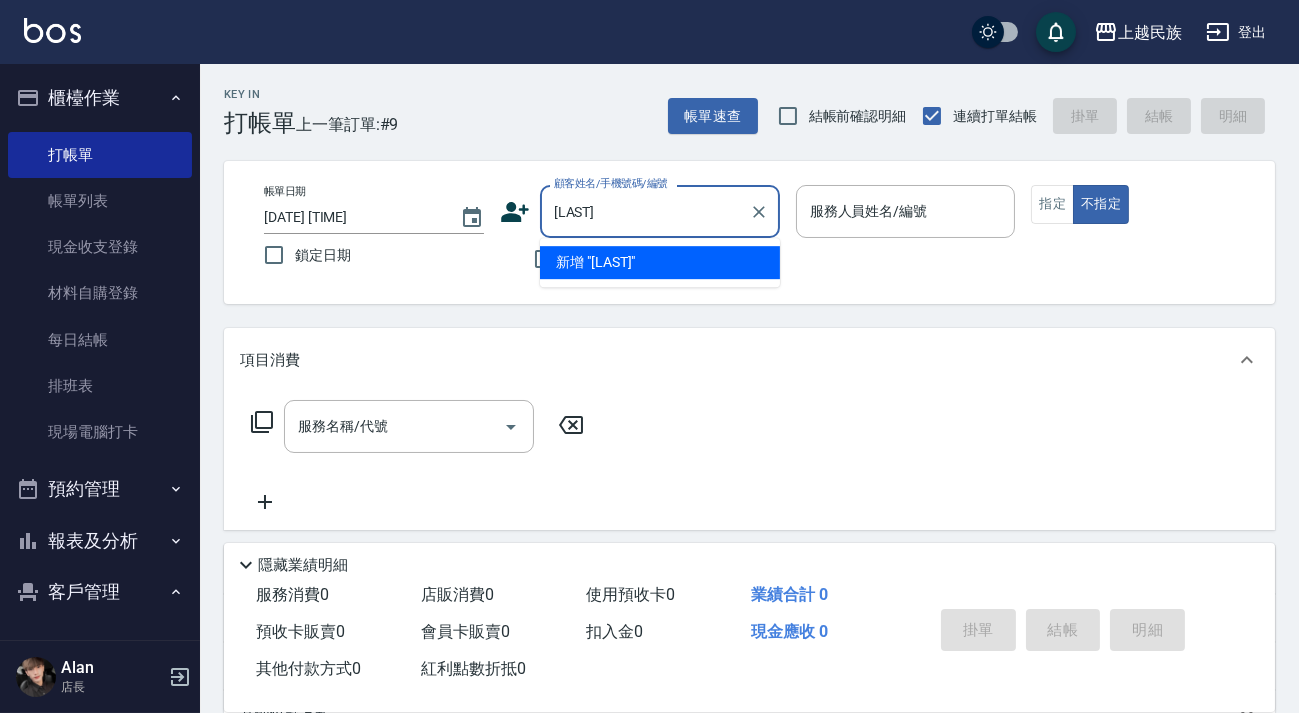 click on "新增 "[LAST]"" at bounding box center (660, 262) 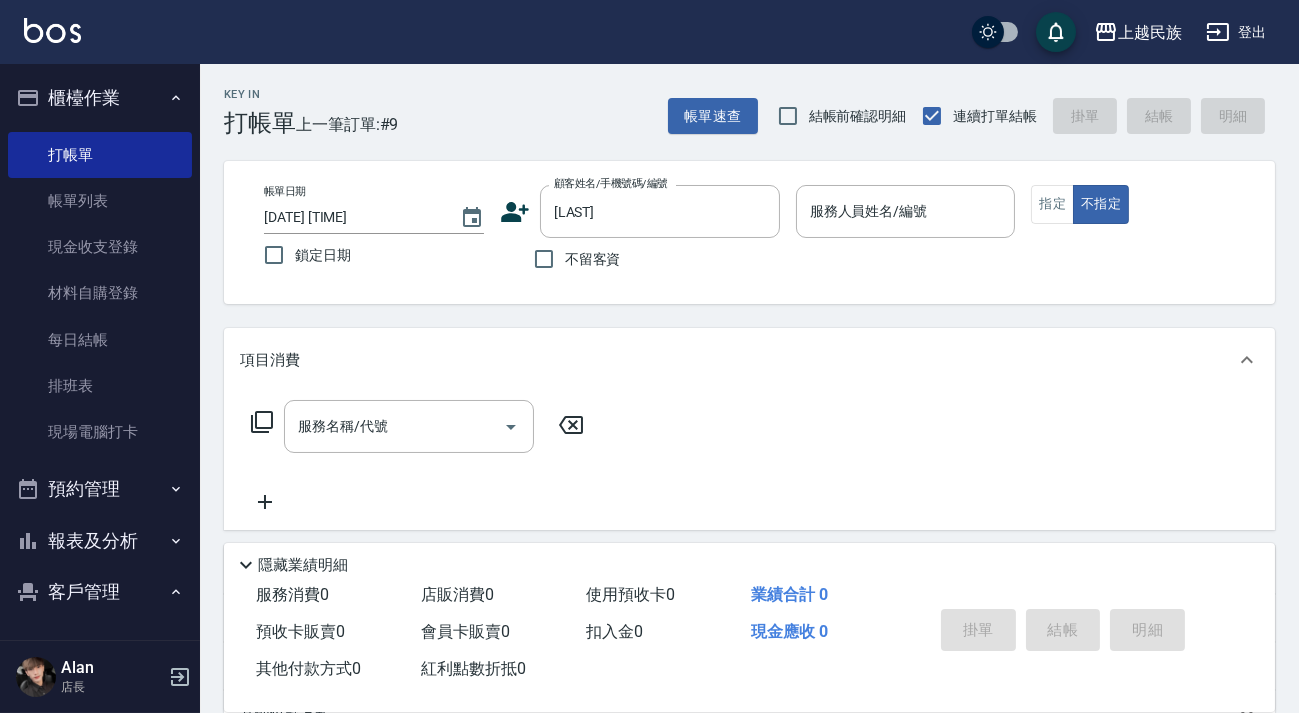 click 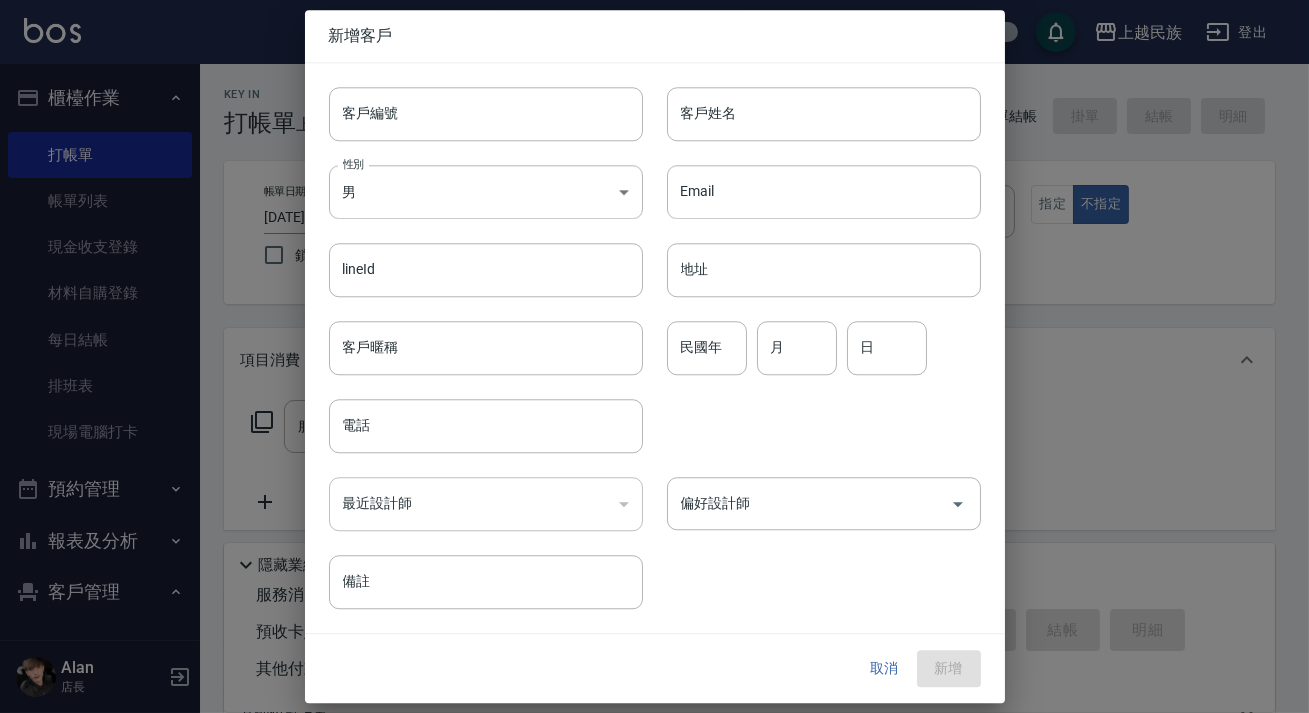 type on "[LAST]" 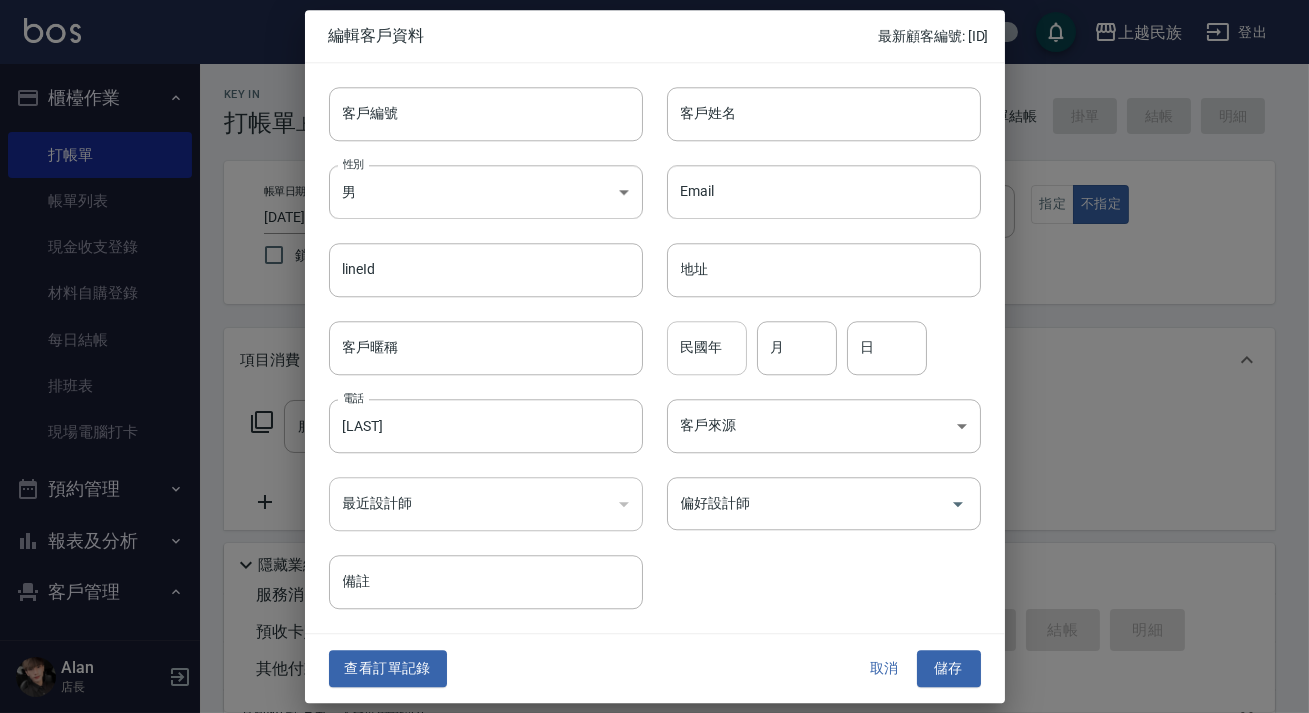 click on "民國年" at bounding box center (707, 348) 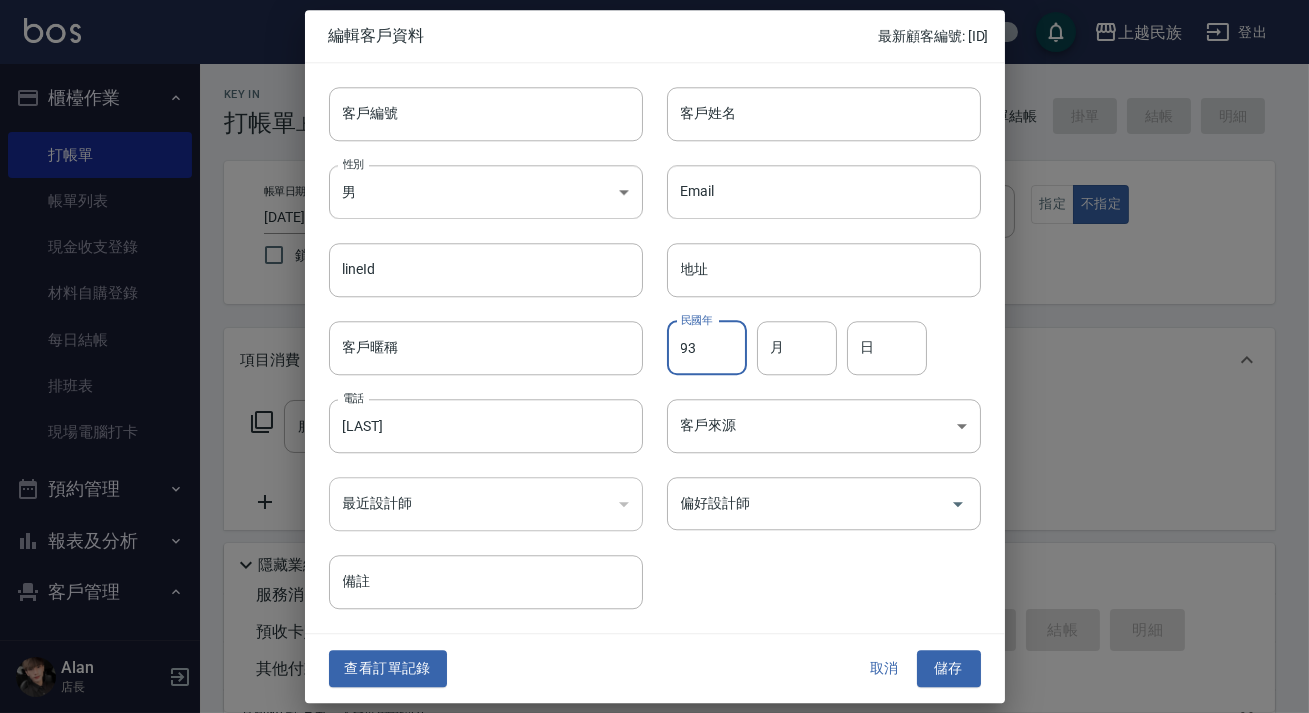 type on "93" 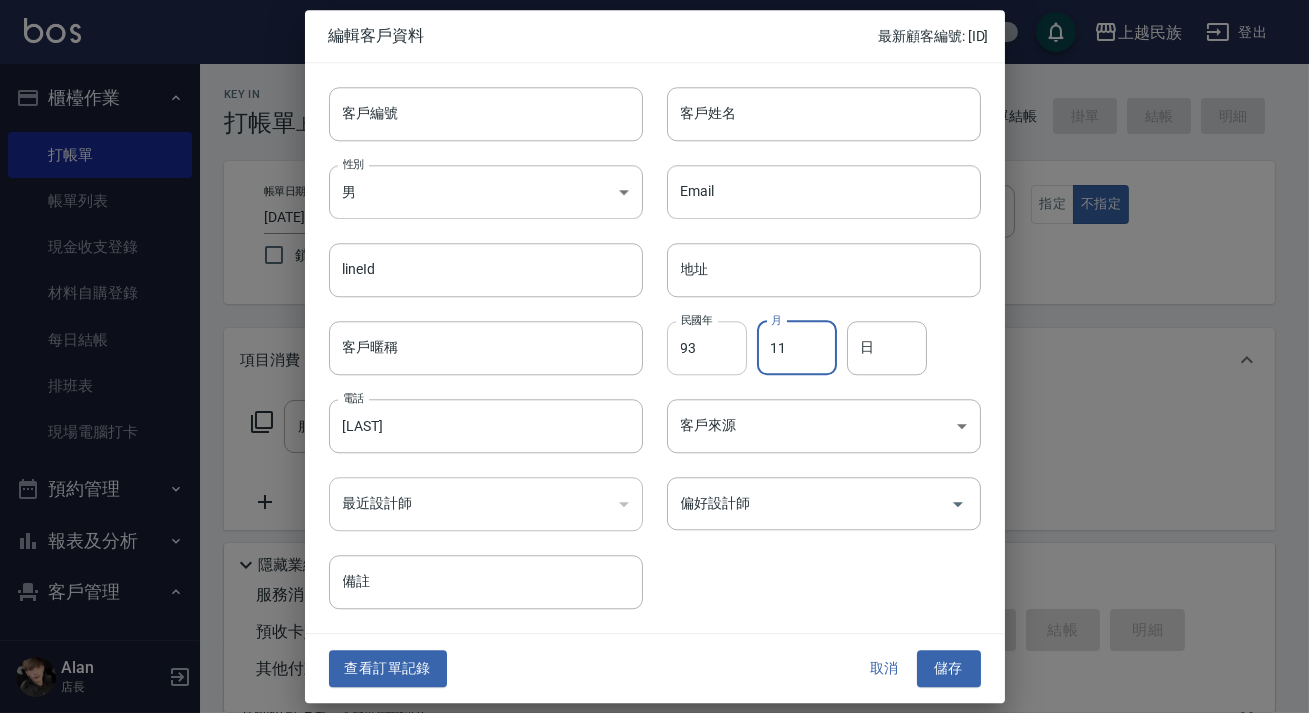 type on "11" 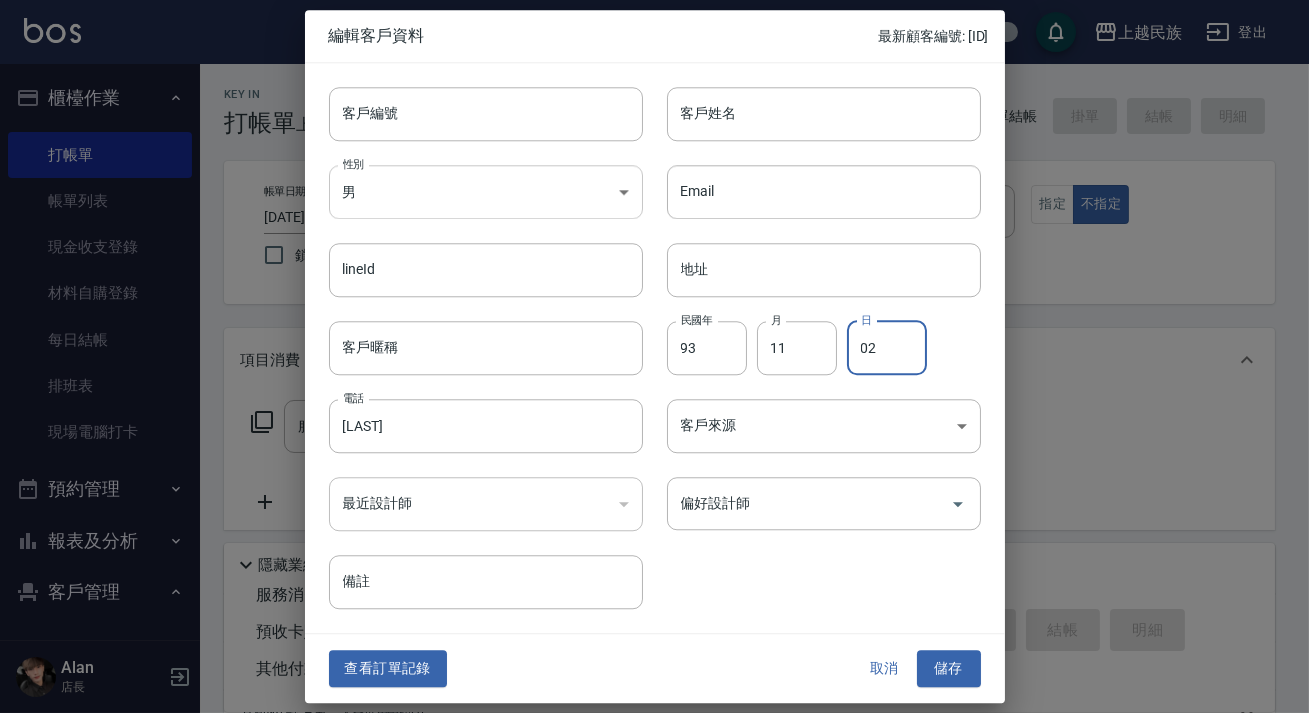 type on "02" 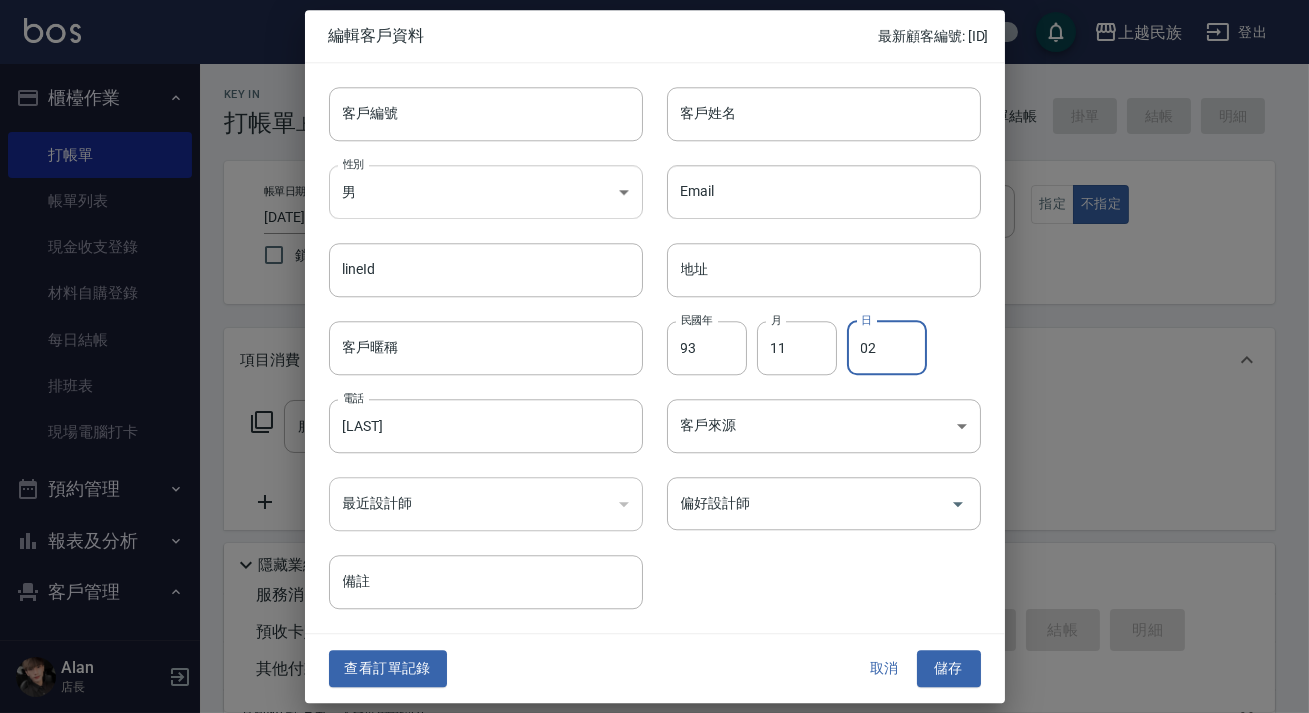 click on "[BRAND] 登出 櫃檯作業 打帳單 帳單列表 現金收支登錄 材料自購登錄 每日結帳 排班表 現場電腦打卡 預約管理 預約管理 單日預約紀錄 單週預約紀錄 報表及分析 報表目錄 消費分析儀表板 店家日報表 營業統計分析表 設計師業績表 設計師日報表 設計師排行榜 商品銷售排行榜 商品消耗明細 單一服務項目查詢 店販分類抽成明細 顧客入金餘額表 顧客卡券餘額表 收支分類明細表 非現金明細對帳單 客戶管理 客戶列表 卡券管理 入金管理 員工及薪資 員工列表 全店打卡記錄 考勤排班總表 商品管理 商品列表 [LAST] 店長 Key In 打帳單 上一筆訂單:#9 帳單速查 結帳前確認明細 連續打單結帳 掛單 結帳 明細 帳單日期 [YYYY]/[MM]/[DD] [HH]:[MM] 鎖定日期 顧客姓名/手機號碼/編號 [LAST] [LAST] [LAST] 顧客姓名/手機號碼/編號 不留客資 服務人員姓名/編號 服務人員姓名/編號 指定 不指定 項目消費 店販銷售 0" at bounding box center (654, 487) 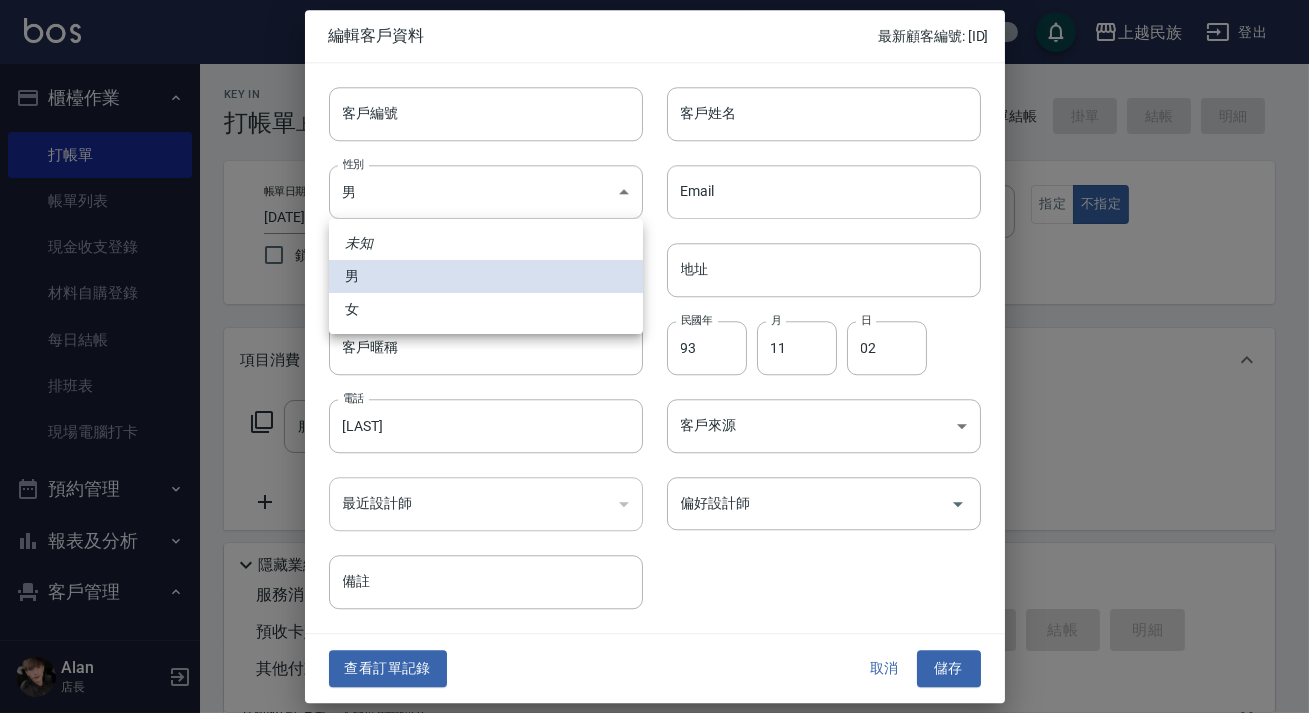 click on "女" at bounding box center [486, 309] 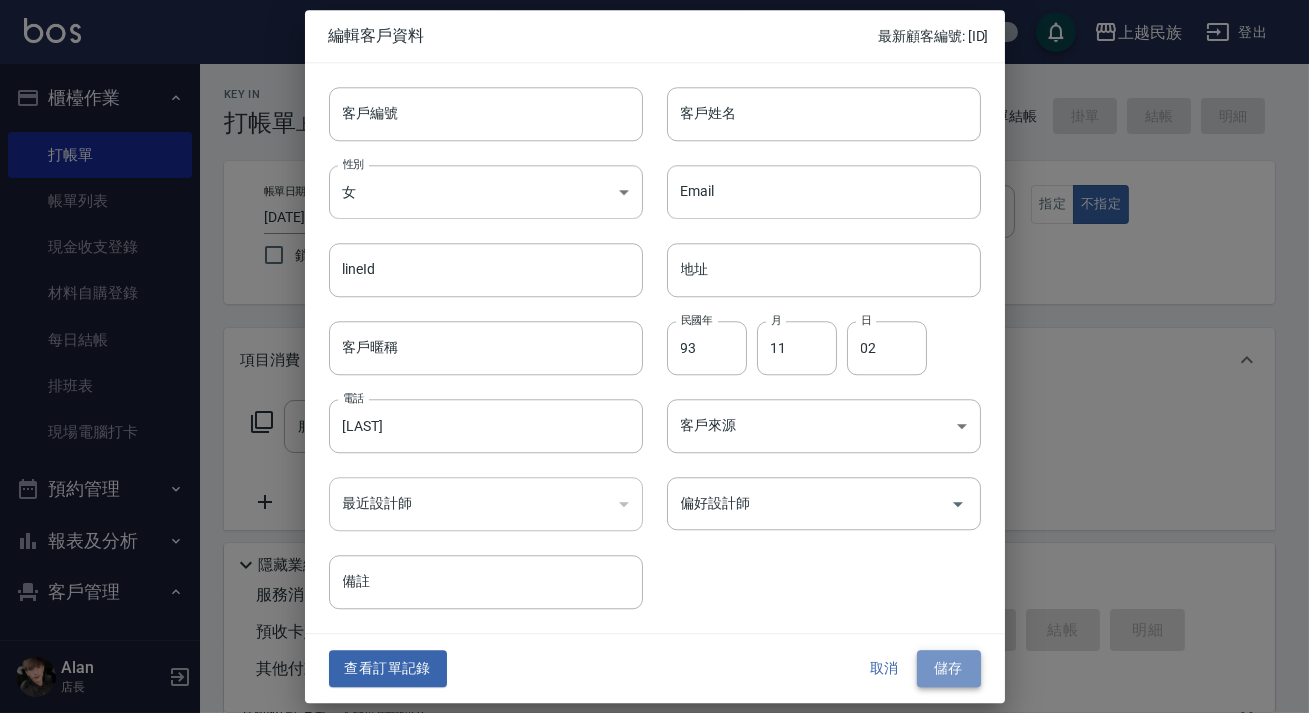 click on "儲存" at bounding box center [949, 669] 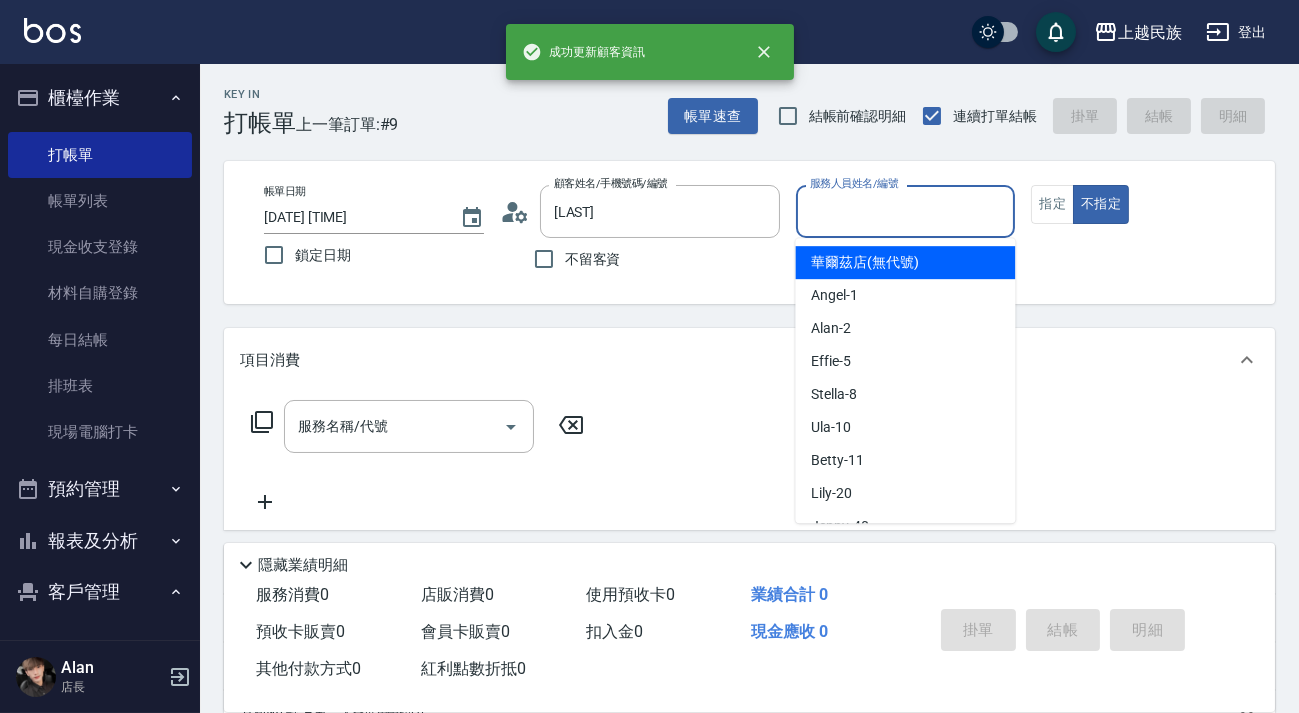 click on "服務人員姓名/編號" at bounding box center (906, 211) 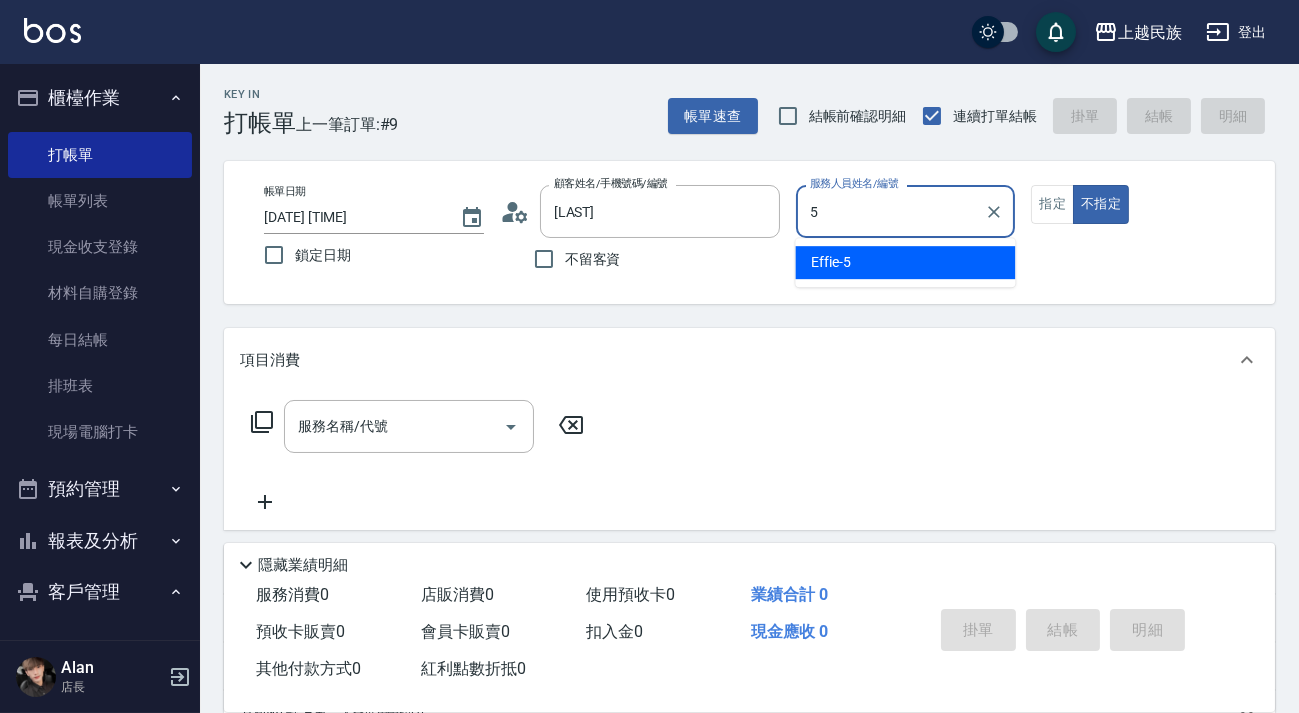 type on "Effie-5" 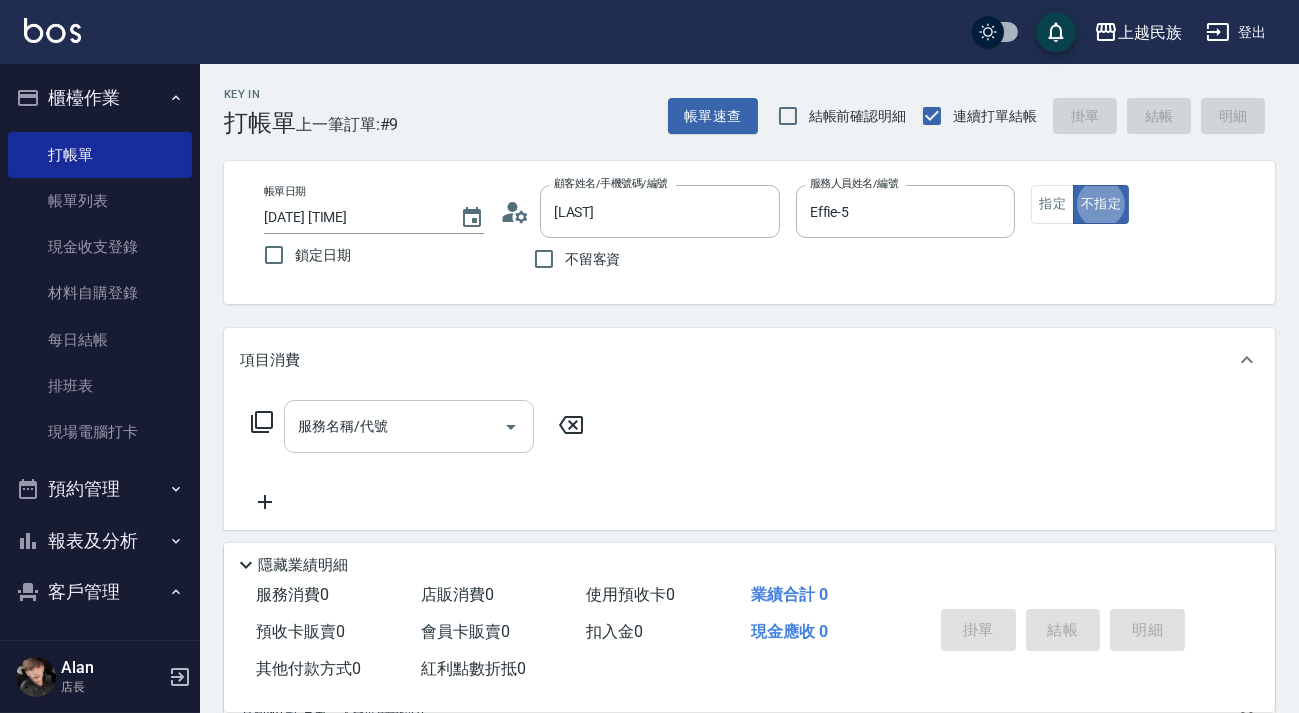 click on "服務名稱/代號" at bounding box center (394, 426) 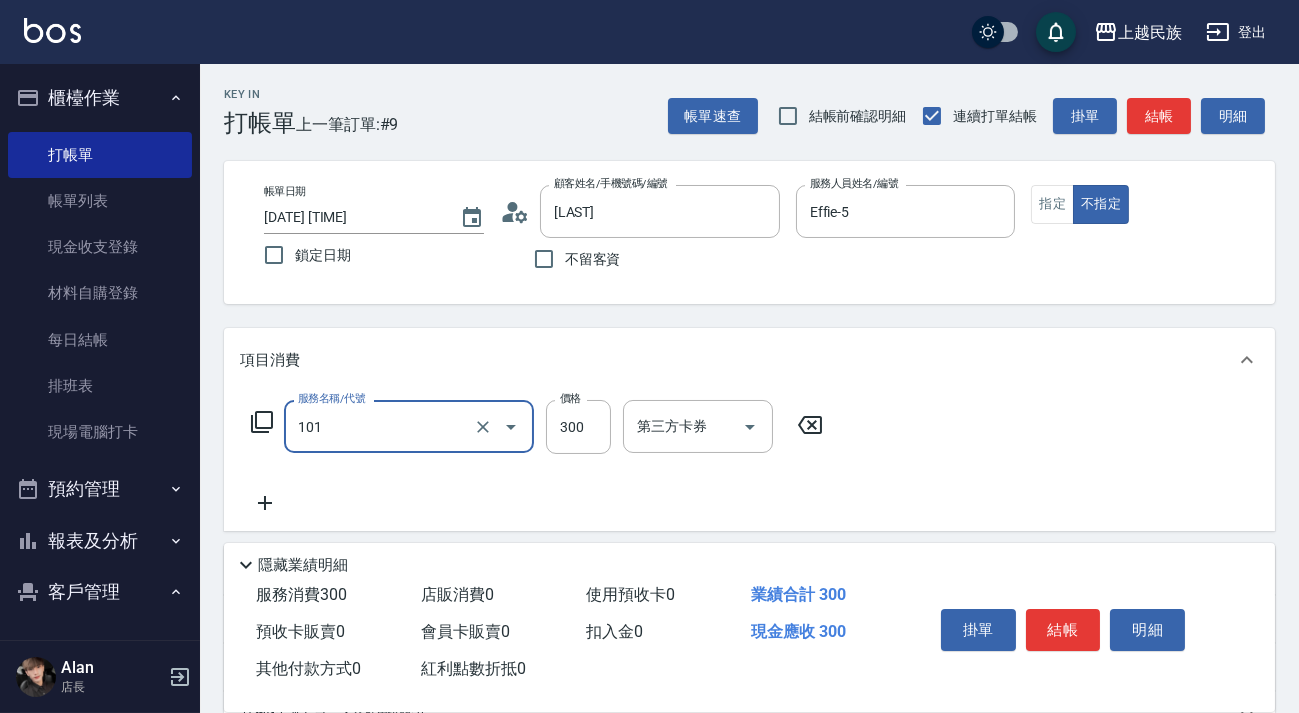 type on "洗髮300(101)" 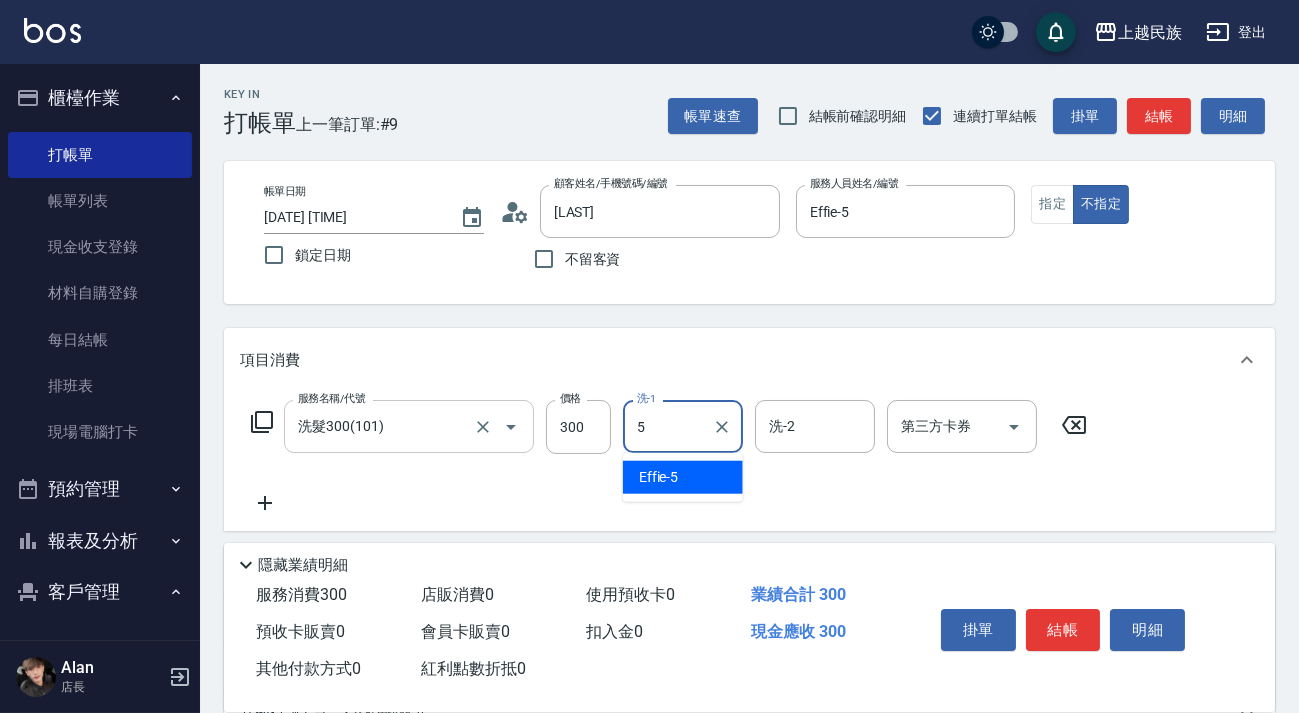 type on "Effie-5" 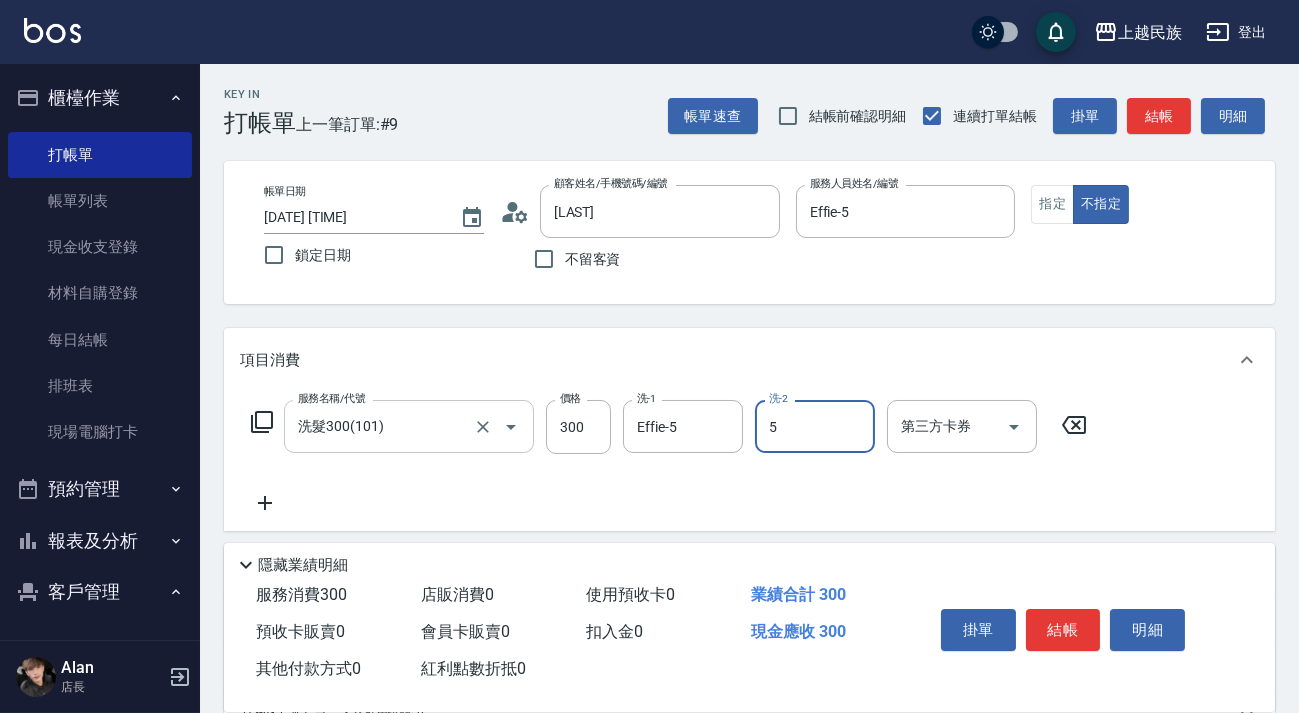 type on "Effie-5" 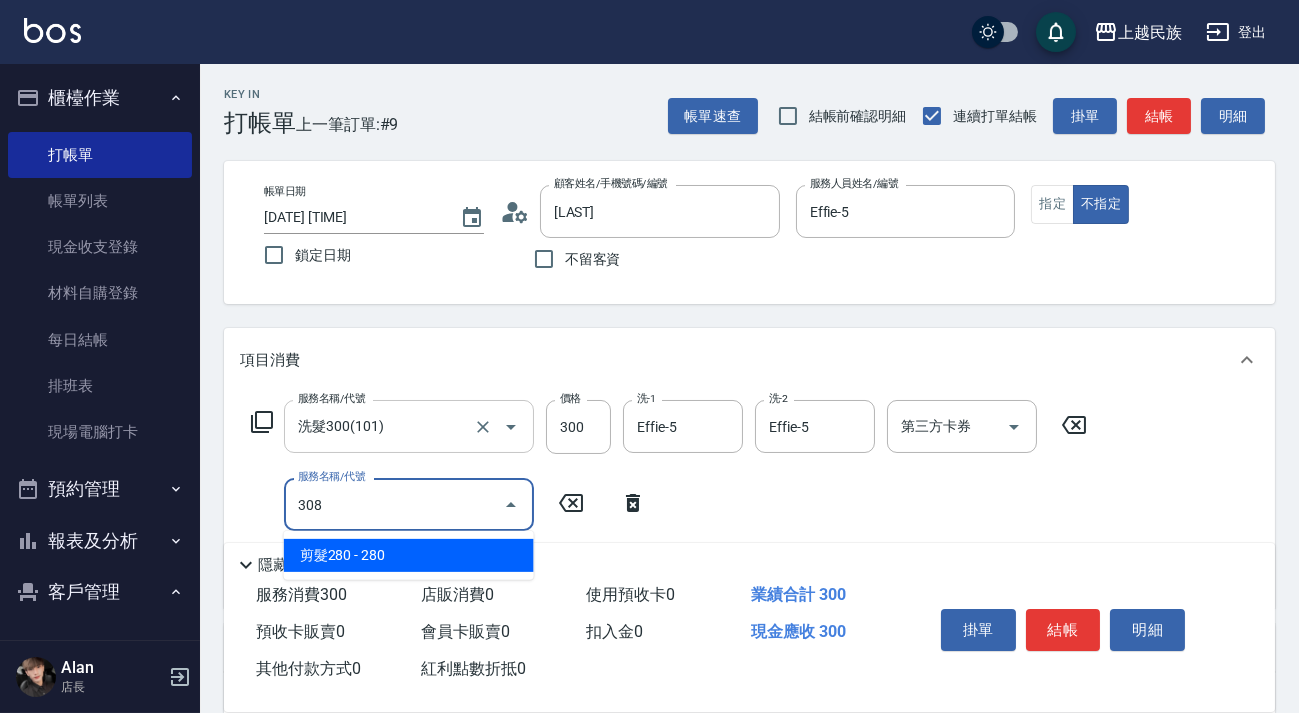 type on "剪髮280(308)" 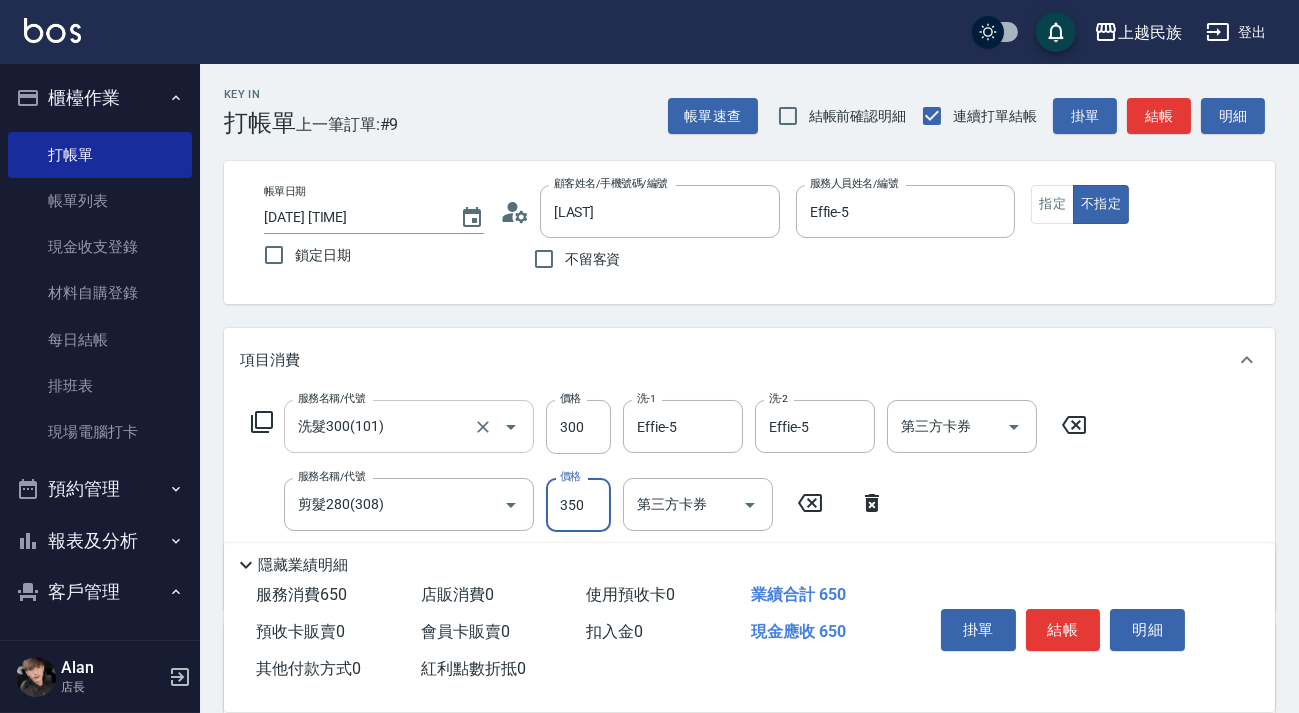 type on "350" 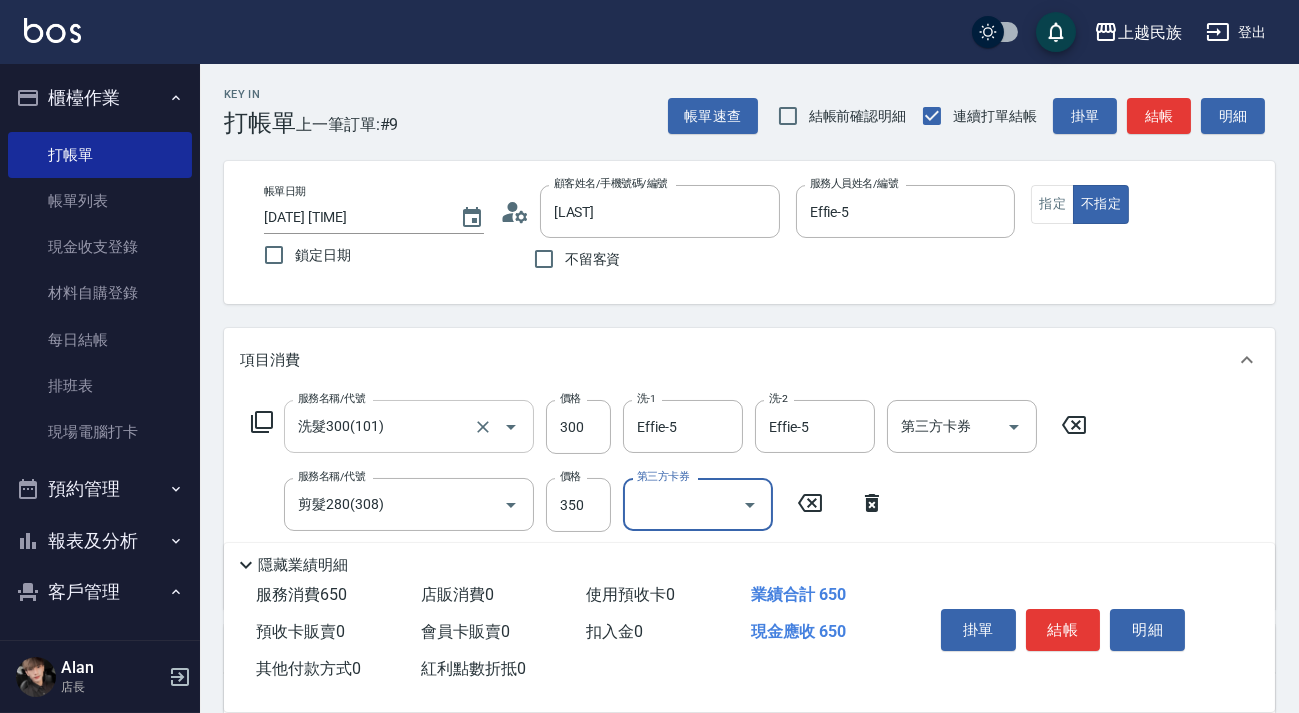 scroll, scrollTop: 181, scrollLeft: 0, axis: vertical 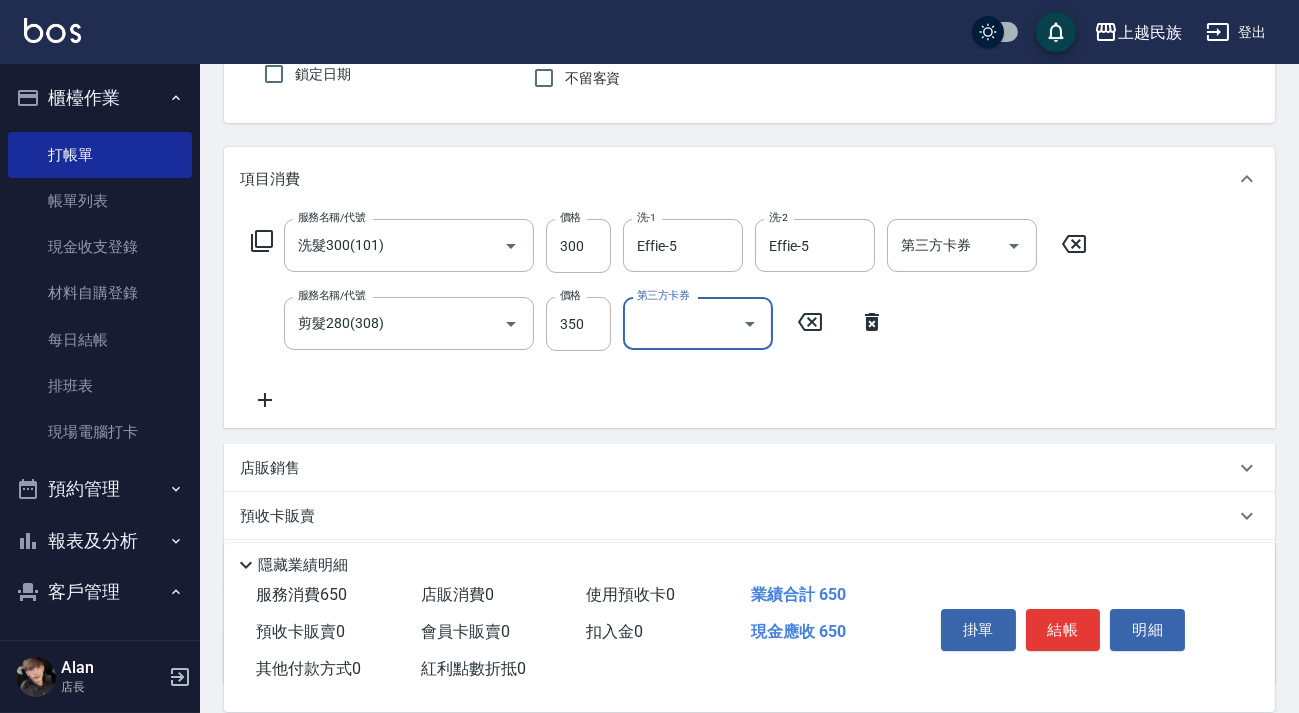 click on "店販銷售" at bounding box center [737, 468] 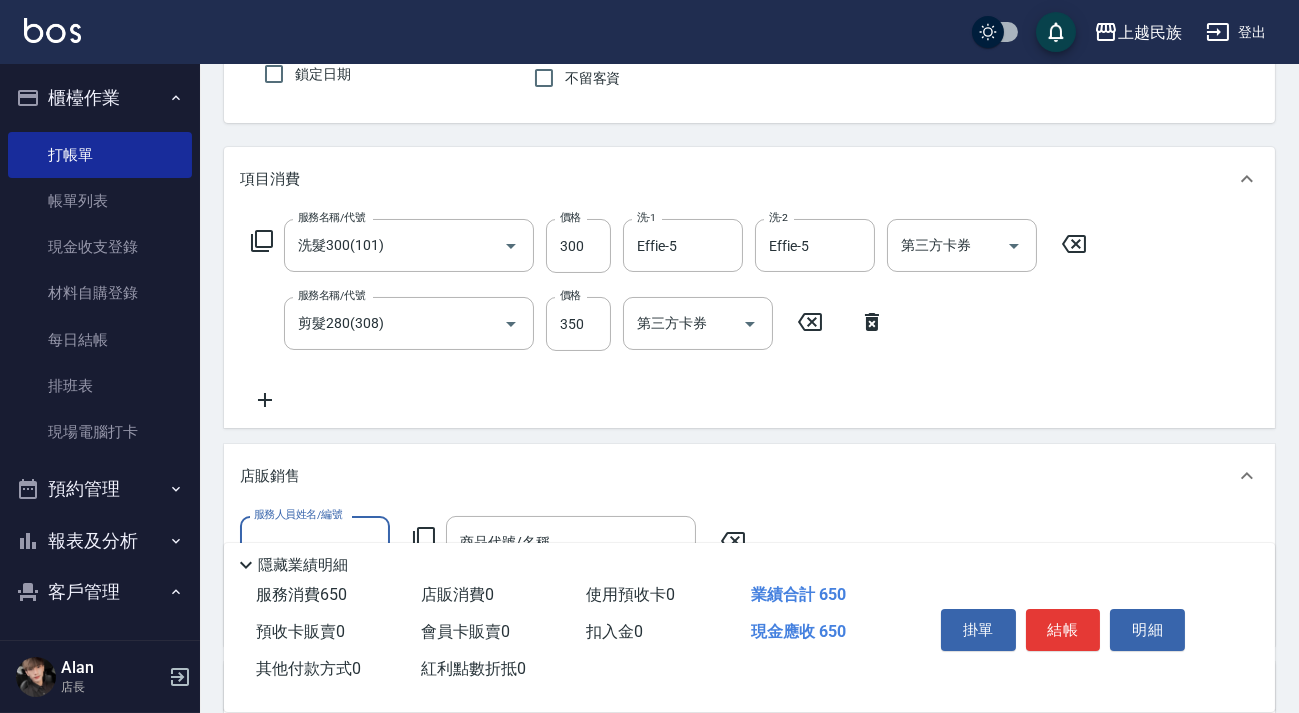 scroll, scrollTop: 0, scrollLeft: 0, axis: both 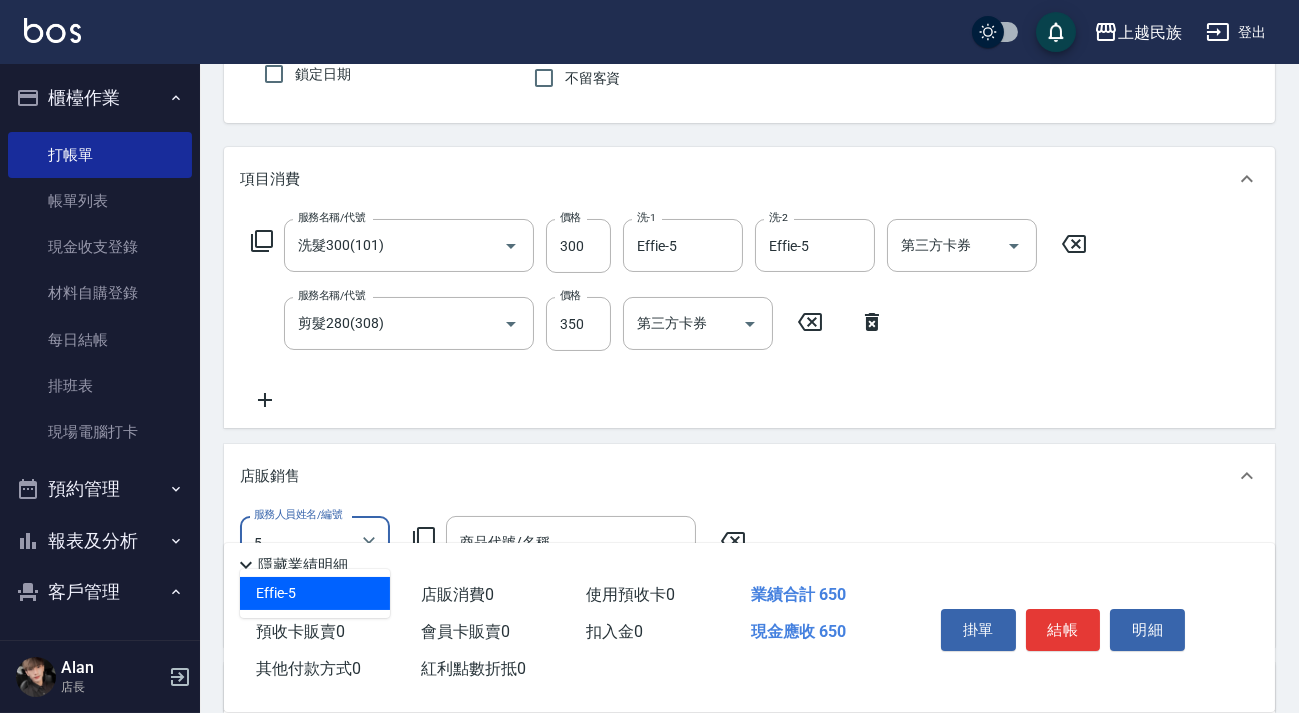 type on "Effie-5" 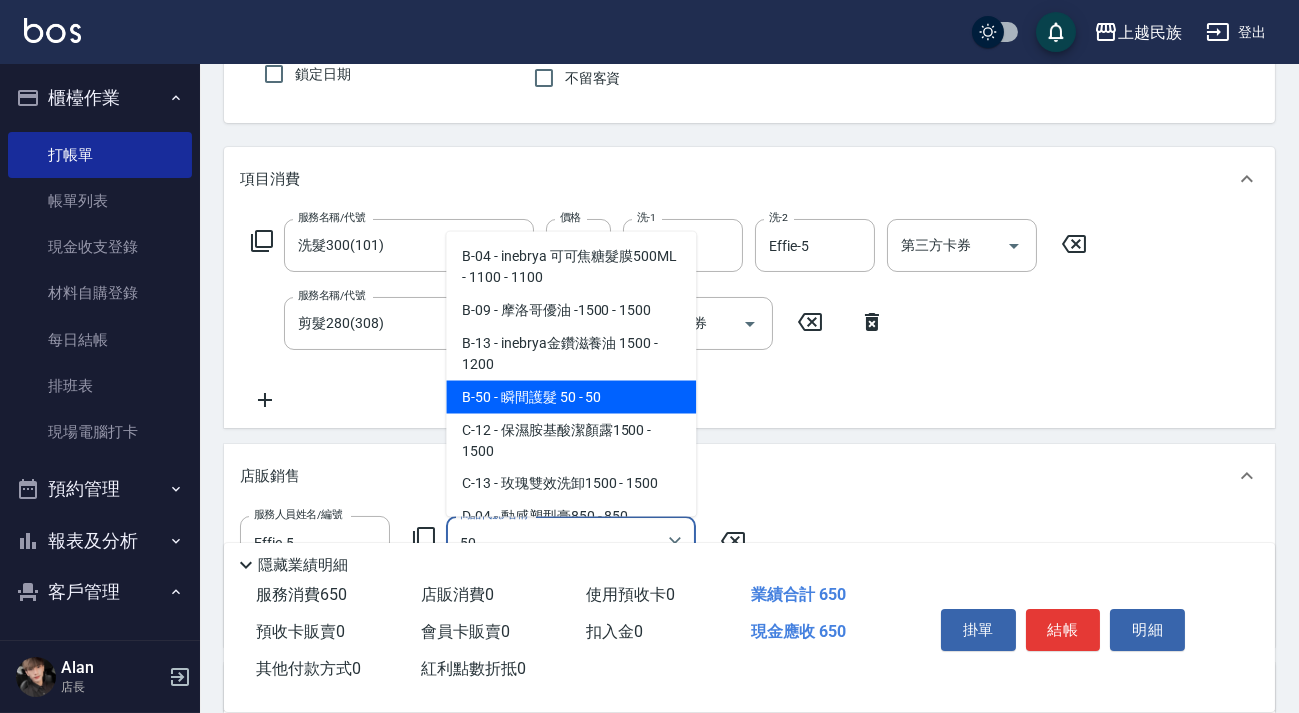 click on "B-50 - 瞬間護髮 50 - 50" at bounding box center [571, 396] 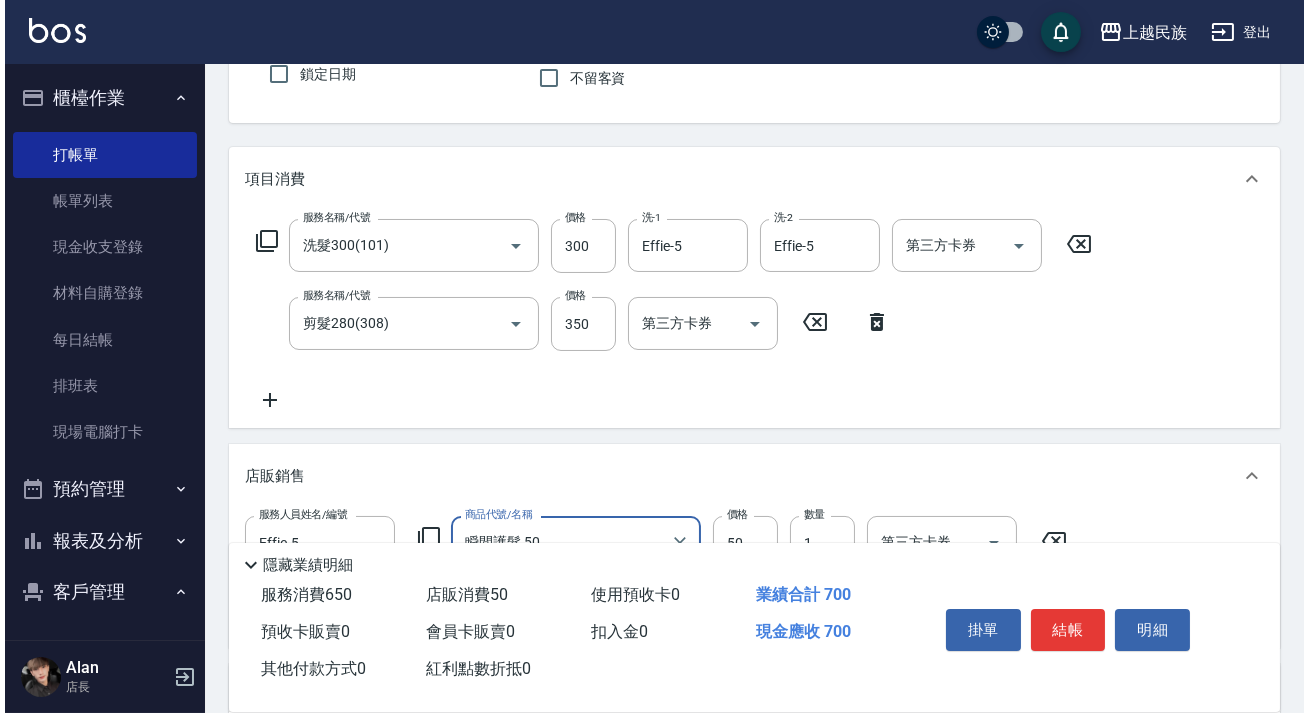 scroll, scrollTop: 0, scrollLeft: 0, axis: both 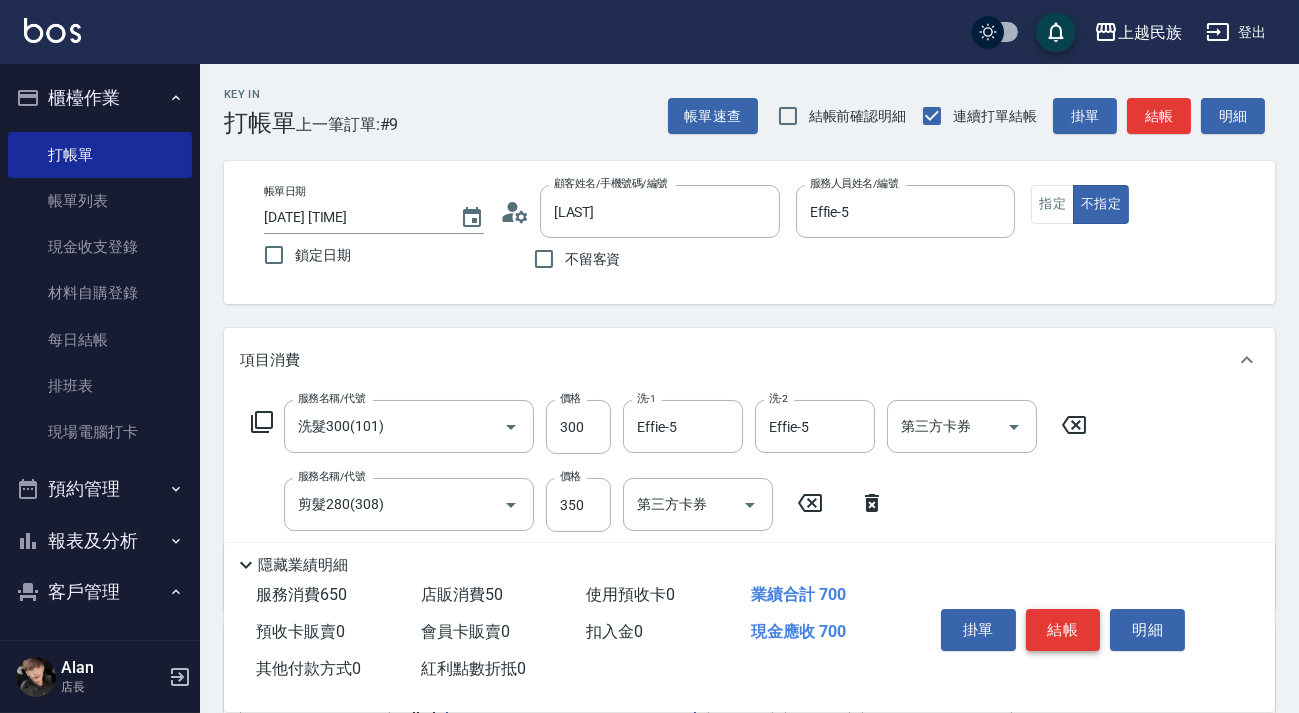 type on "瞬間護髮 50" 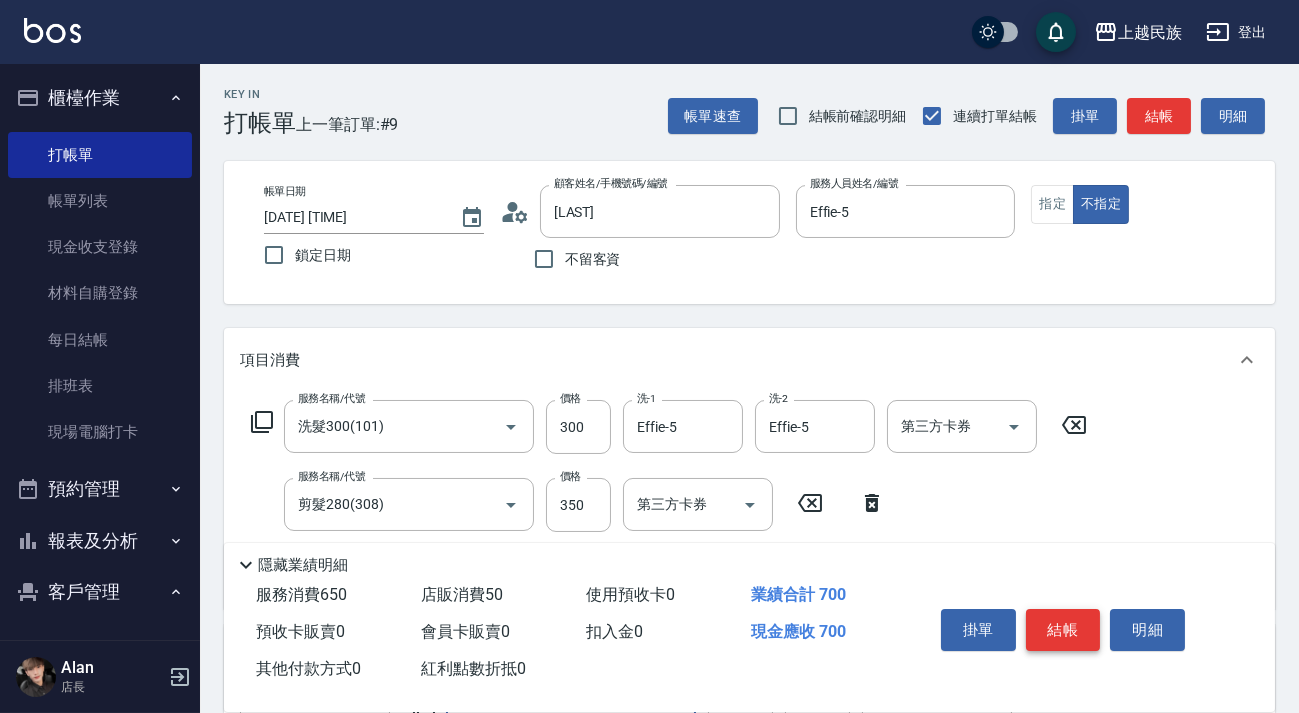 click on "結帳" at bounding box center (1063, 630) 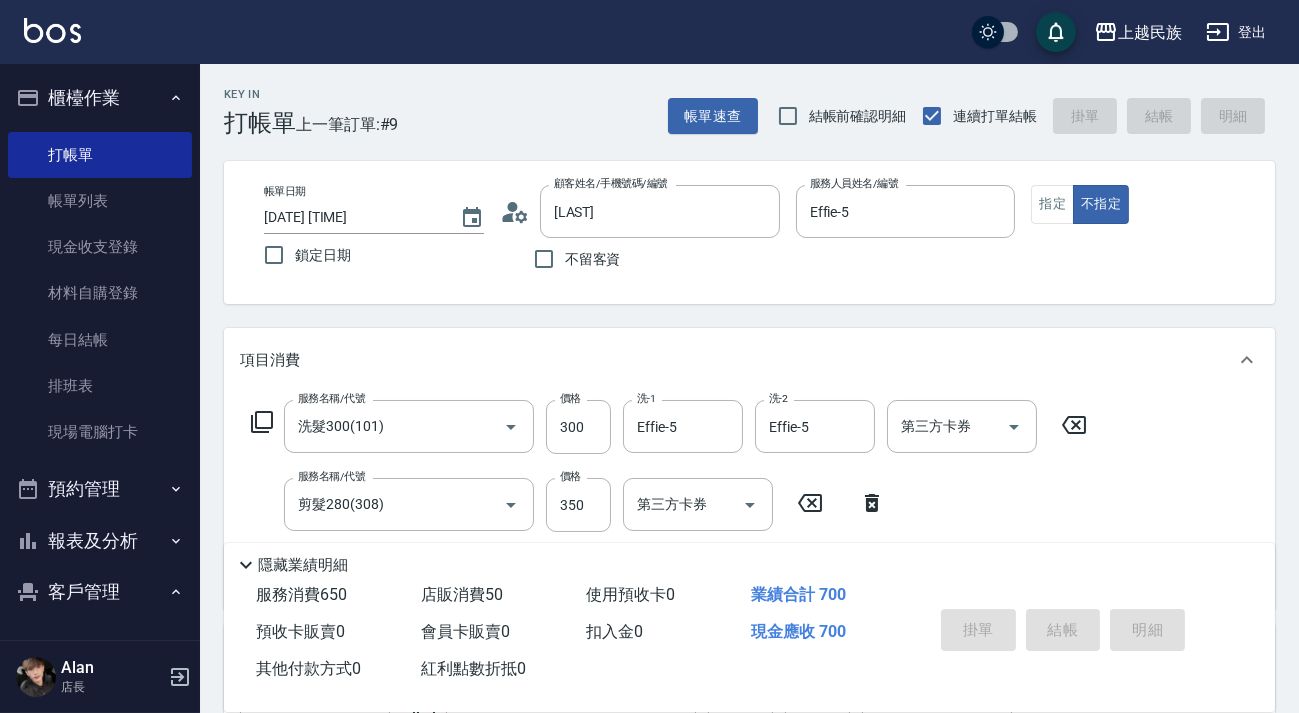 type on "[DATE] [TIME]" 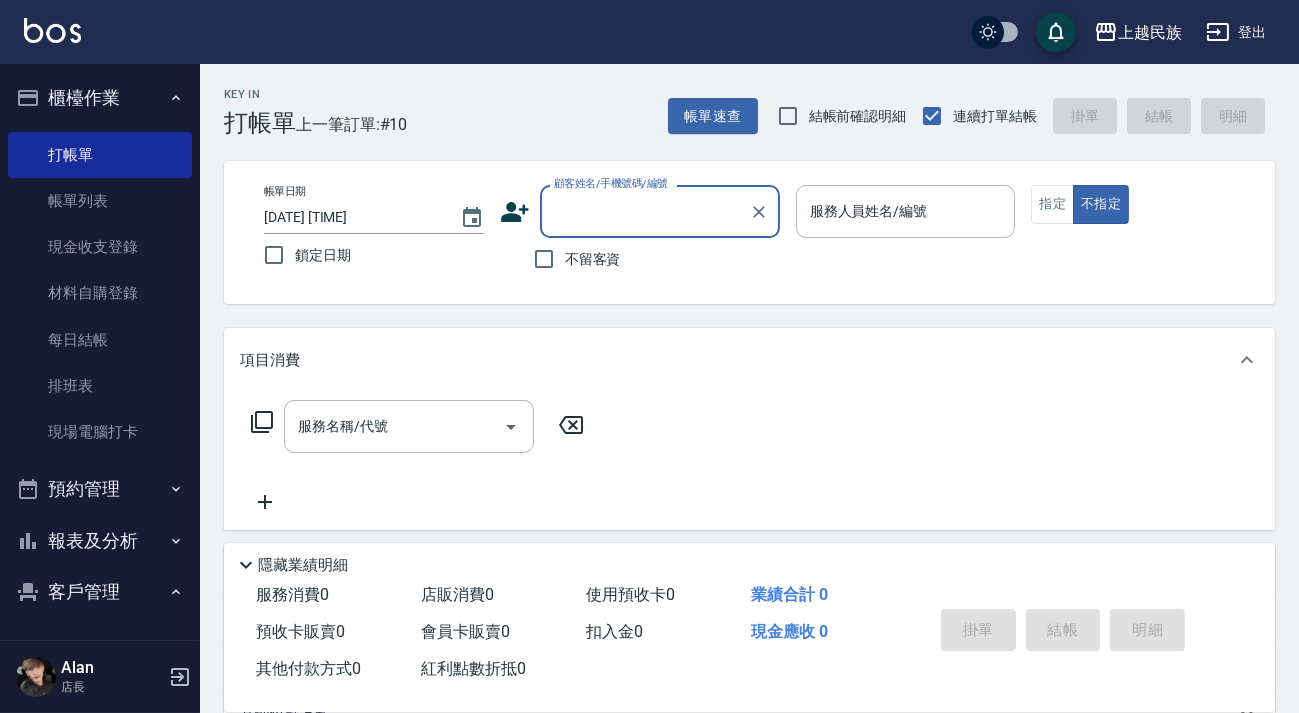 click on "顧客姓名/手機號碼/編號" at bounding box center (611, 183) 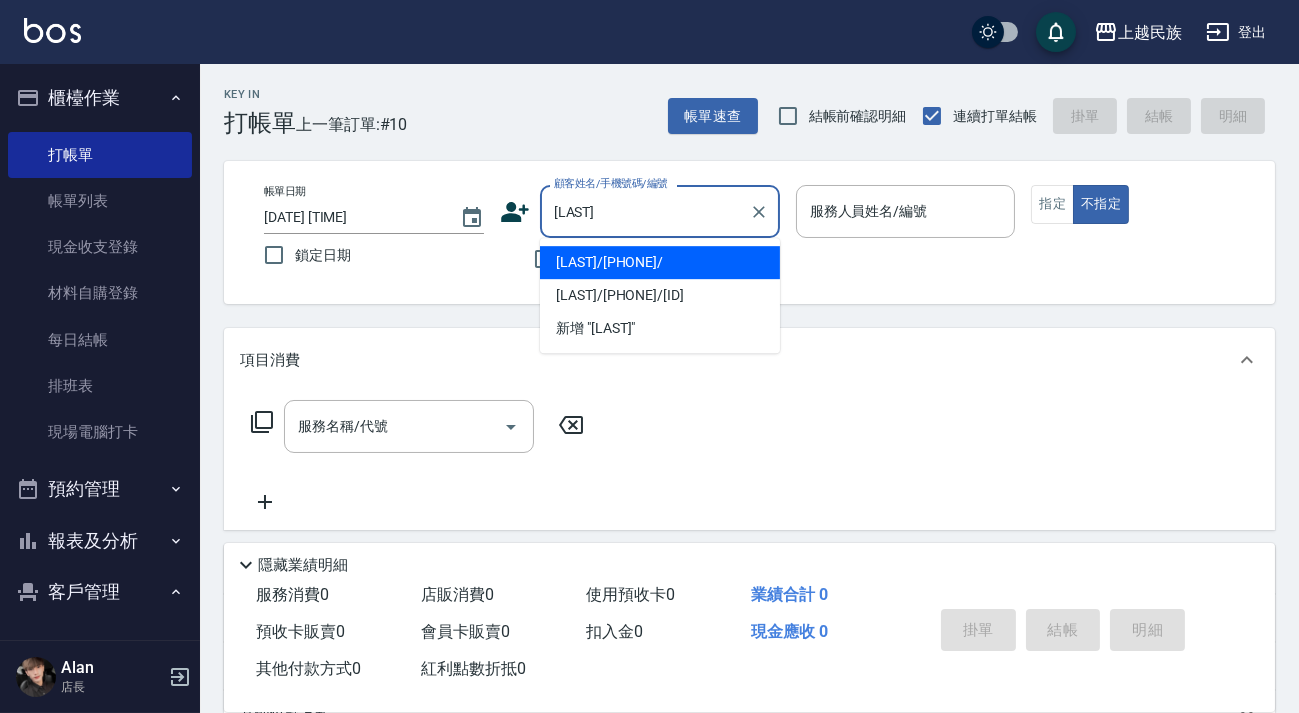 click on "[LAST]/[PHONE]/" at bounding box center [660, 262] 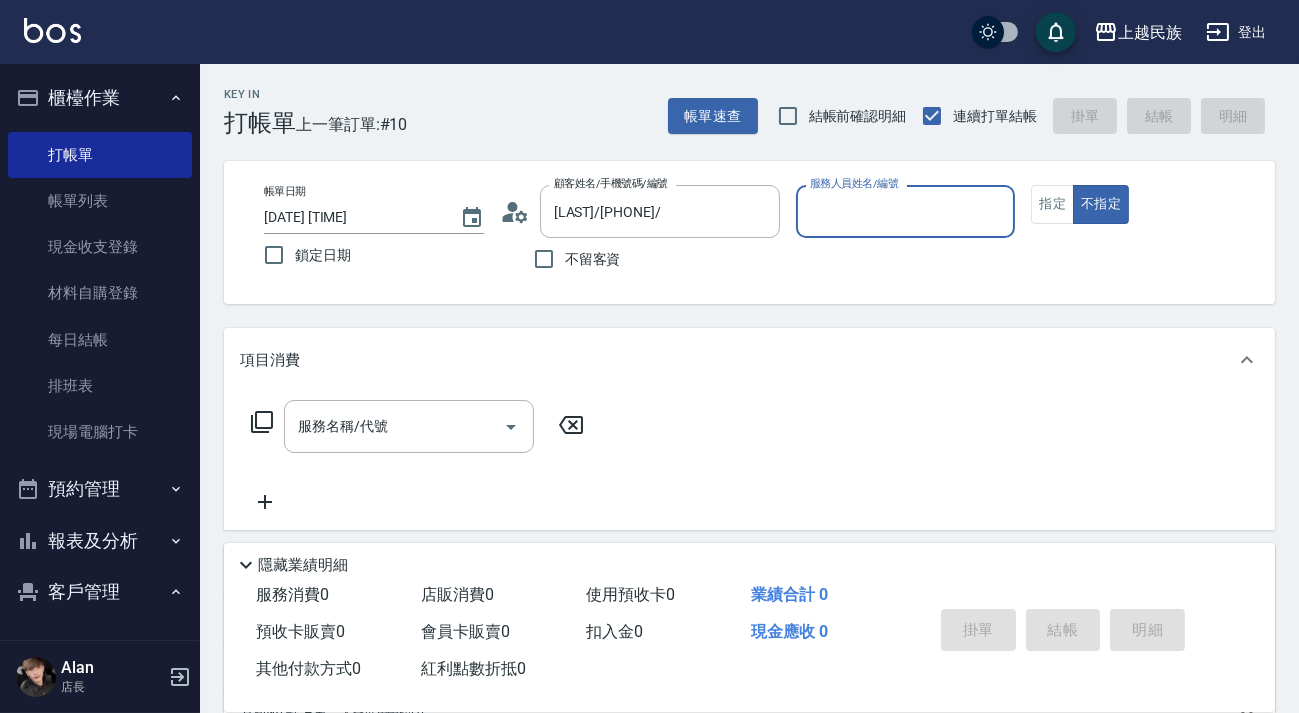 type on "5" 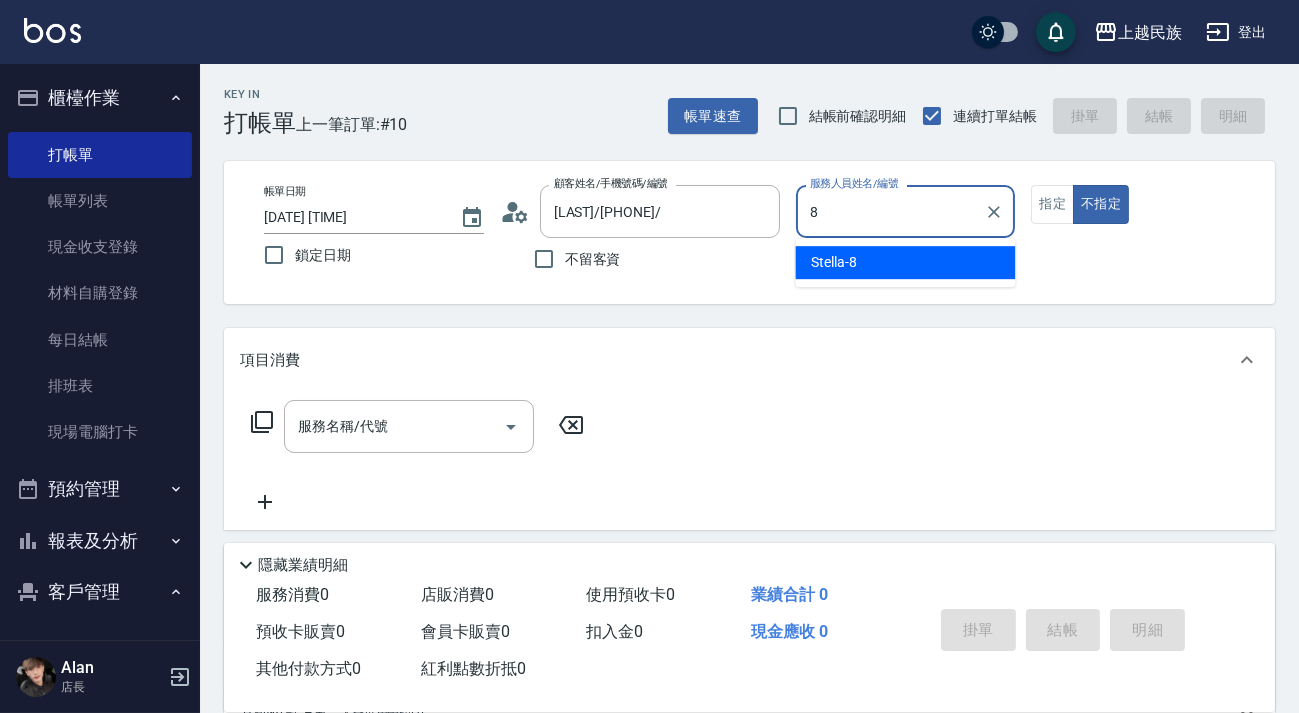 type on "Stella-8" 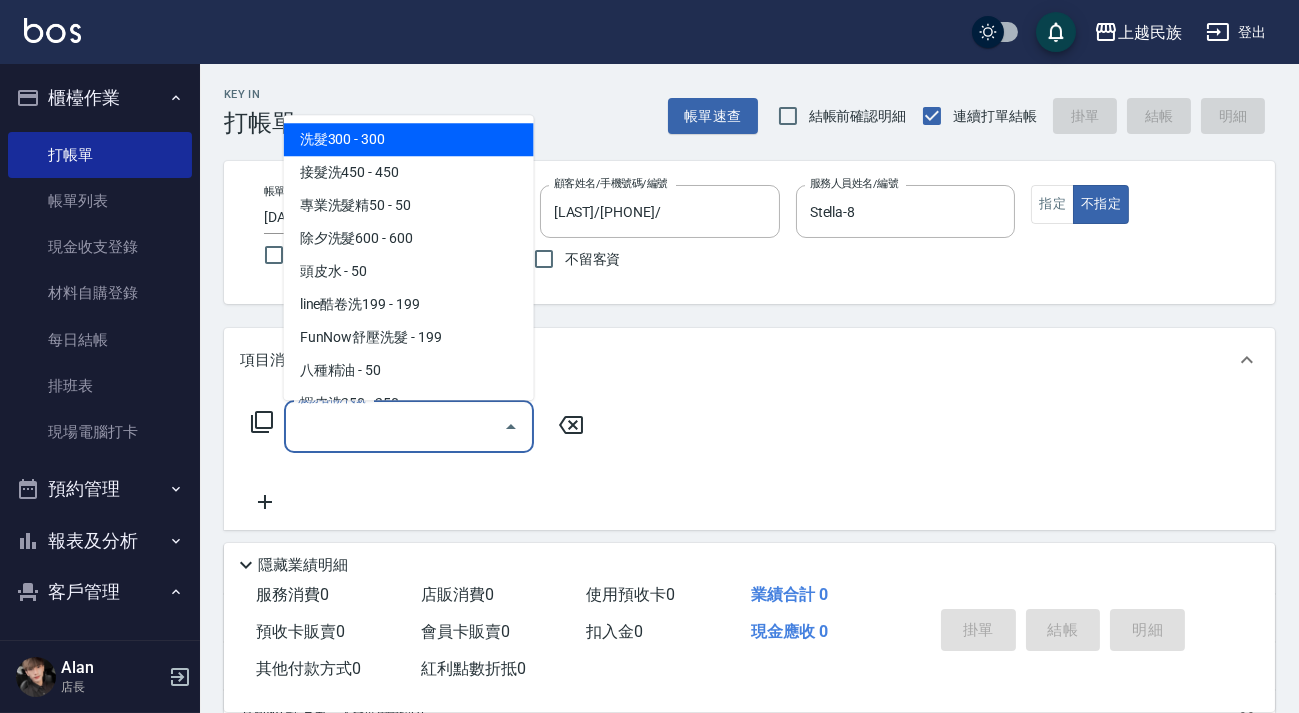 click on "服務名稱/代號" at bounding box center (394, 426) 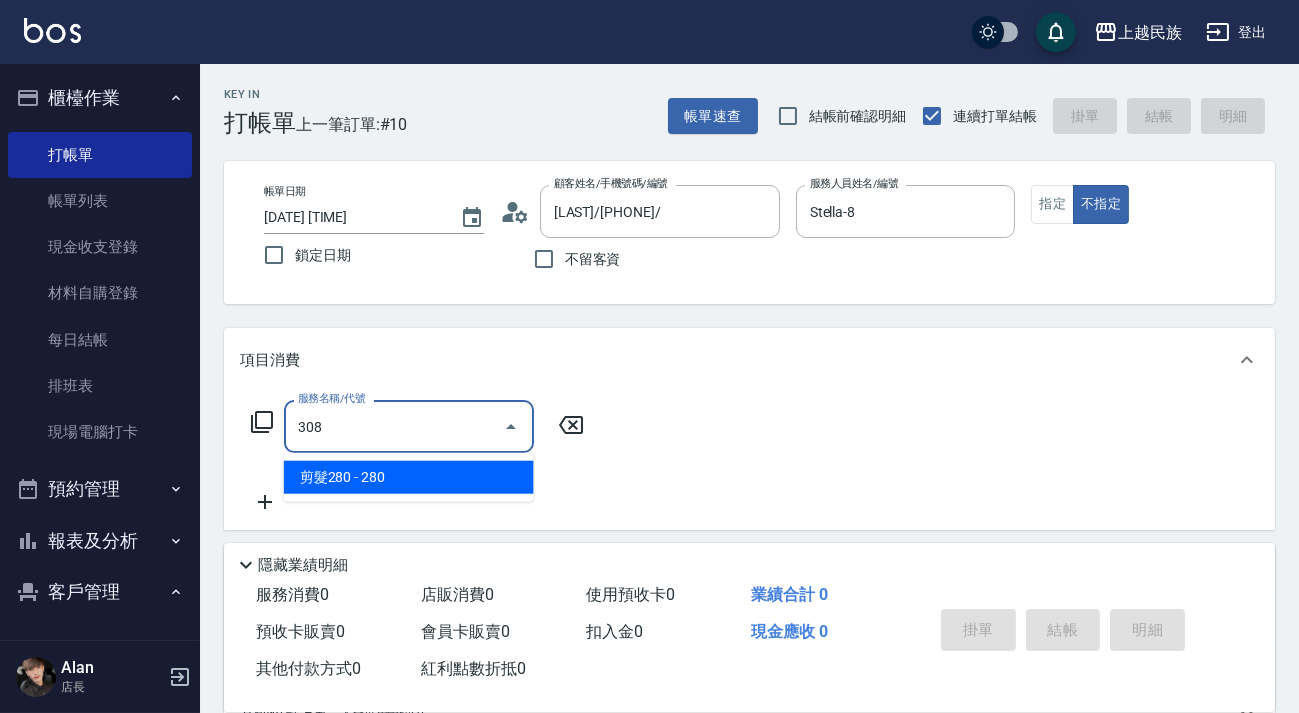 type on "剪髮280(308)" 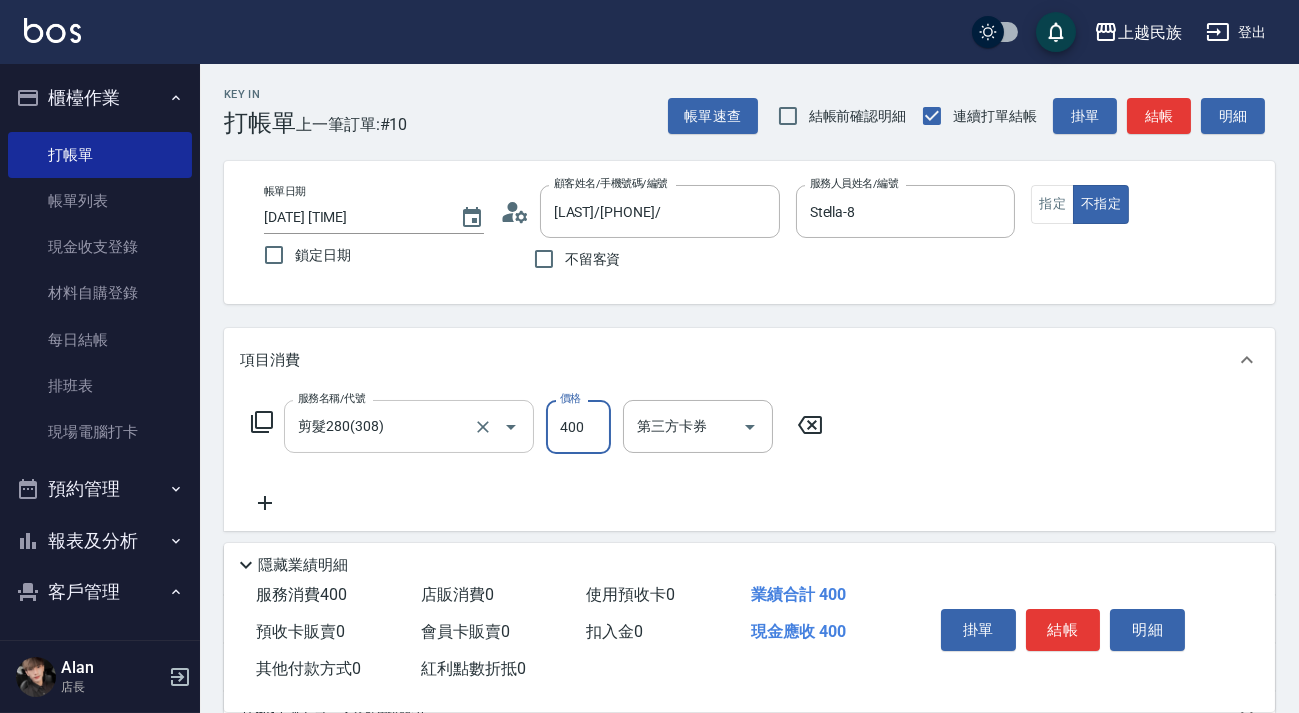 type on "400" 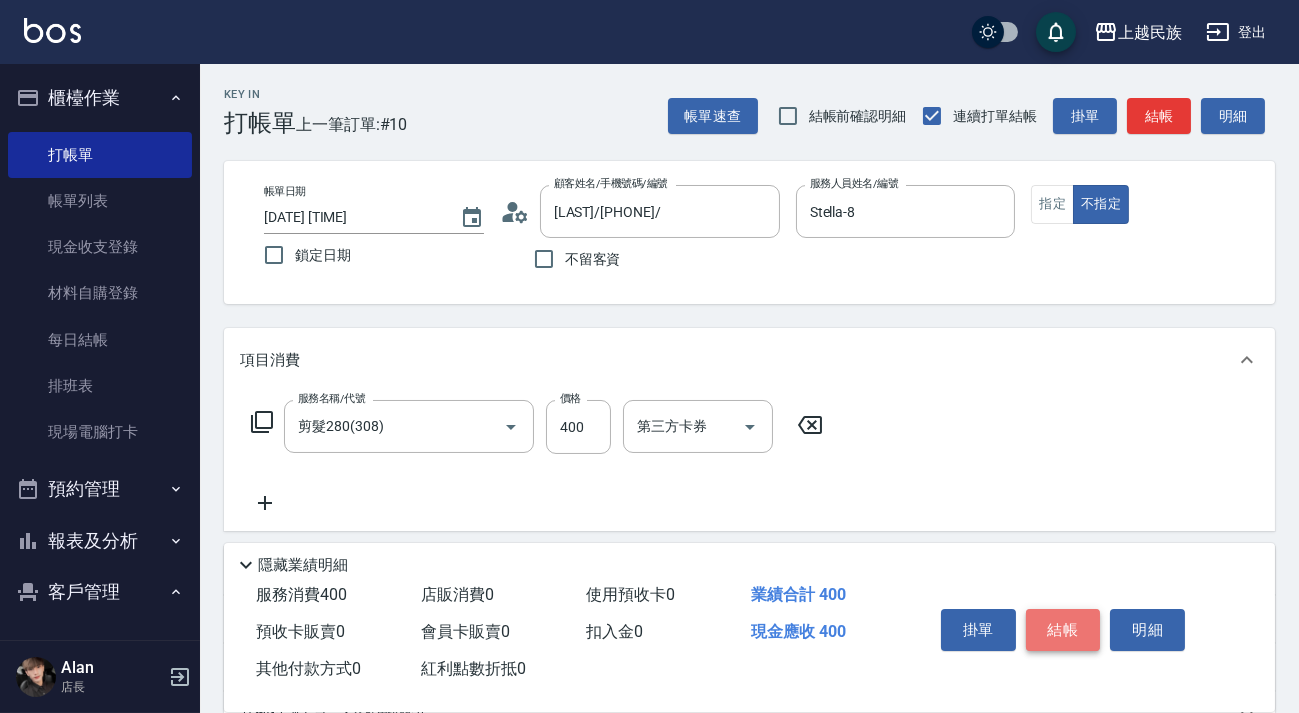 click on "結帳" at bounding box center [1063, 630] 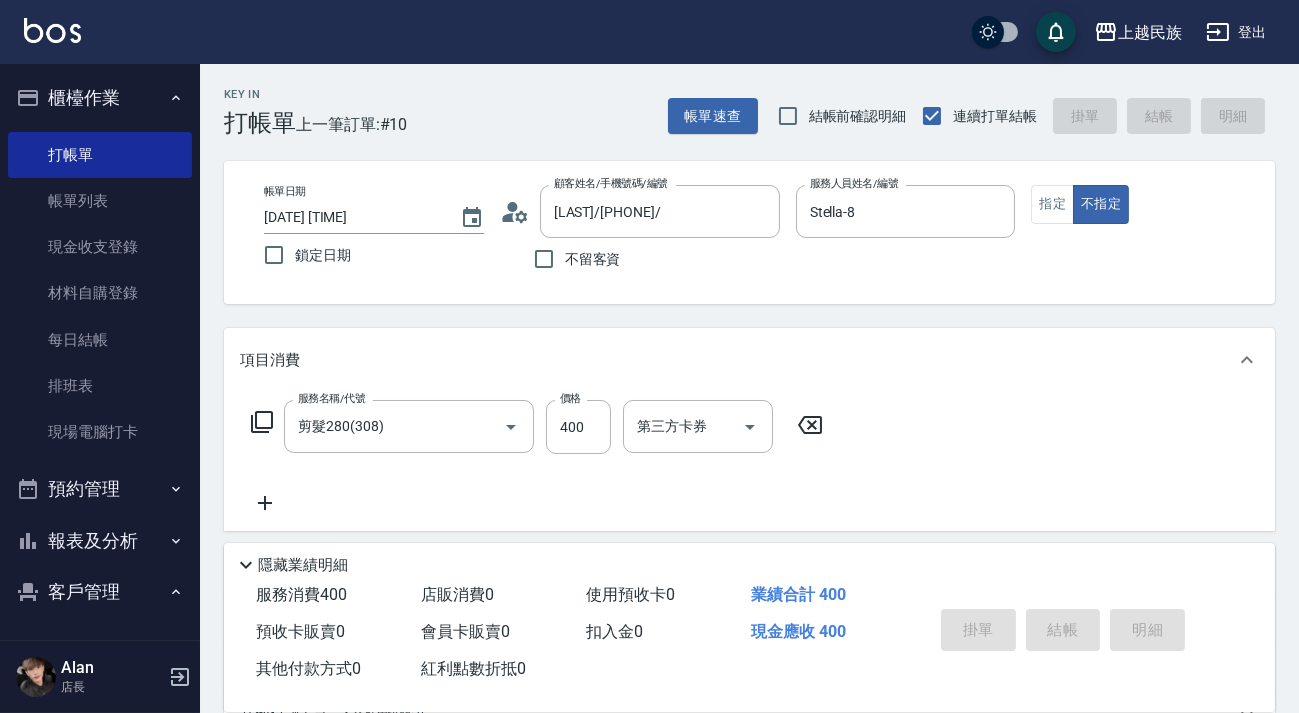 type on "[YYYY]/[MM]/[DD] [HH]:[MM]" 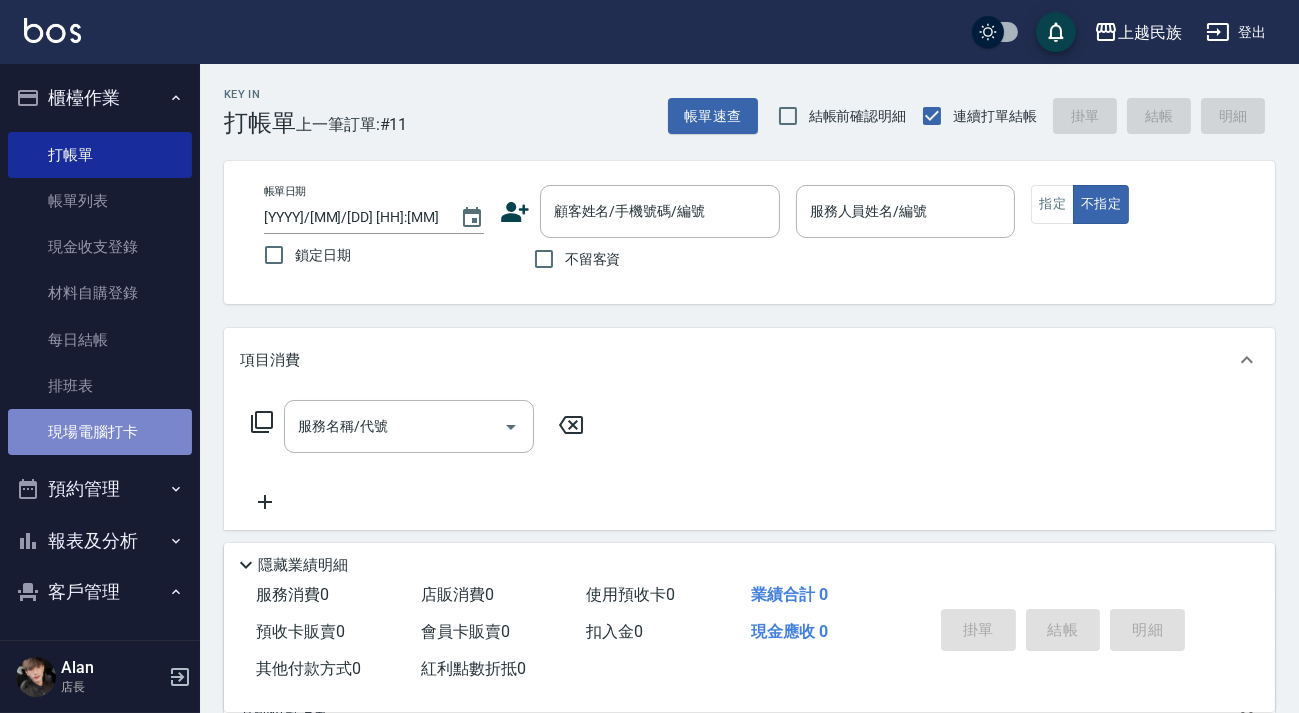 click on "現場電腦打卡" at bounding box center (100, 432) 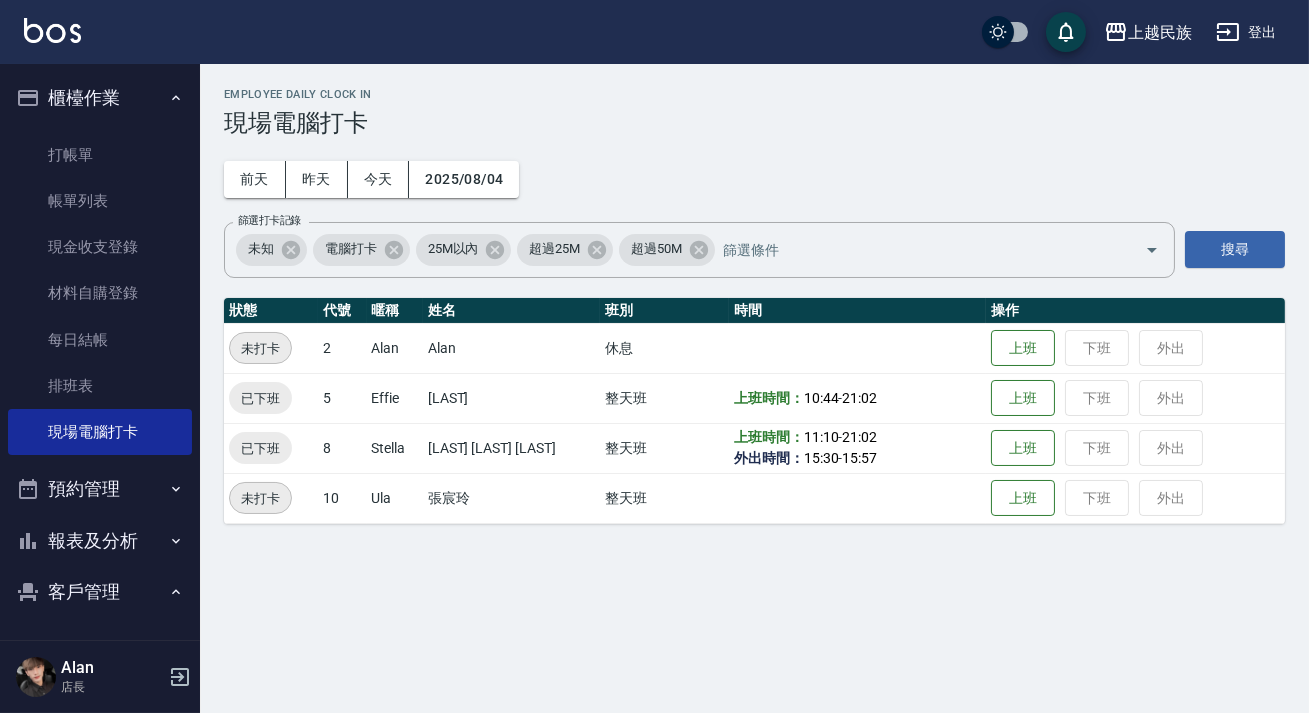 scroll, scrollTop: 259, scrollLeft: 0, axis: vertical 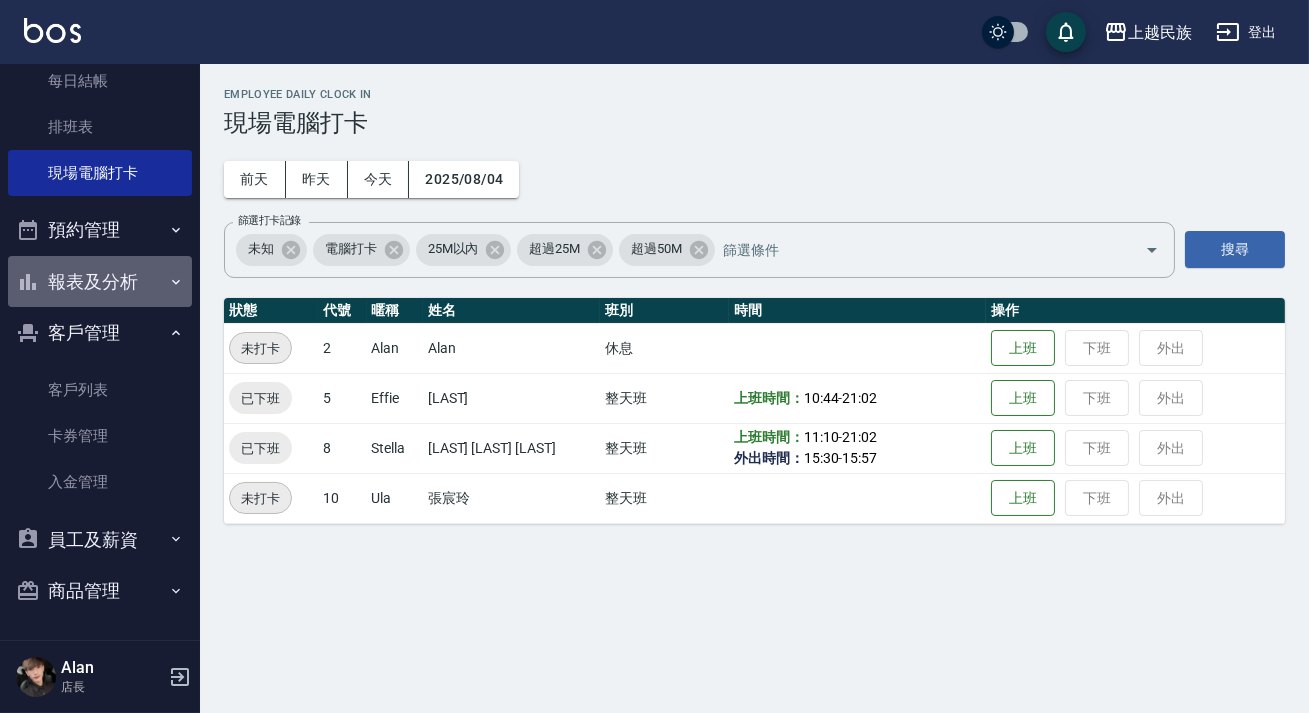 click on "報表及分析" at bounding box center (100, 282) 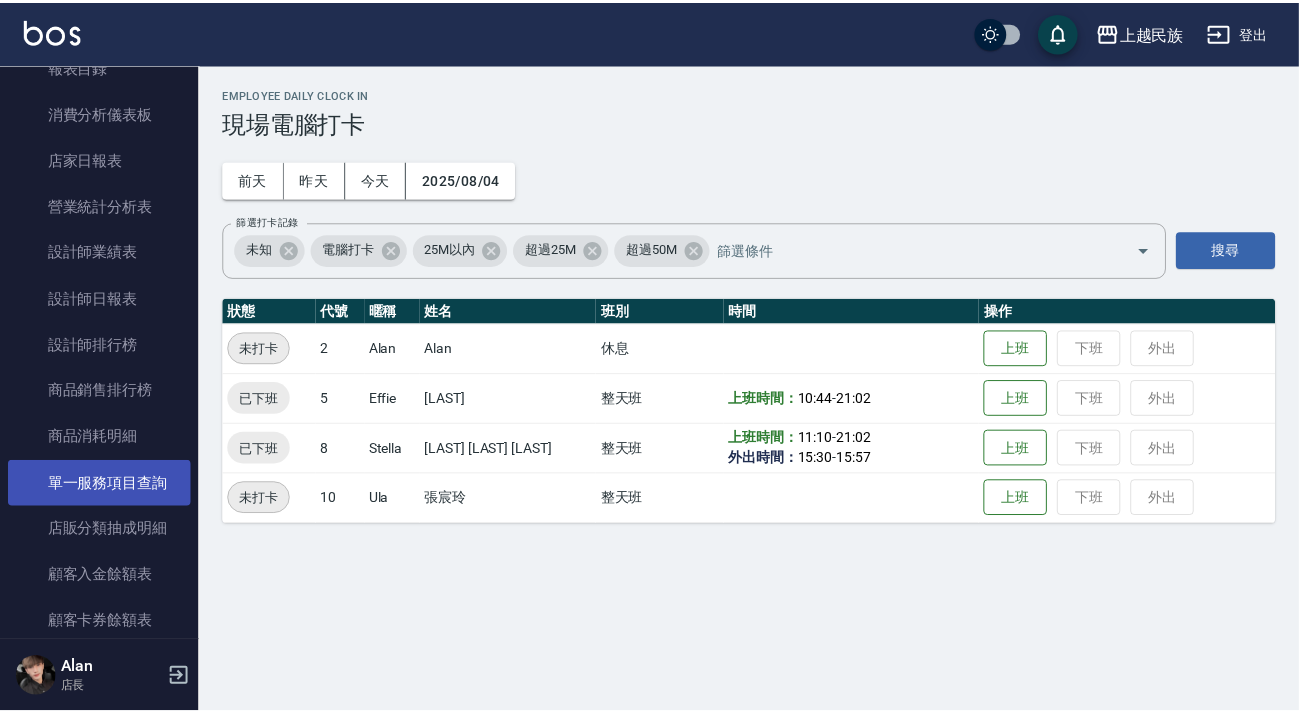scroll, scrollTop: 350, scrollLeft: 0, axis: vertical 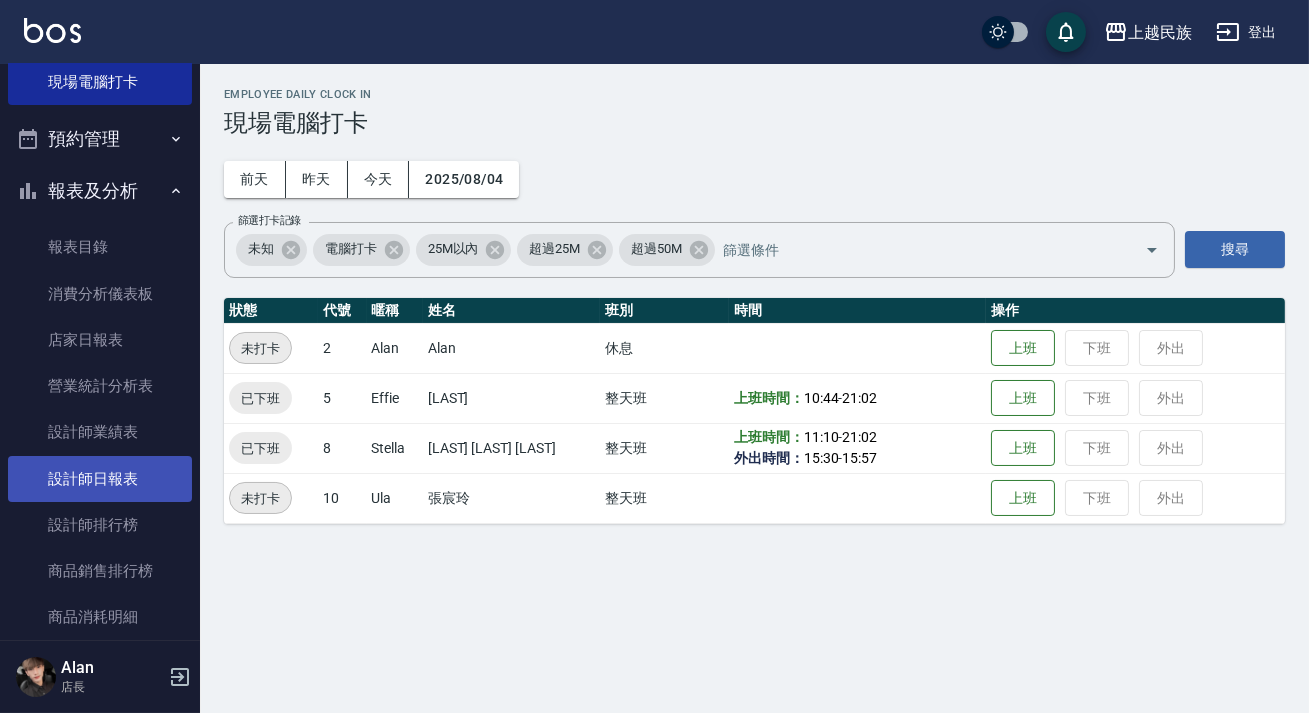 click on "設計師日報表" at bounding box center [100, 479] 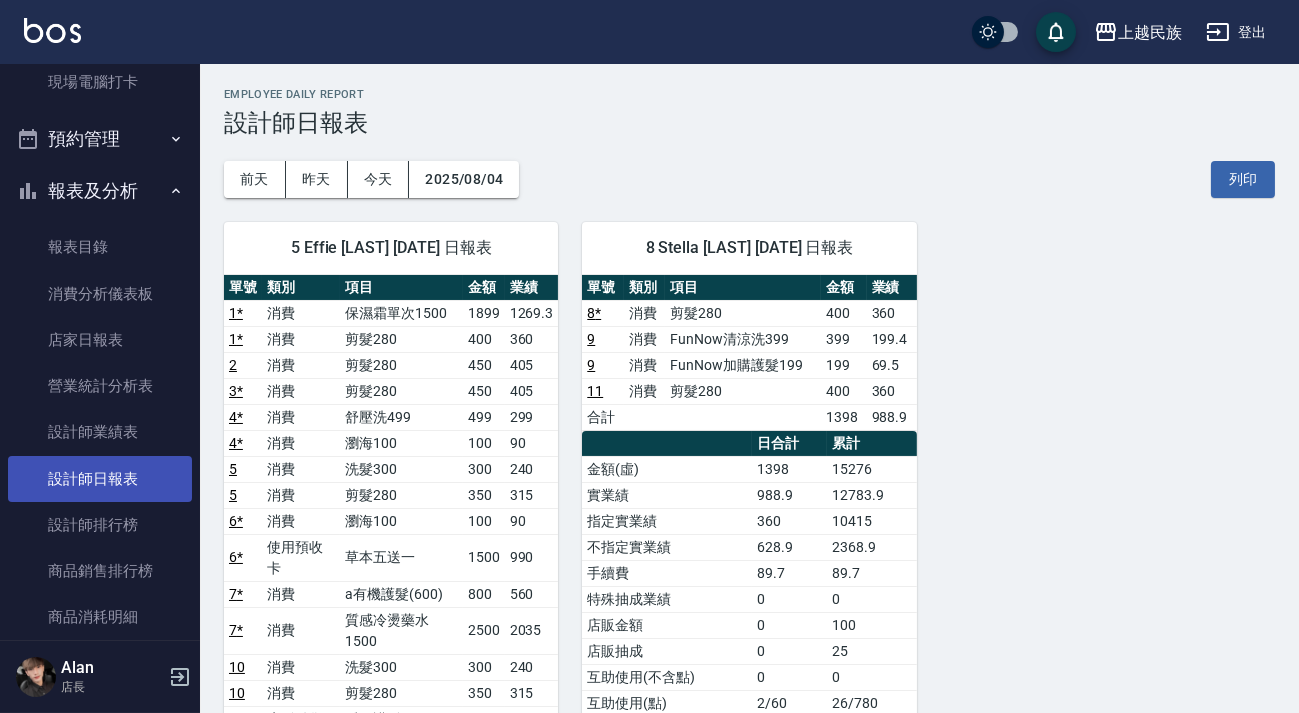 scroll, scrollTop: 531, scrollLeft: 0, axis: vertical 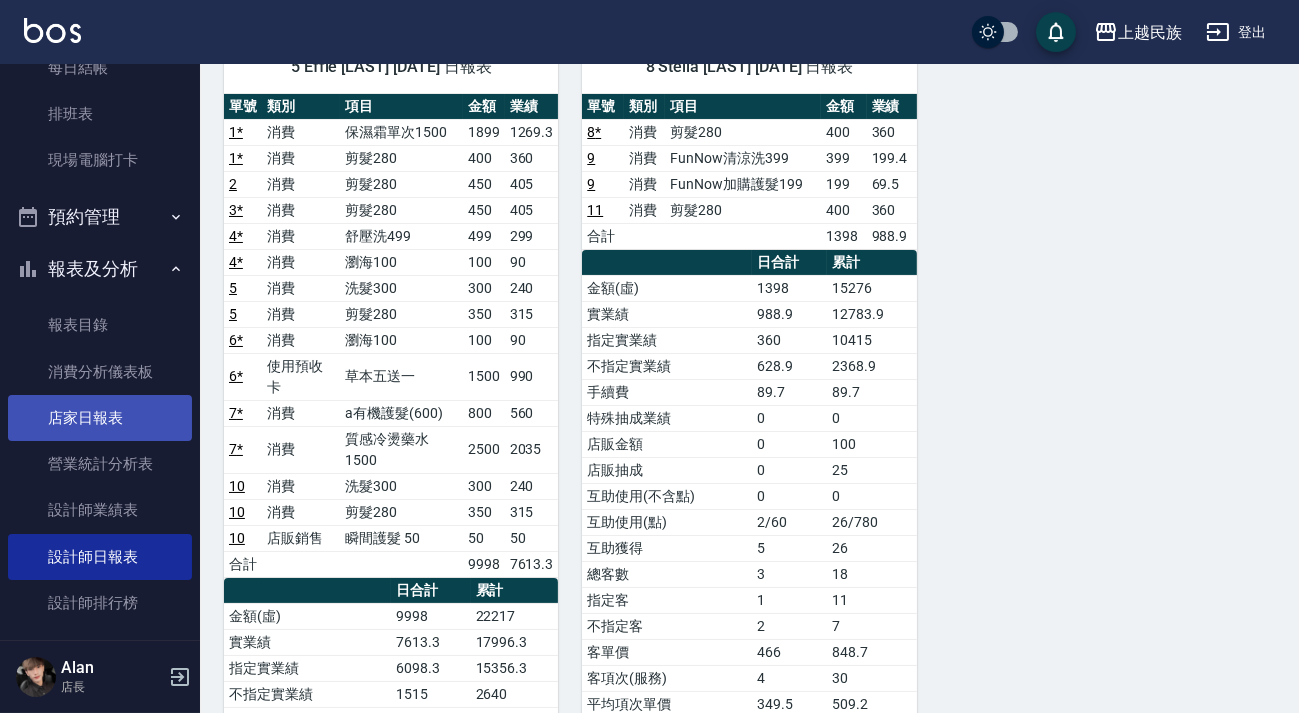 click on "店家日報表" at bounding box center [100, 418] 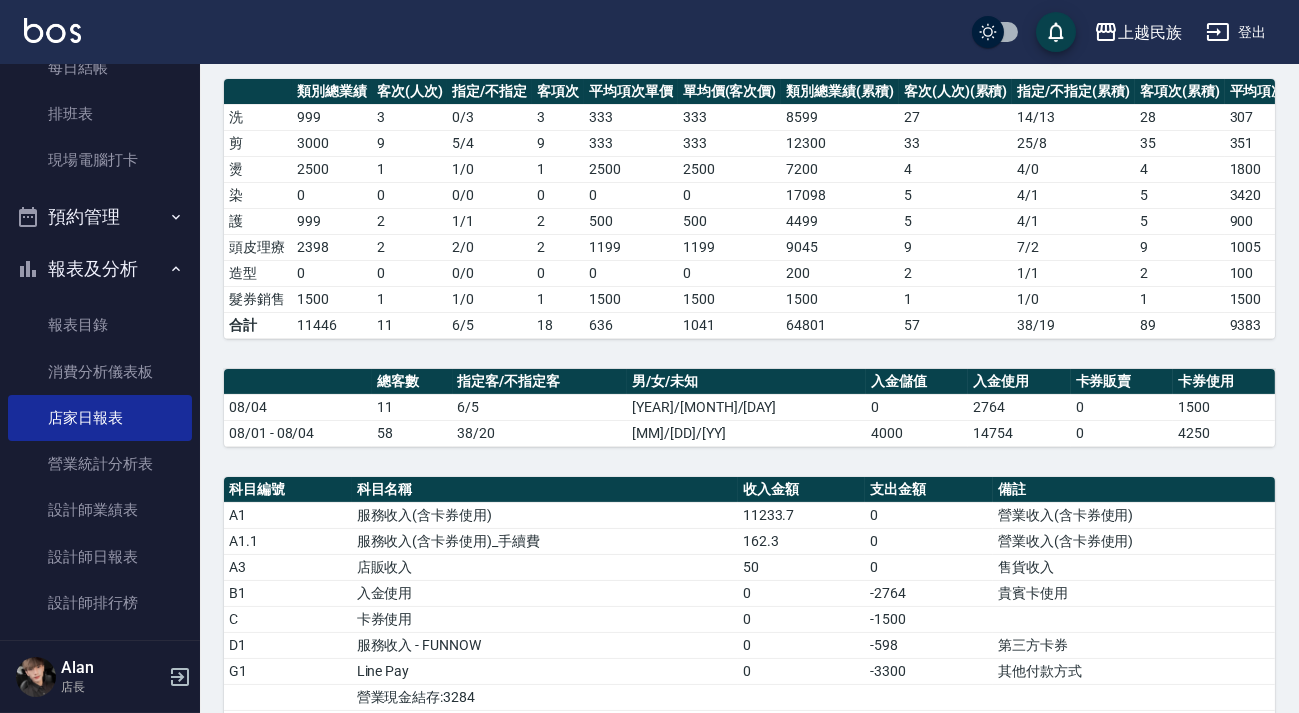 scroll, scrollTop: 454, scrollLeft: 0, axis: vertical 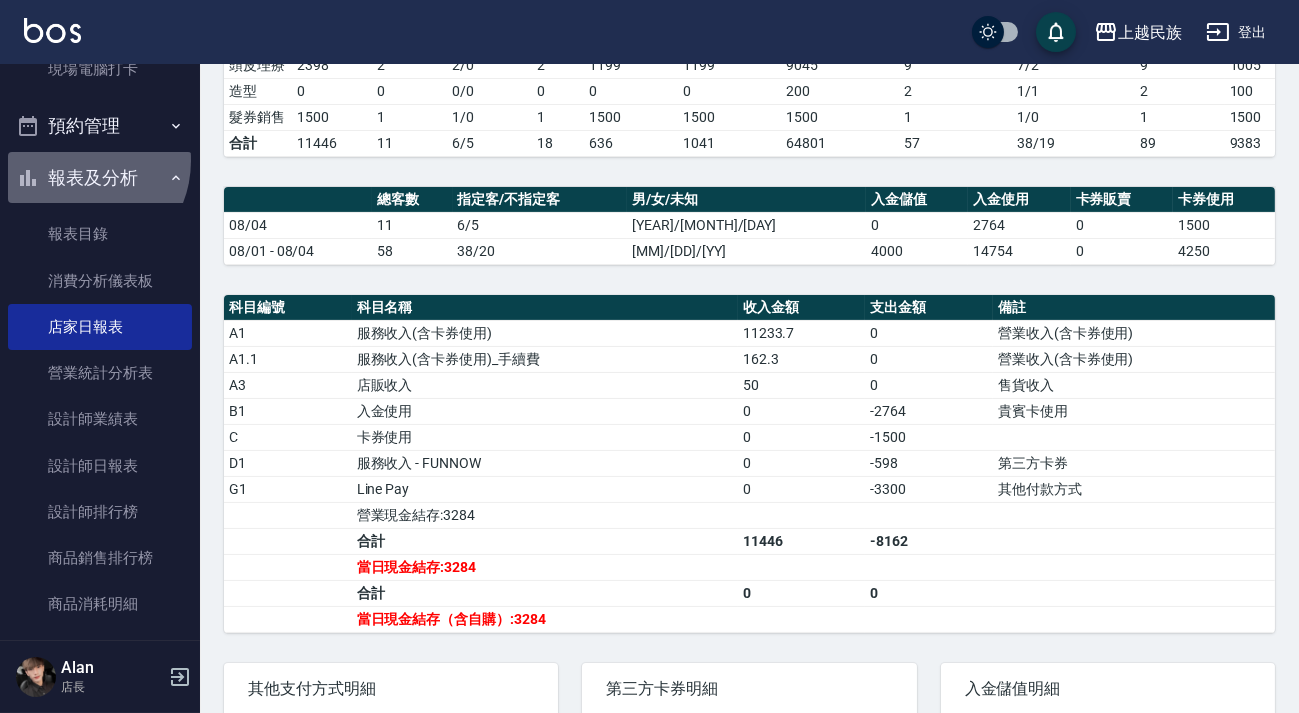 click on "報表及分析" at bounding box center [100, 178] 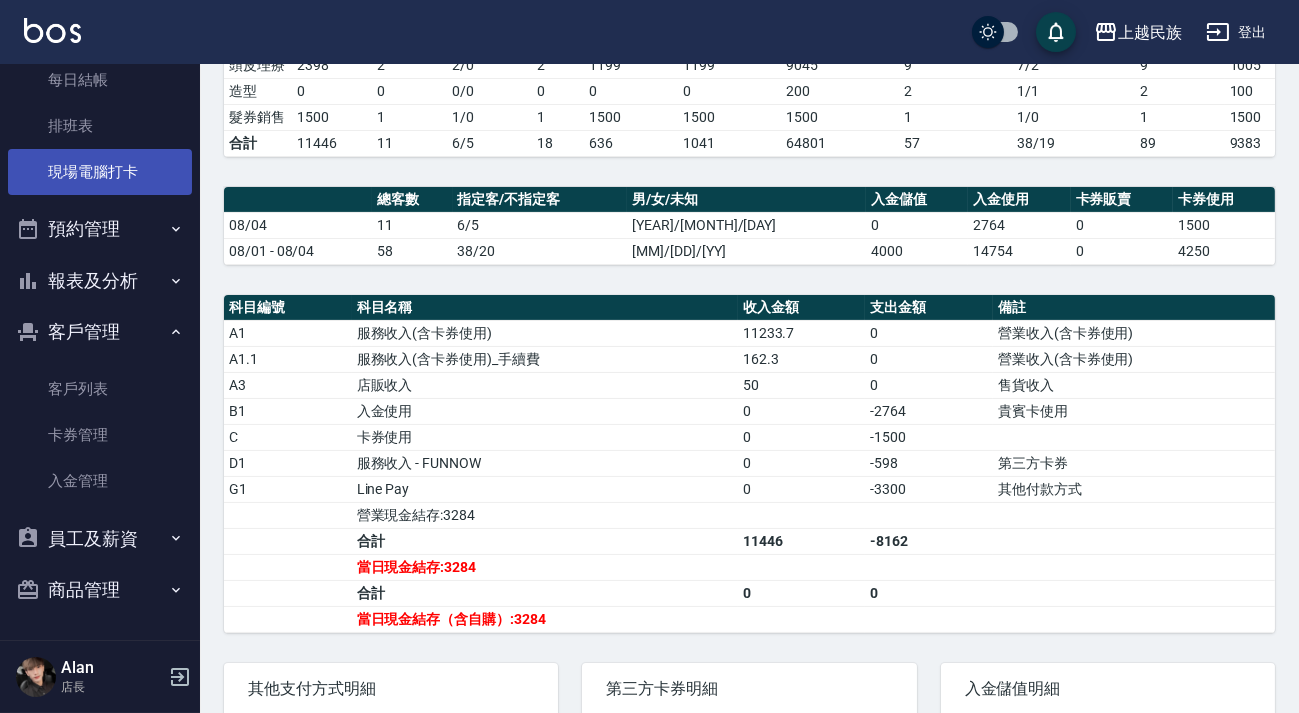 scroll, scrollTop: 0, scrollLeft: 0, axis: both 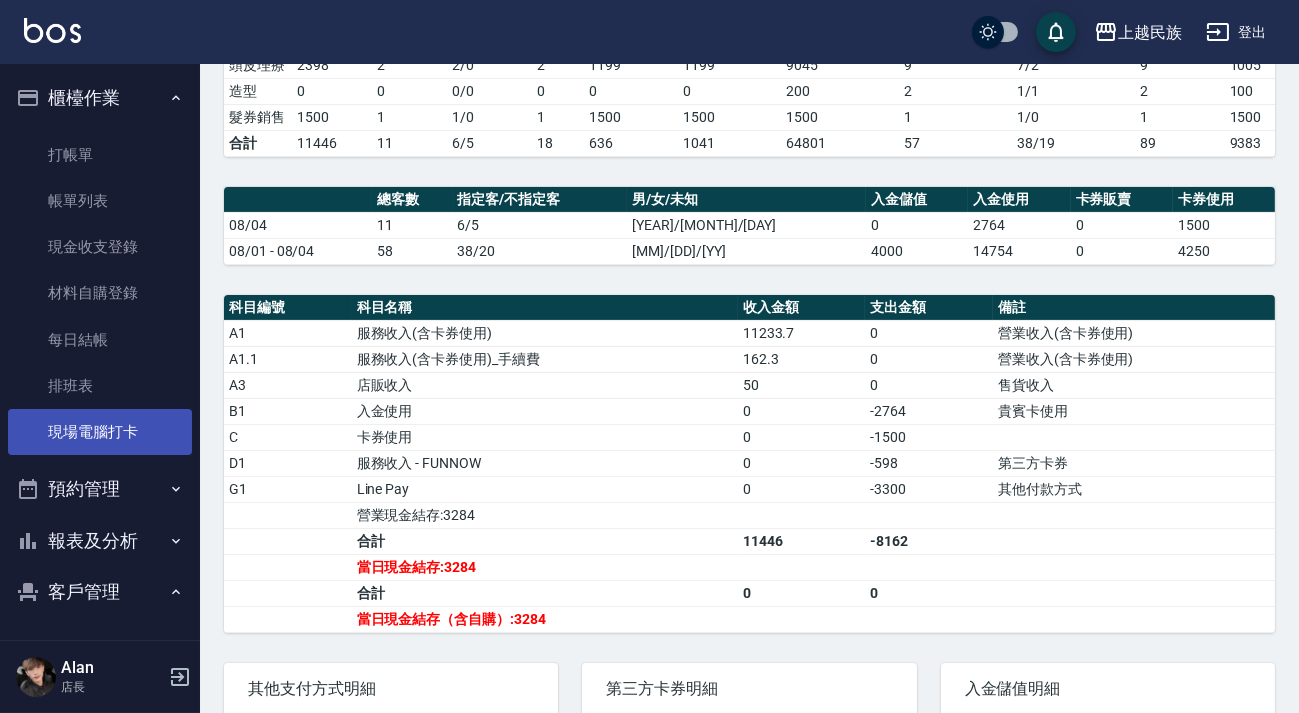 click on "現場電腦打卡" at bounding box center (100, 432) 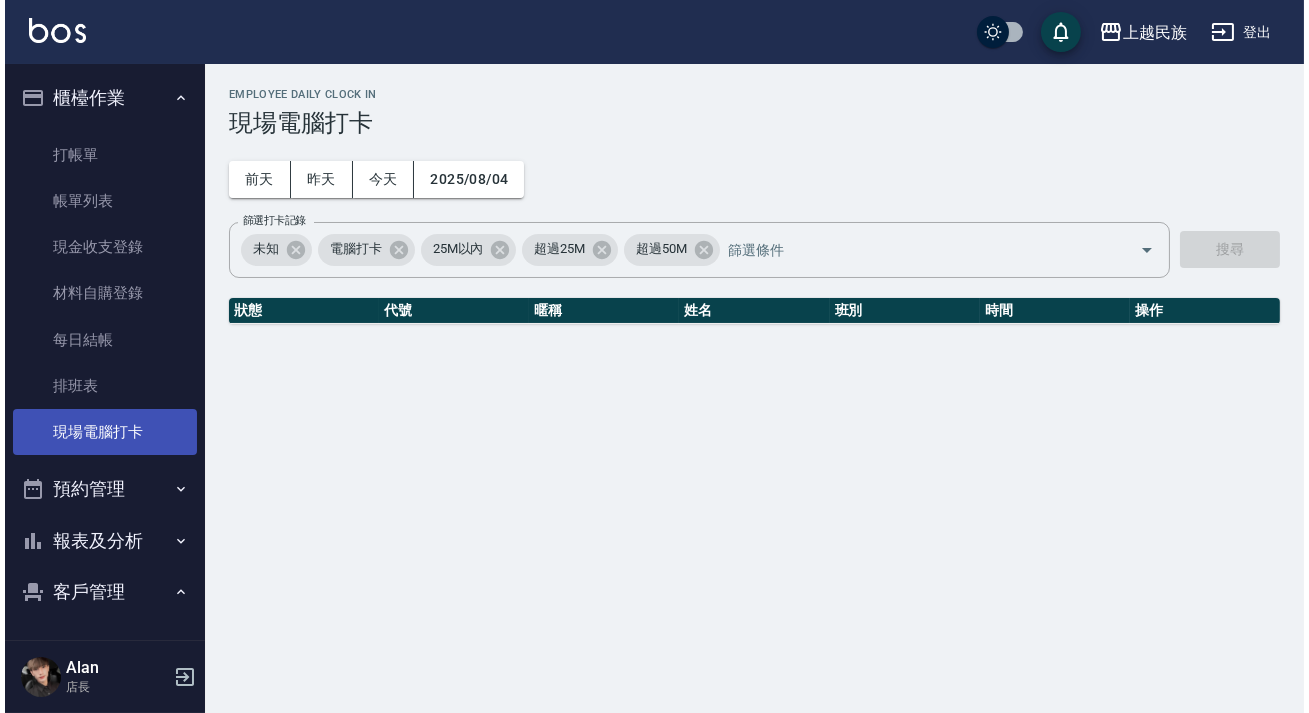 scroll, scrollTop: 0, scrollLeft: 0, axis: both 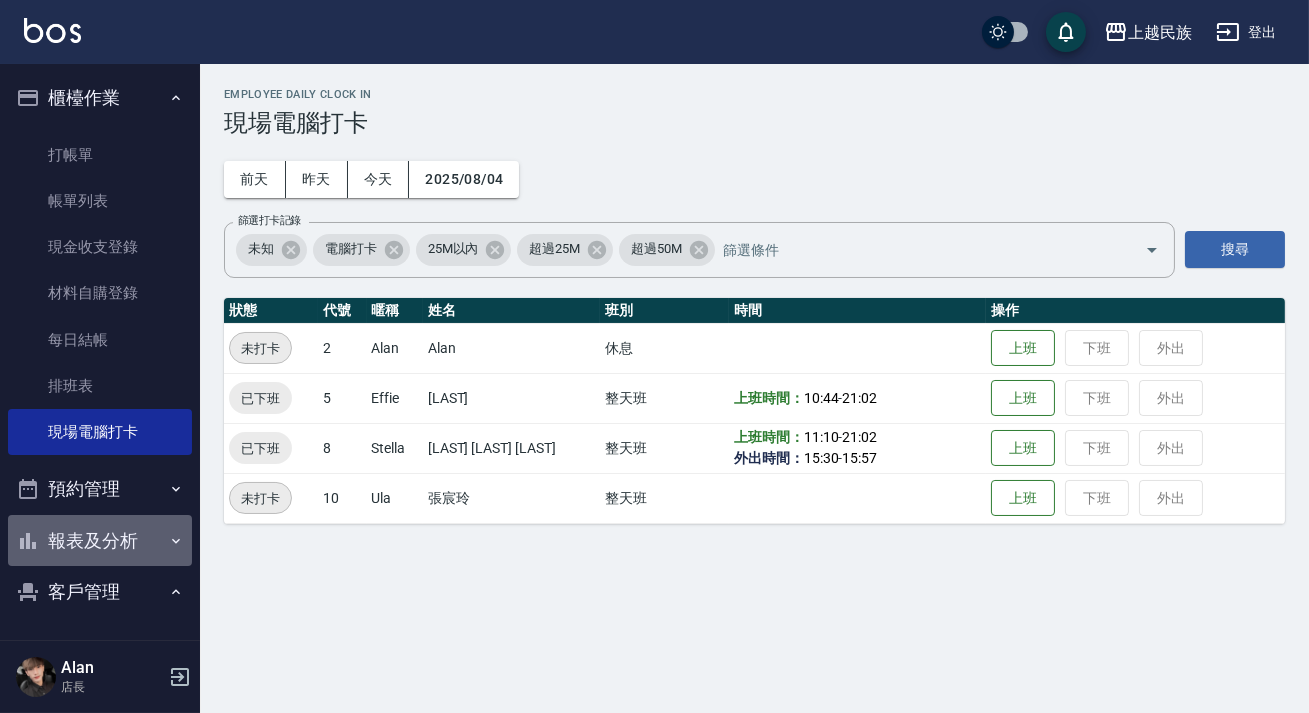 click on "報表及分析" at bounding box center [100, 541] 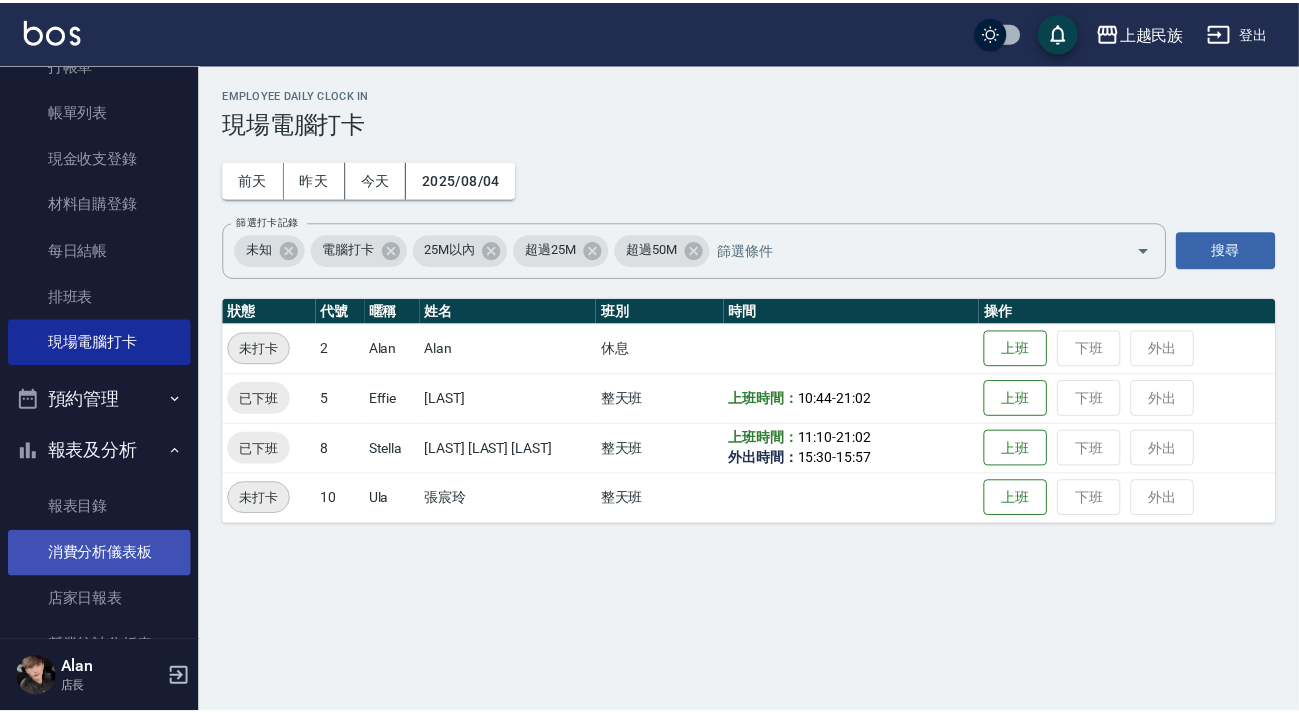scroll, scrollTop: 272, scrollLeft: 0, axis: vertical 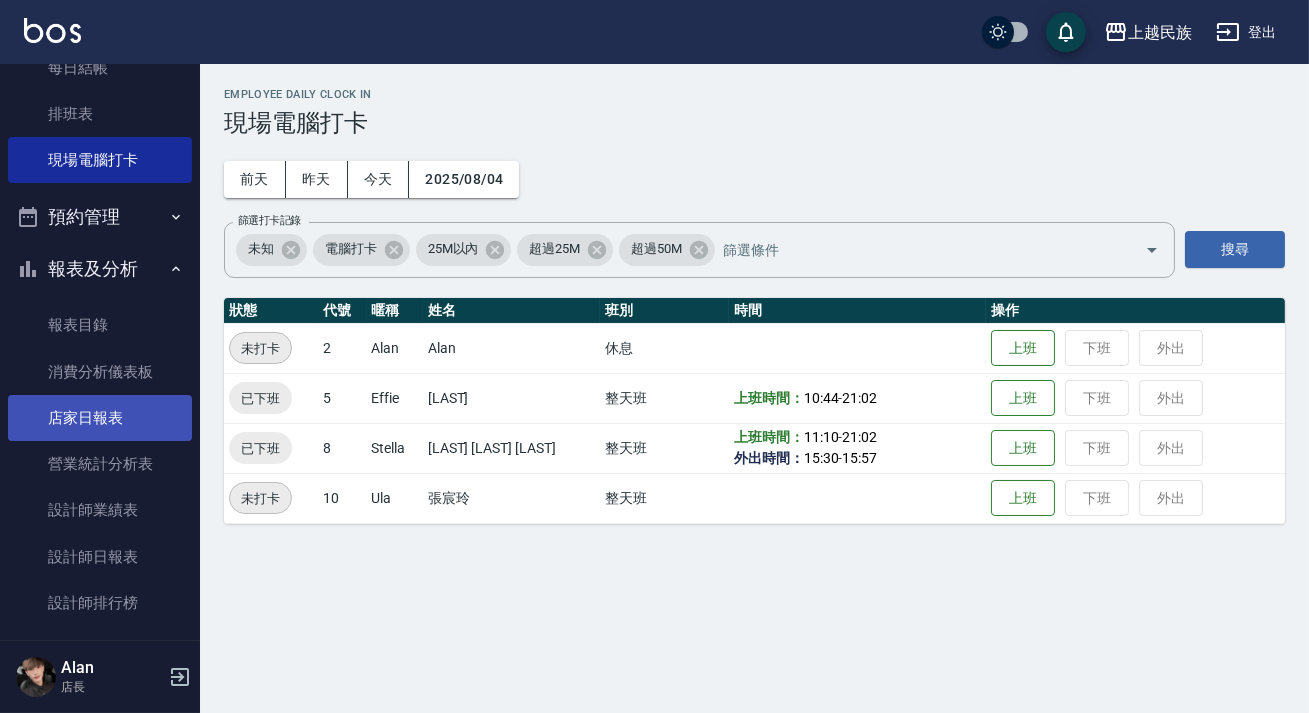 click on "店家日報表" at bounding box center (100, 418) 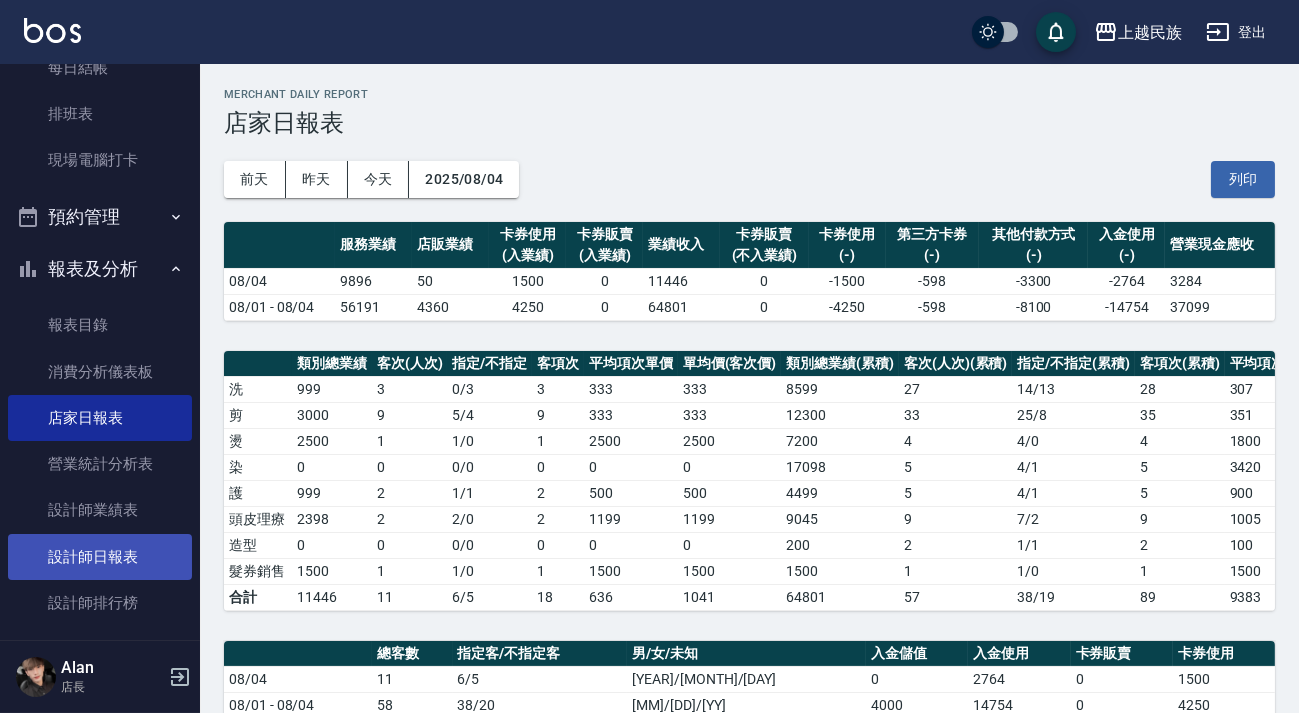 click on "設計師日報表" at bounding box center [100, 557] 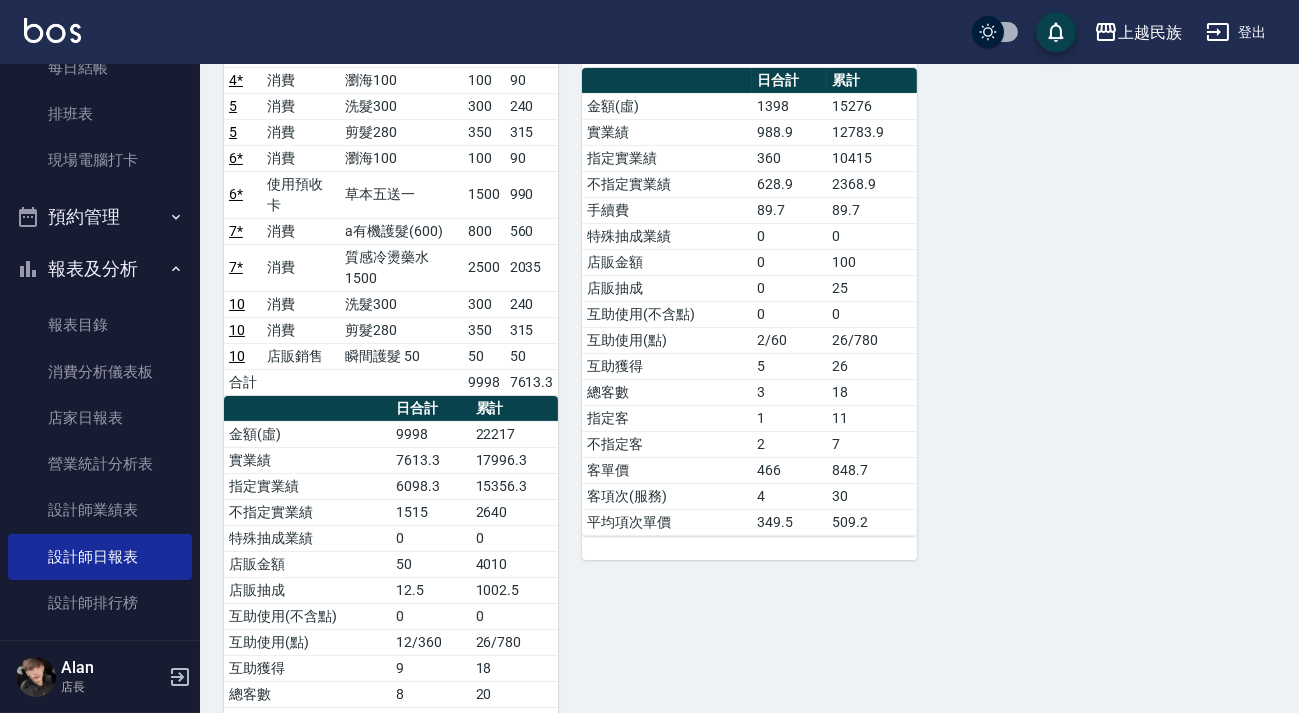 scroll, scrollTop: 454, scrollLeft: 0, axis: vertical 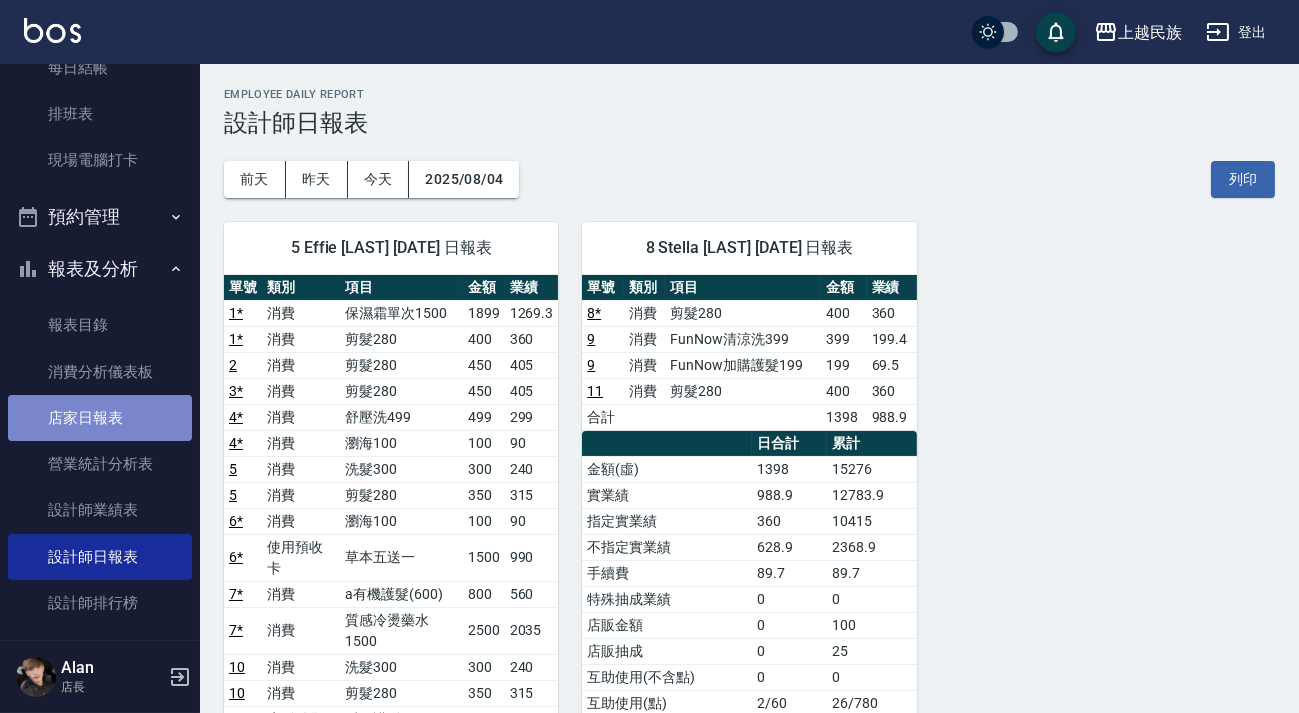 click on "店家日報表" at bounding box center (100, 418) 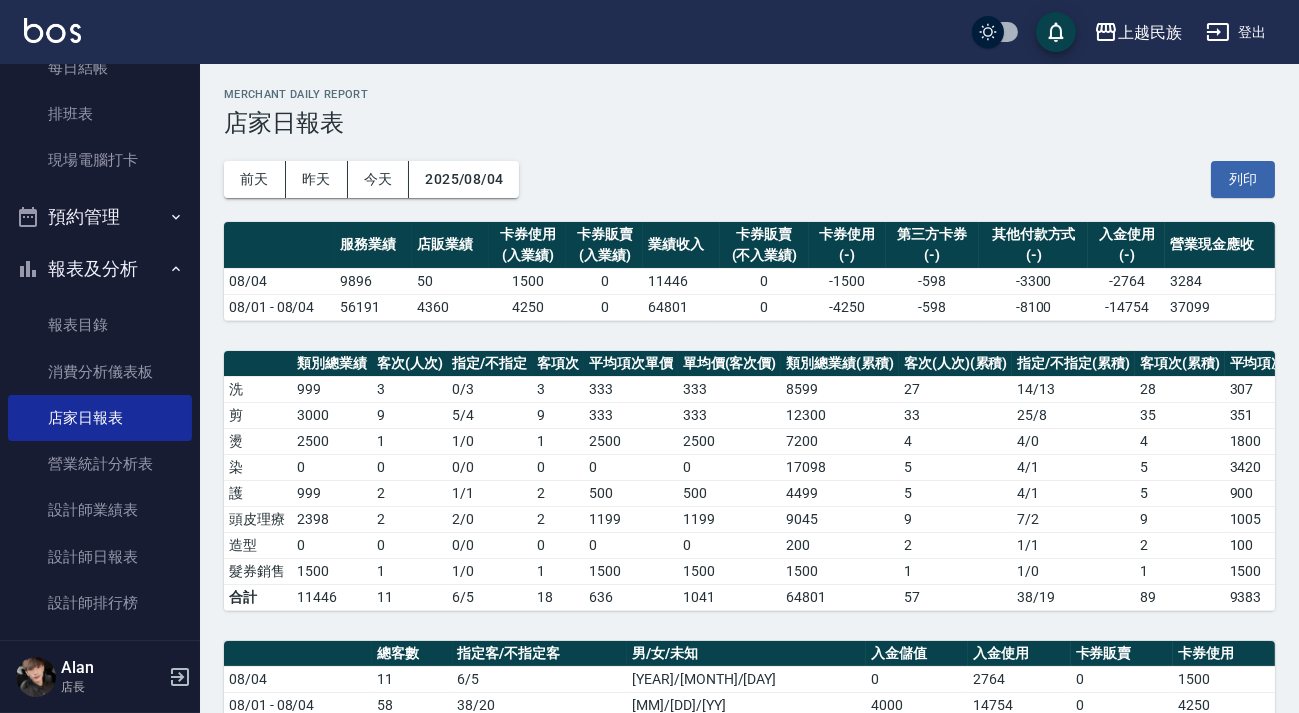 scroll, scrollTop: 363, scrollLeft: 0, axis: vertical 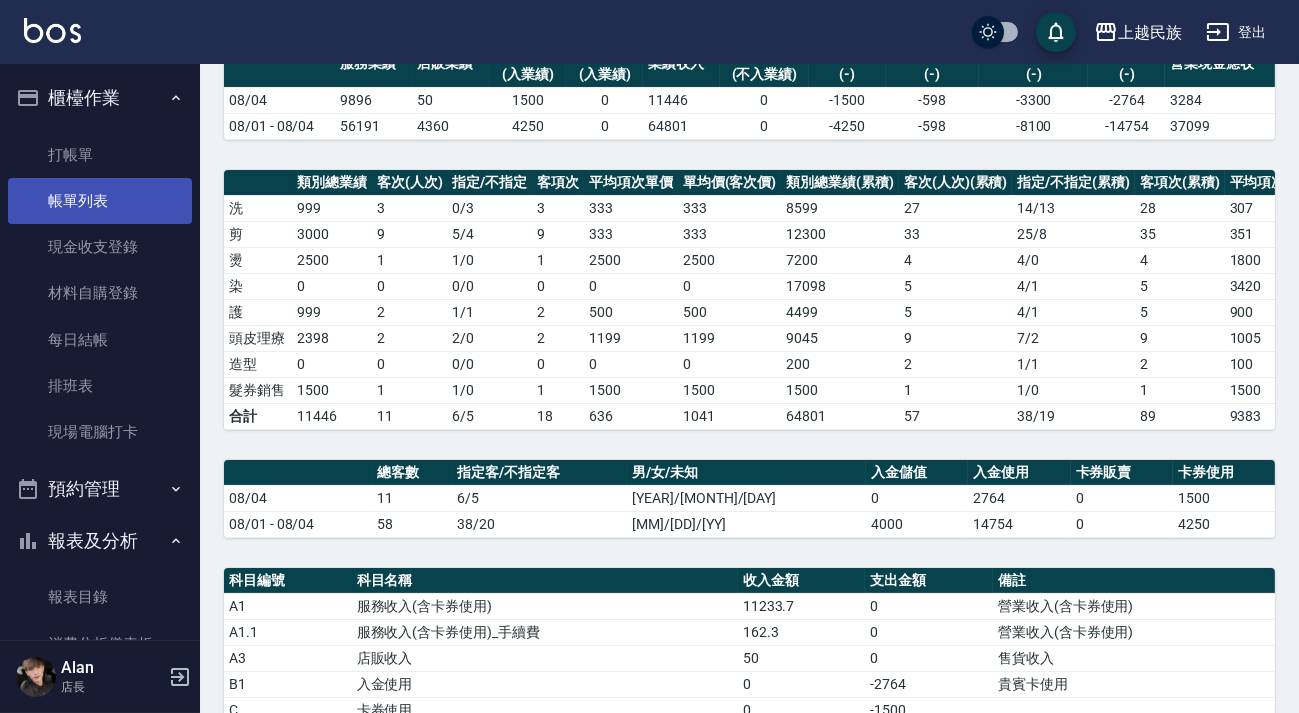 click on "帳單列表" at bounding box center [100, 201] 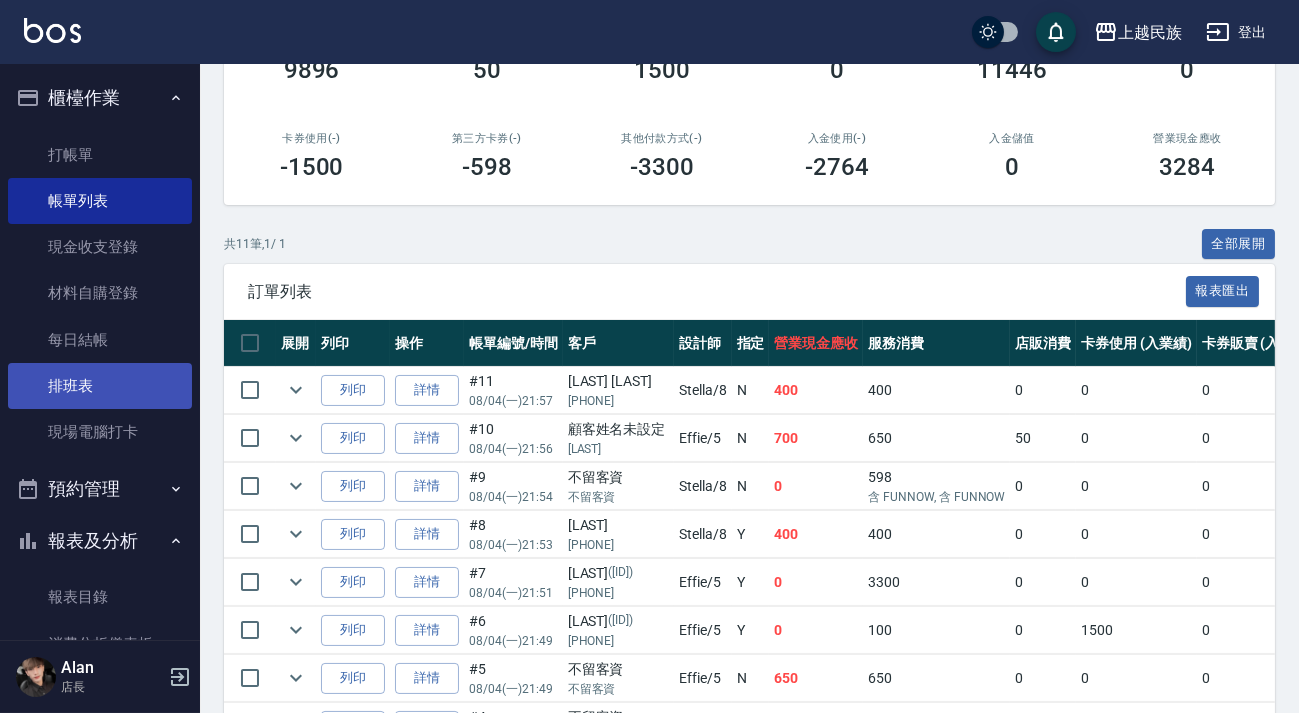 scroll, scrollTop: 25, scrollLeft: 0, axis: vertical 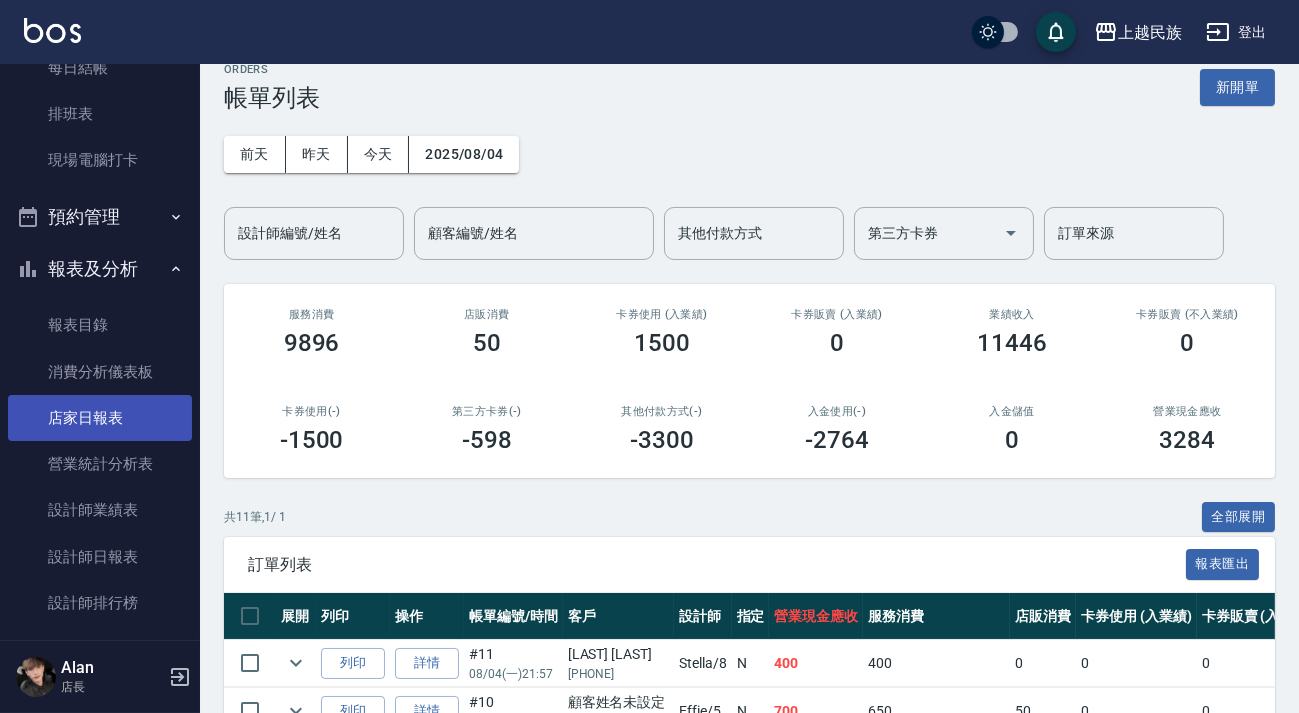 click on "店家日報表" at bounding box center [100, 418] 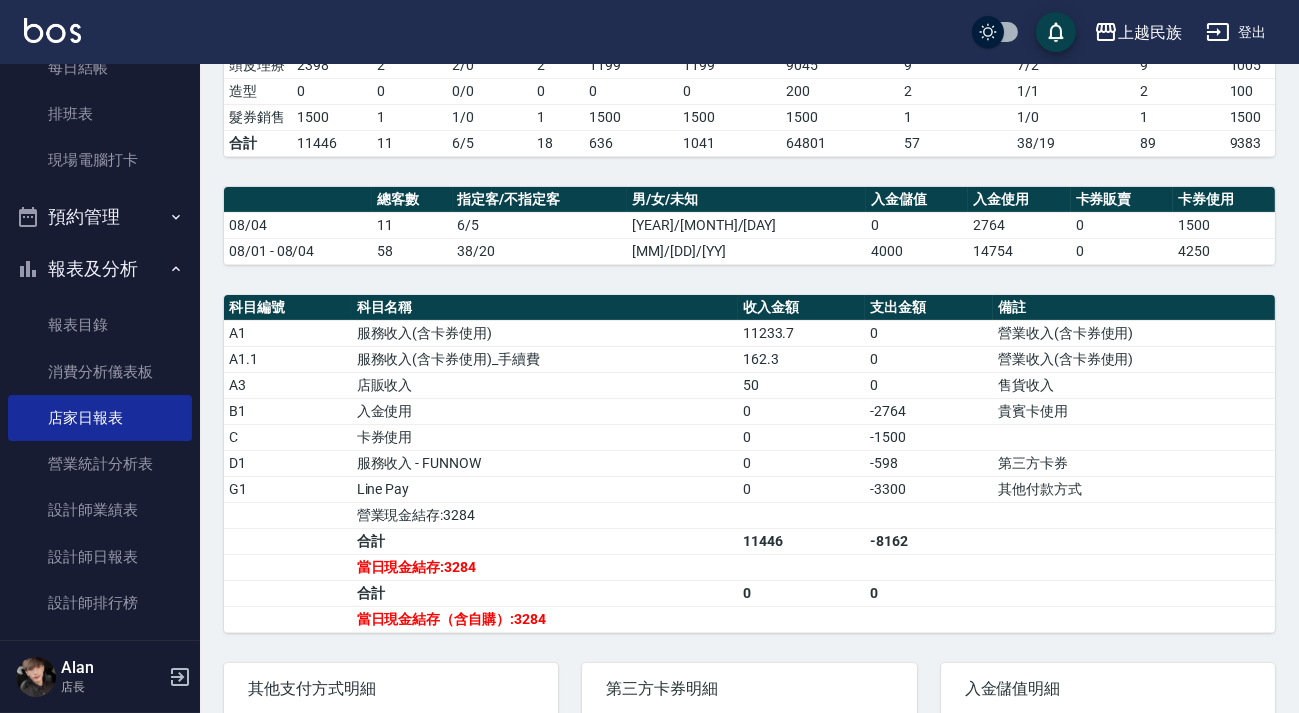 scroll, scrollTop: 698, scrollLeft: 0, axis: vertical 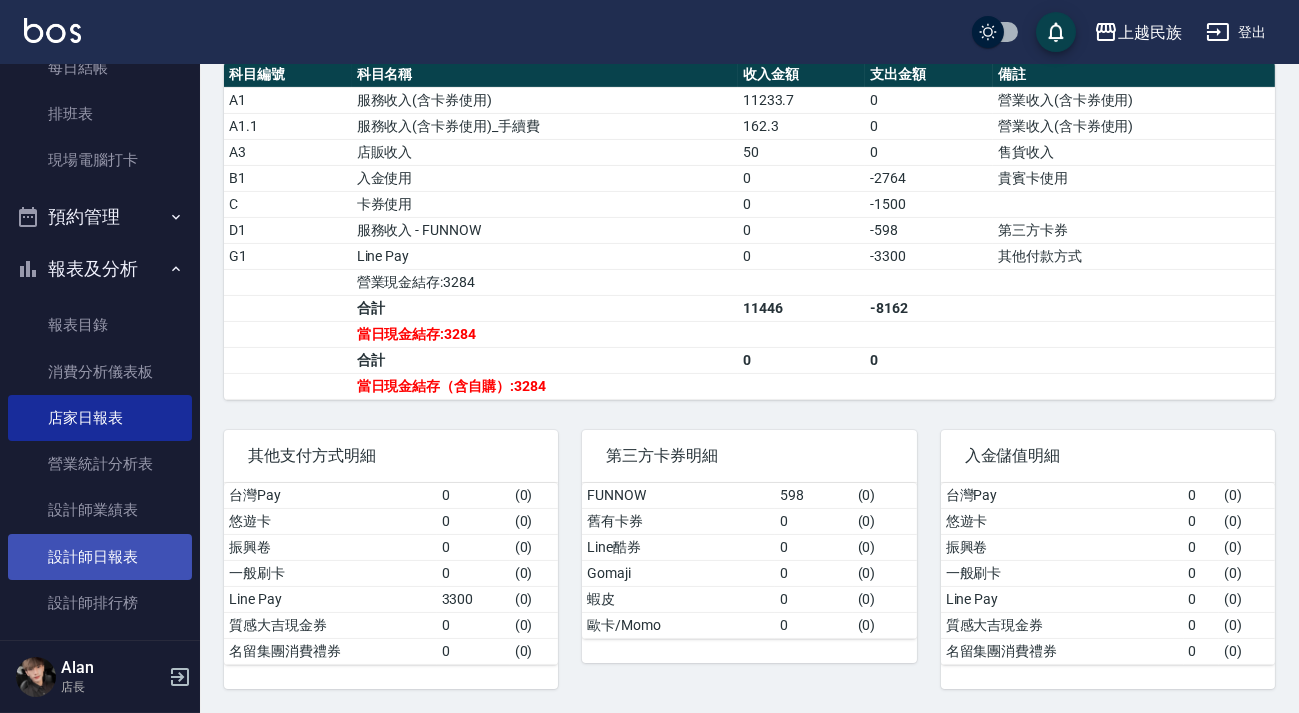 click on "設計師日報表" at bounding box center (100, 557) 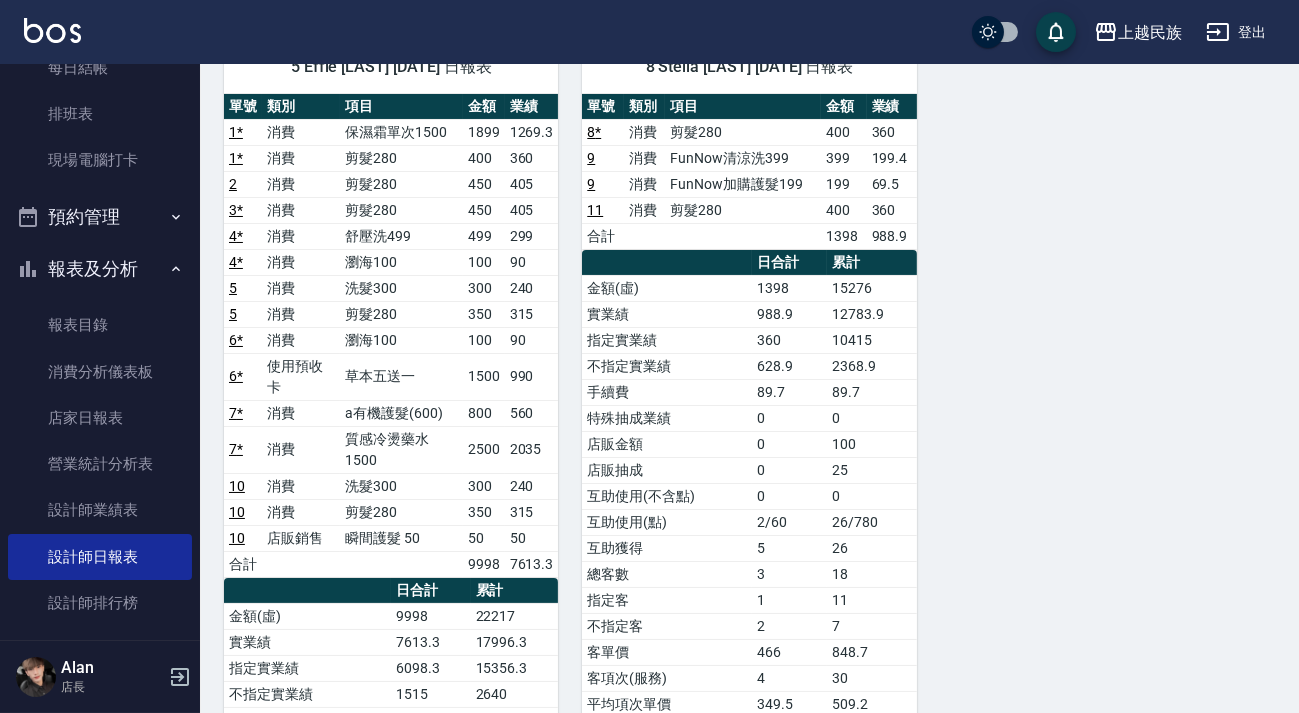 scroll, scrollTop: 0, scrollLeft: 0, axis: both 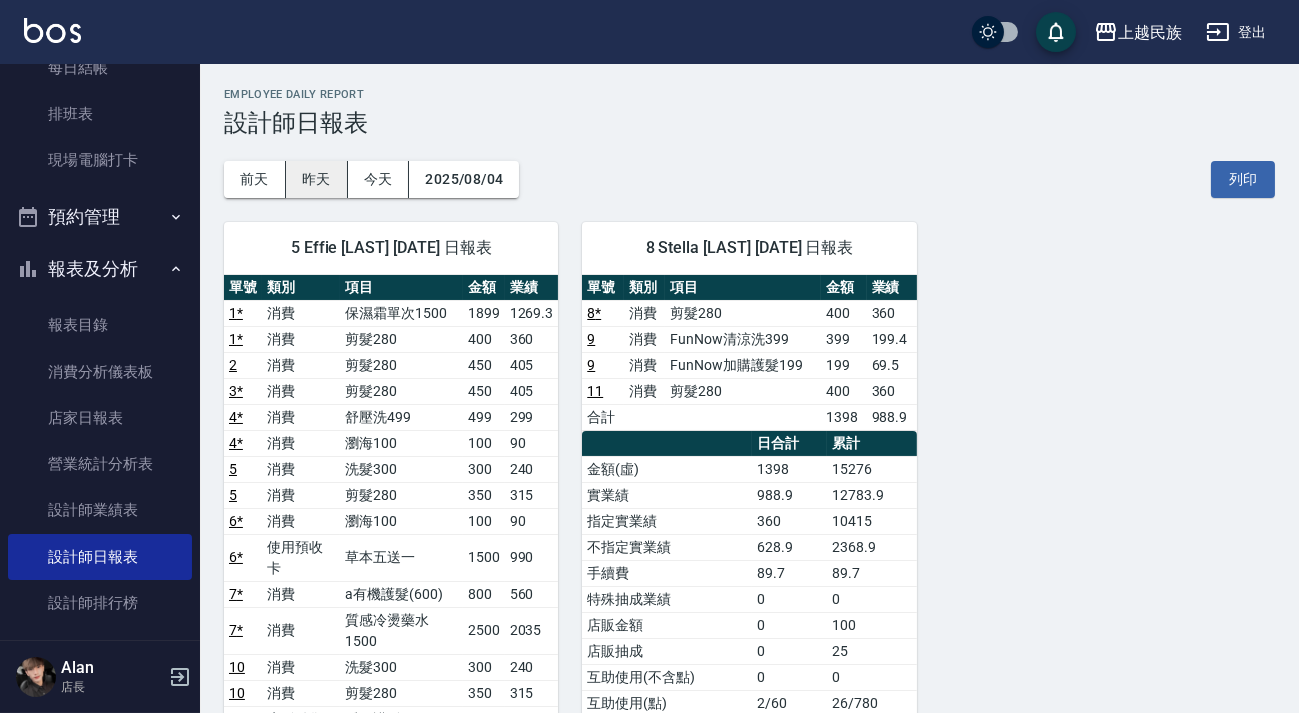 click on "昨天" at bounding box center (317, 179) 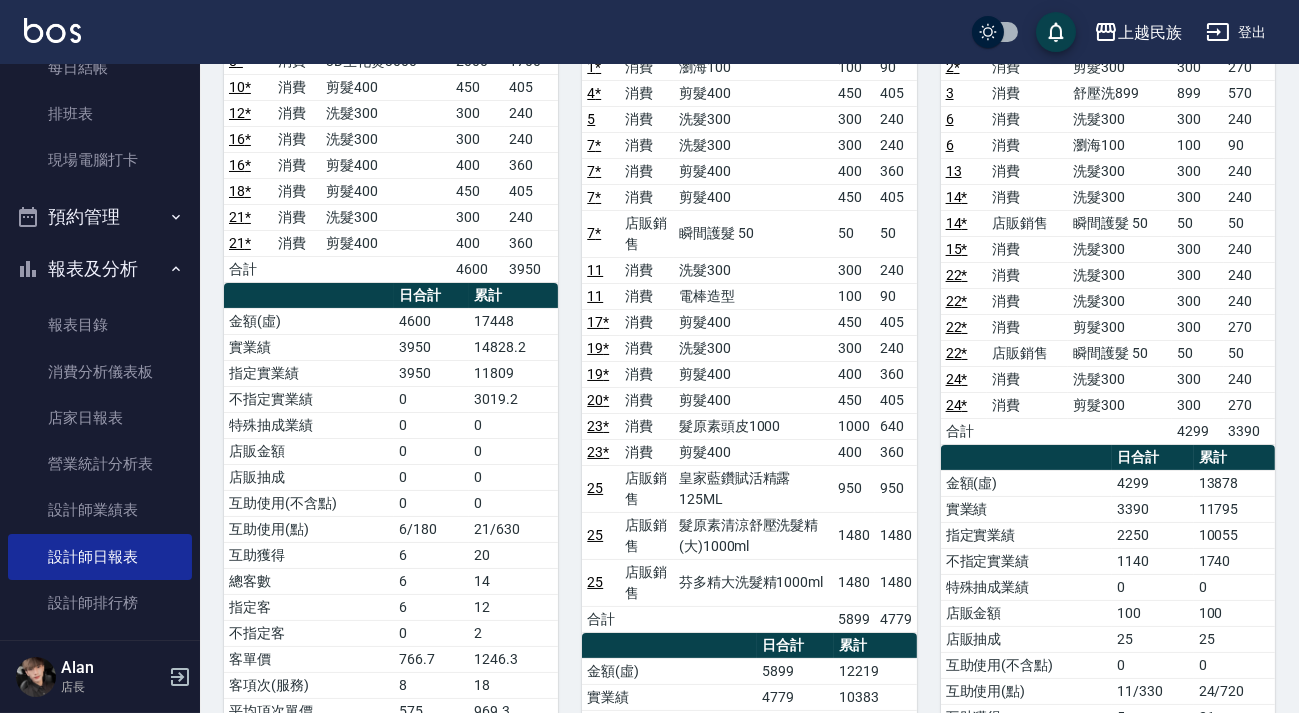 scroll, scrollTop: 0, scrollLeft: 0, axis: both 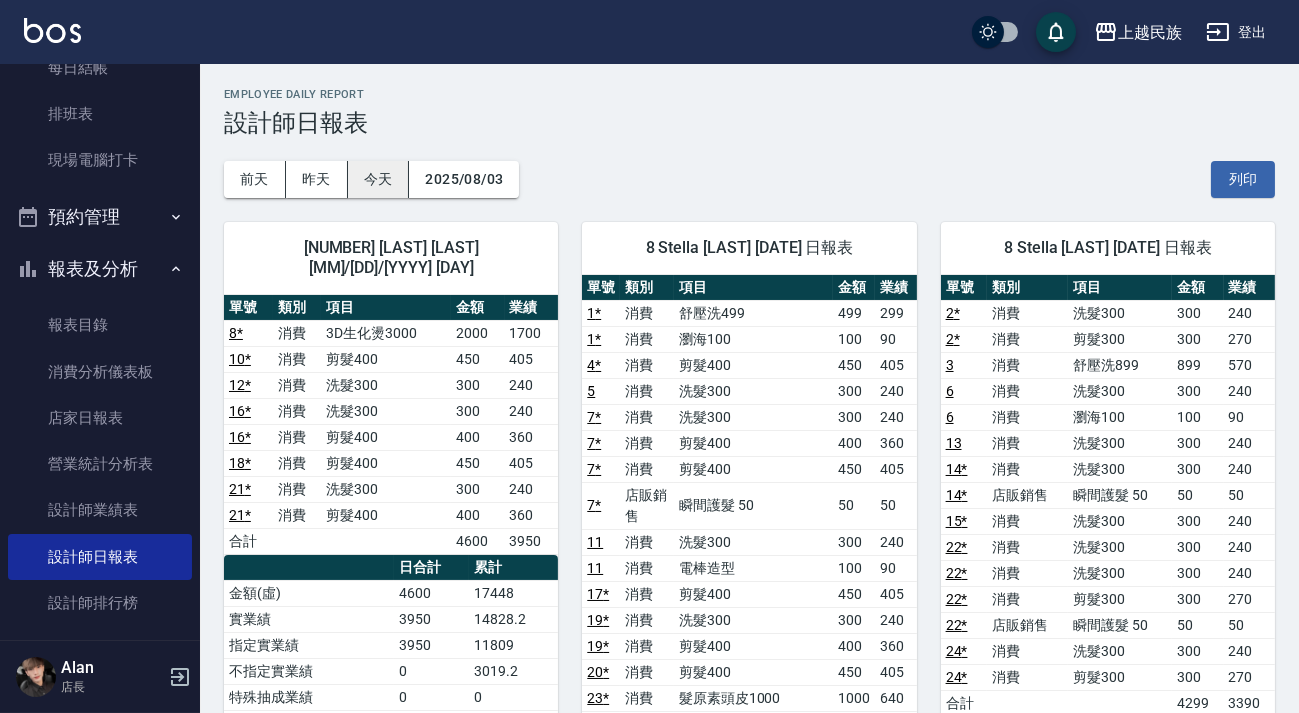 click on "今天" at bounding box center [379, 179] 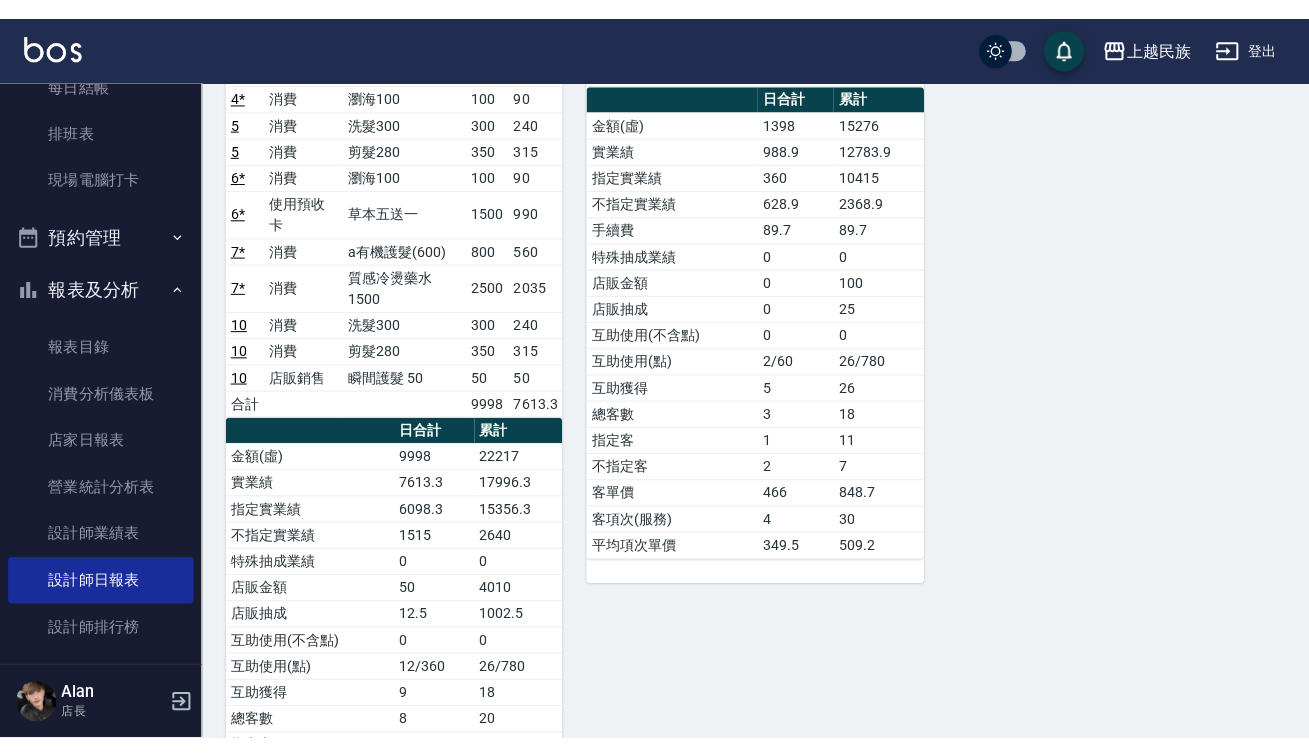 scroll, scrollTop: 0, scrollLeft: 0, axis: both 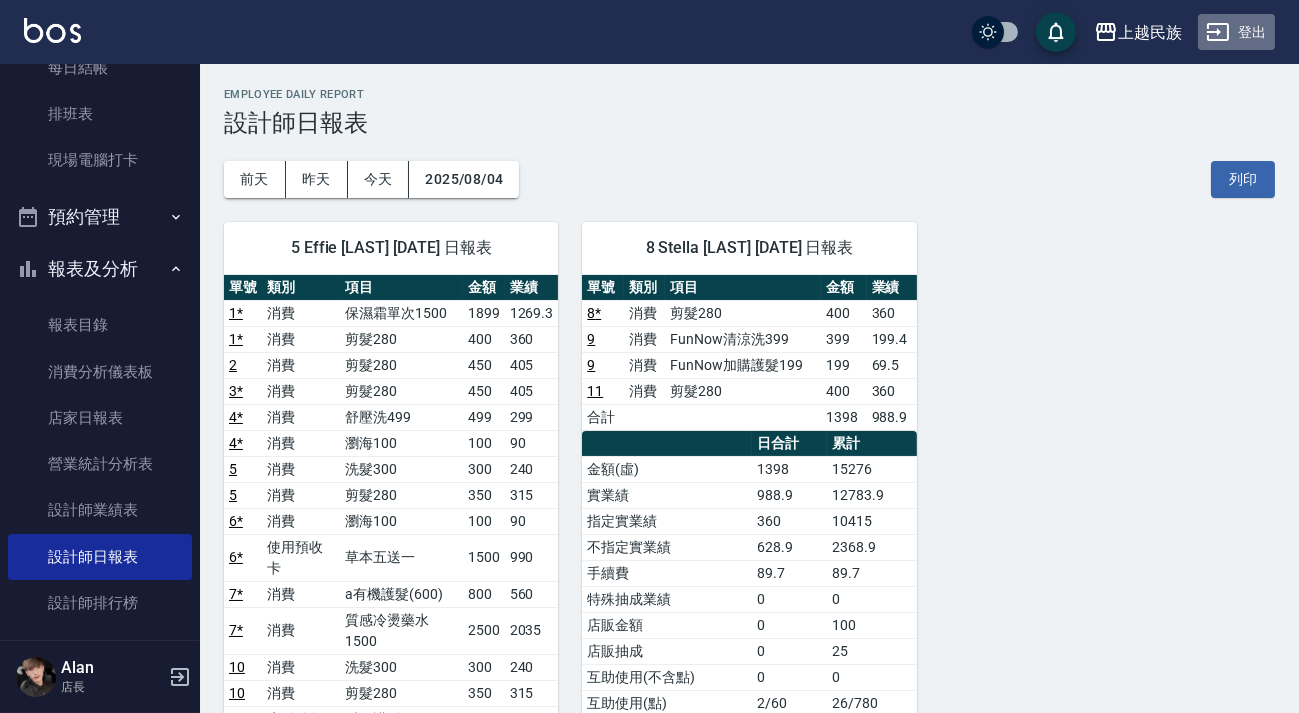 click on "登出" at bounding box center (1236, 32) 